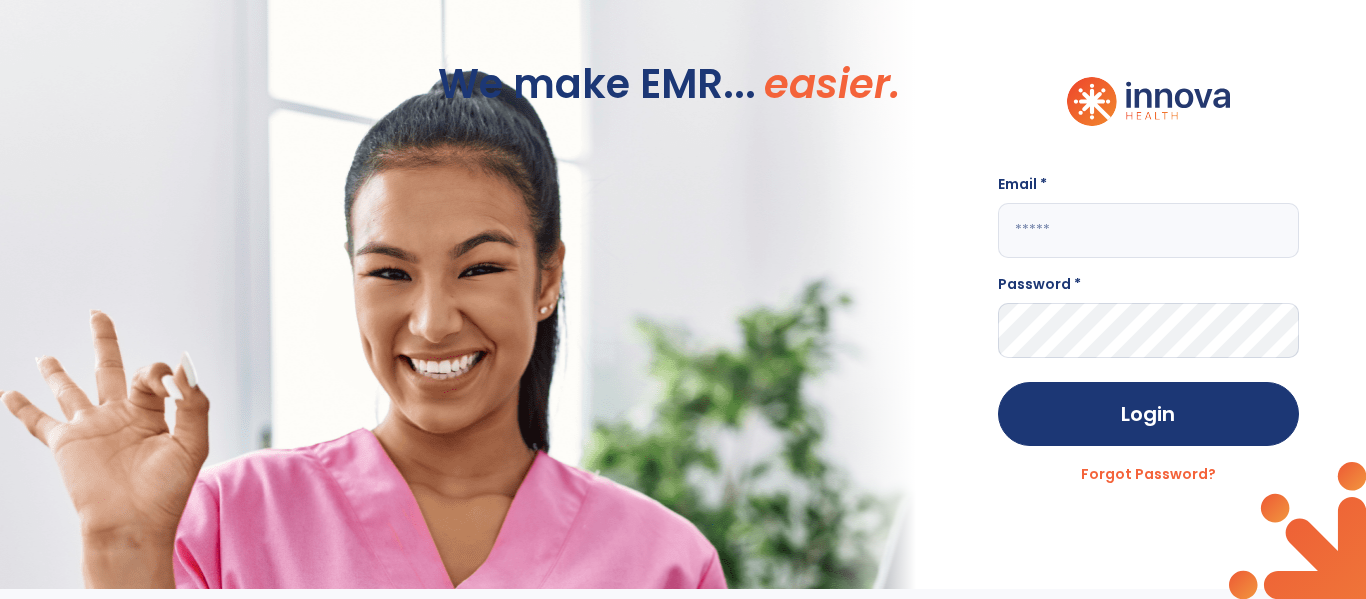 scroll, scrollTop: 0, scrollLeft: 0, axis: both 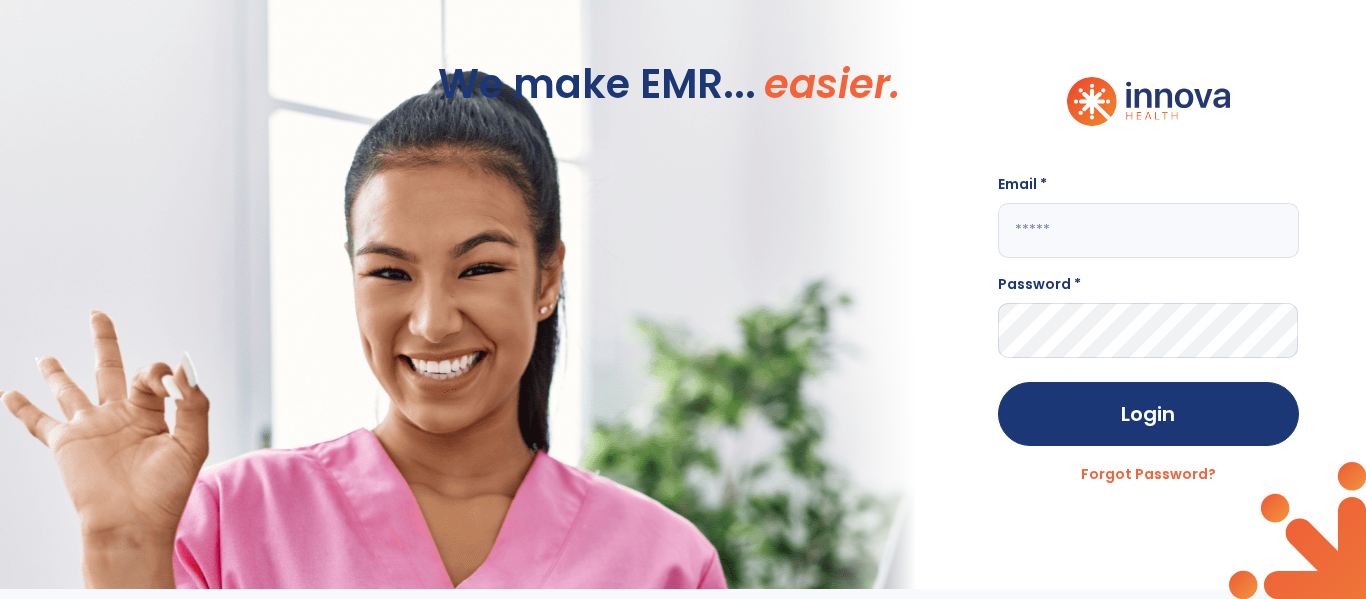 click 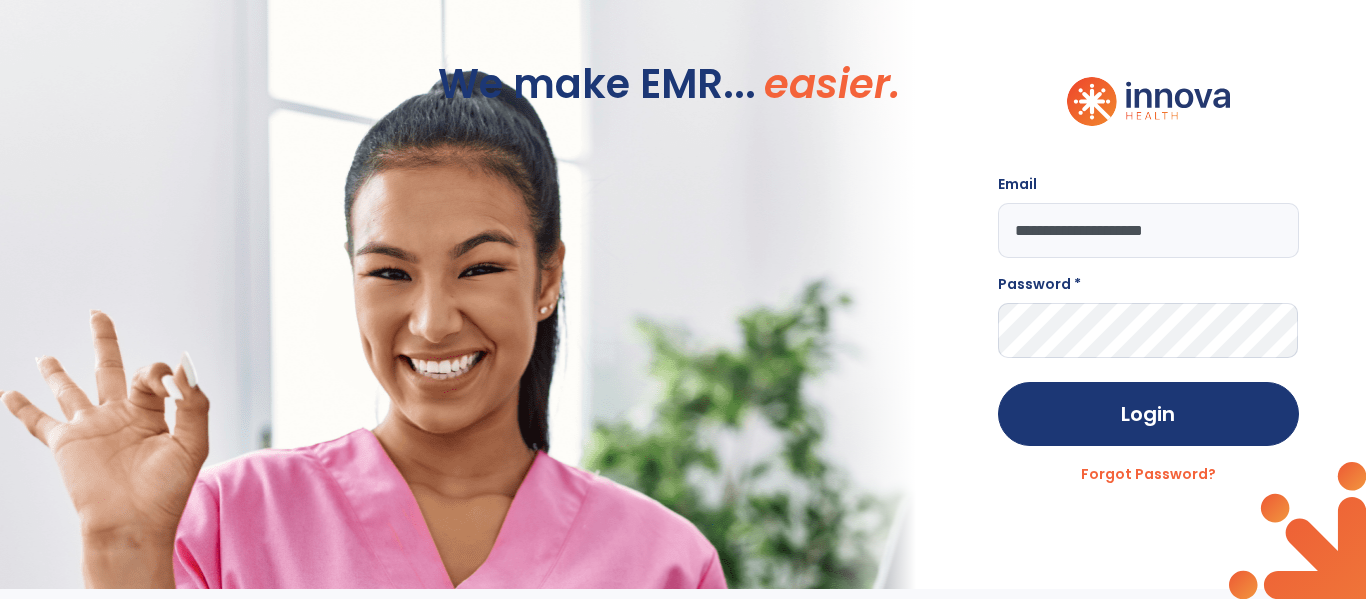click on "**********" 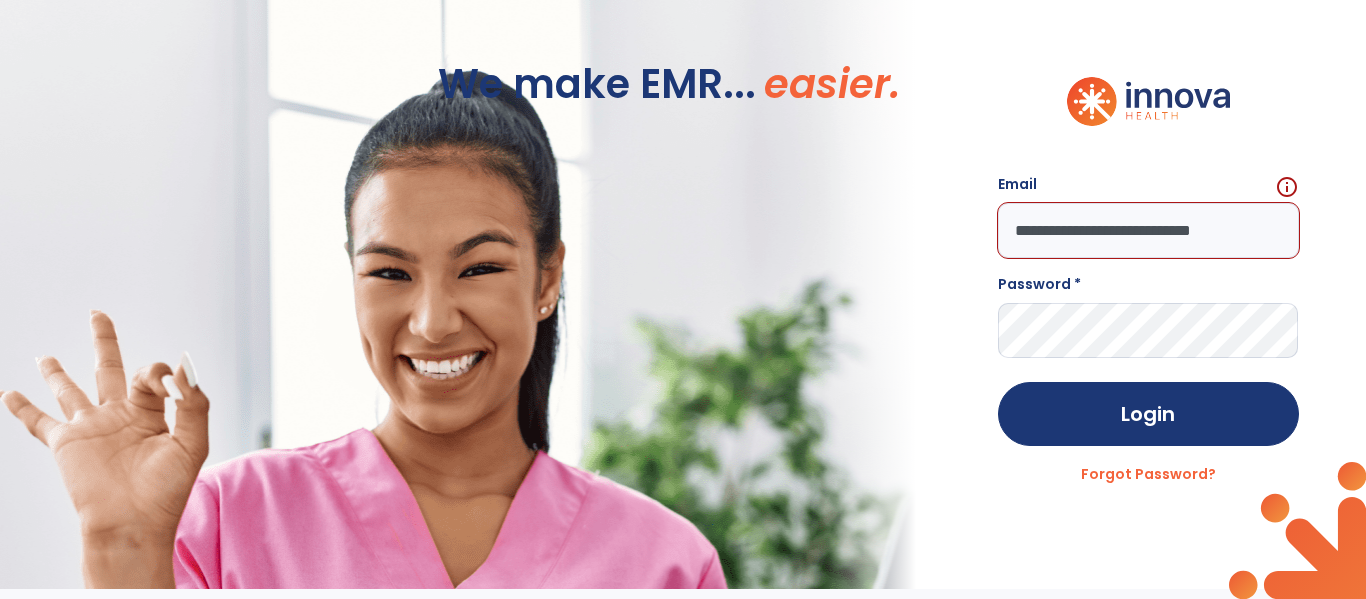 scroll, scrollTop: 0, scrollLeft: 15, axis: horizontal 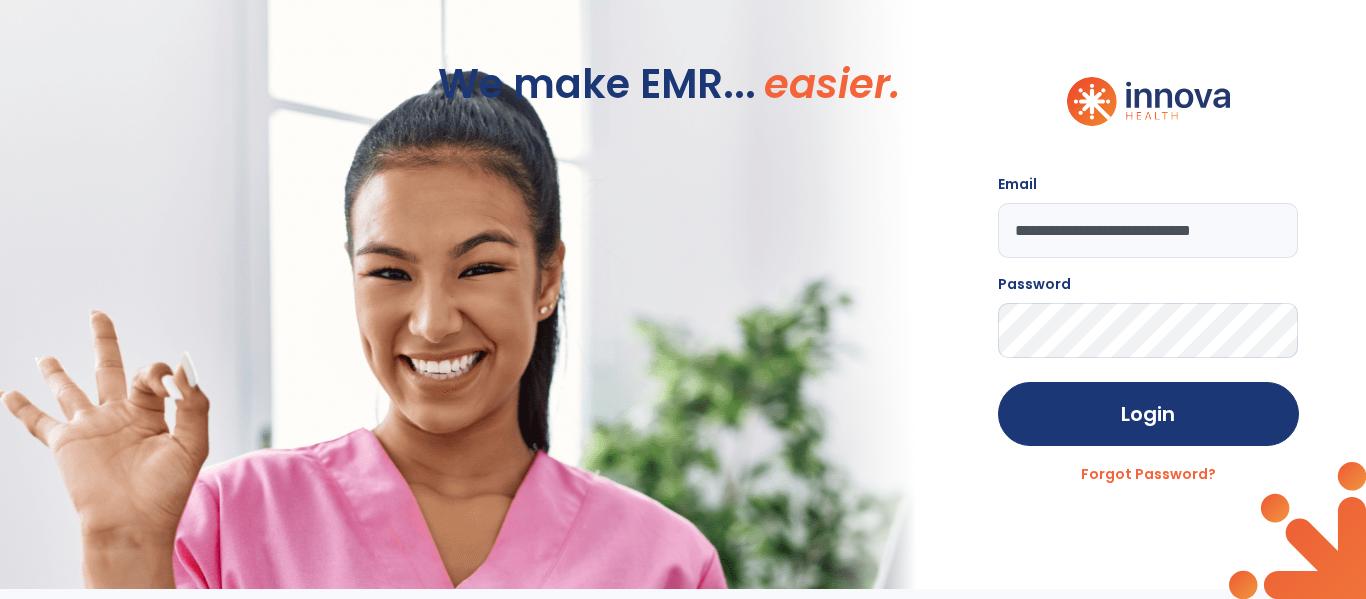 click on "Login" 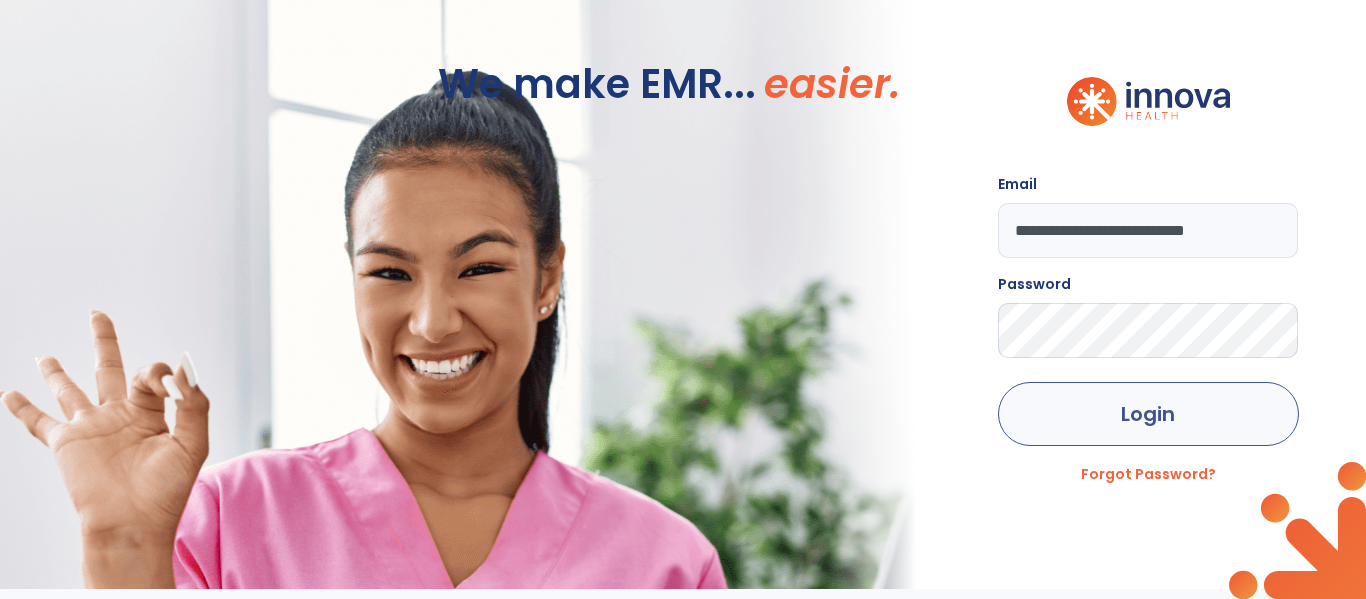 type on "**********" 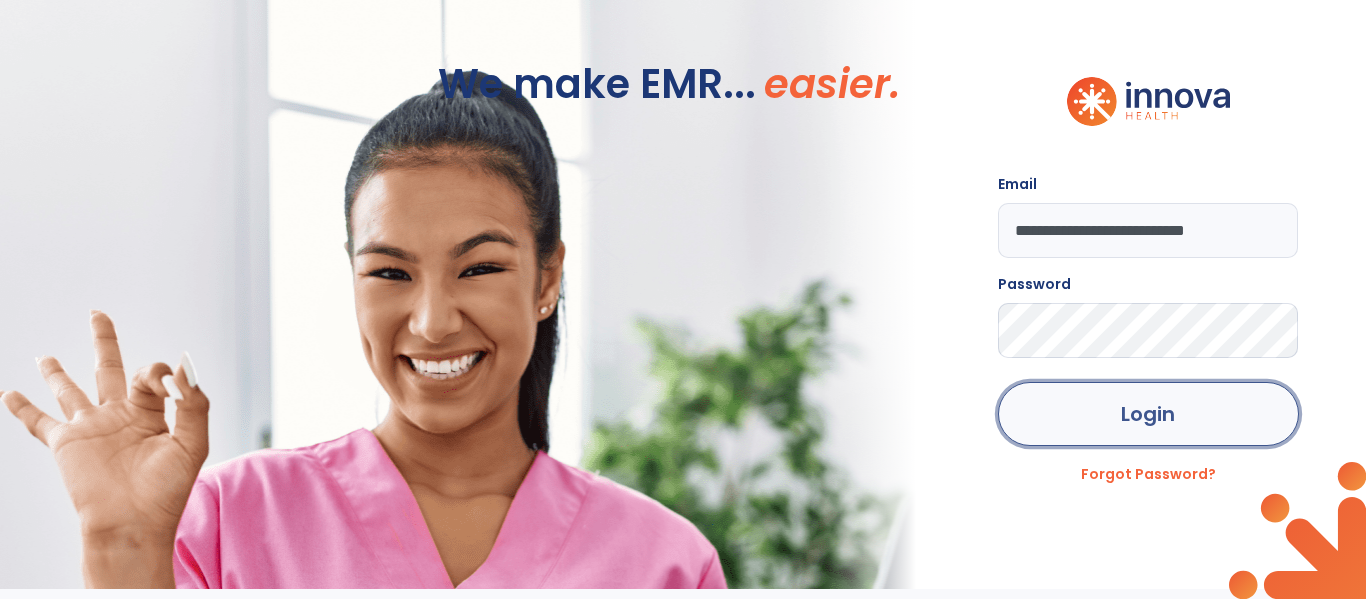 click on "Login" 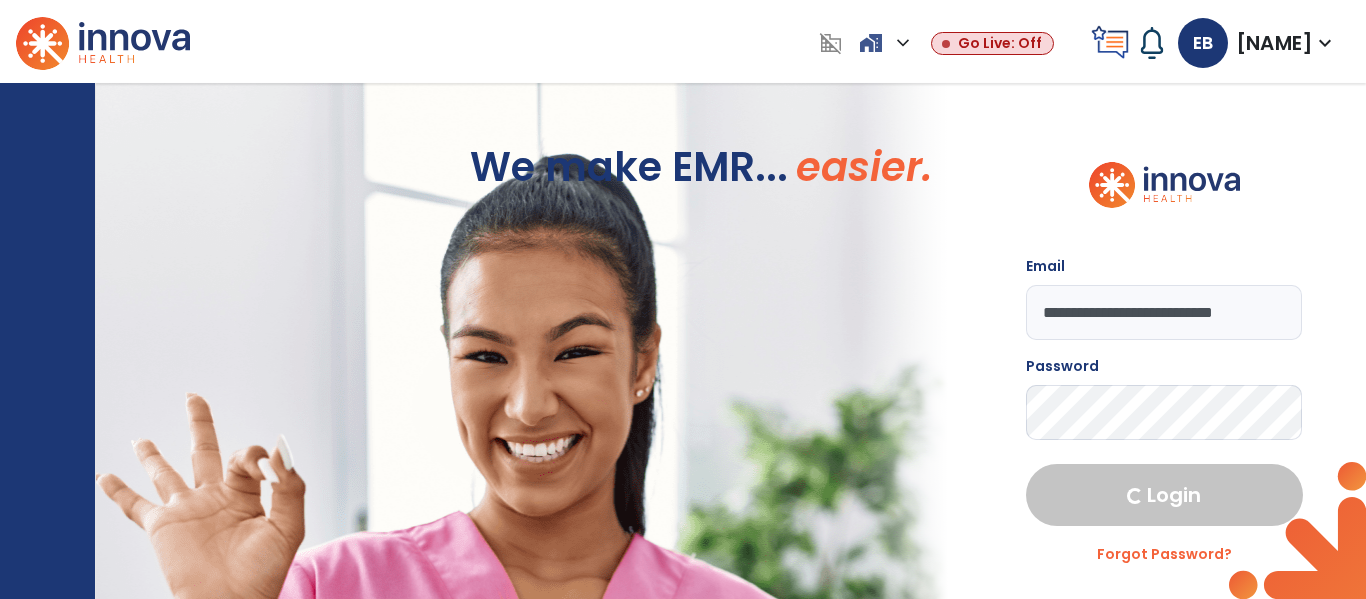 select on "****" 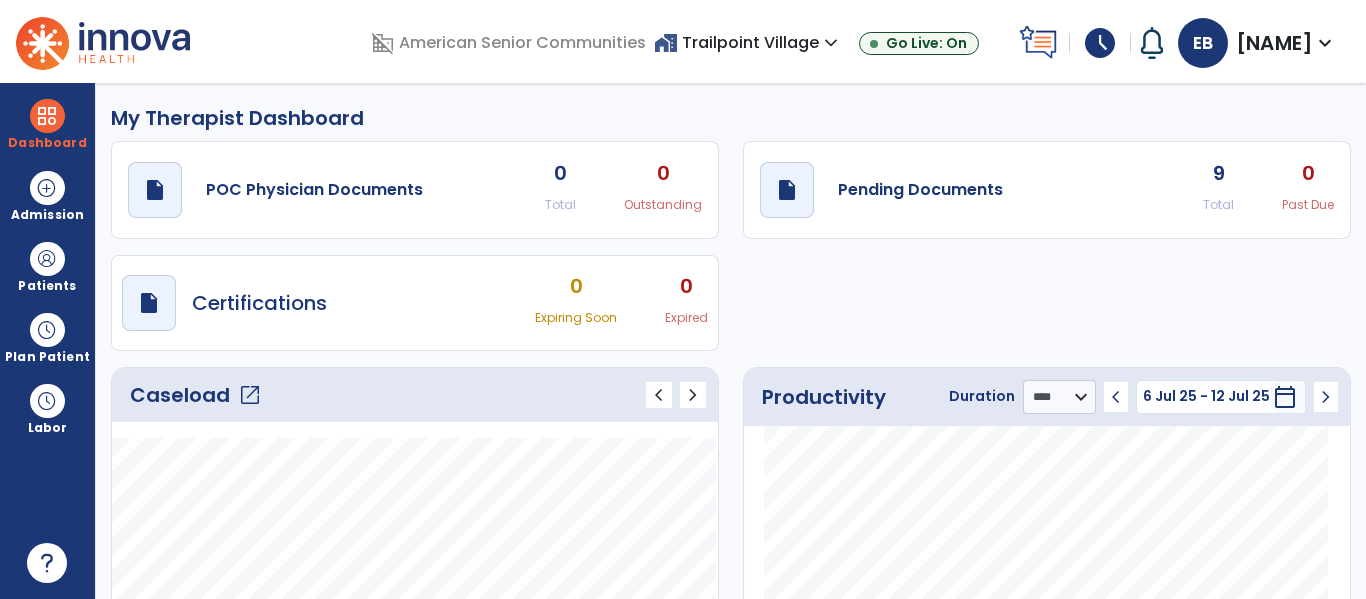 click on "Caseload   open_in_new" 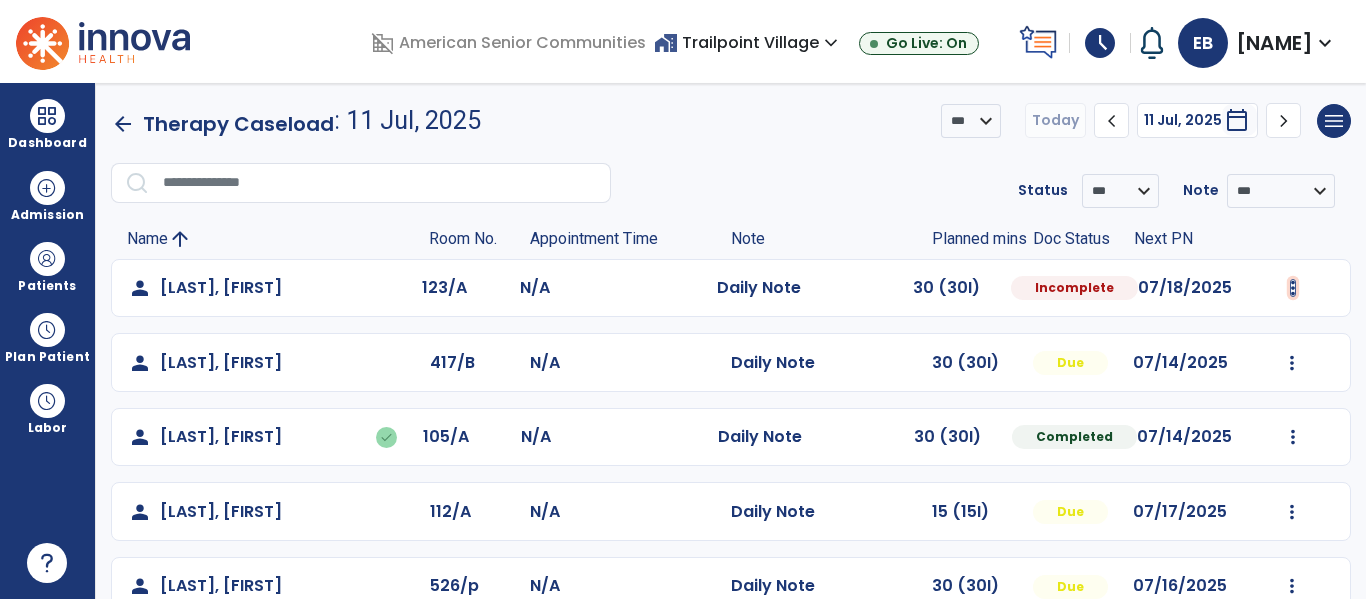 click at bounding box center [1293, 288] 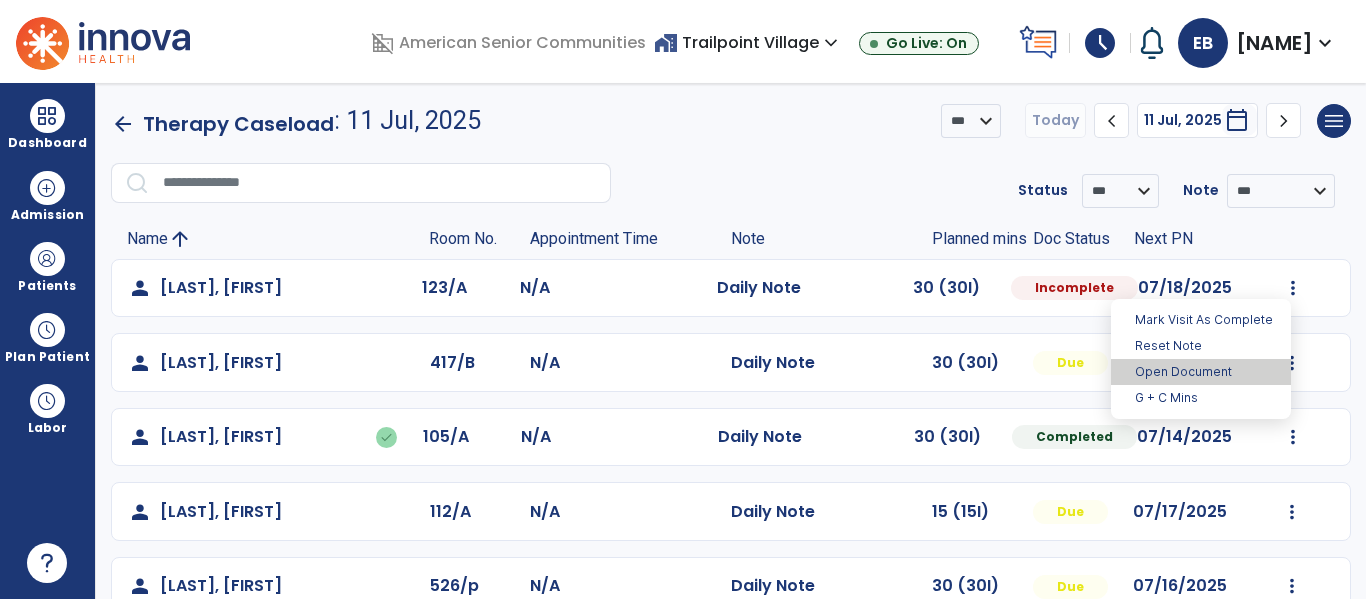 click on "Open Document" at bounding box center [1201, 372] 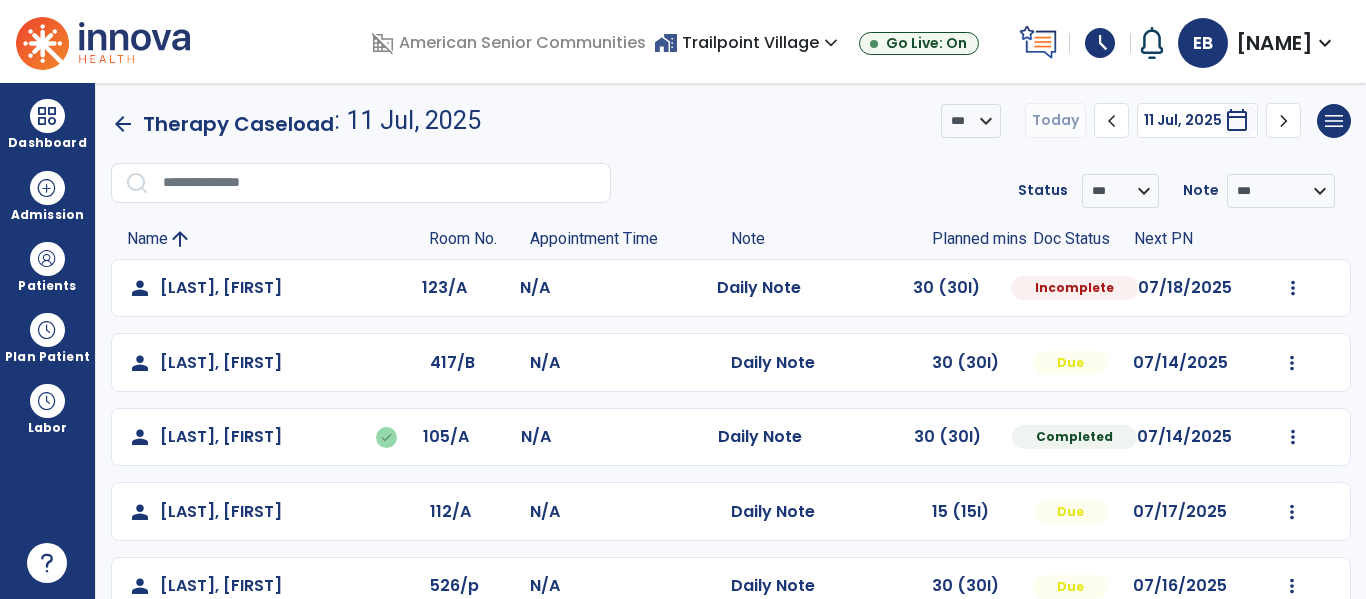 select on "*" 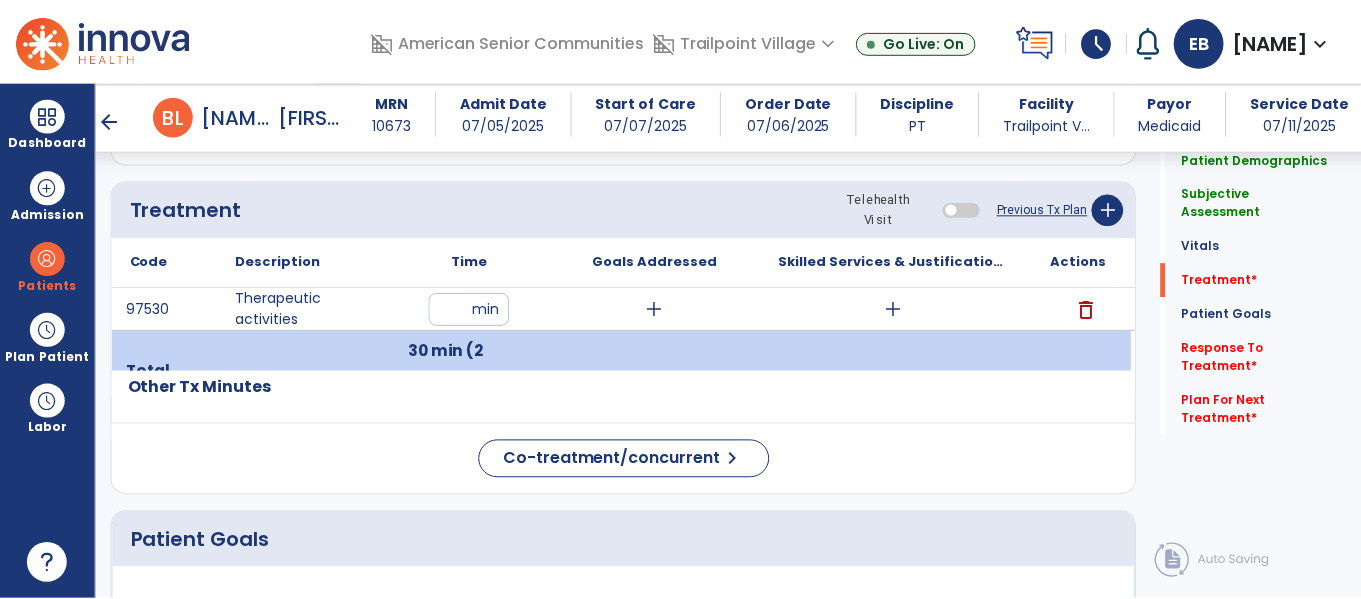 scroll, scrollTop: 1131, scrollLeft: 0, axis: vertical 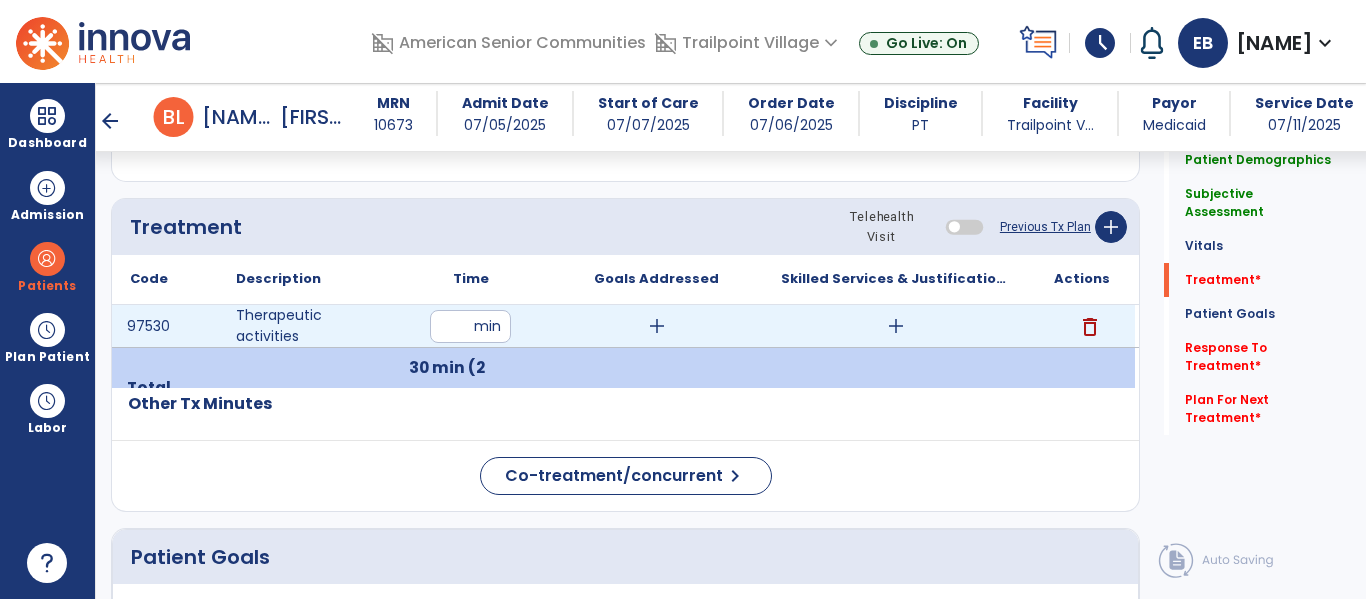 click on "add" at bounding box center [896, 326] 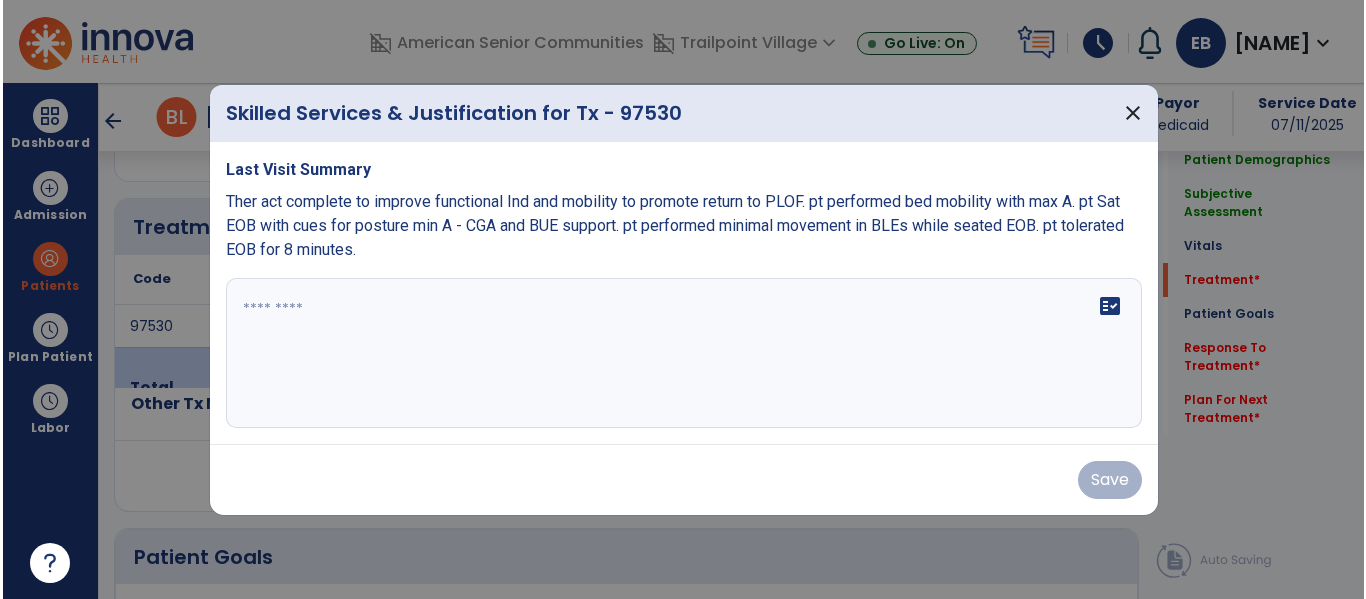 scroll, scrollTop: 1131, scrollLeft: 0, axis: vertical 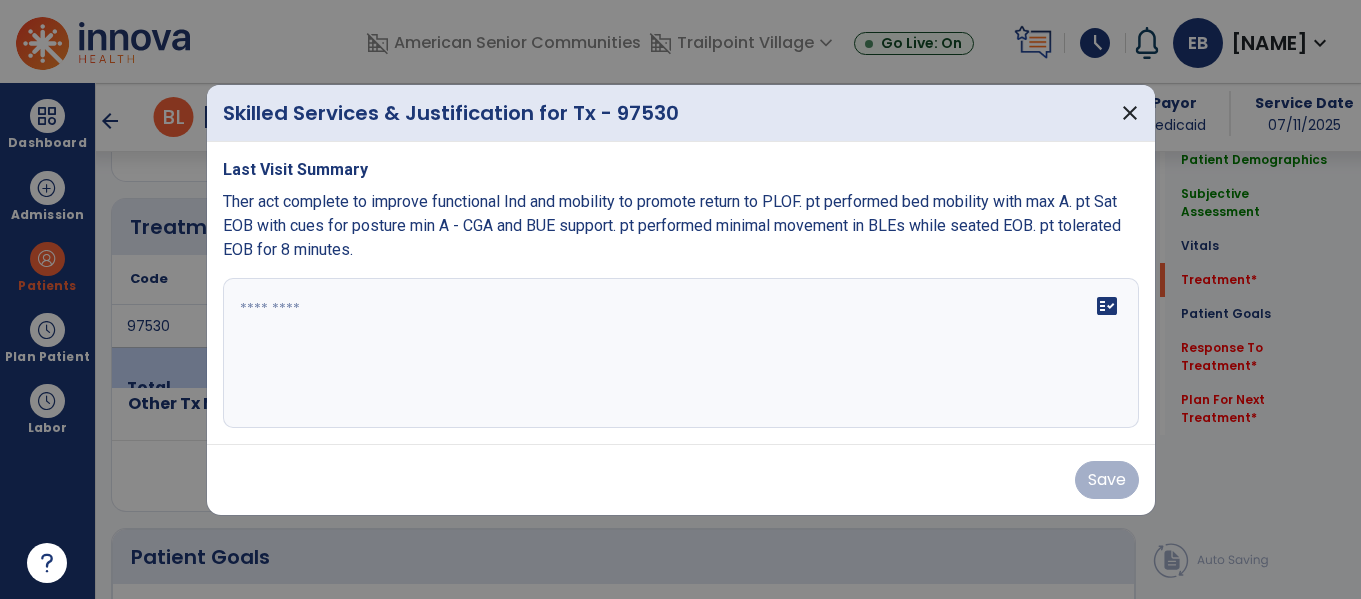 click on "fact_check" at bounding box center (681, 353) 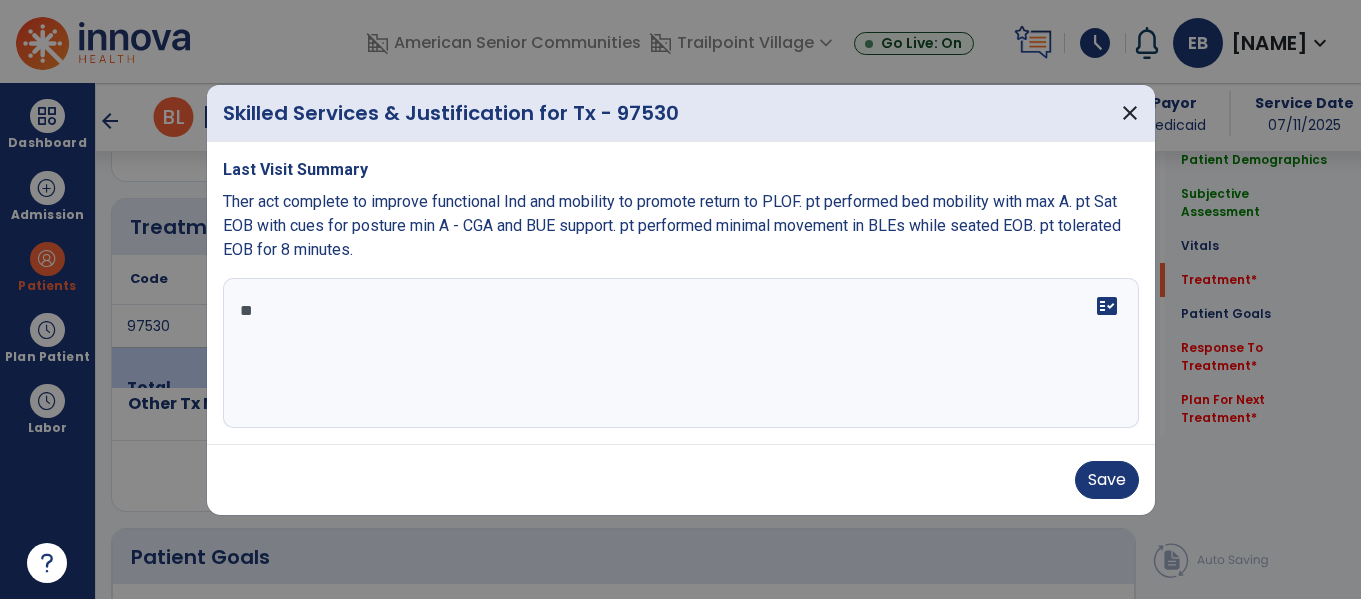 type on "*" 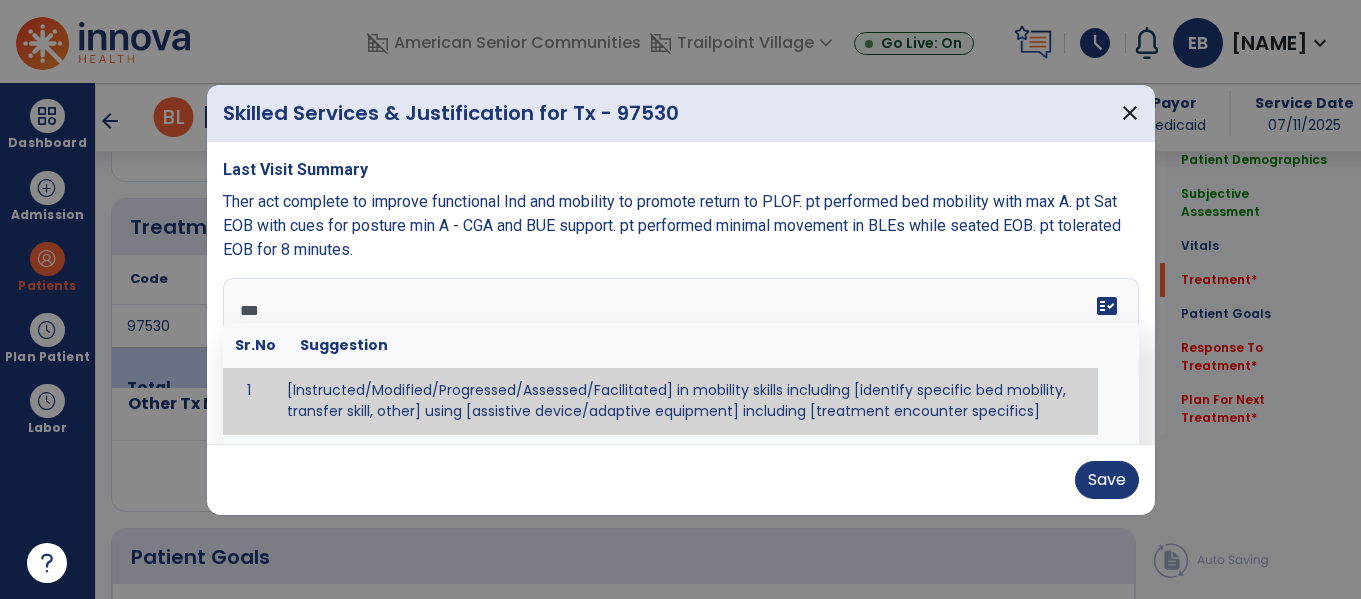 type on "****" 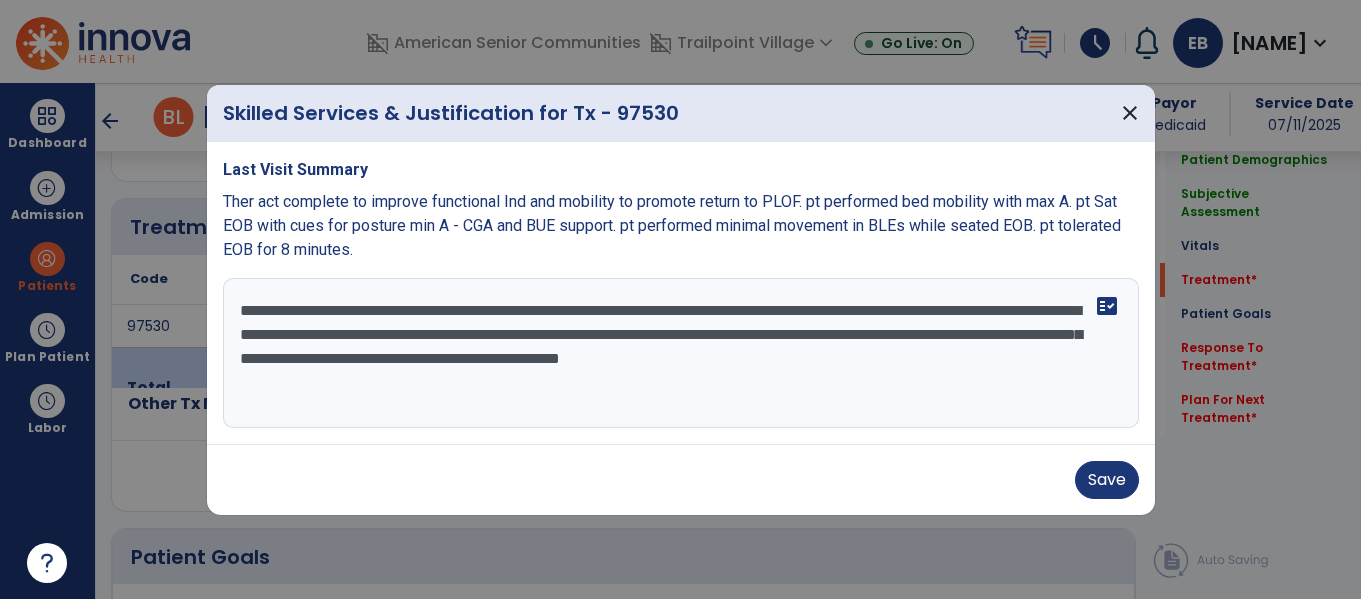 click on "**********" at bounding box center [681, 353] 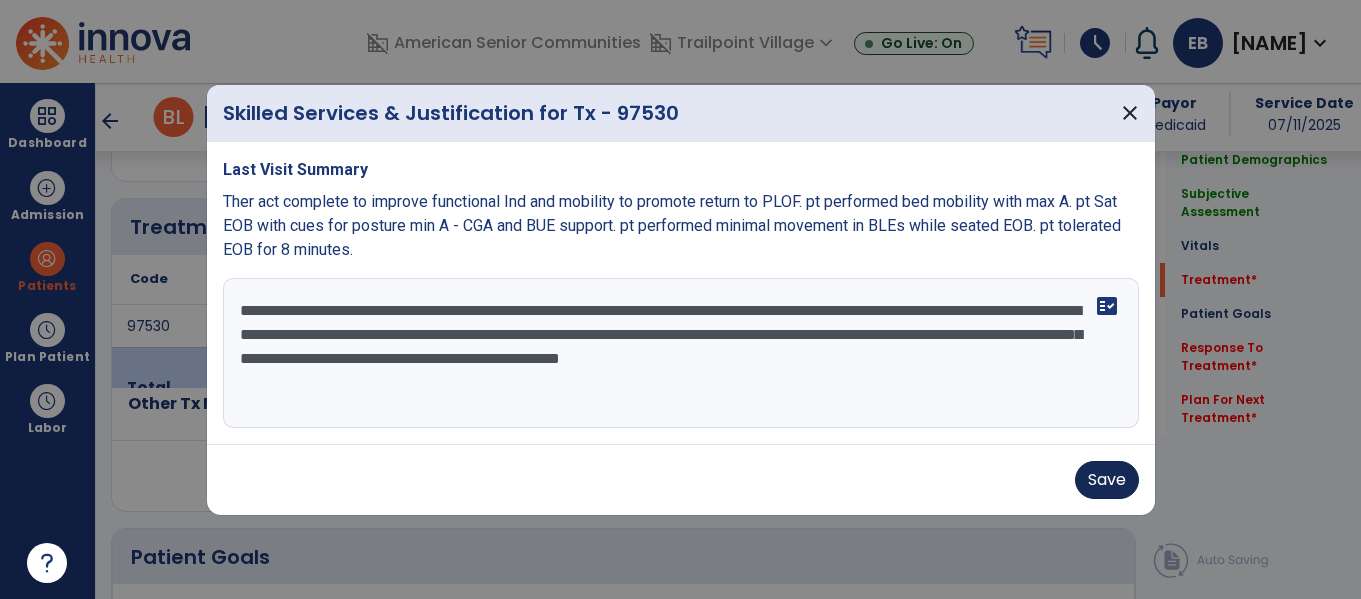type on "**********" 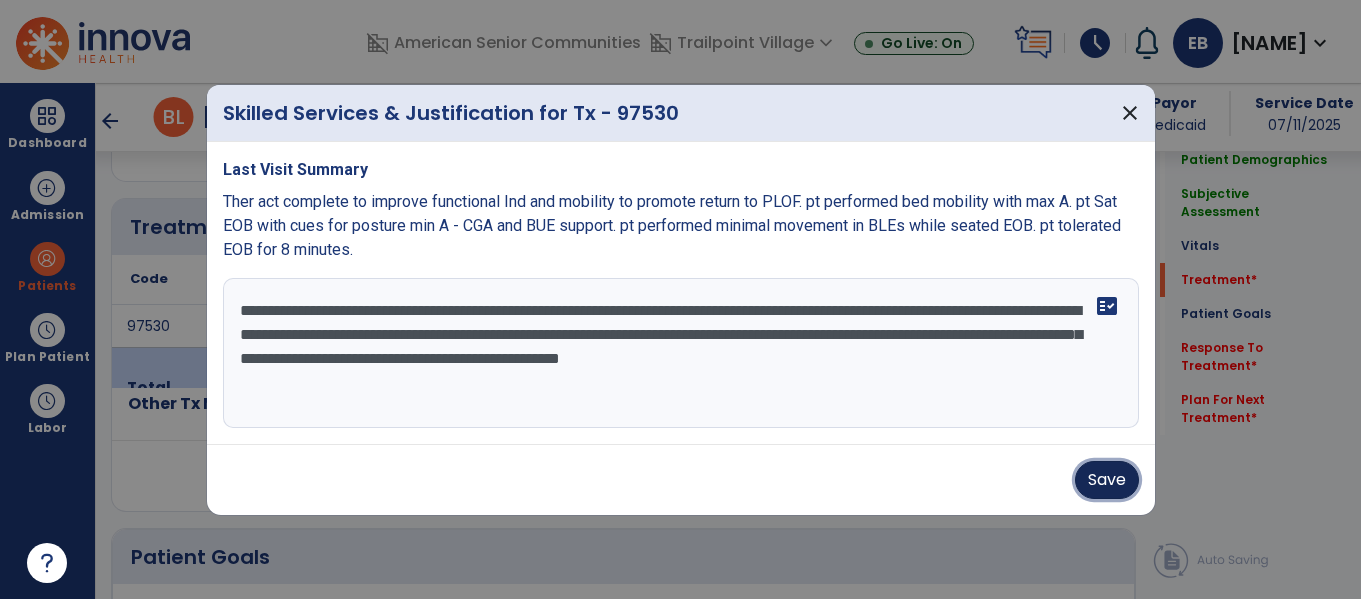 click on "Save" at bounding box center (1107, 480) 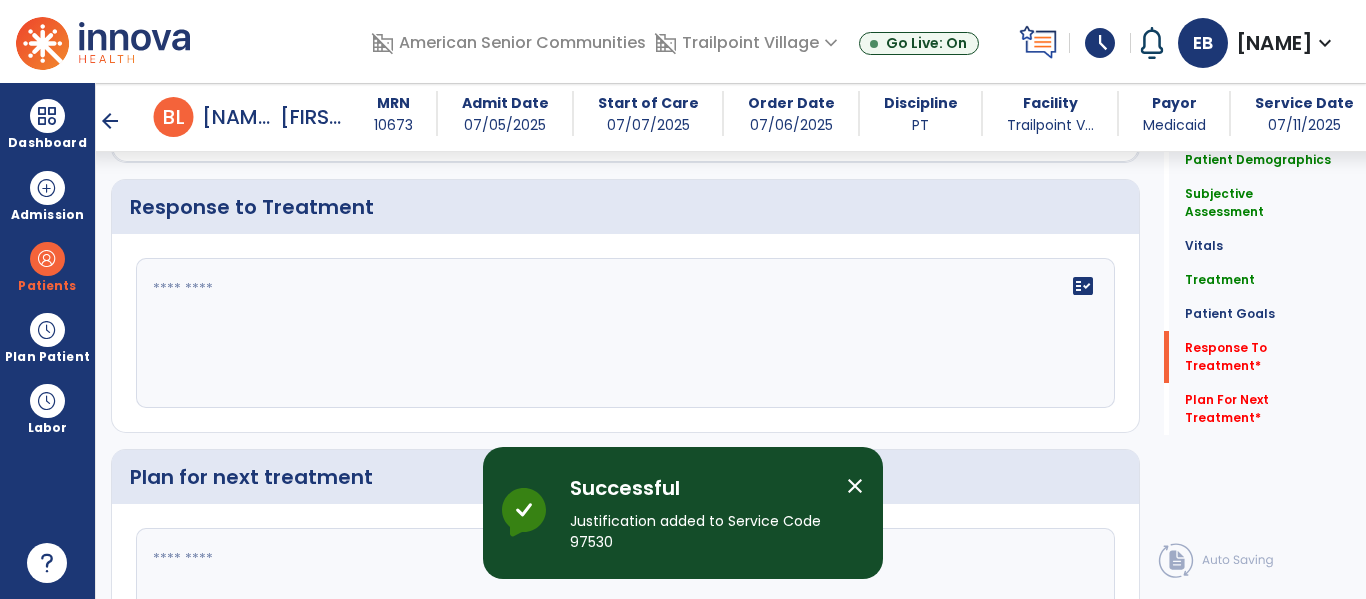 scroll, scrollTop: 2960, scrollLeft: 0, axis: vertical 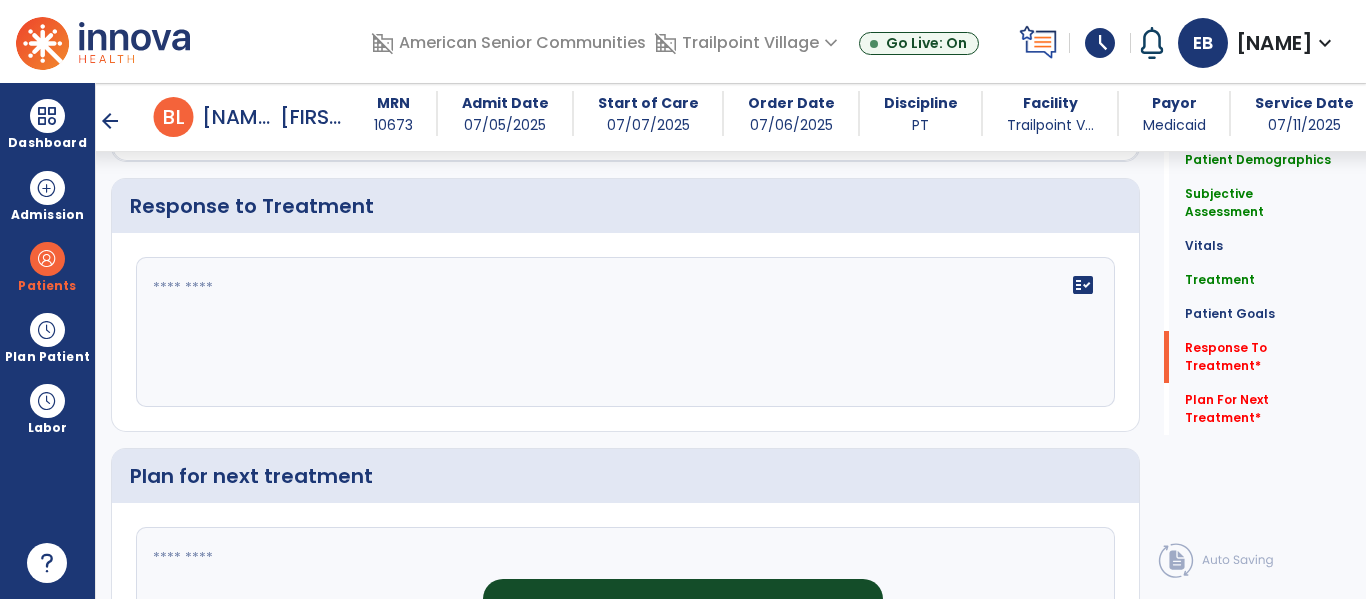 click on "fact_check" 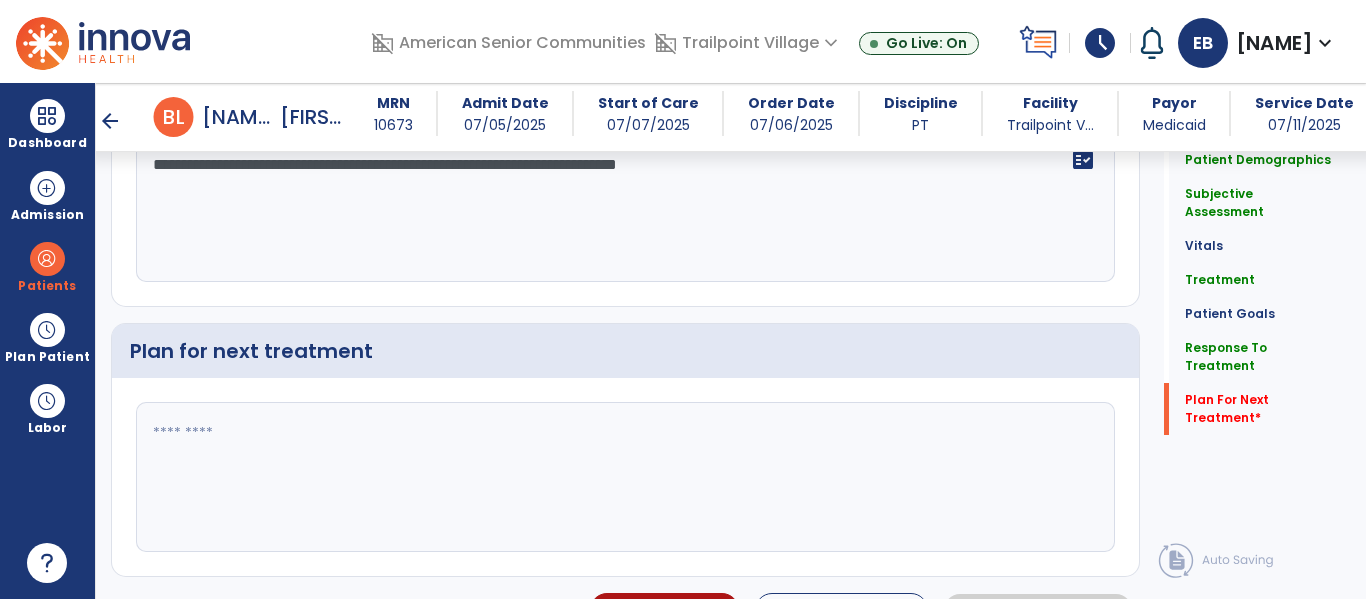 scroll, scrollTop: 3129, scrollLeft: 0, axis: vertical 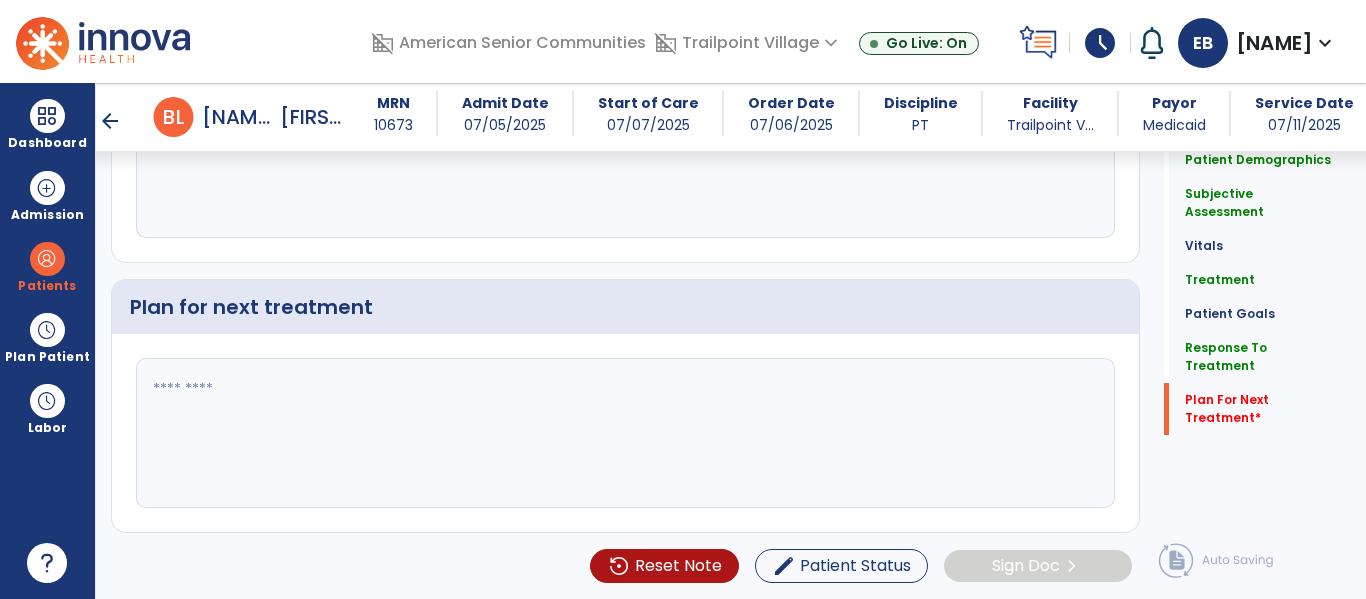 type on "**********" 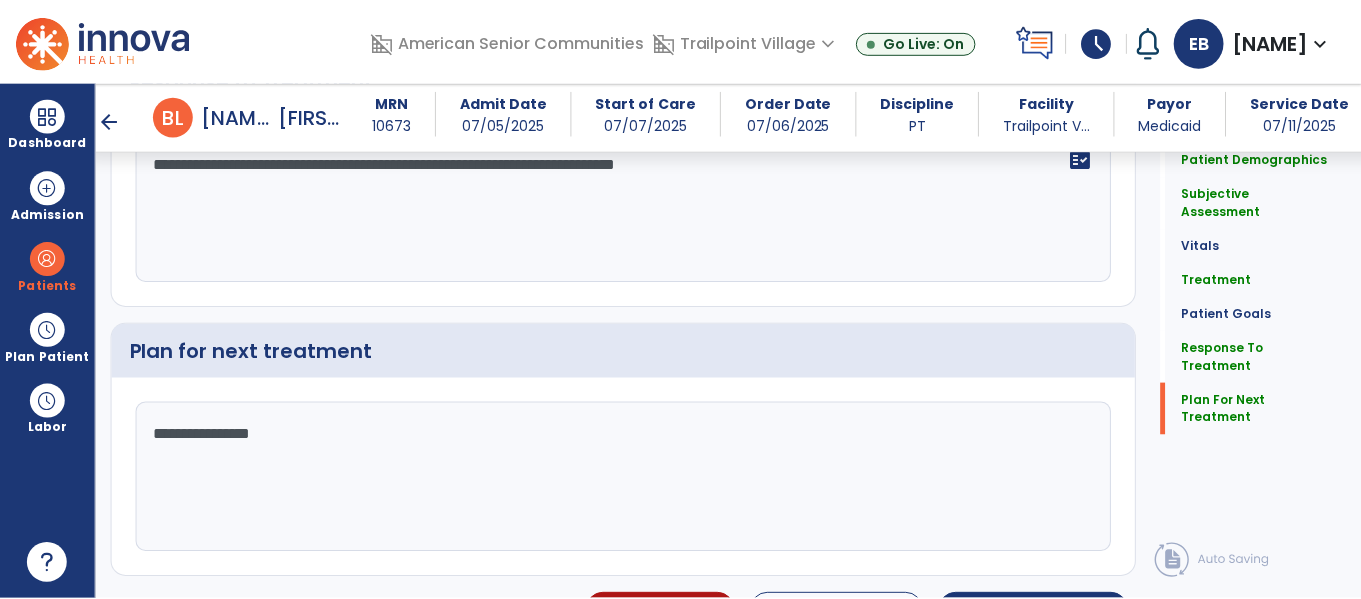 scroll, scrollTop: 3129, scrollLeft: 0, axis: vertical 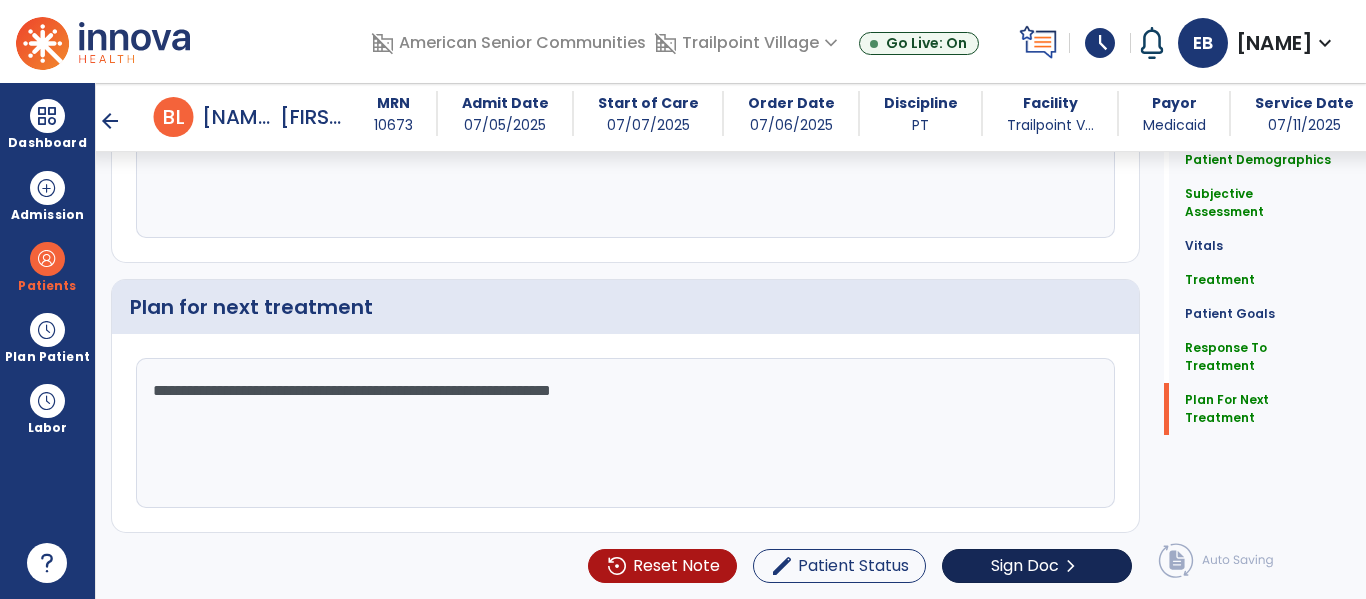 type on "**********" 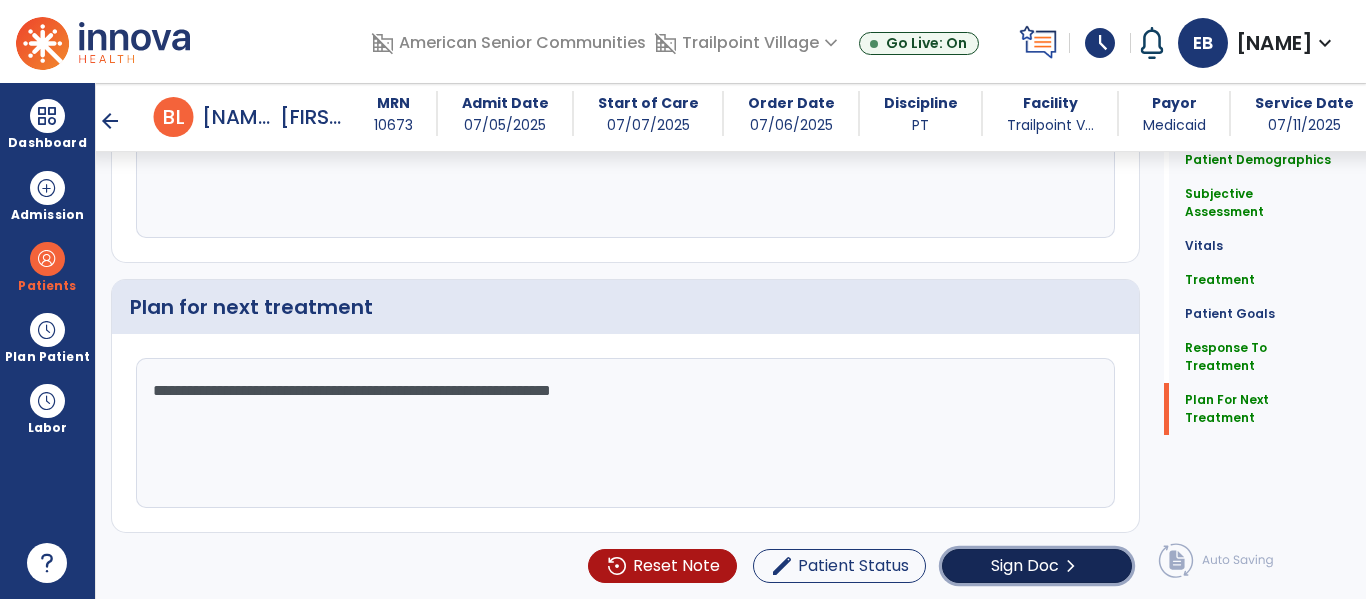 click on "Sign Doc" 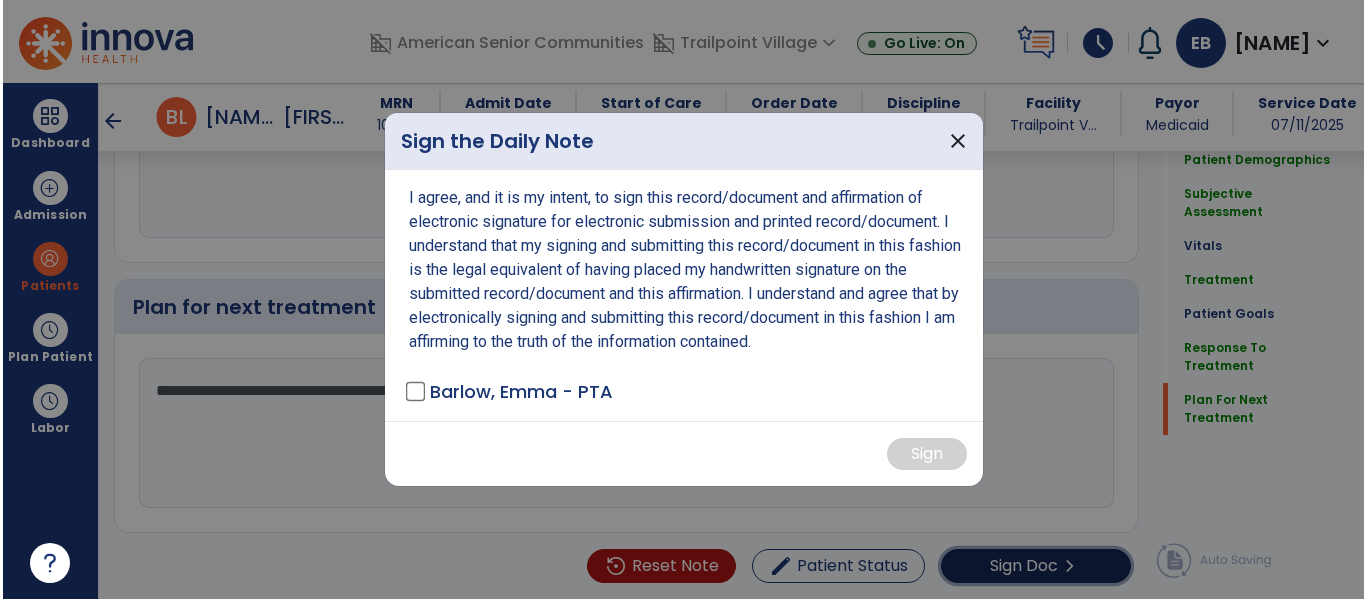 scroll, scrollTop: 3129, scrollLeft: 0, axis: vertical 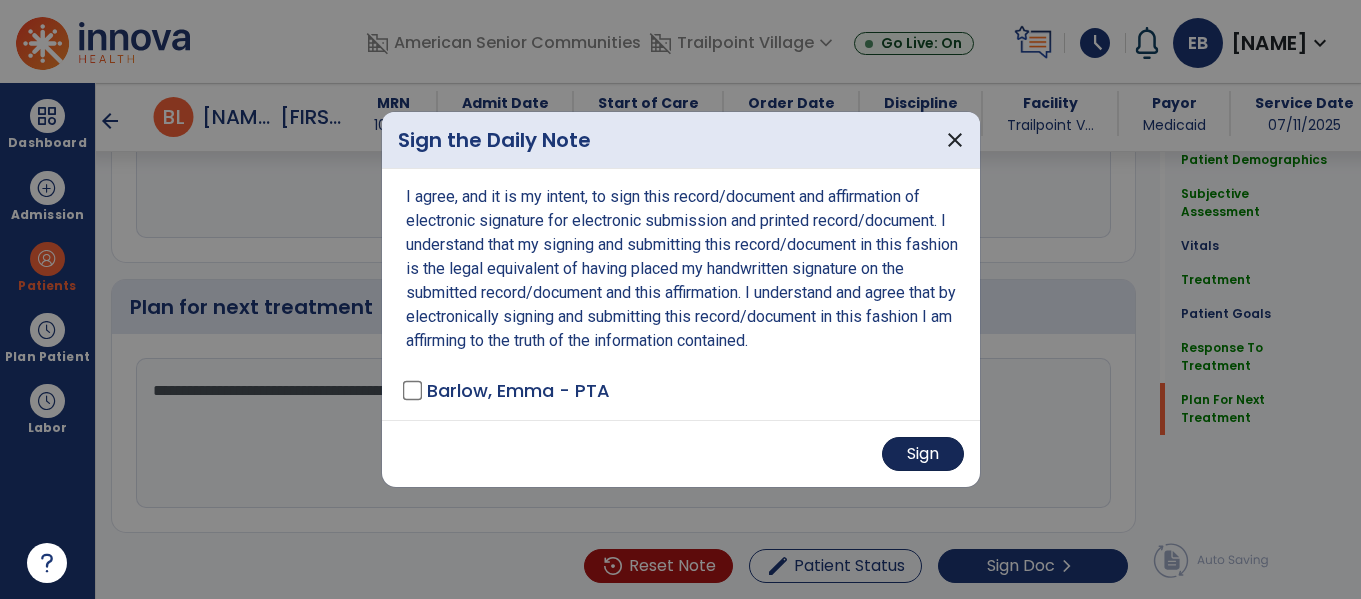 click on "Sign" at bounding box center (923, 454) 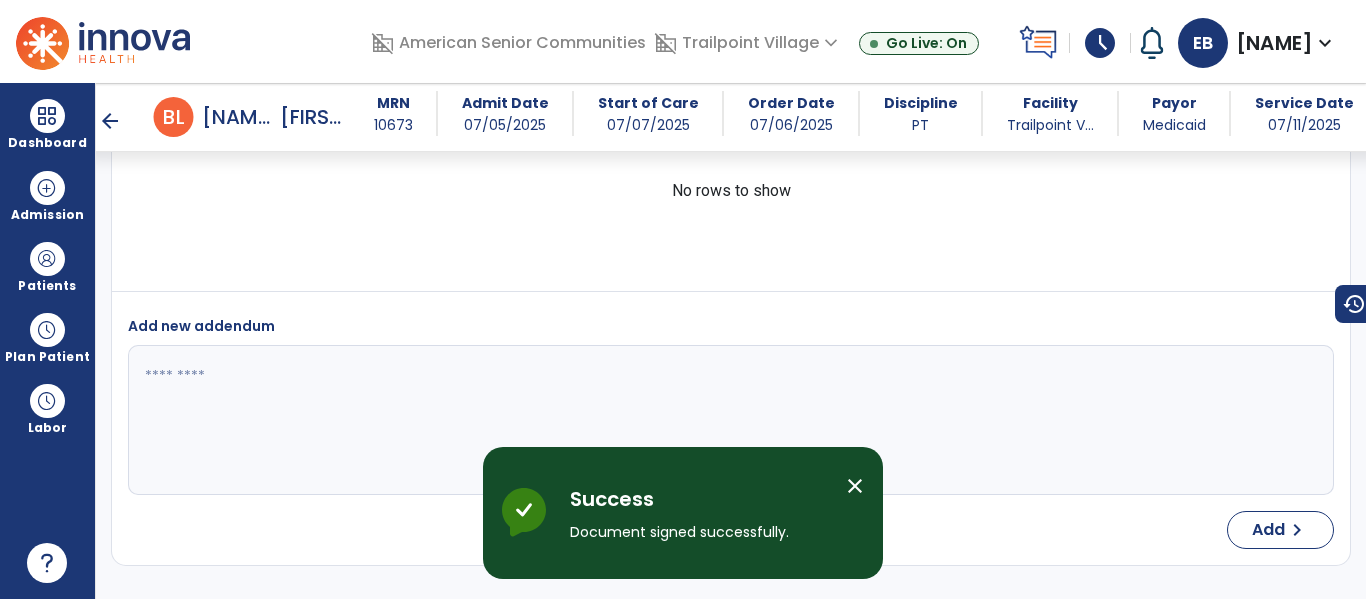 scroll, scrollTop: 4336, scrollLeft: 0, axis: vertical 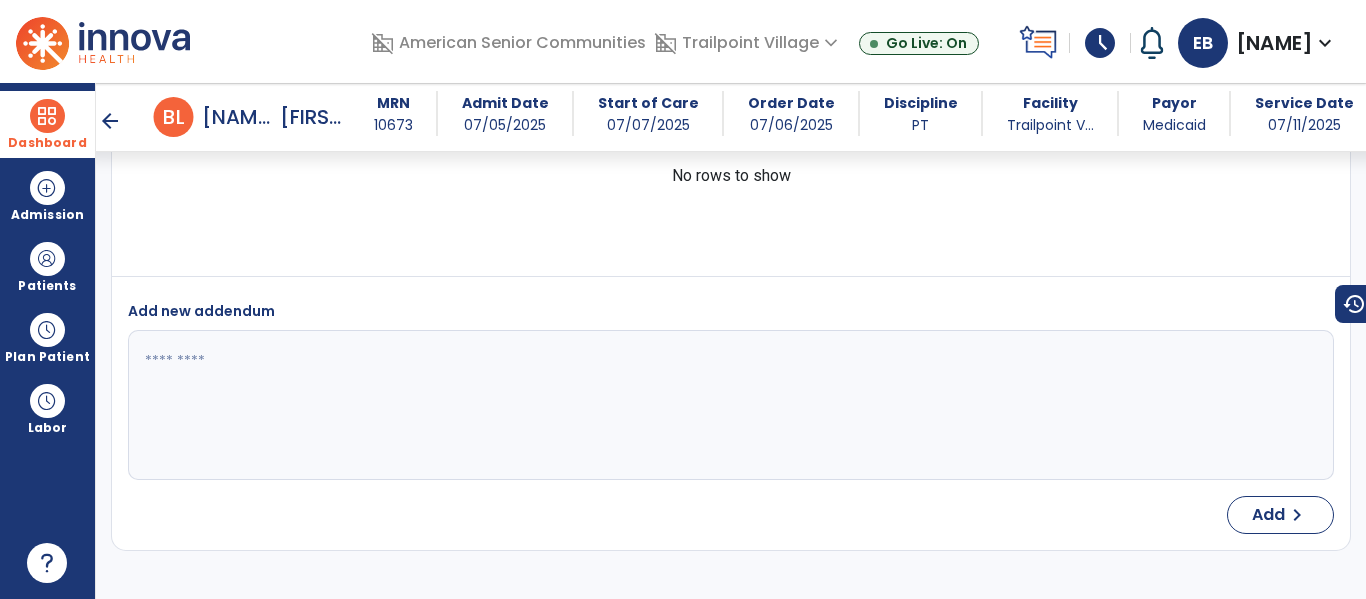 click on "Dashboard" at bounding box center [47, 143] 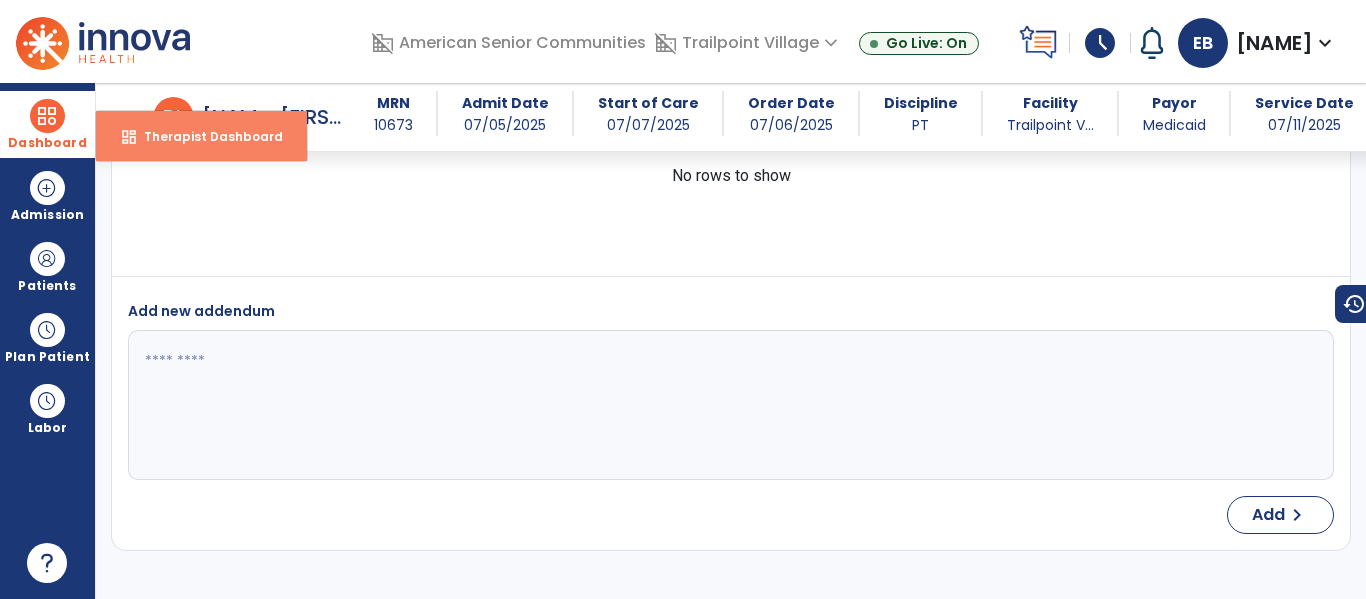 click on "Therapist Dashboard" at bounding box center [205, 136] 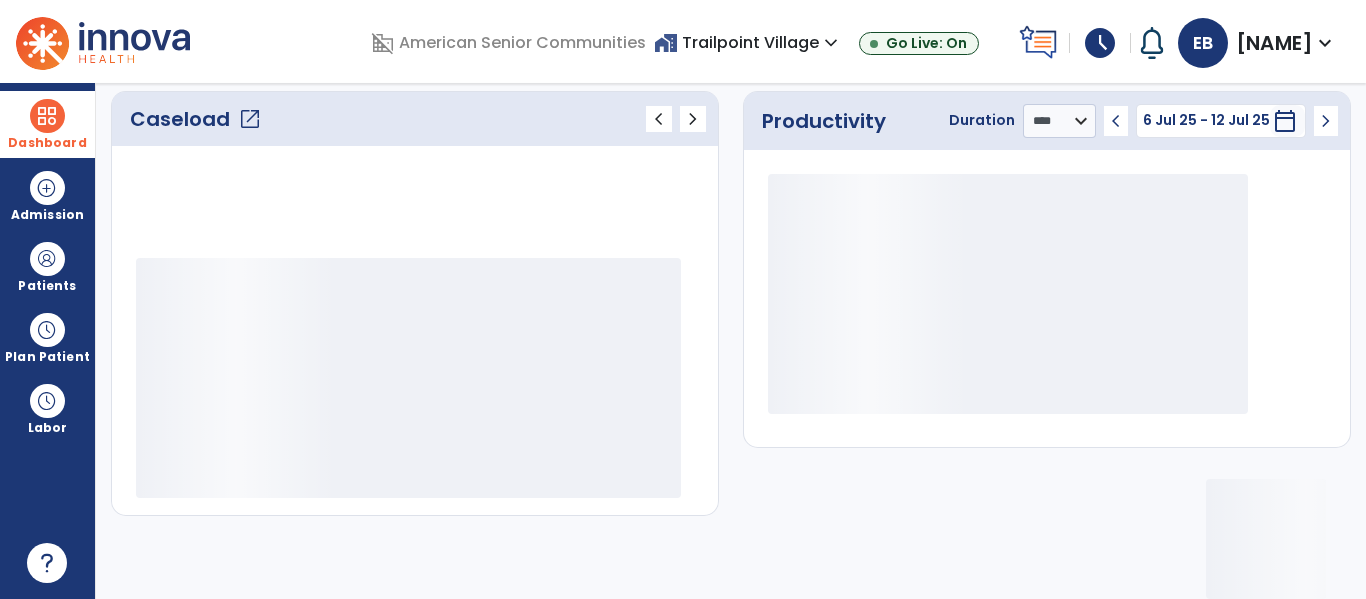 scroll, scrollTop: 276, scrollLeft: 0, axis: vertical 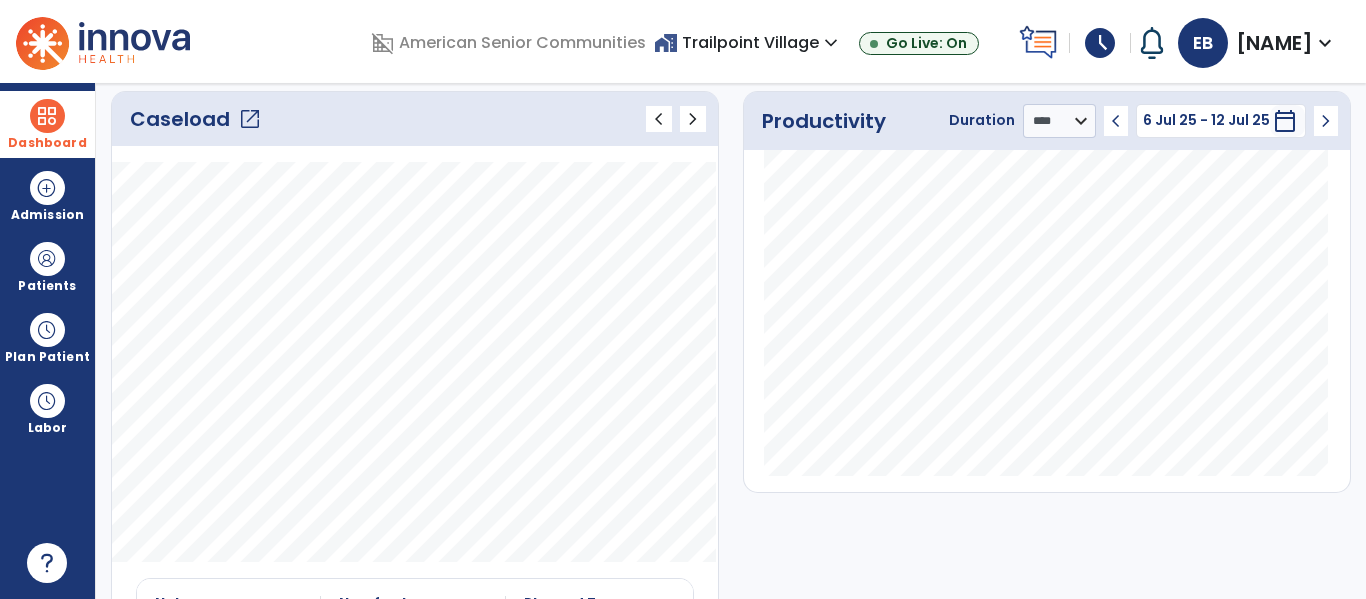 click on "Caseload   open_in_new" 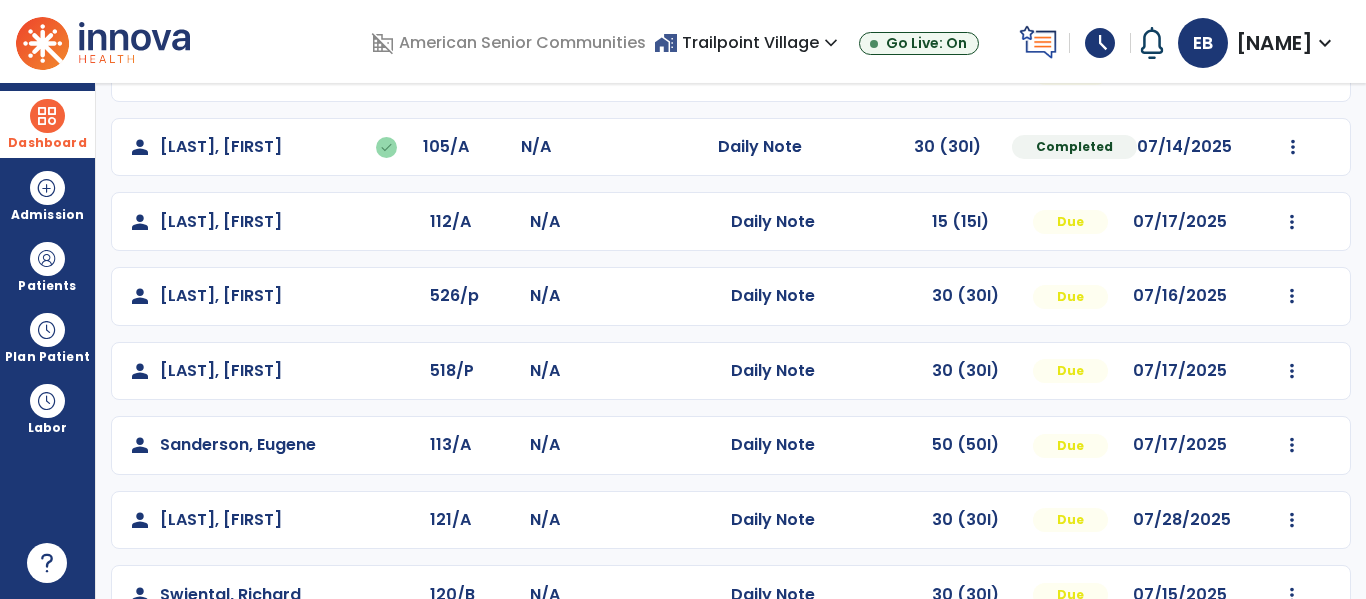 scroll, scrollTop: 292, scrollLeft: 0, axis: vertical 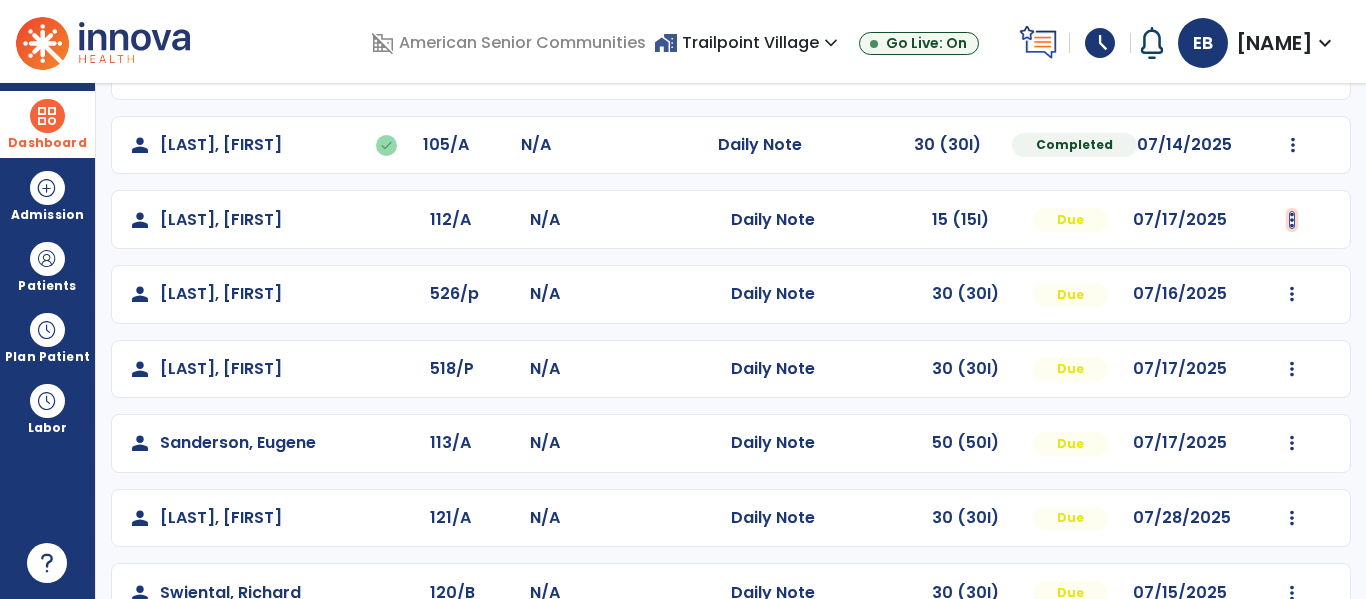 click at bounding box center [1293, -4] 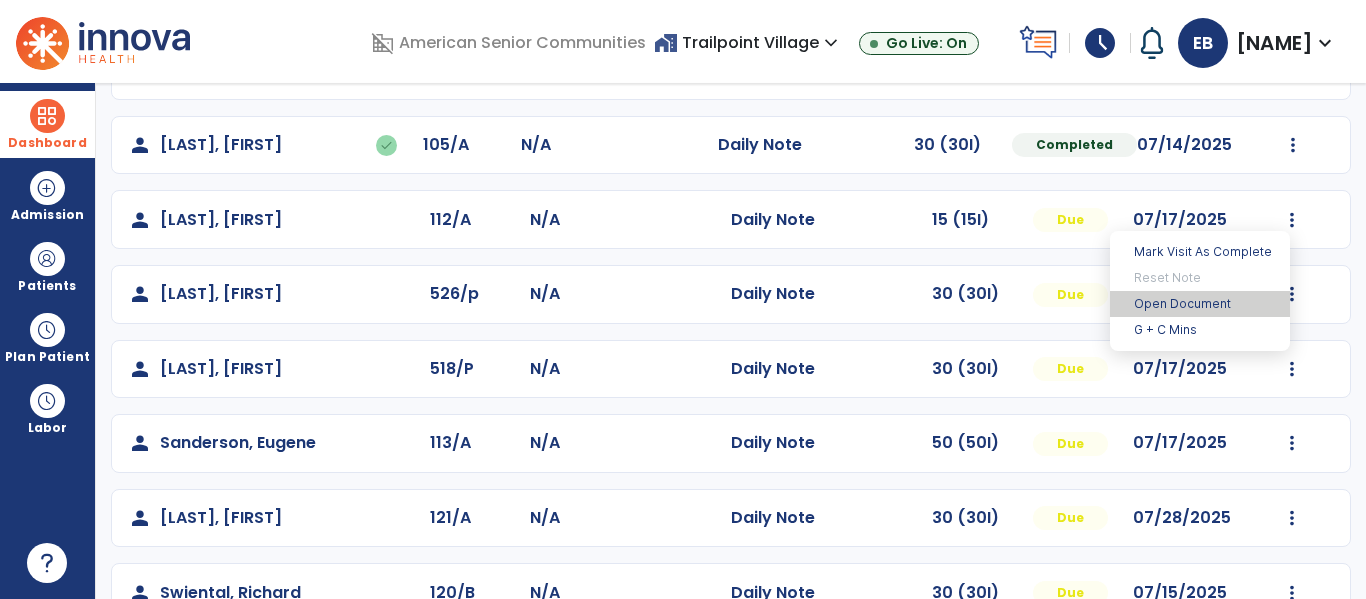 click on "Open Document" at bounding box center [1200, 304] 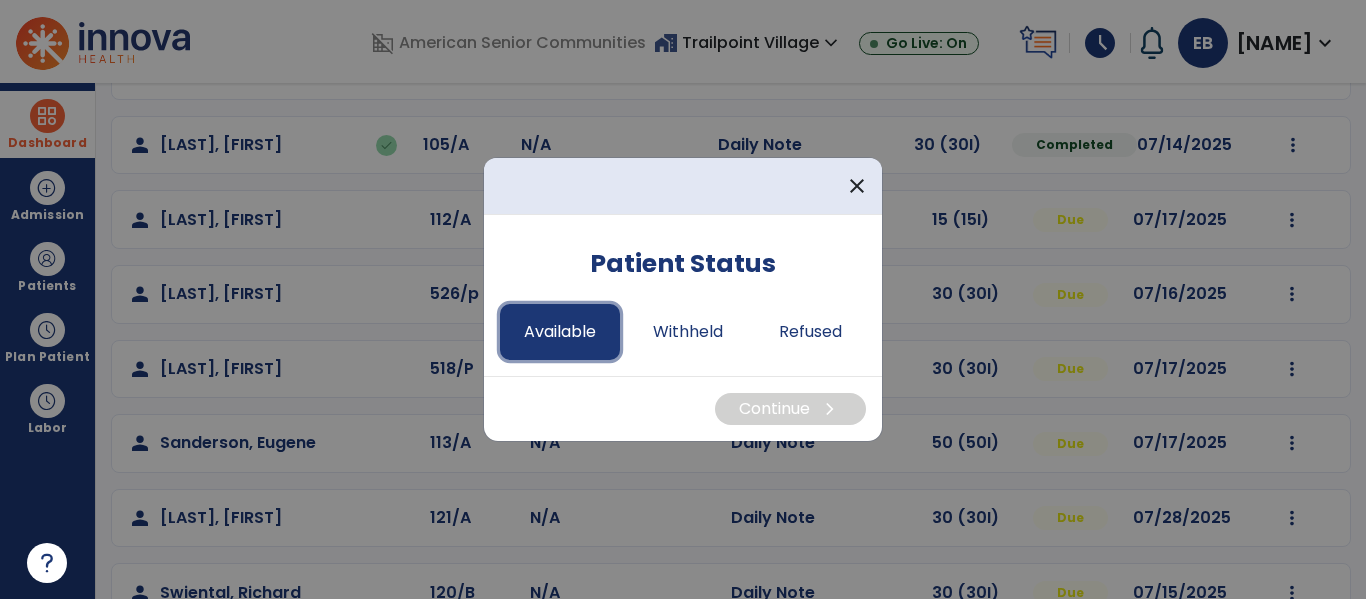click on "Available" at bounding box center (560, 332) 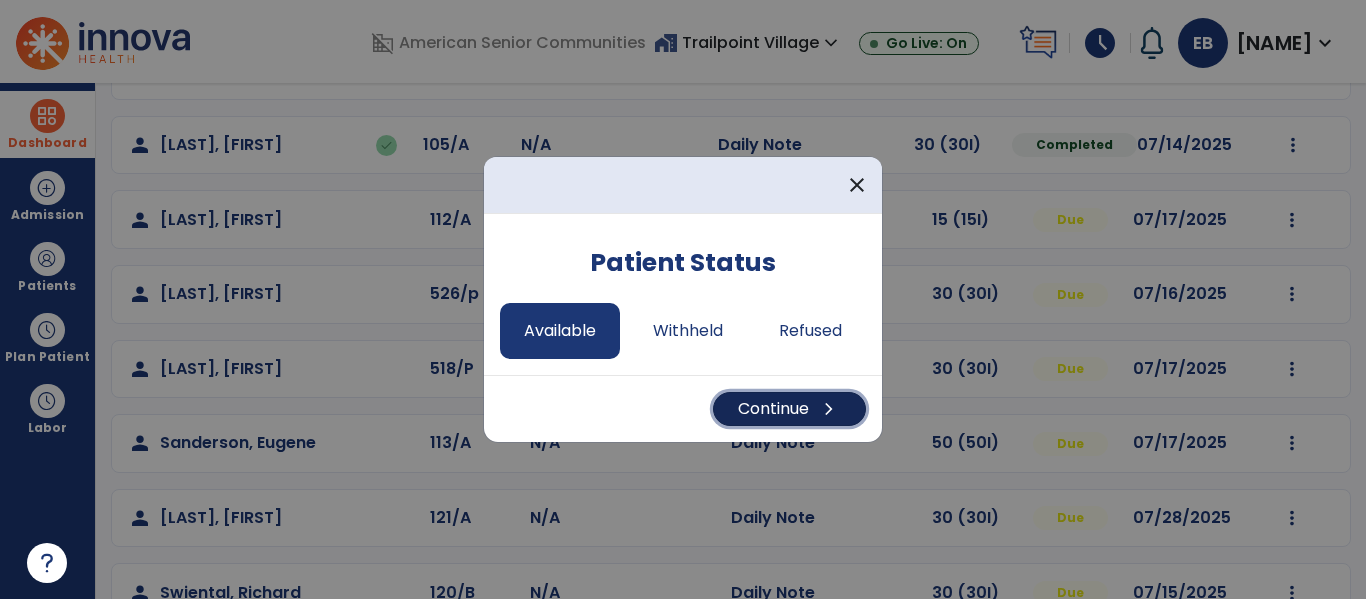click on "Continue   chevron_right" at bounding box center (789, 409) 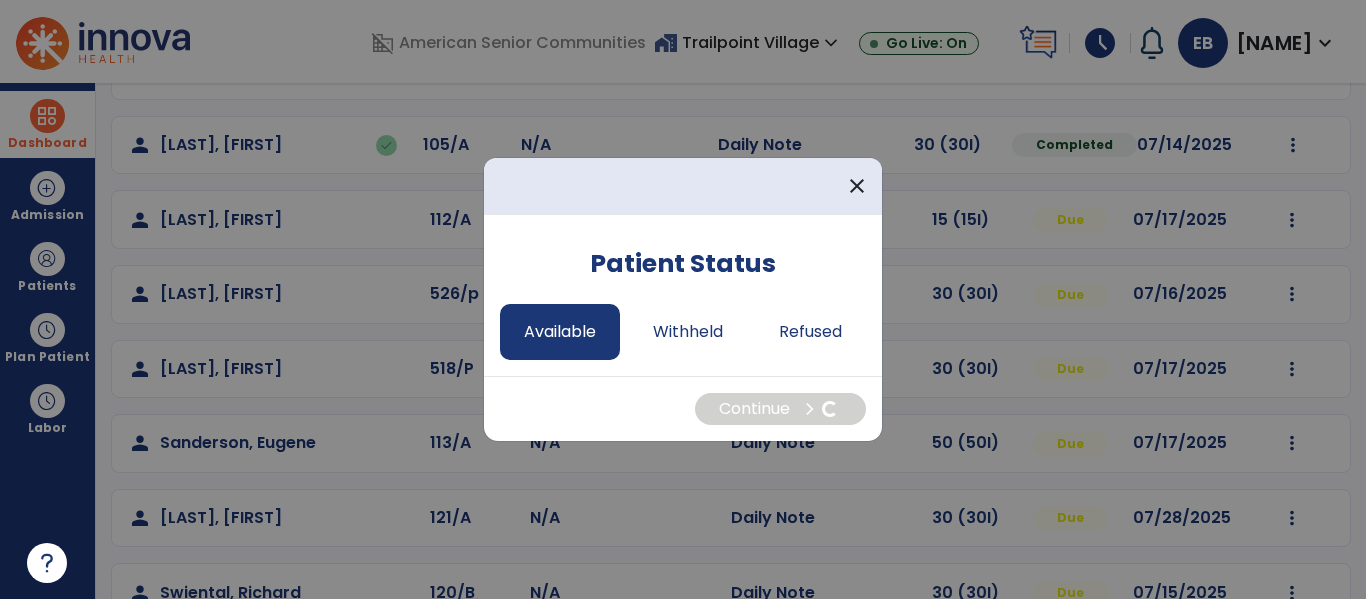 select on "*" 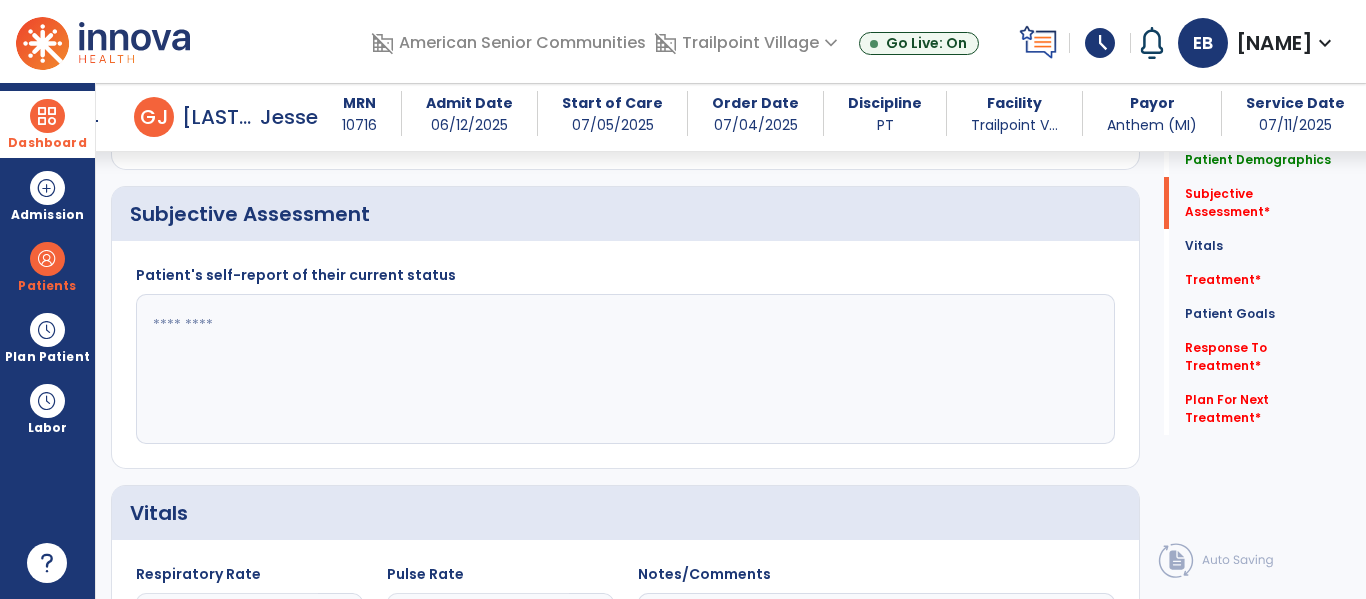 scroll, scrollTop: 432, scrollLeft: 0, axis: vertical 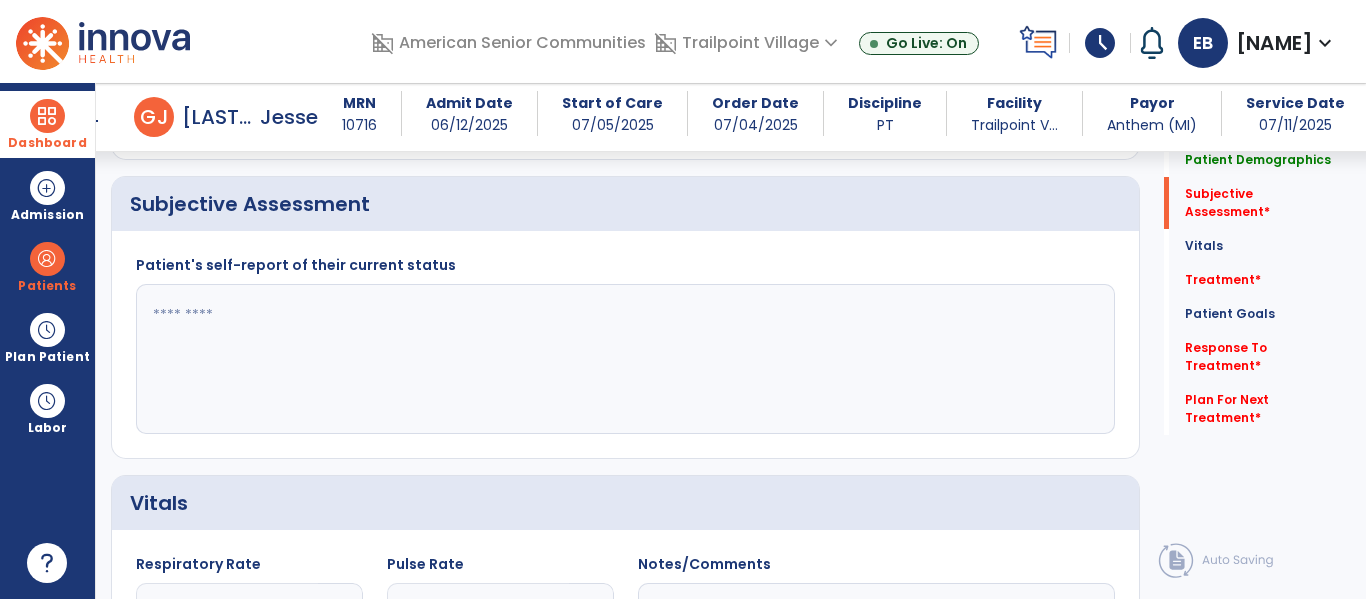click 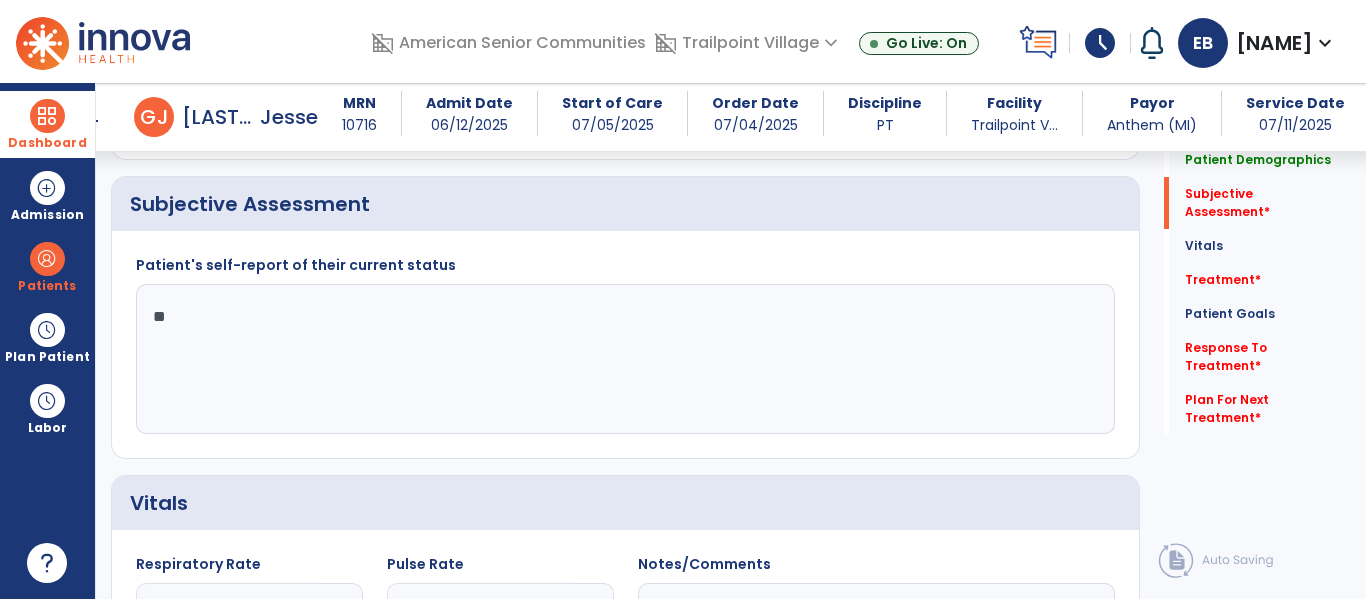 type on "*" 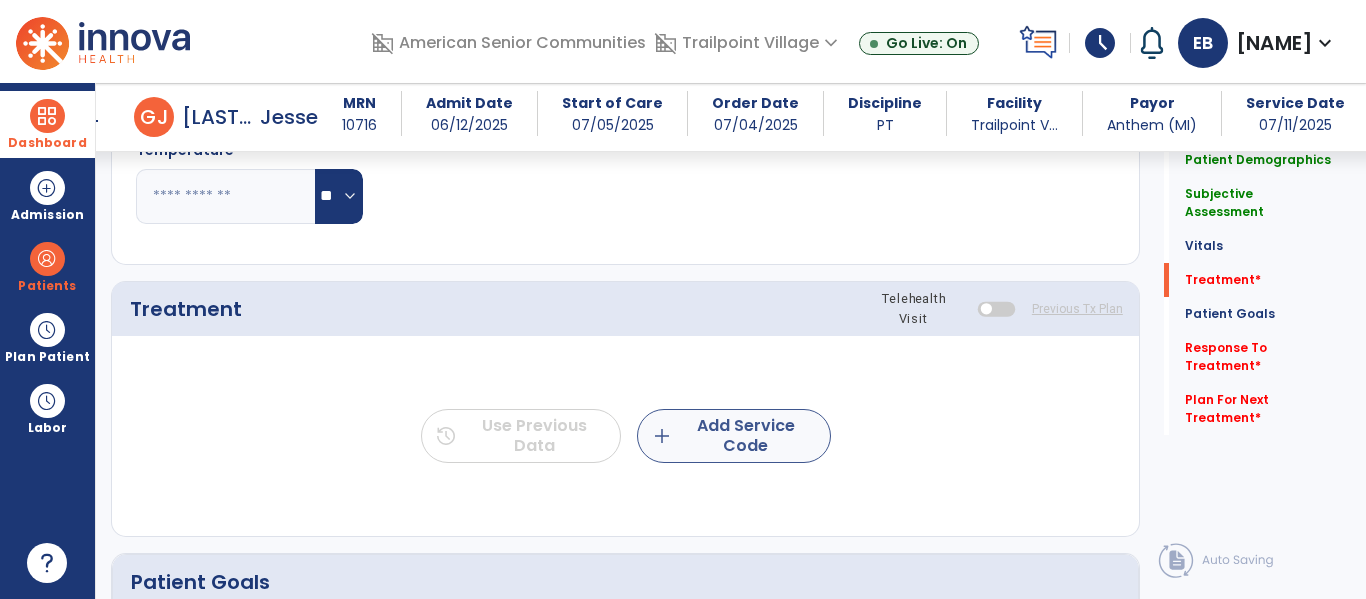 type on "**********" 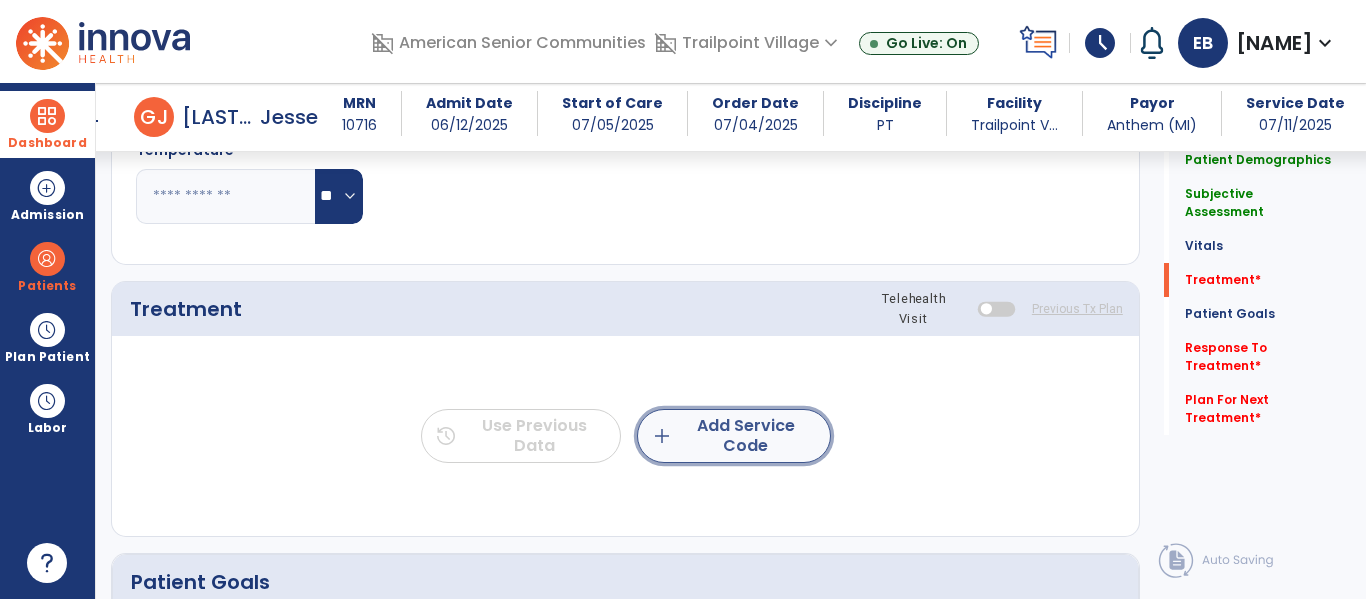 click on "add  Add Service Code" 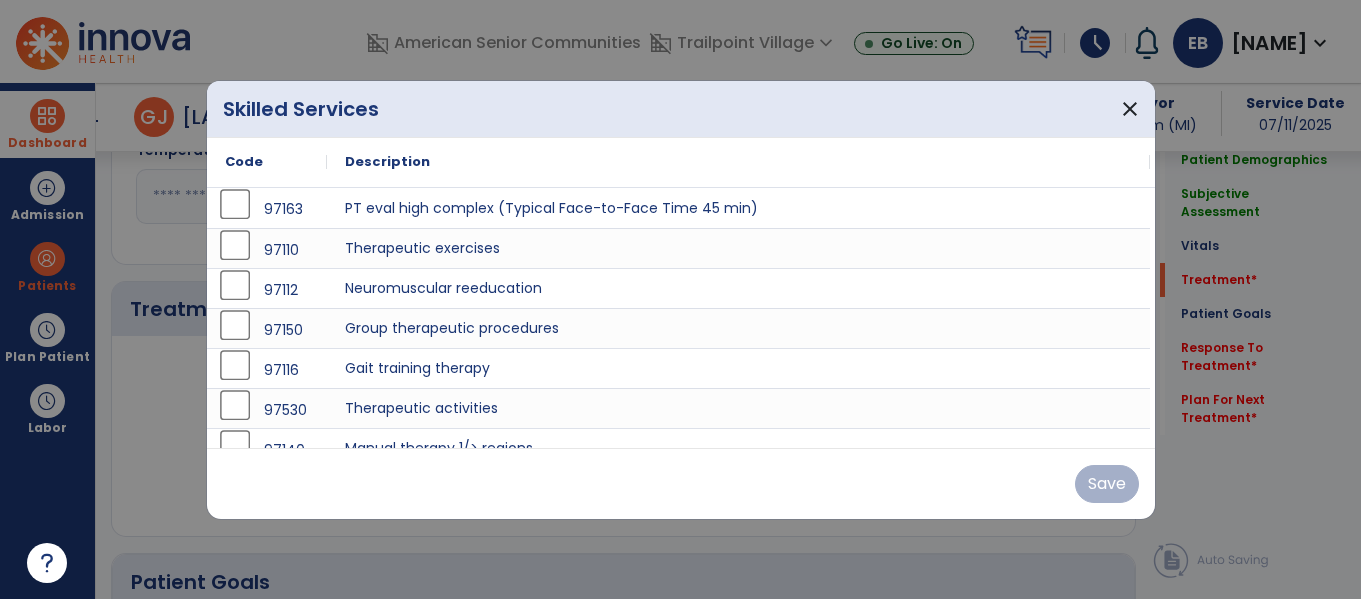 scroll, scrollTop: 1048, scrollLeft: 0, axis: vertical 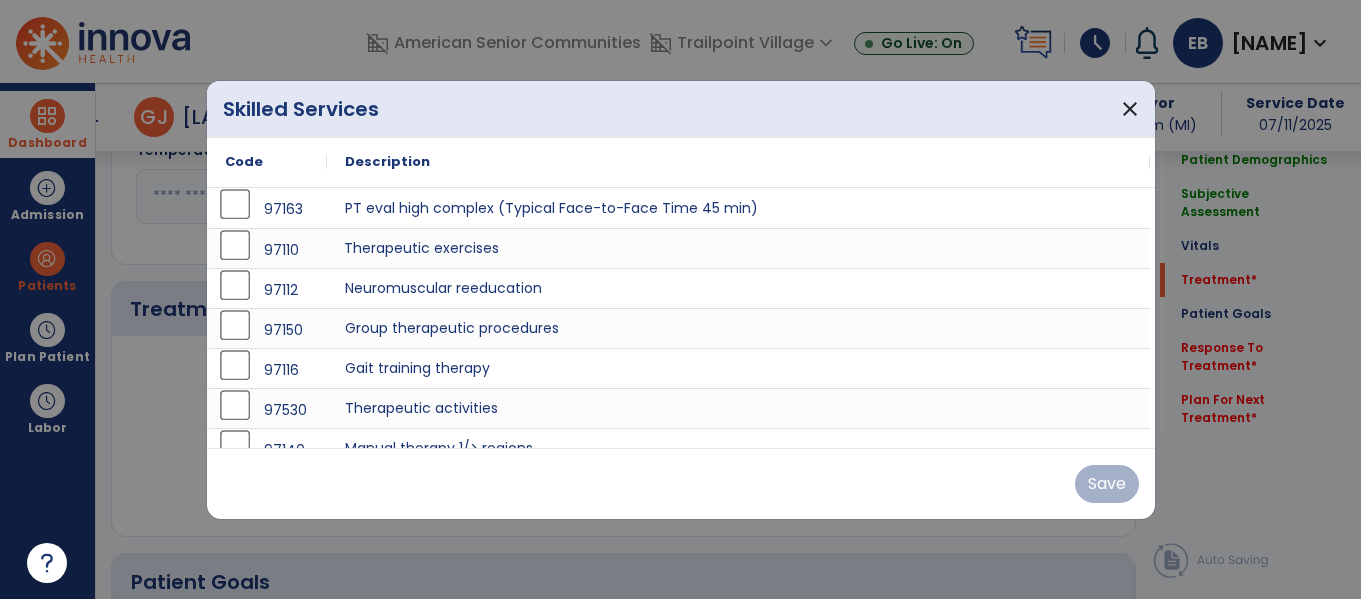 click on "Therapeutic exercises" at bounding box center [738, 248] 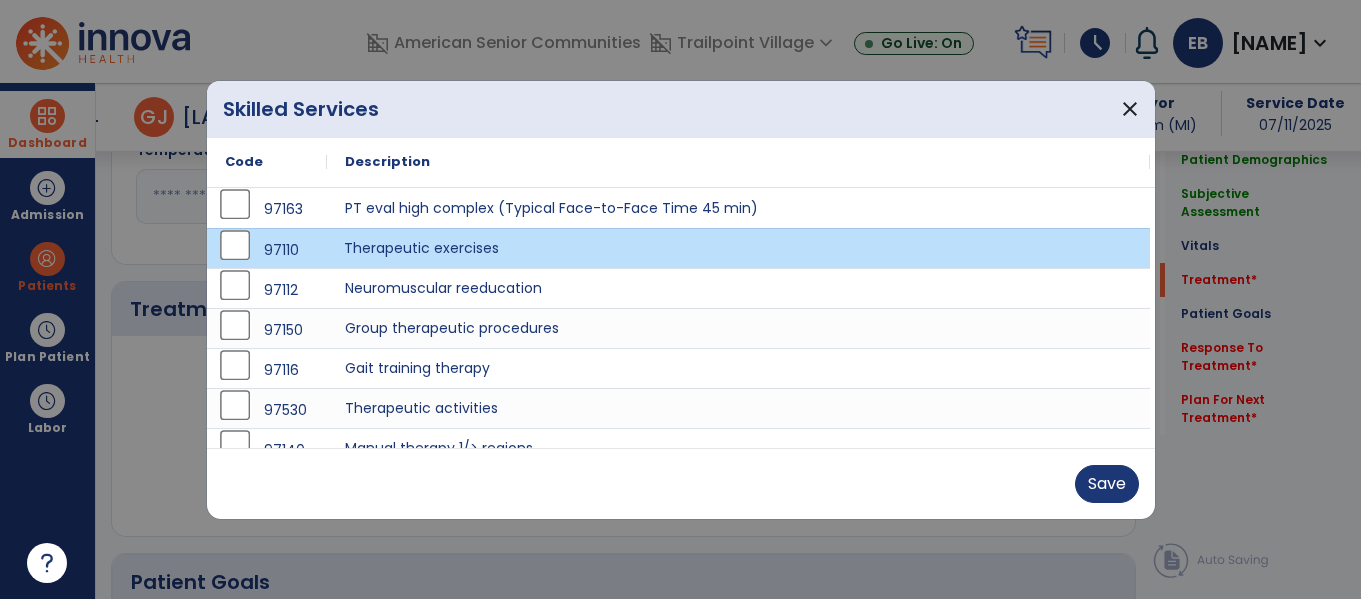 click on "Therapeutic exercises" at bounding box center [738, 248] 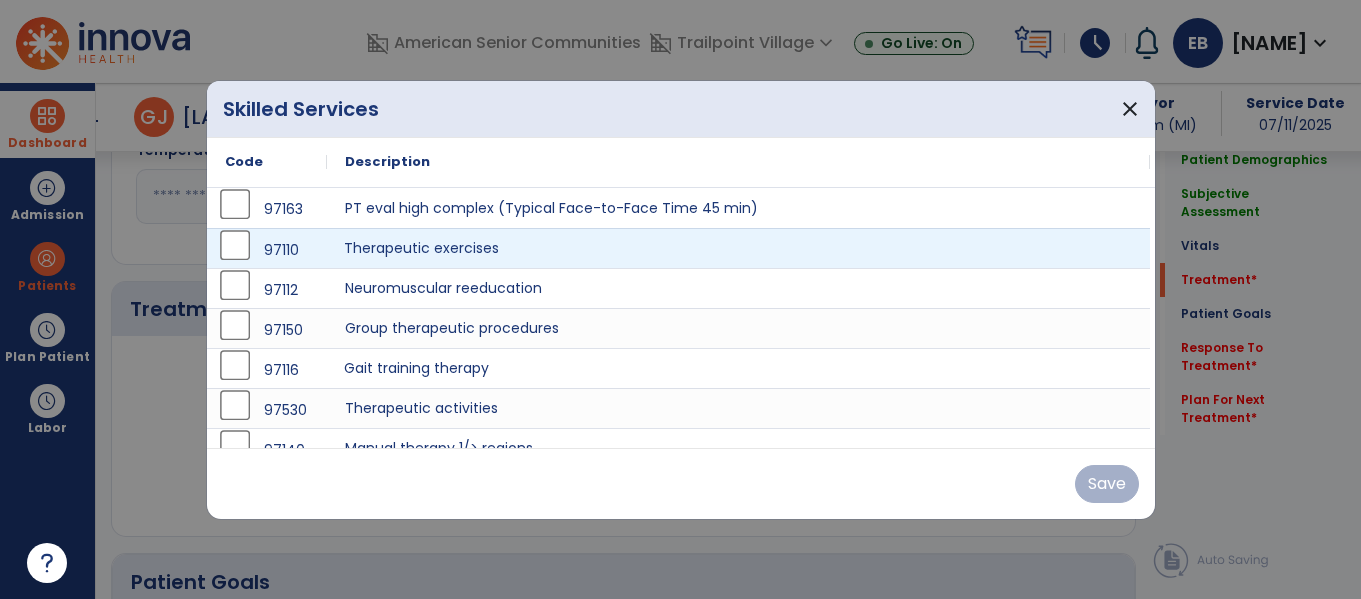 click on "Gait training therapy" at bounding box center [738, 368] 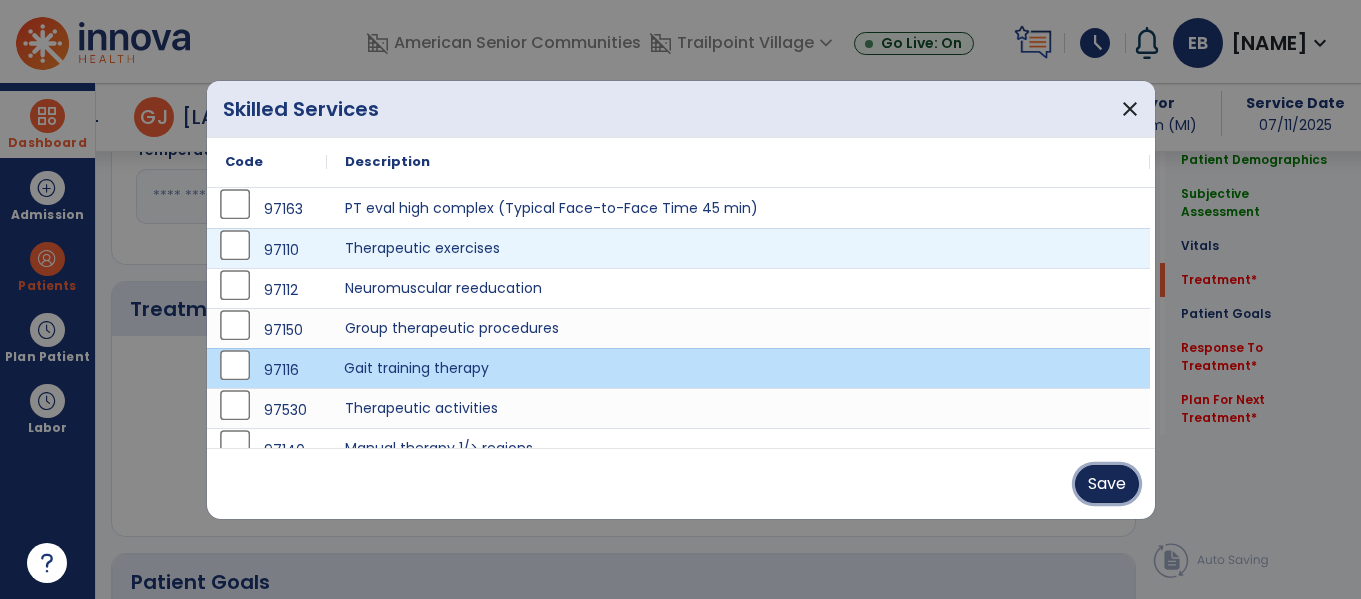 click on "Save" at bounding box center [1107, 484] 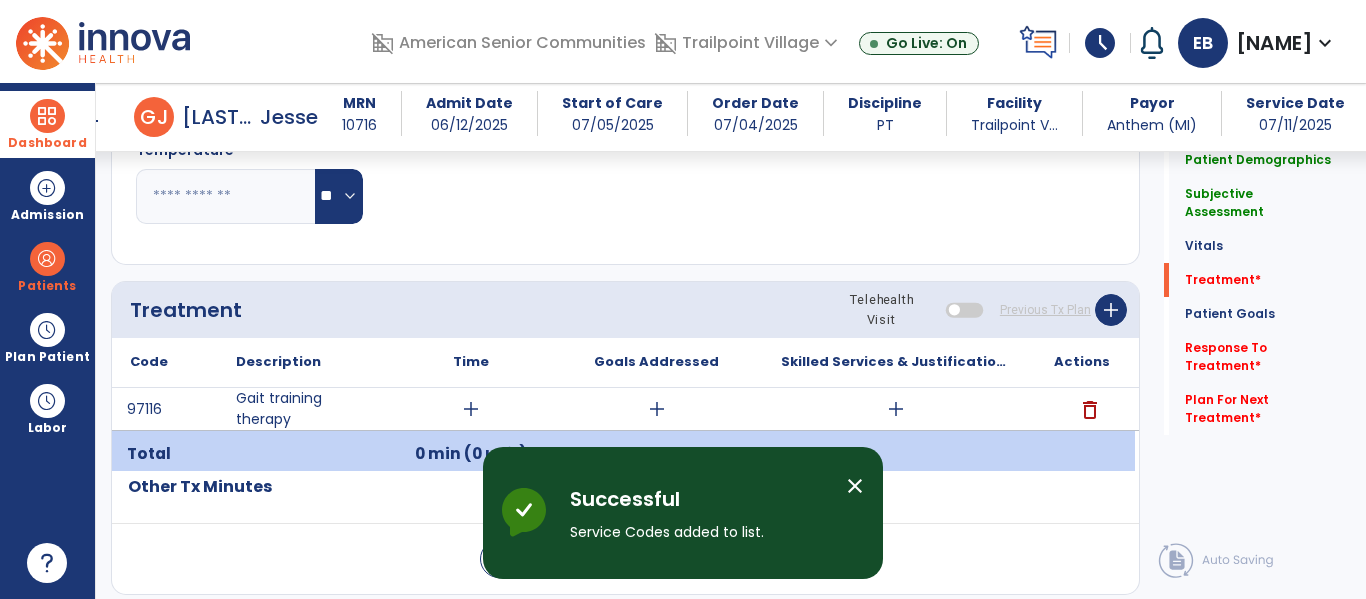 click on "add" at bounding box center (896, 409) 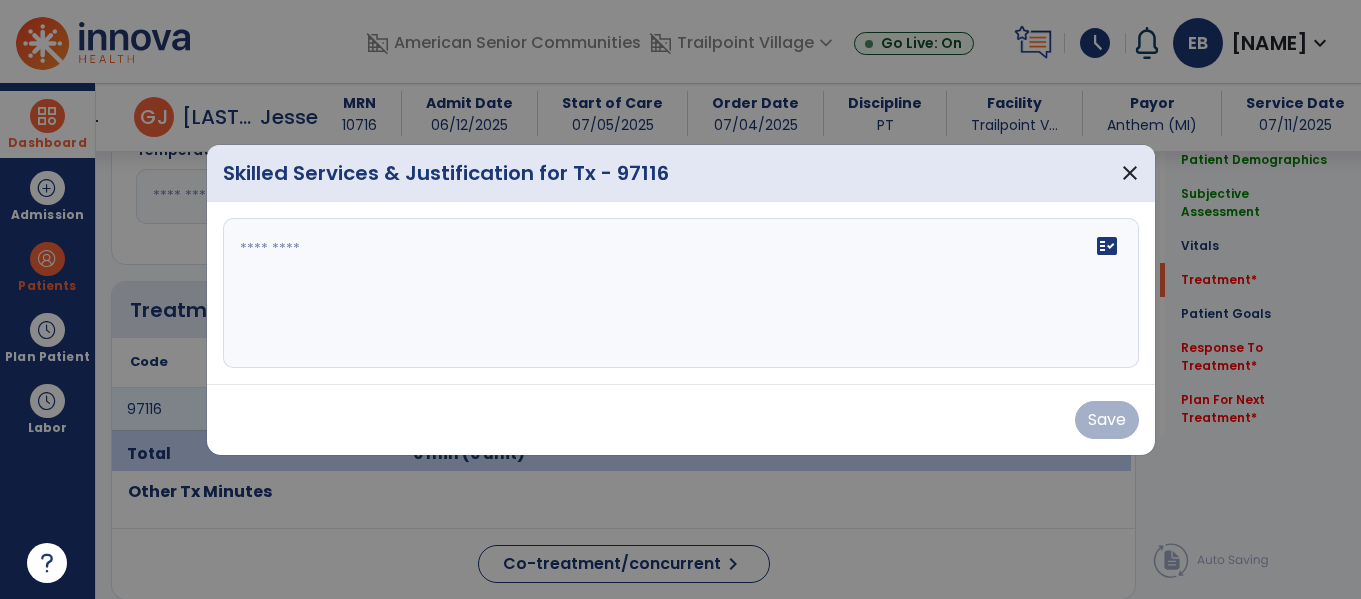 scroll, scrollTop: 1048, scrollLeft: 0, axis: vertical 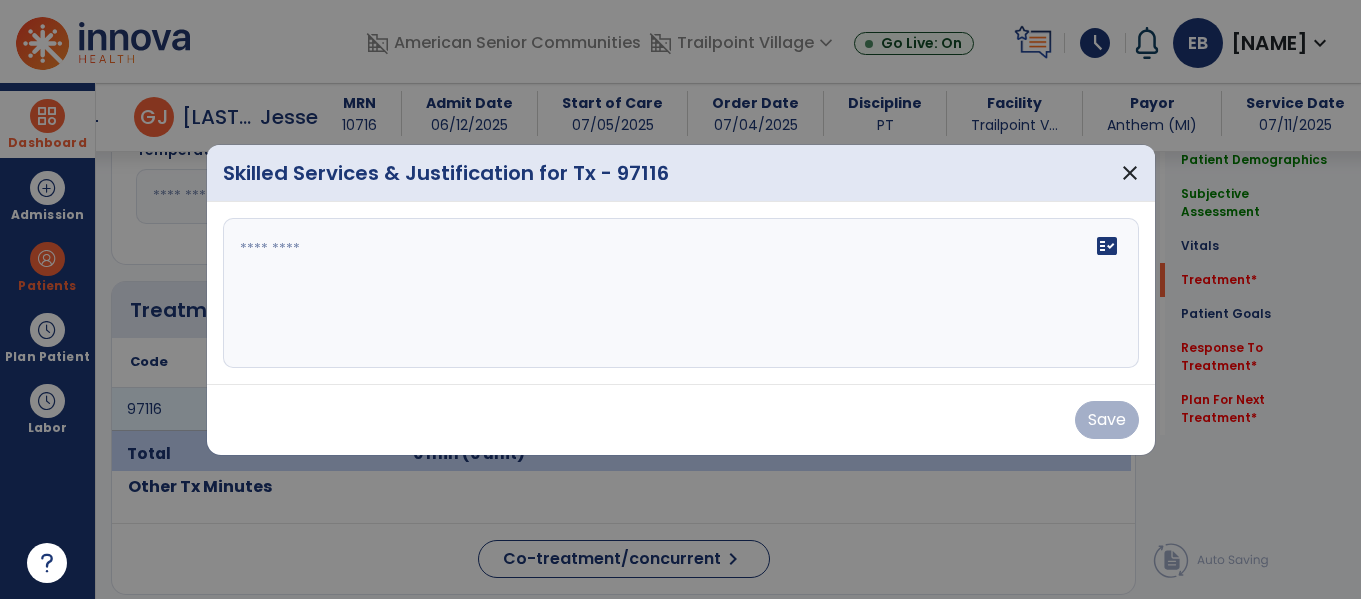 click on "fact_check" at bounding box center (681, 293) 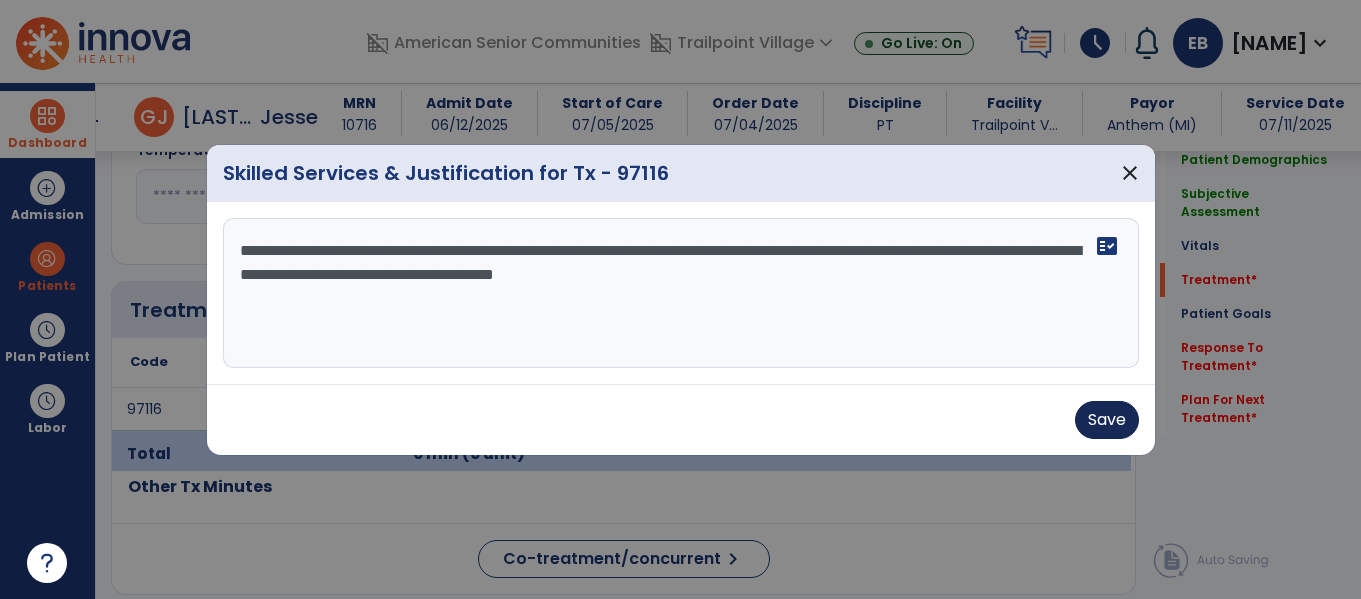 type on "**********" 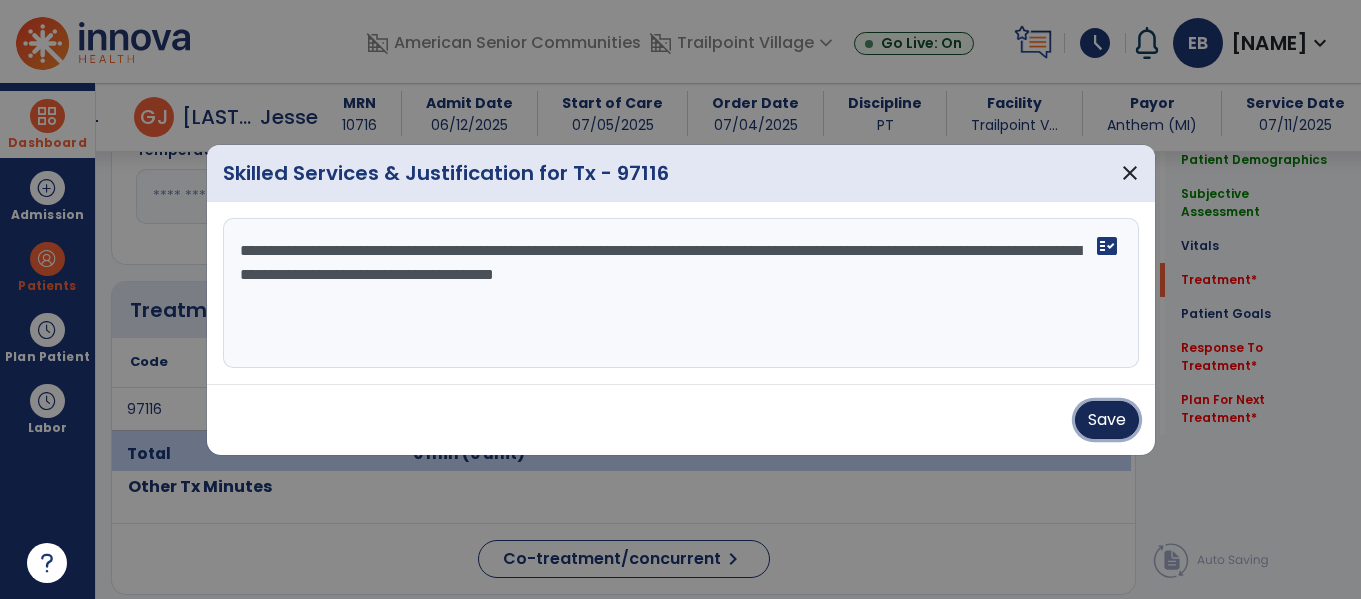 click on "Save" at bounding box center (1107, 420) 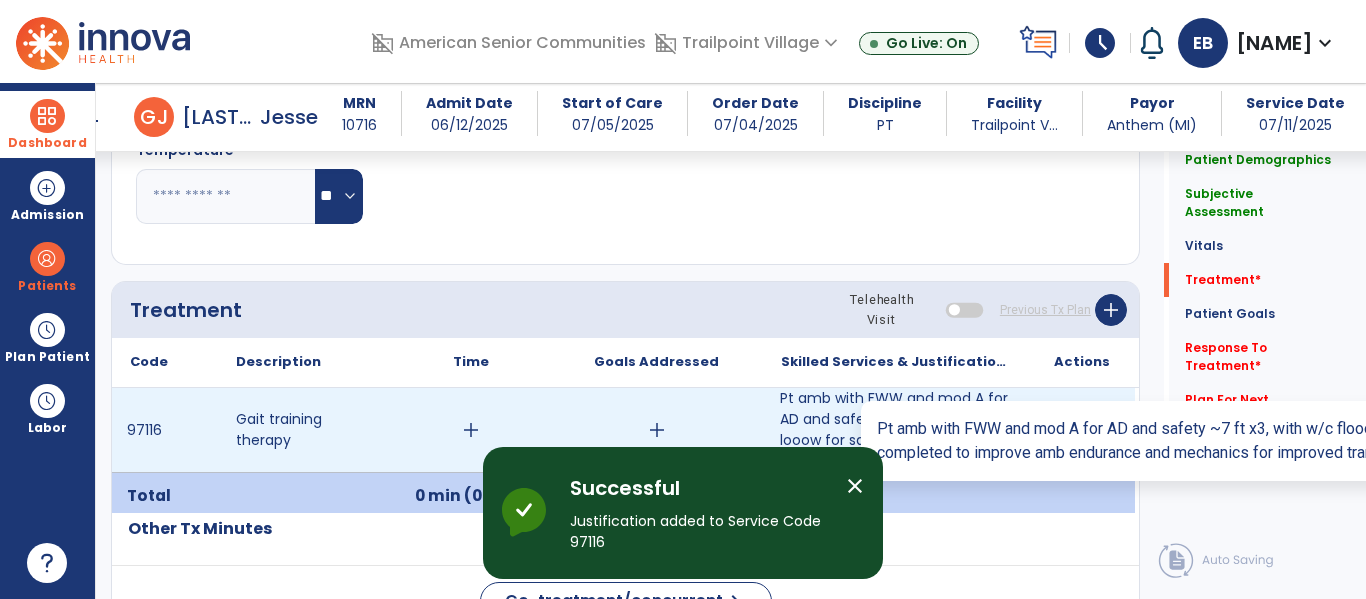 click on "Pt amb with FWW and mod A for AD and safety ~7 ft x3, with w/c flooow for safety and Max cues. compl..." at bounding box center [896, 430] 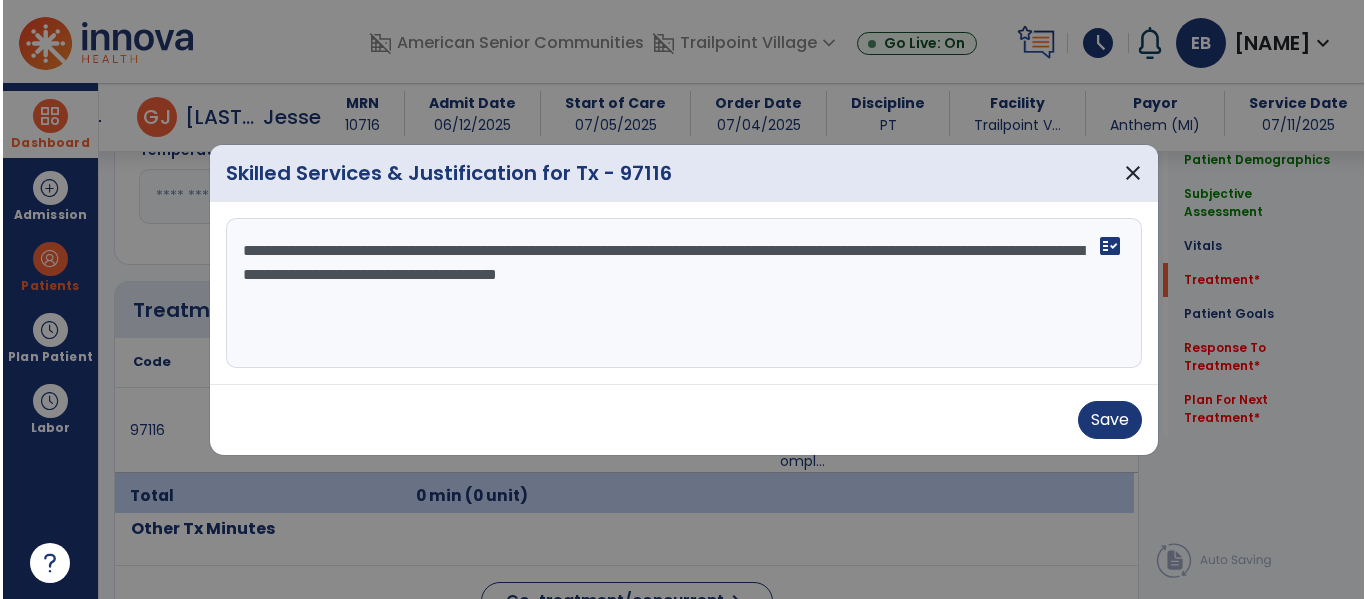 scroll, scrollTop: 1048, scrollLeft: 0, axis: vertical 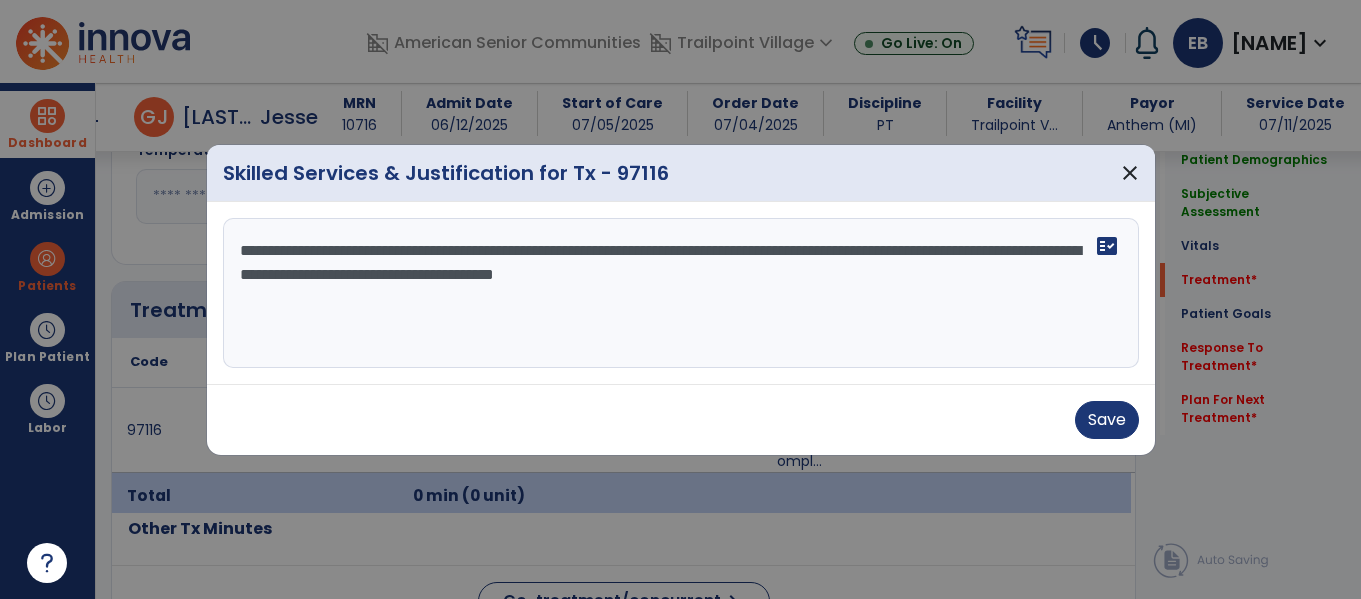 click on "**********" at bounding box center (681, 293) 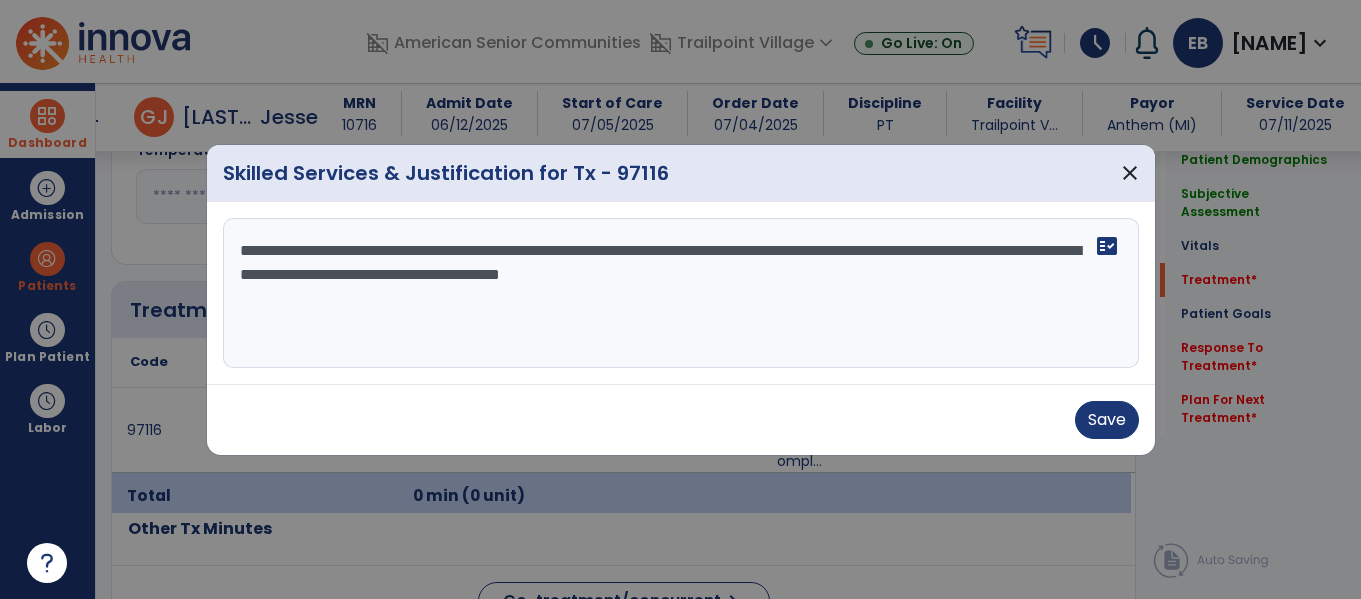 click on "**********" at bounding box center (681, 293) 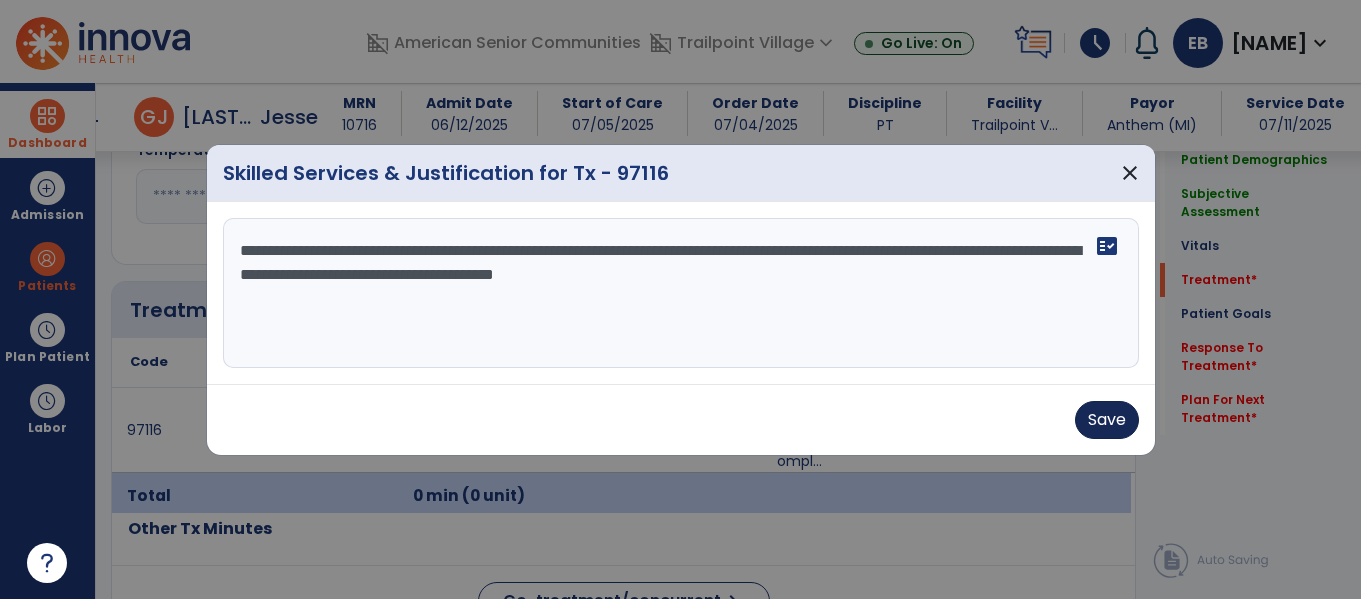 type on "**********" 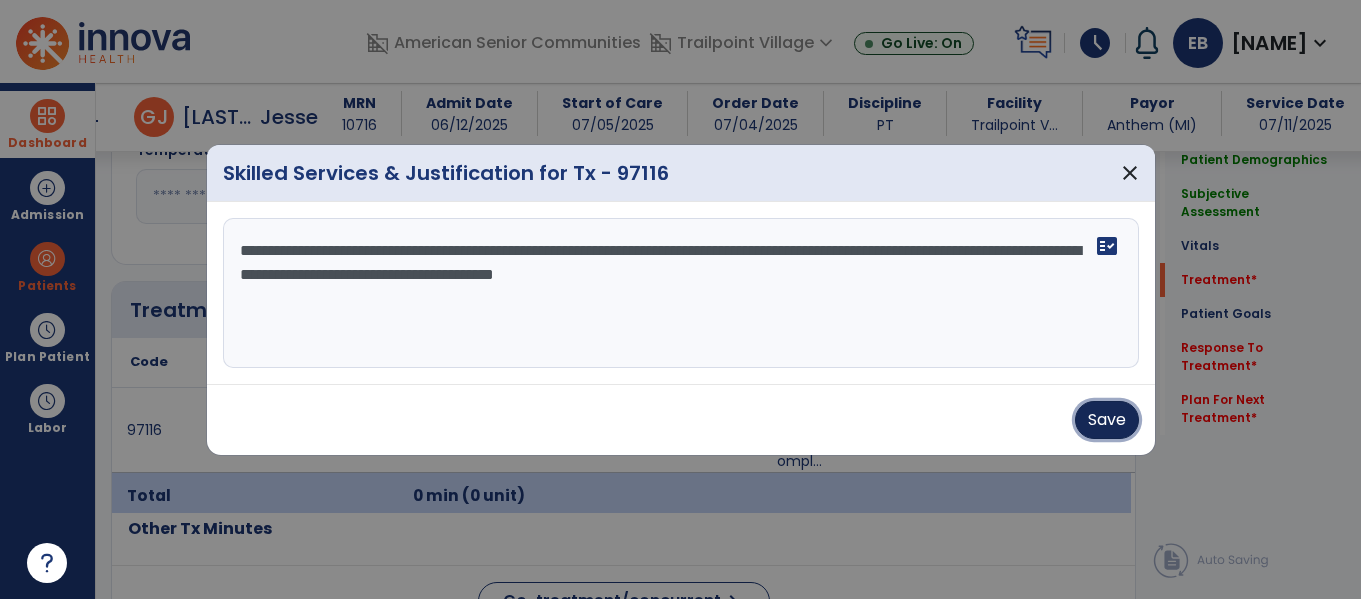click on "Save" at bounding box center (1107, 420) 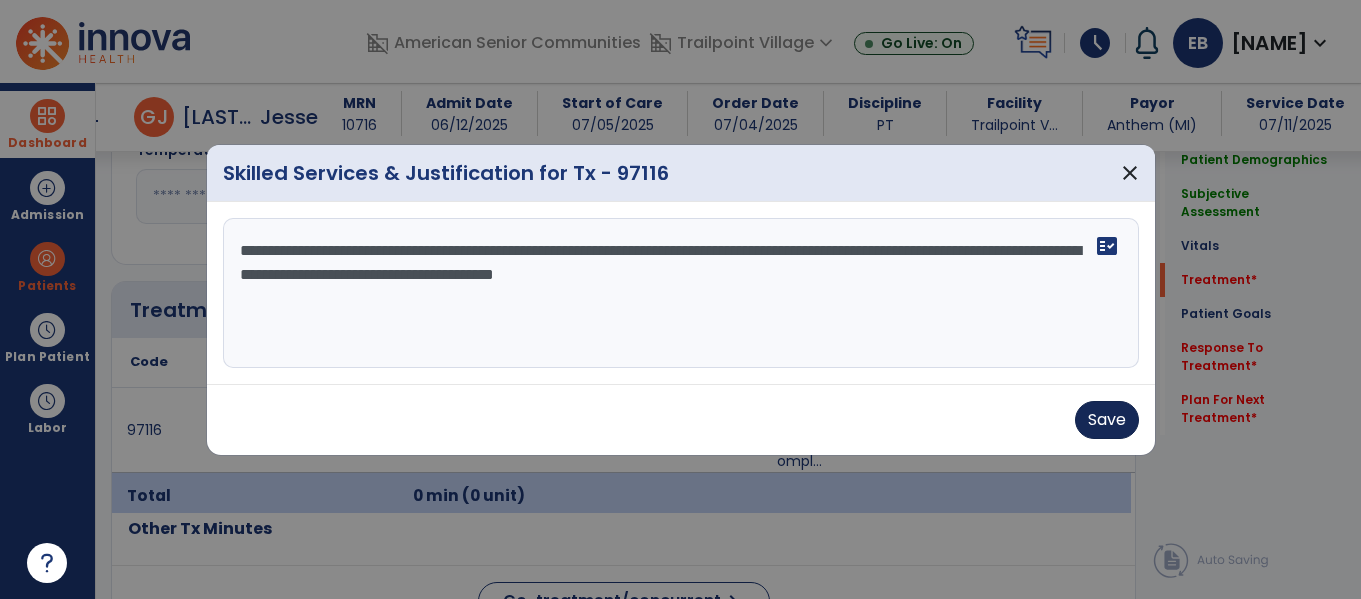 click on "Save" at bounding box center (681, 420) 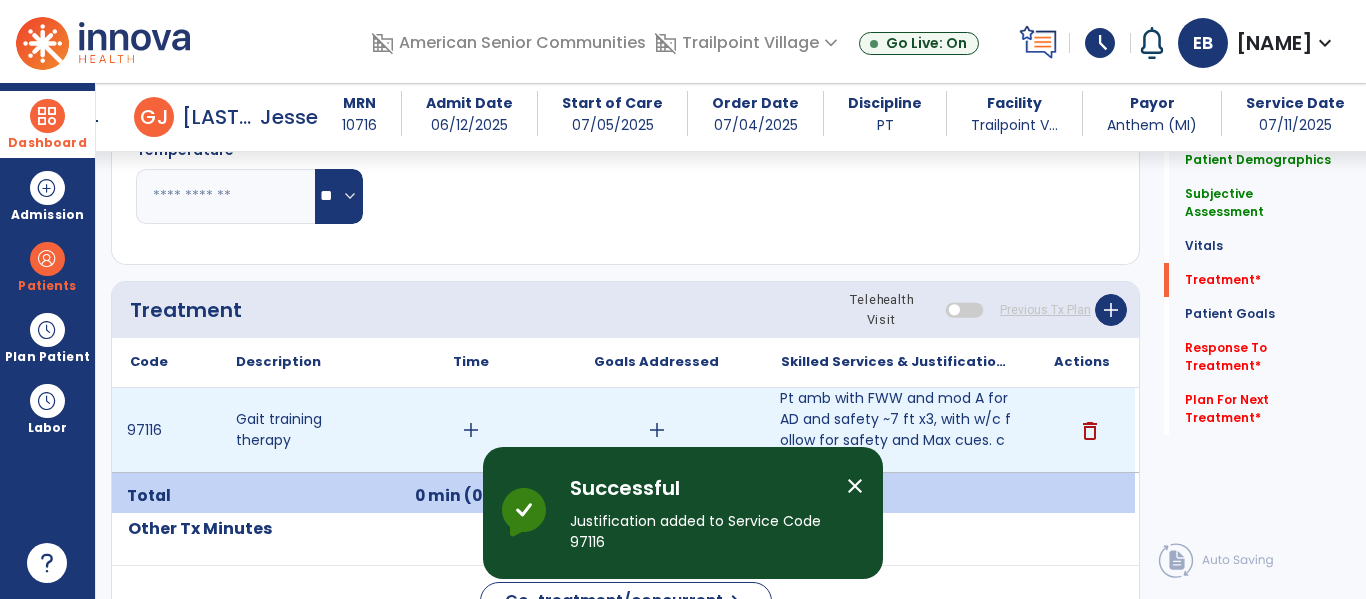 click on "add" at bounding box center [471, 430] 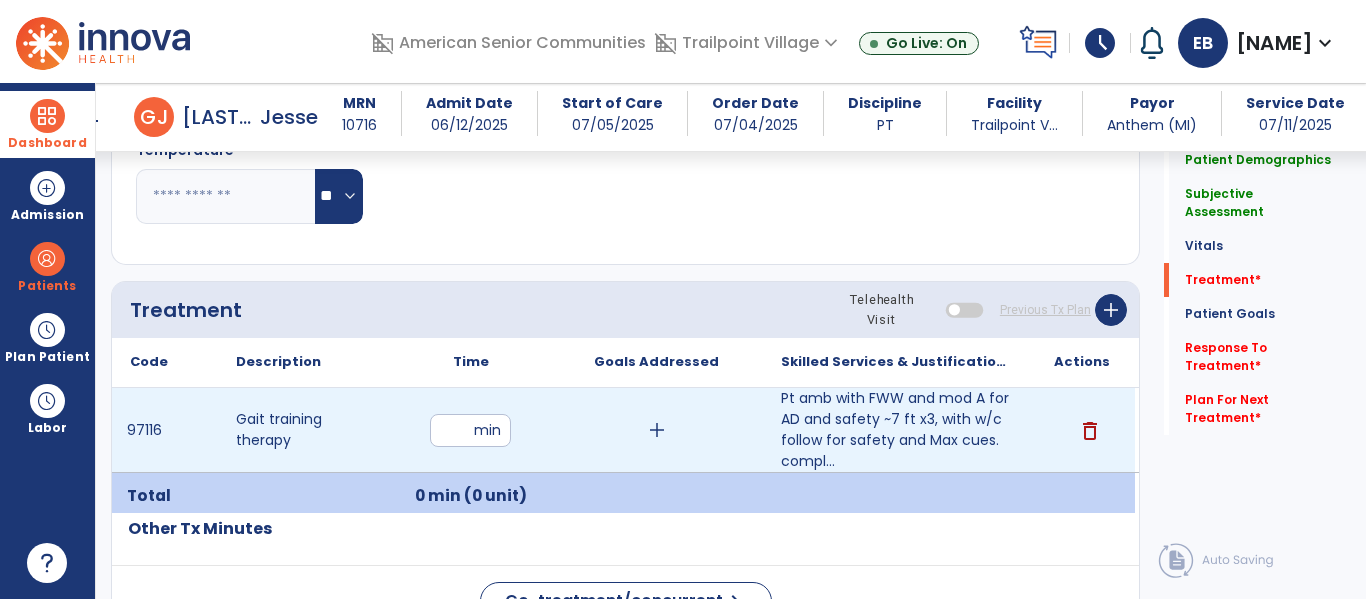 type on "**" 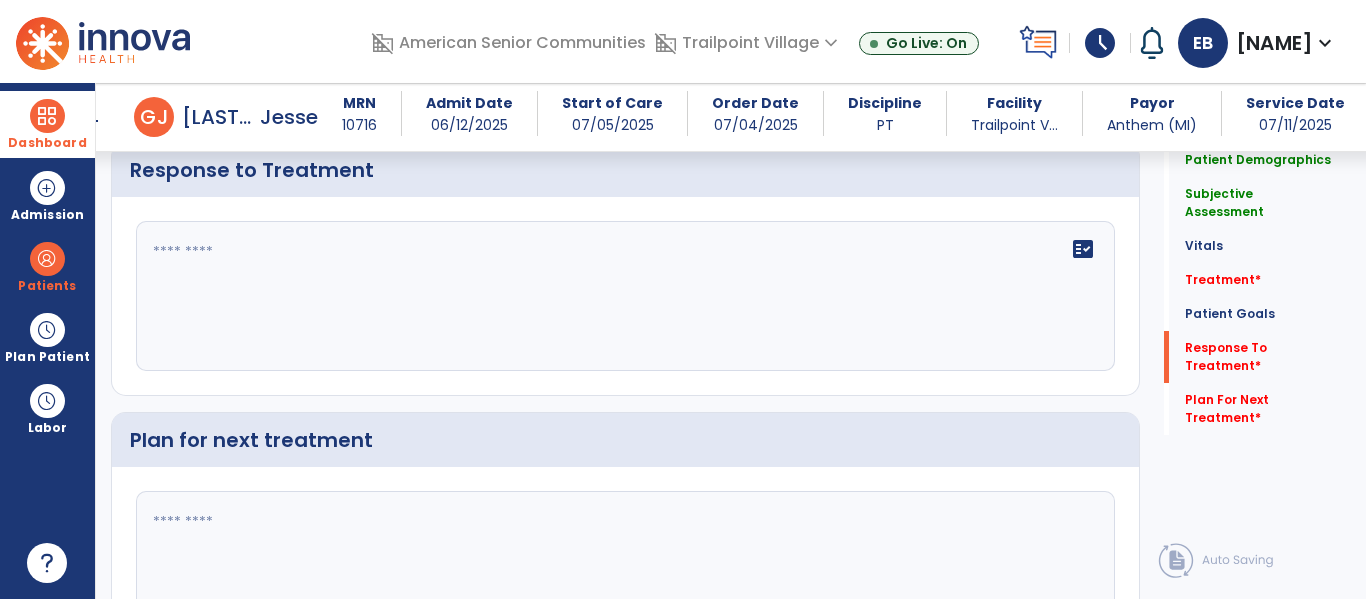scroll, scrollTop: 3037, scrollLeft: 0, axis: vertical 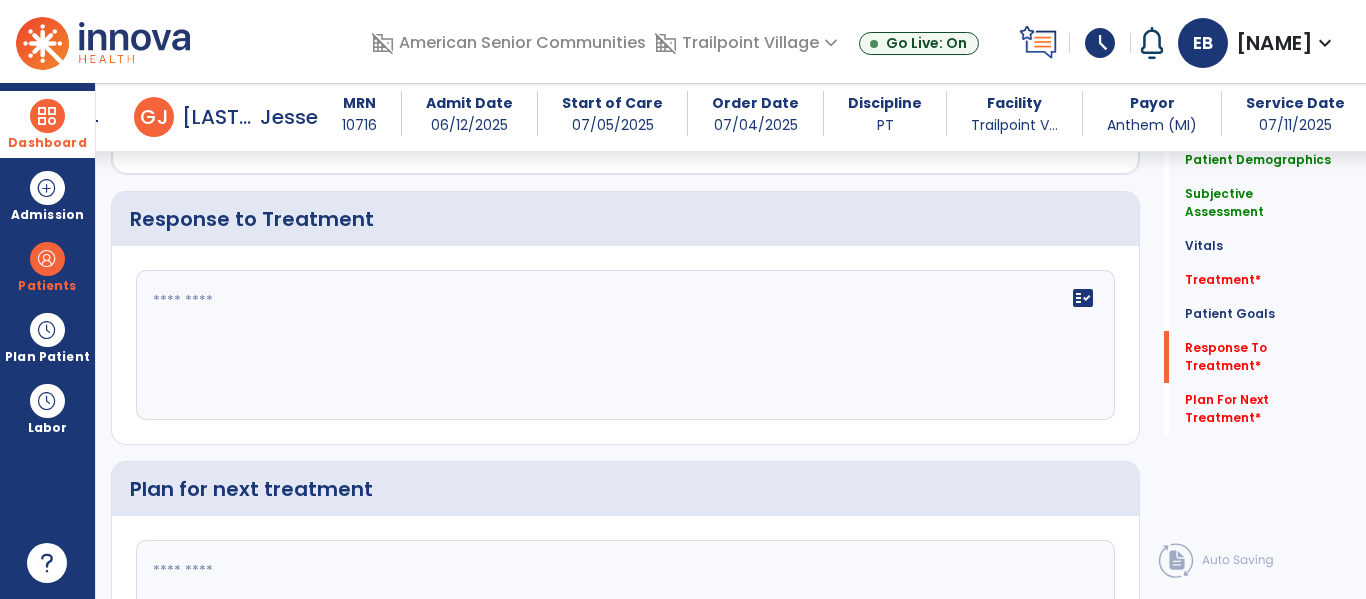 click on "fact_check" 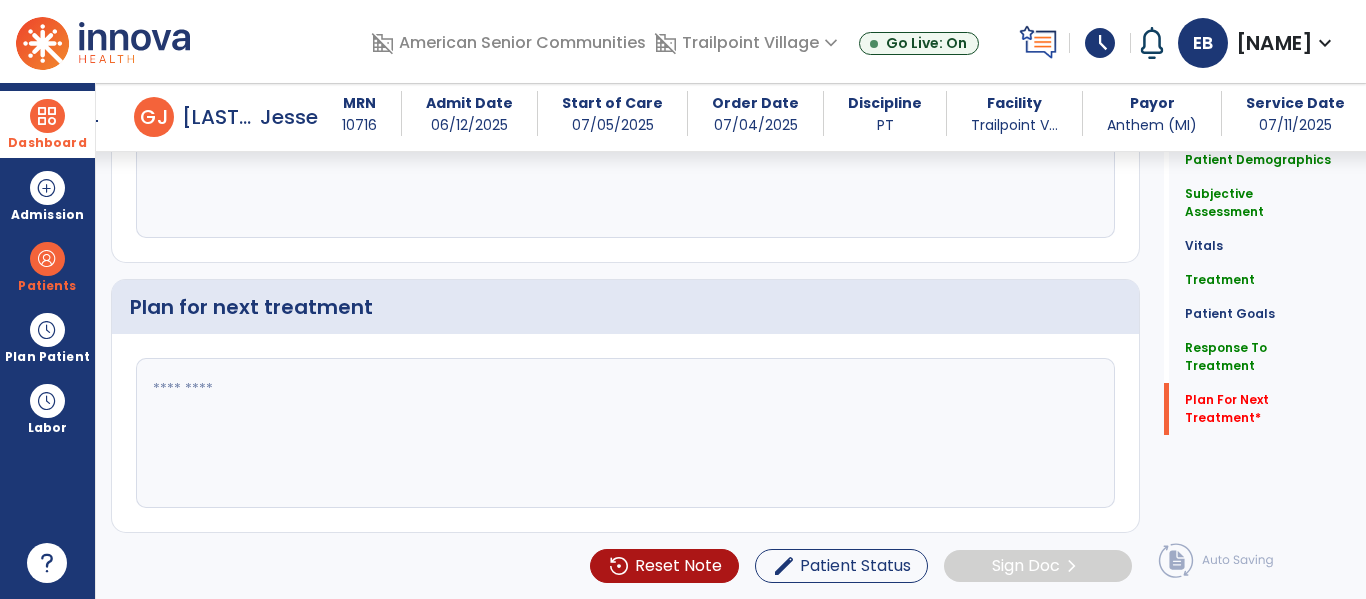 scroll, scrollTop: 3219, scrollLeft: 0, axis: vertical 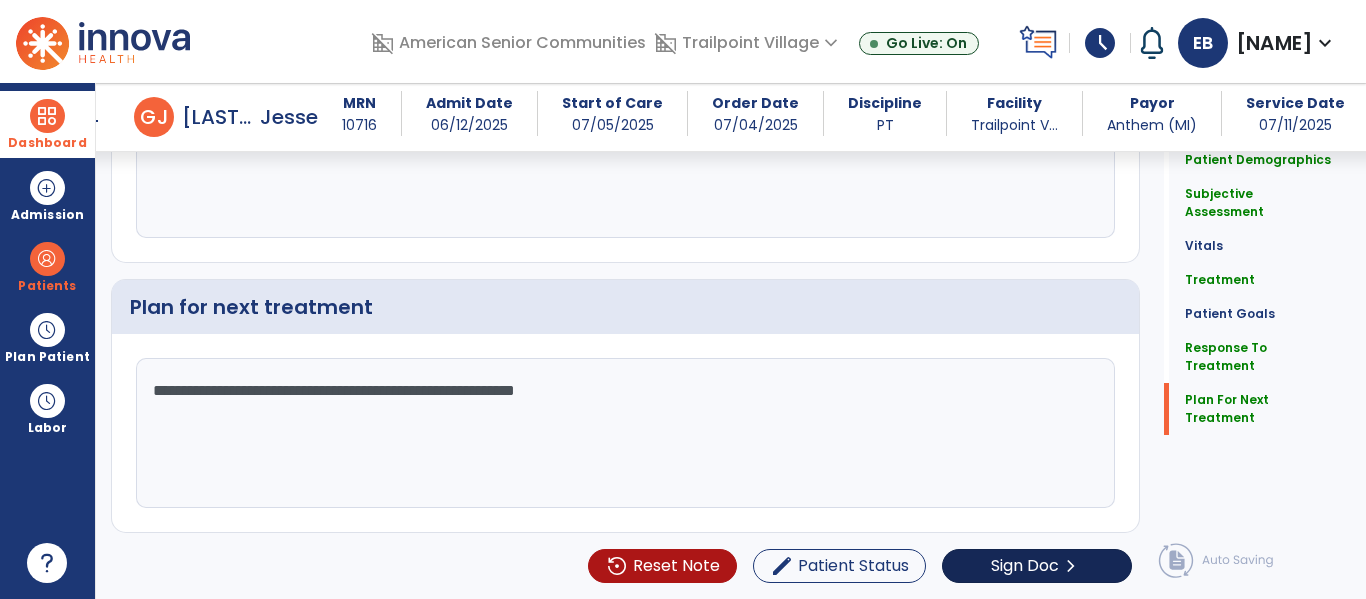 type on "**********" 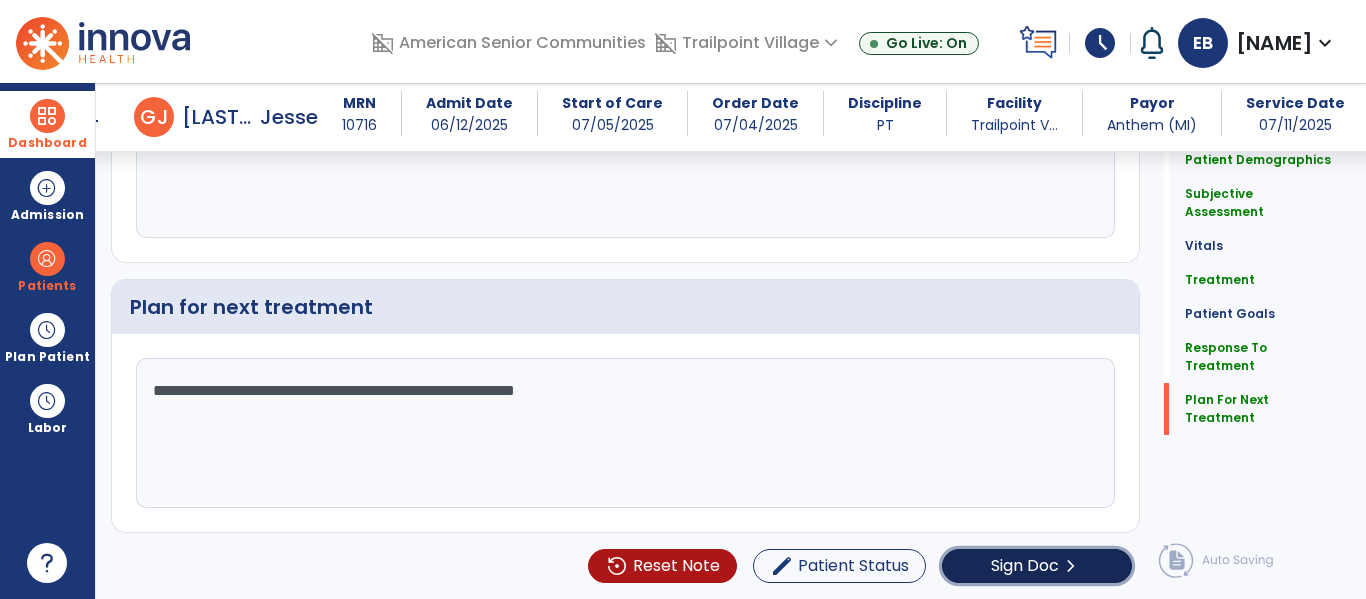 click on "chevron_right" 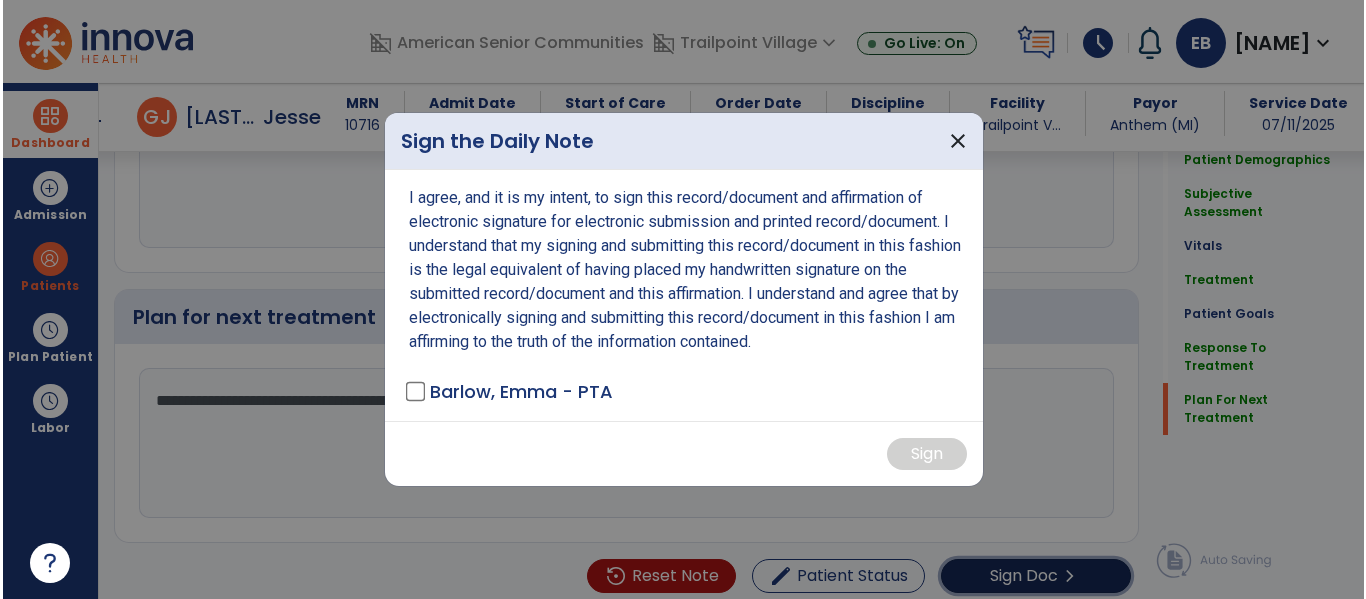 scroll, scrollTop: 3219, scrollLeft: 0, axis: vertical 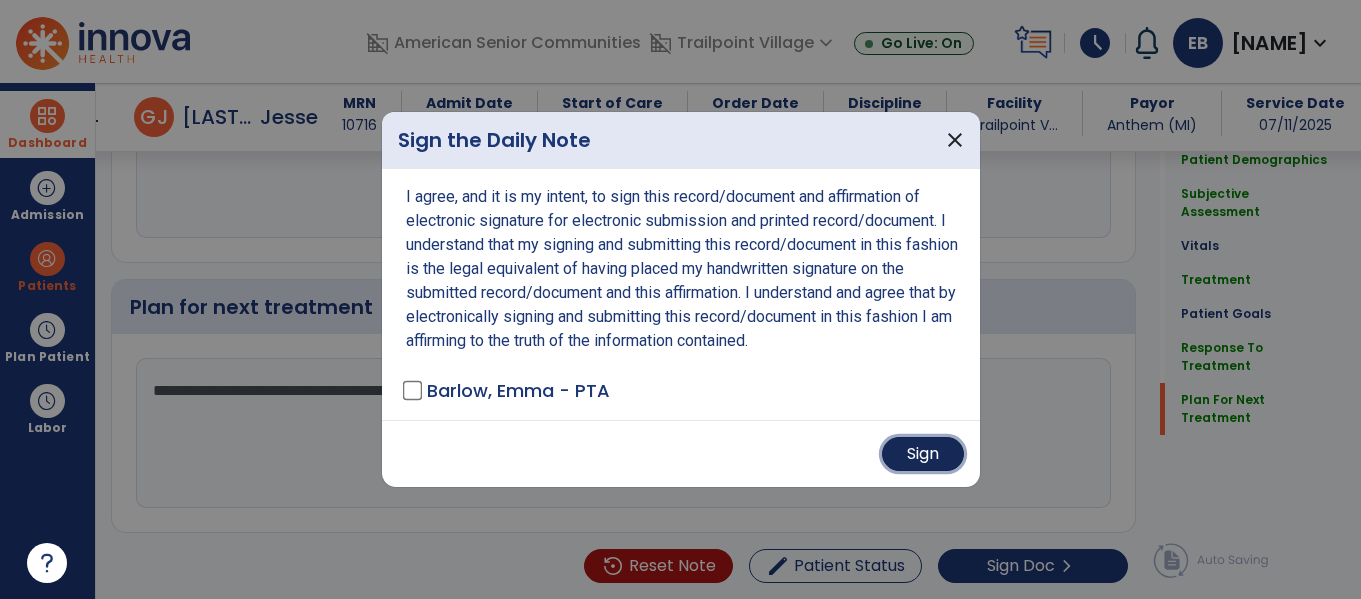 click on "Sign" at bounding box center [923, 454] 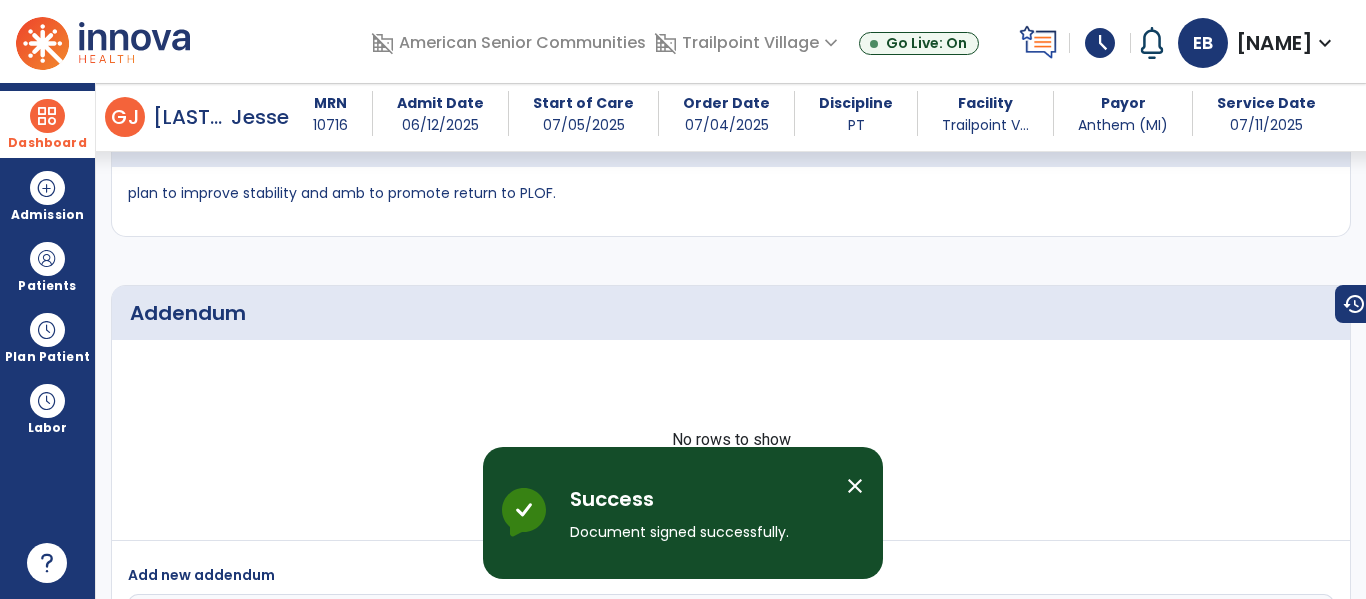 click on "Dashboard" at bounding box center (47, 143) 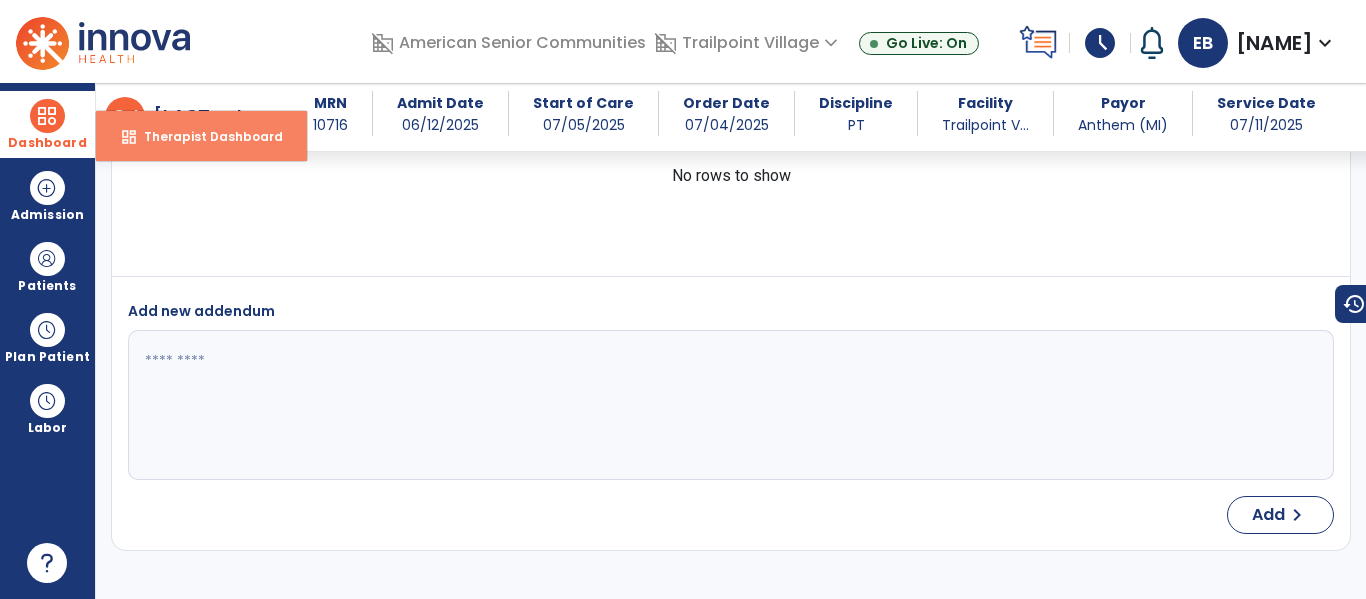 click on "Therapist Dashboard" at bounding box center [205, 136] 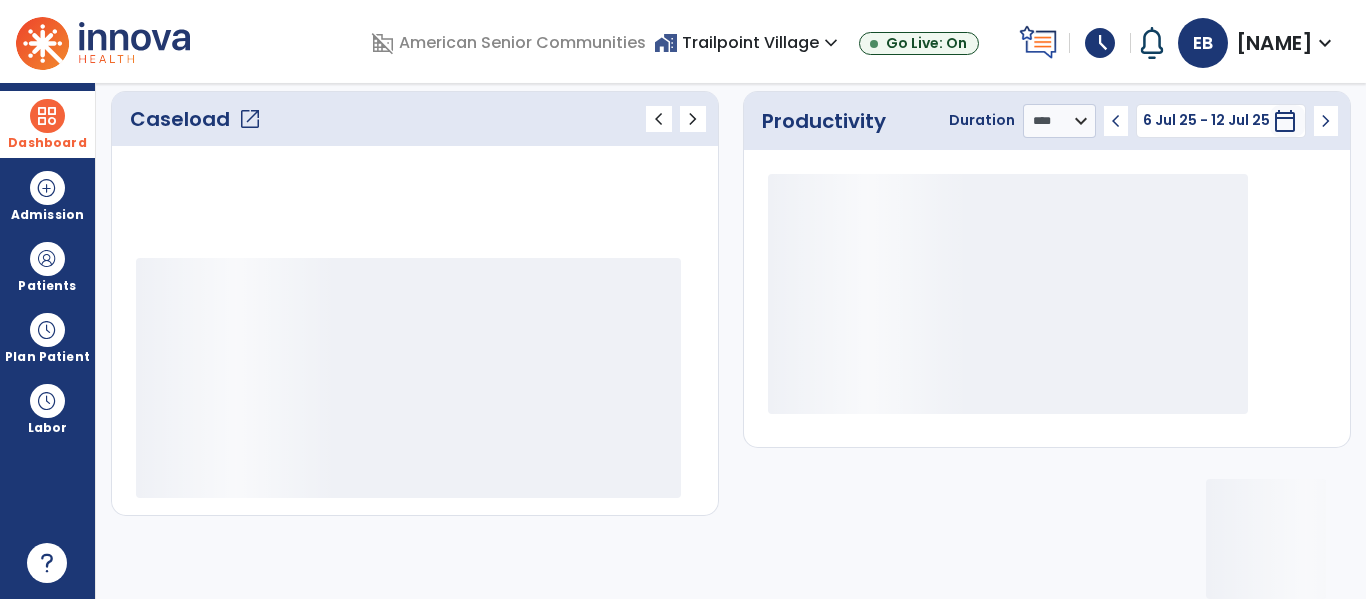scroll, scrollTop: 276, scrollLeft: 0, axis: vertical 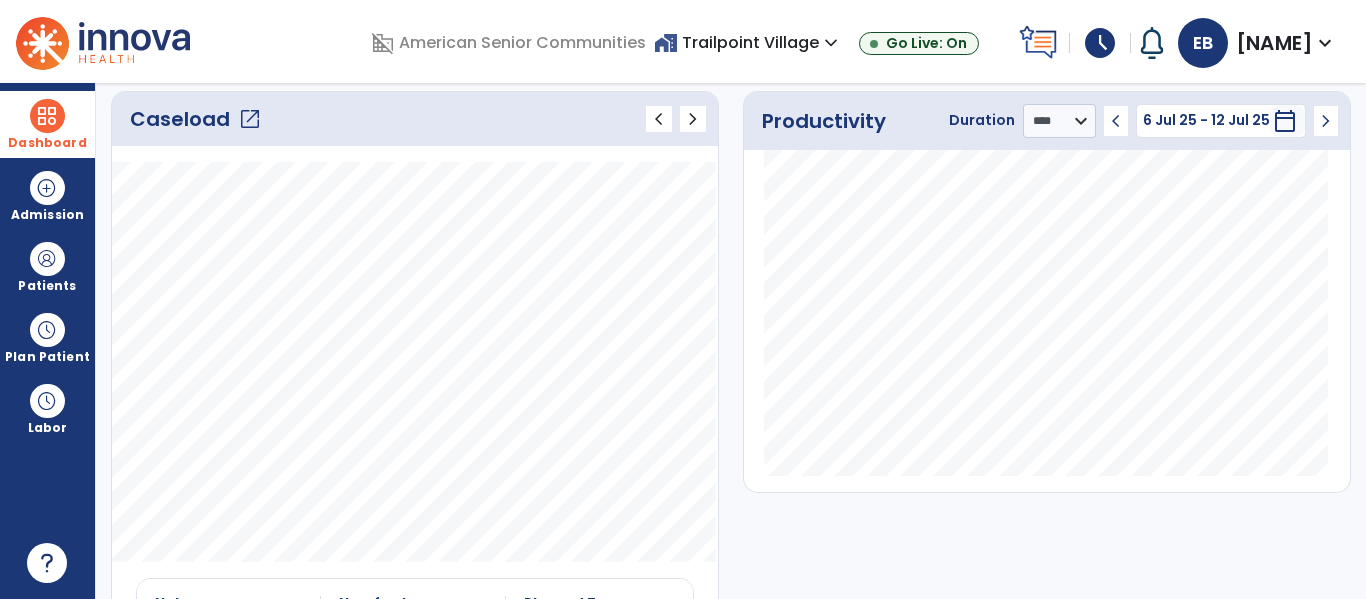 click on "Caseload   open_in_new" 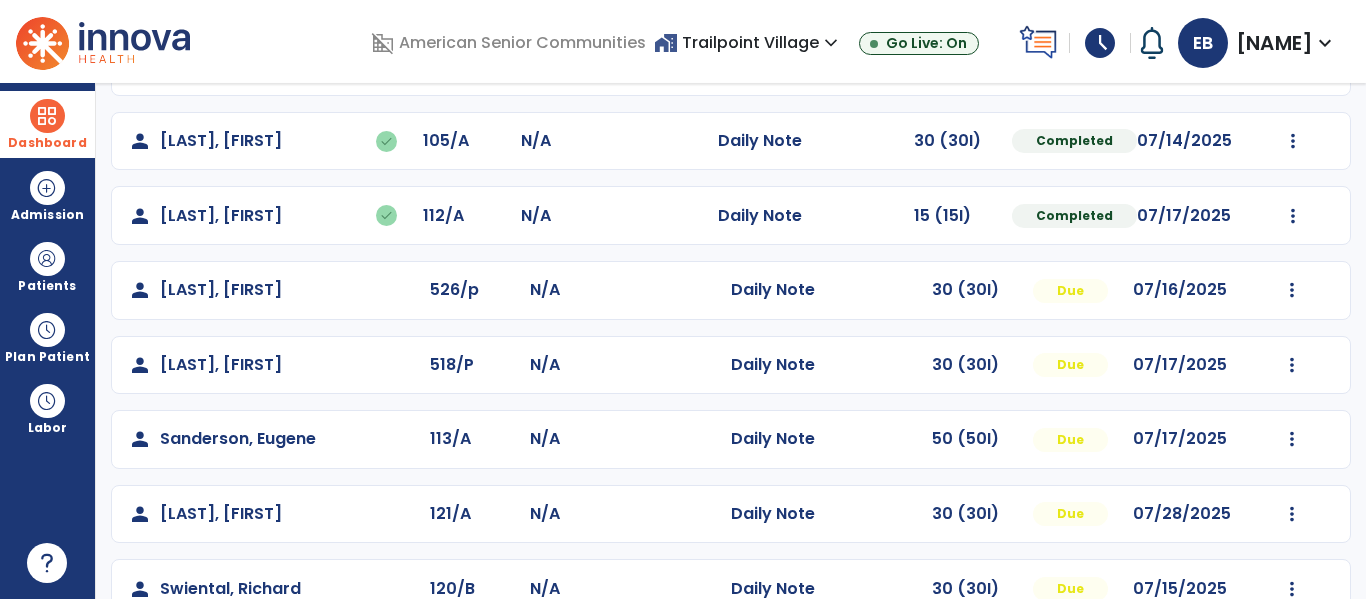 scroll, scrollTop: 298, scrollLeft: 0, axis: vertical 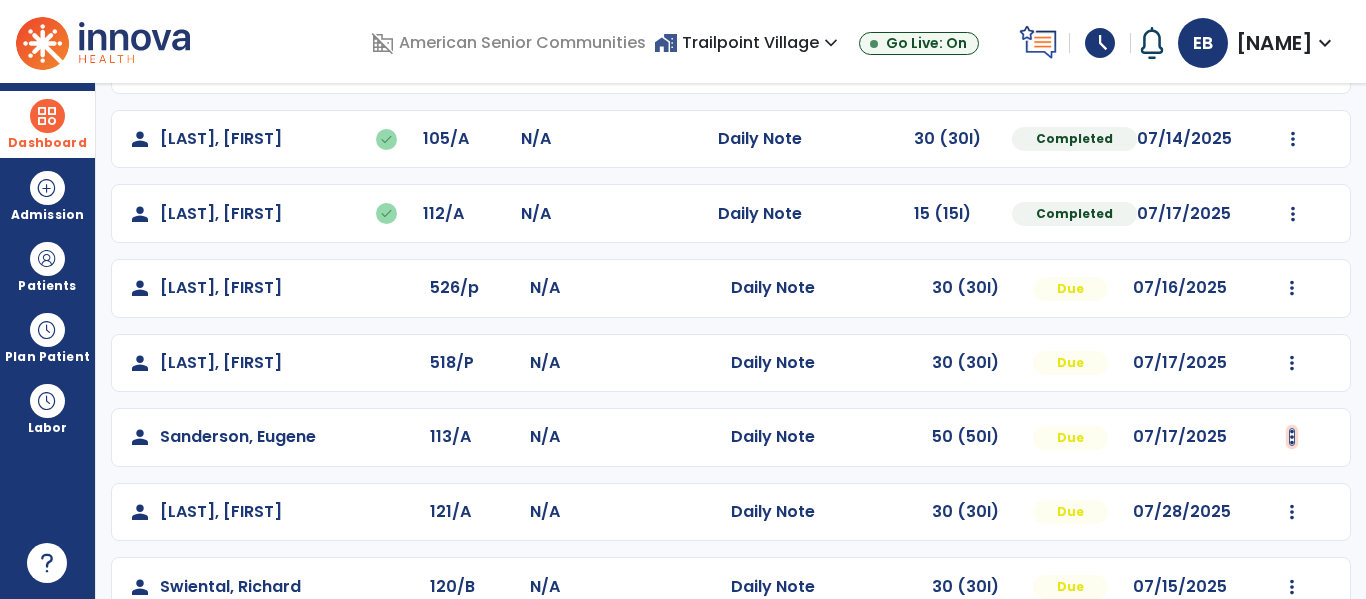 click at bounding box center [1293, -10] 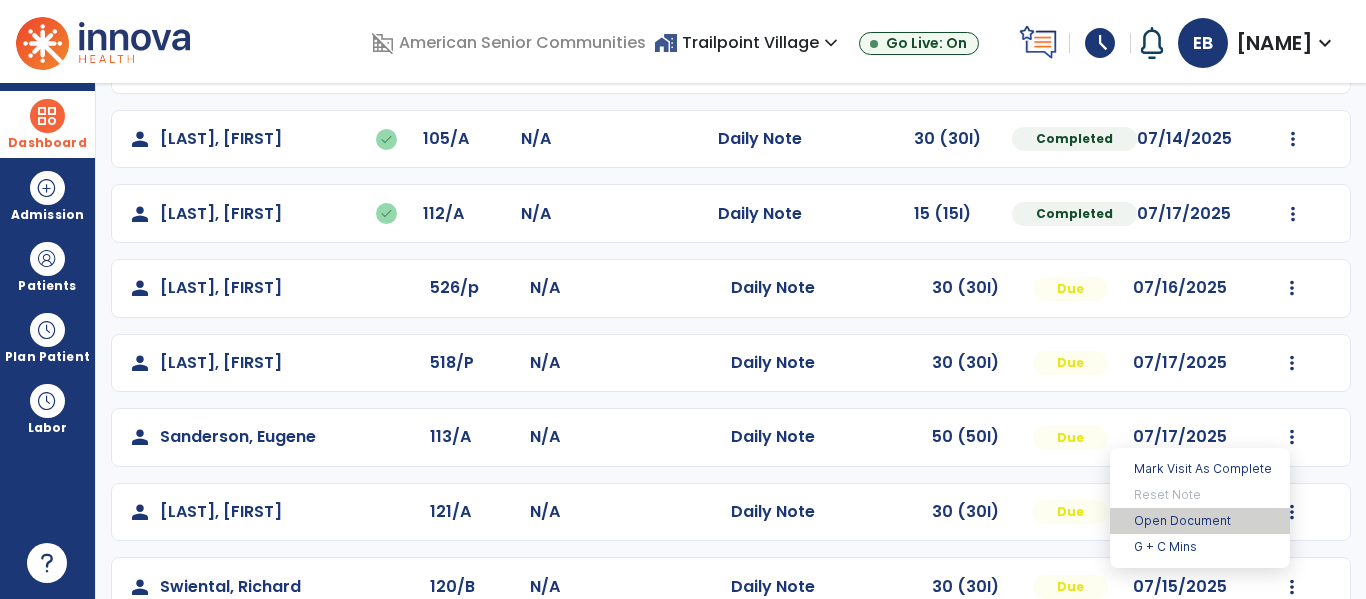 click on "Open Document" at bounding box center [1200, 521] 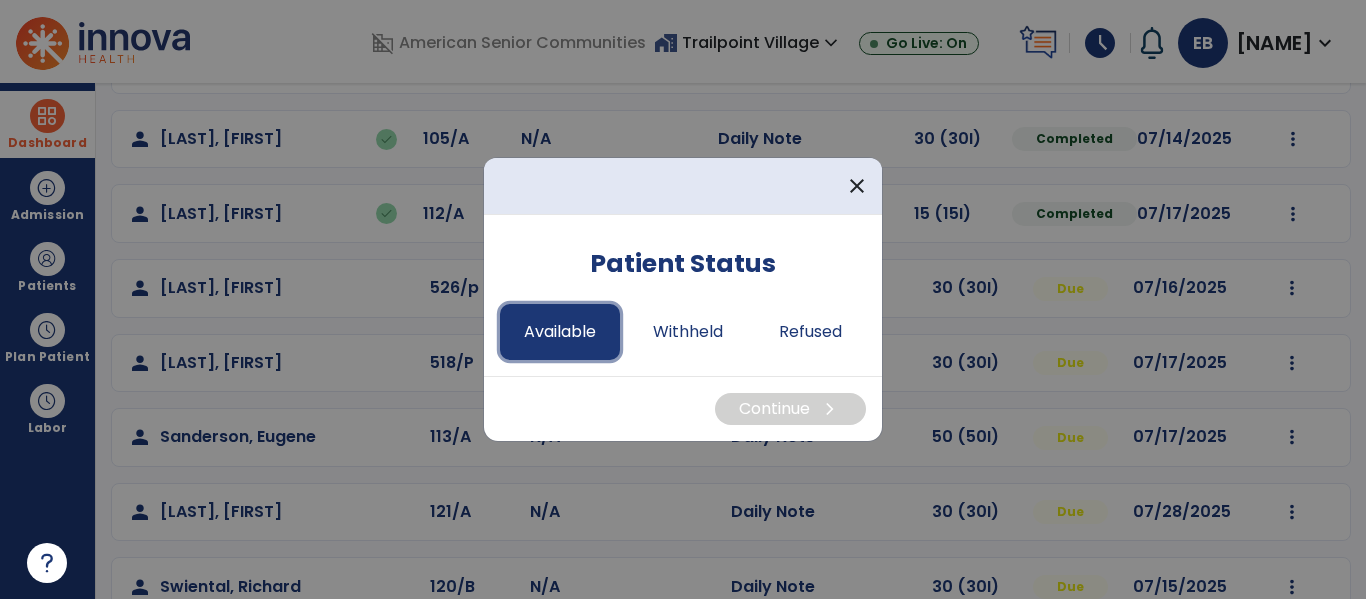 click on "Available" at bounding box center (560, 332) 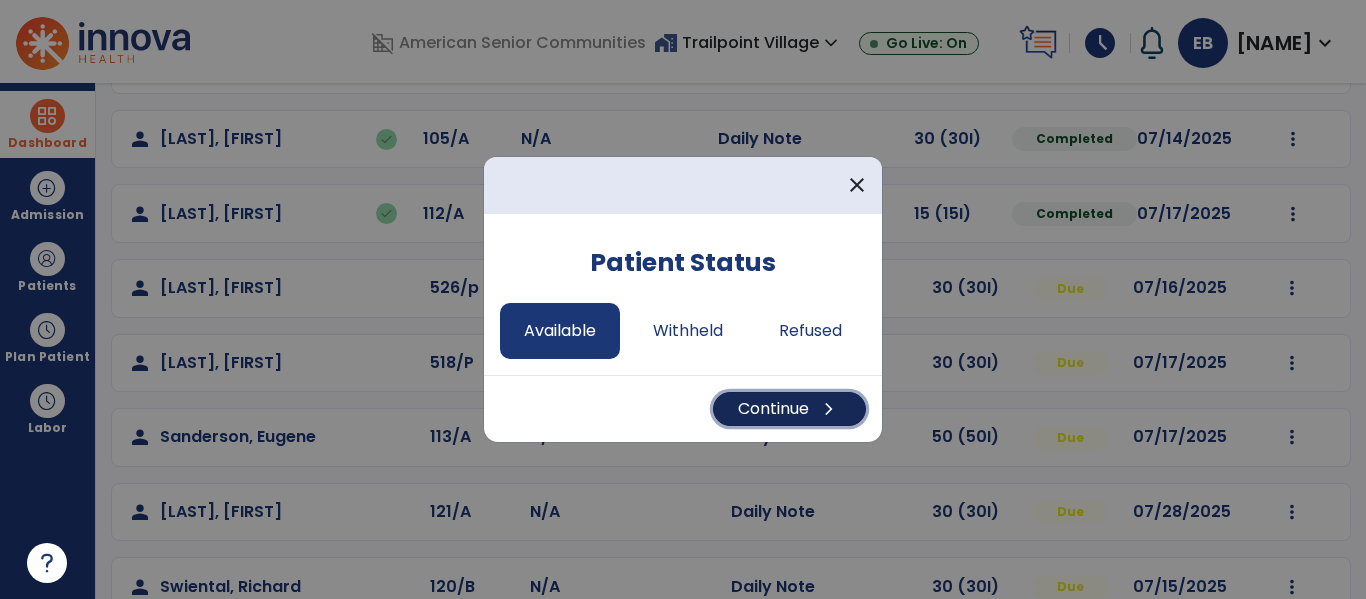click on "Continue   chevron_right" at bounding box center [789, 409] 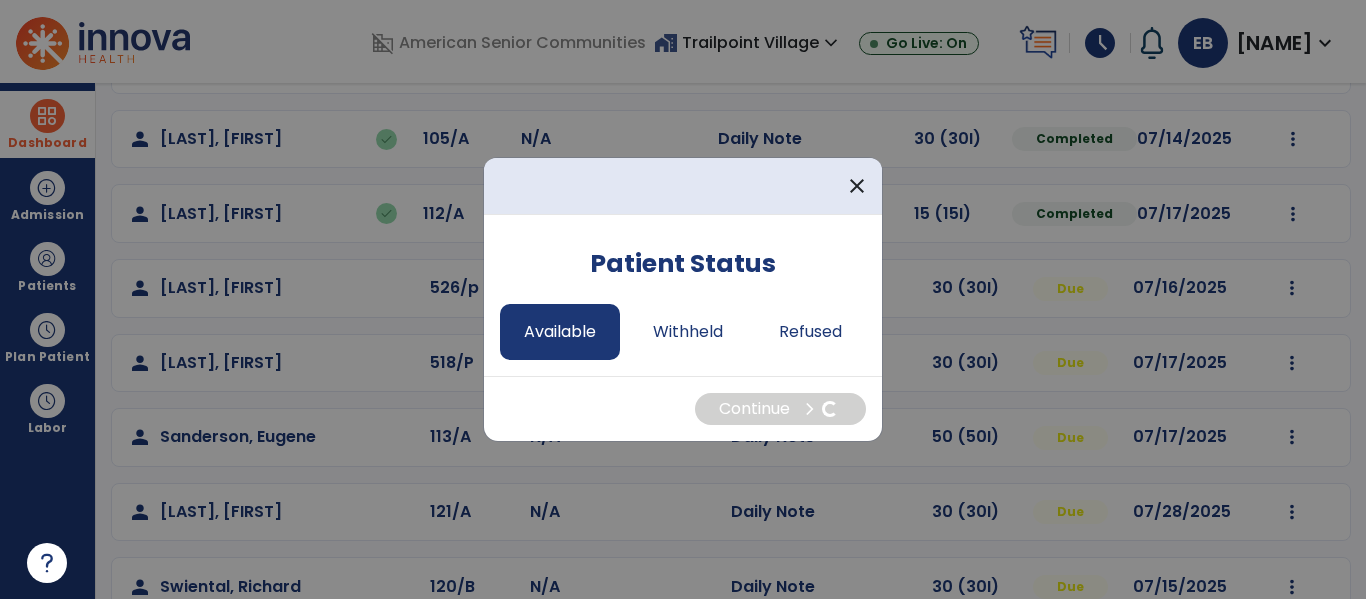 select on "*" 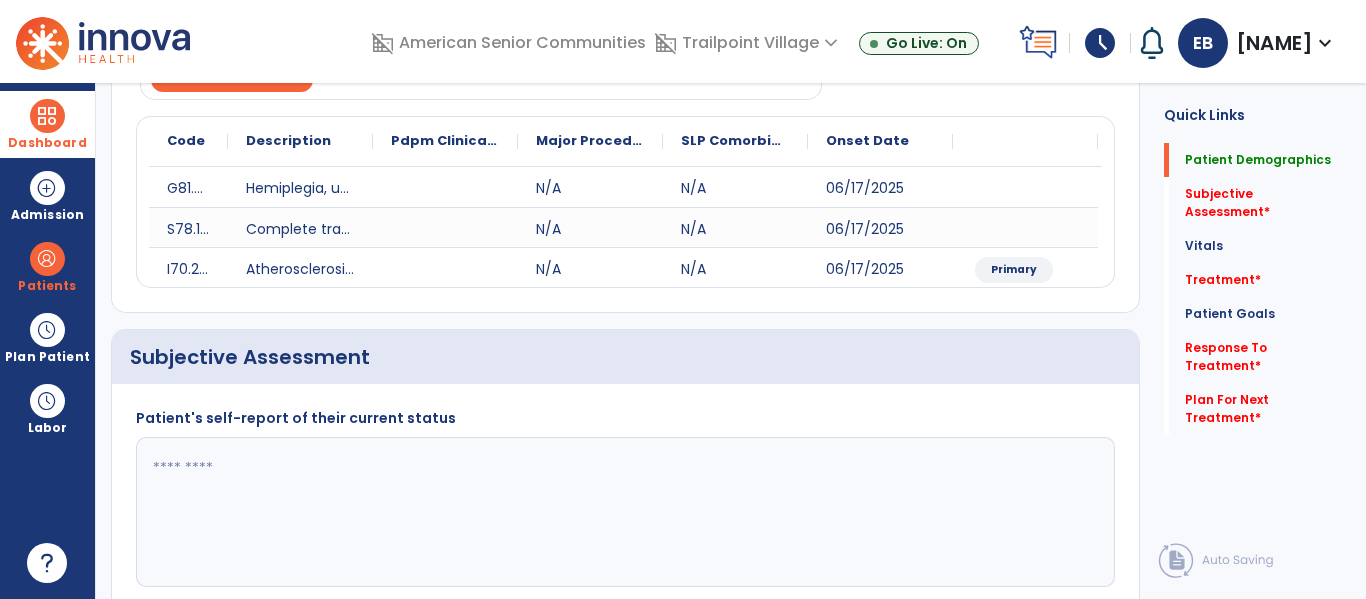 click 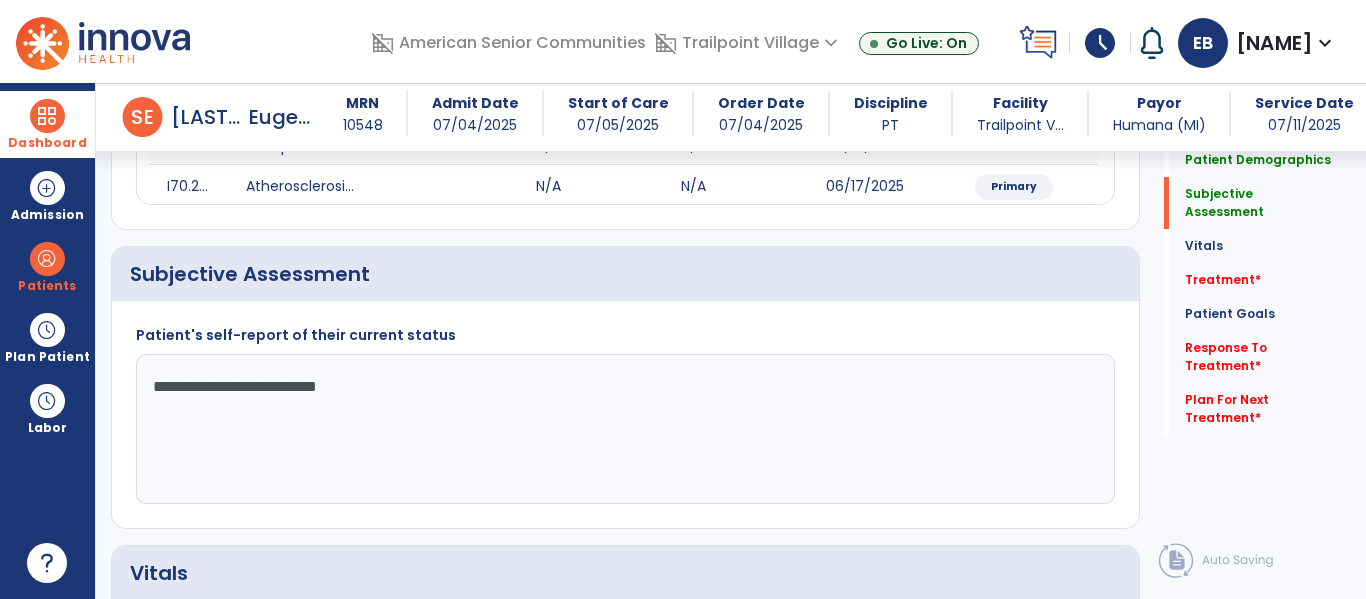 scroll, scrollTop: 365, scrollLeft: 0, axis: vertical 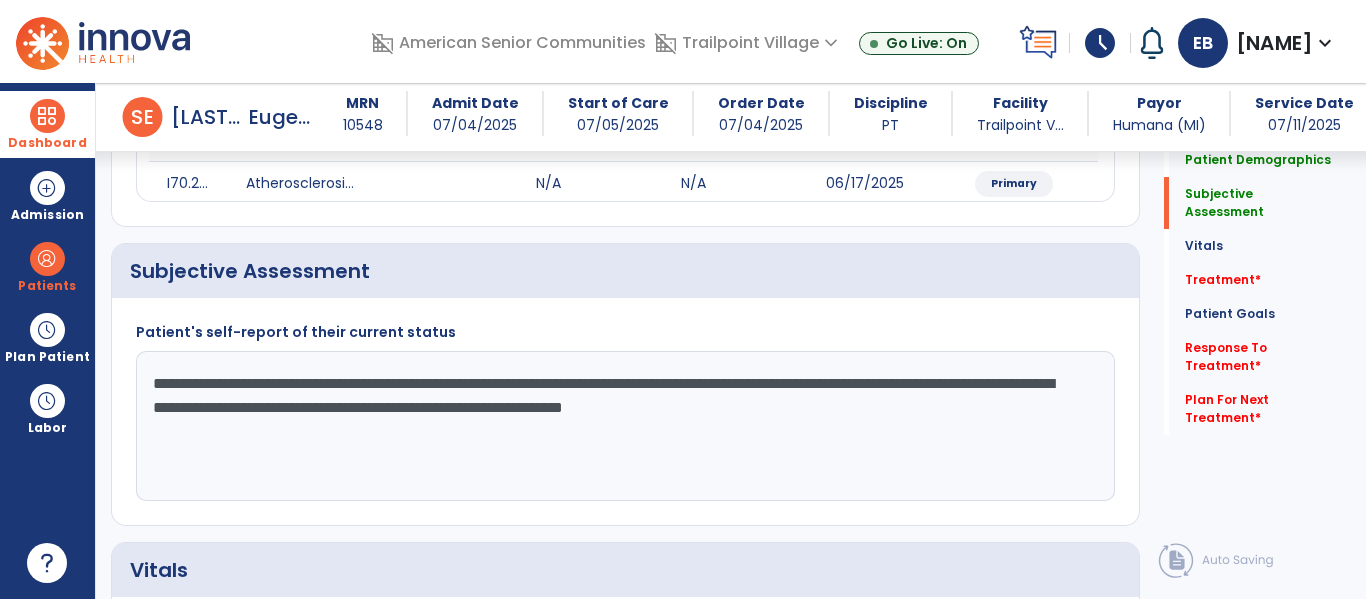 click on "**********" 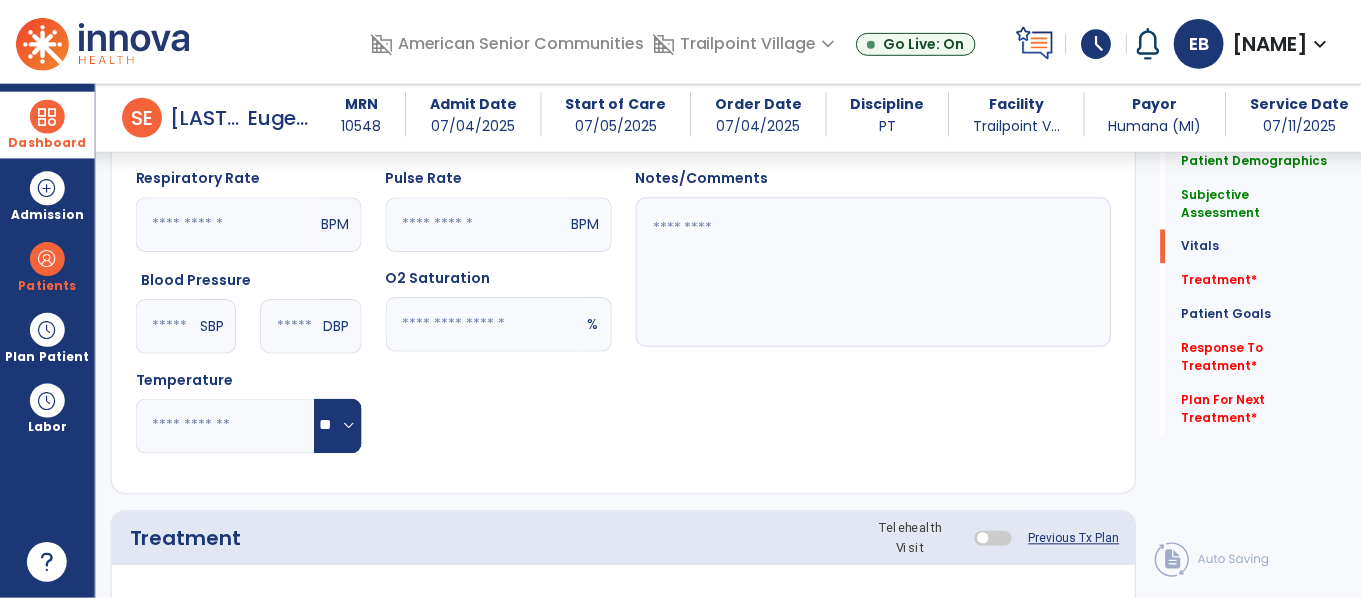 scroll, scrollTop: 974, scrollLeft: 0, axis: vertical 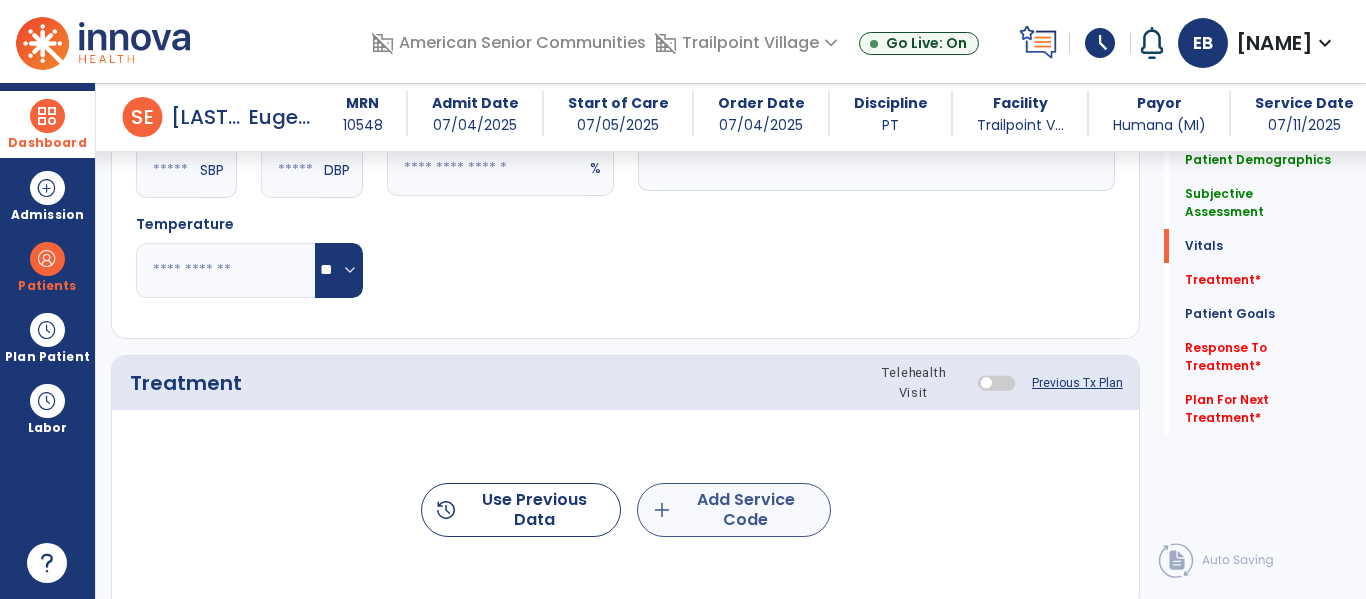type on "**********" 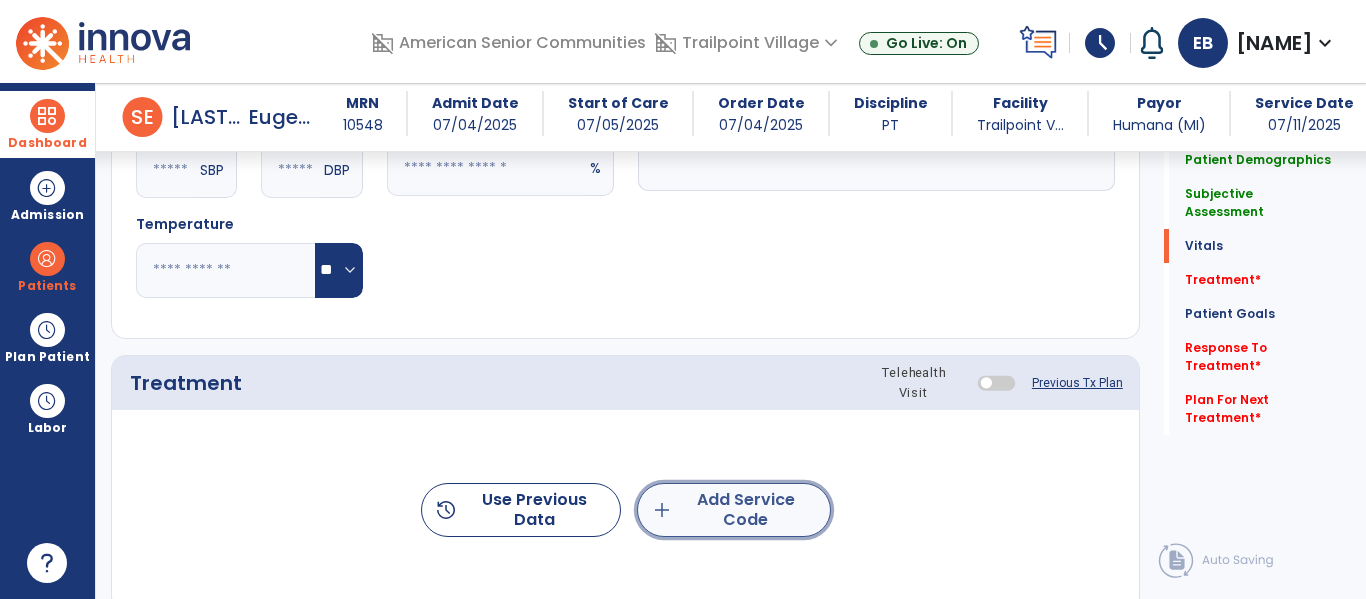 click on "add  Add Service Code" 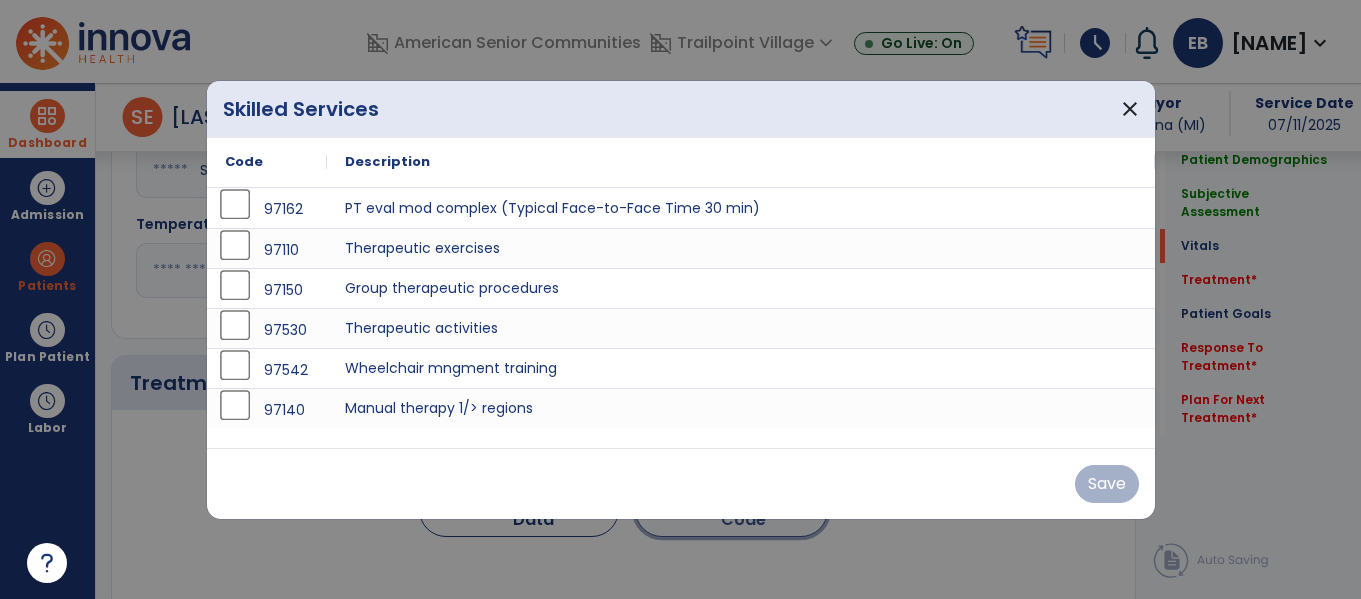 scroll, scrollTop: 974, scrollLeft: 0, axis: vertical 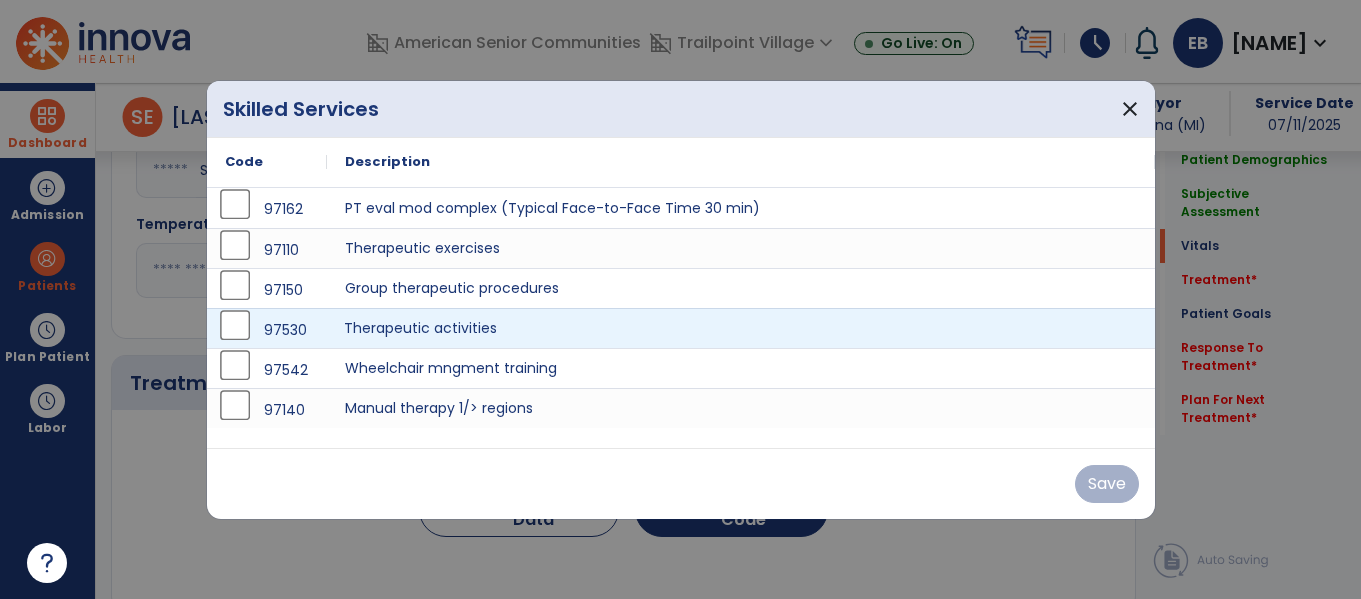 click on "Therapeutic activities" at bounding box center [741, 328] 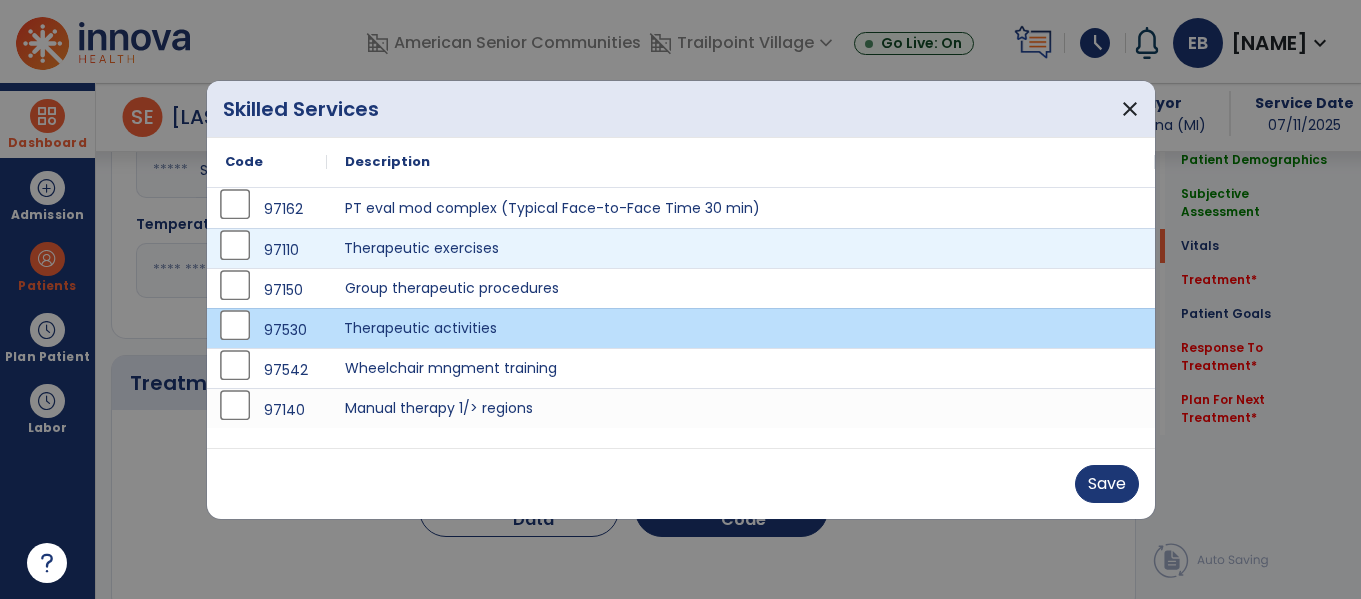 click on "Therapeutic exercises" at bounding box center [741, 248] 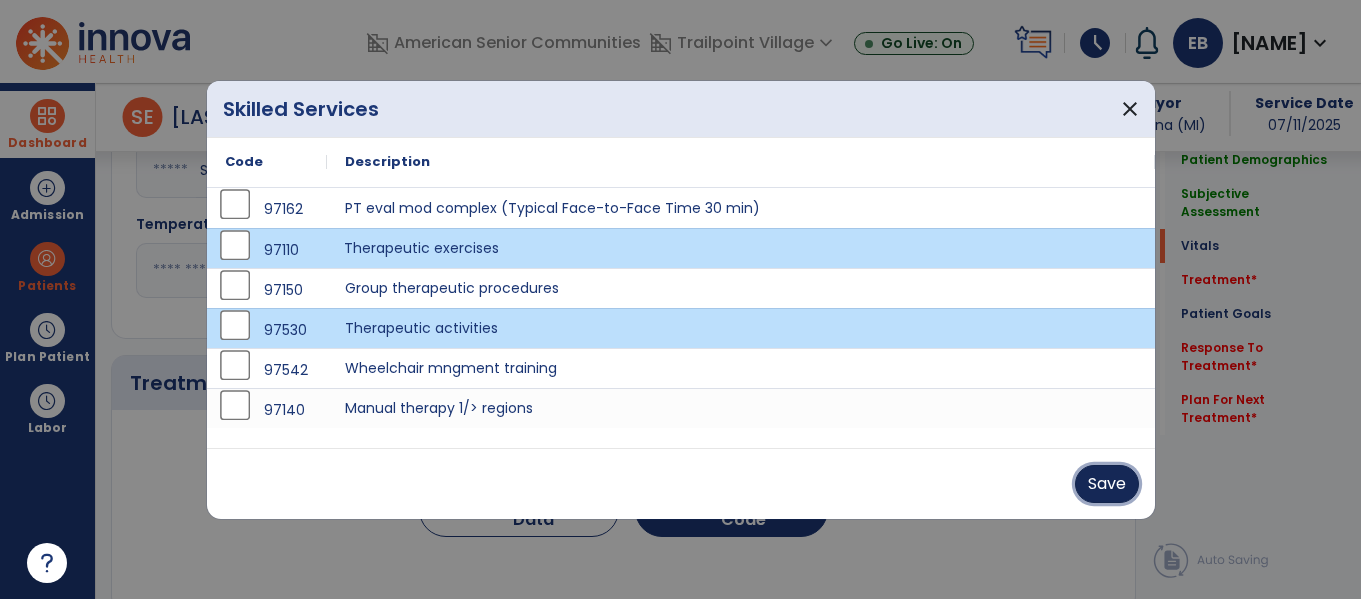 click on "Save" at bounding box center [1107, 484] 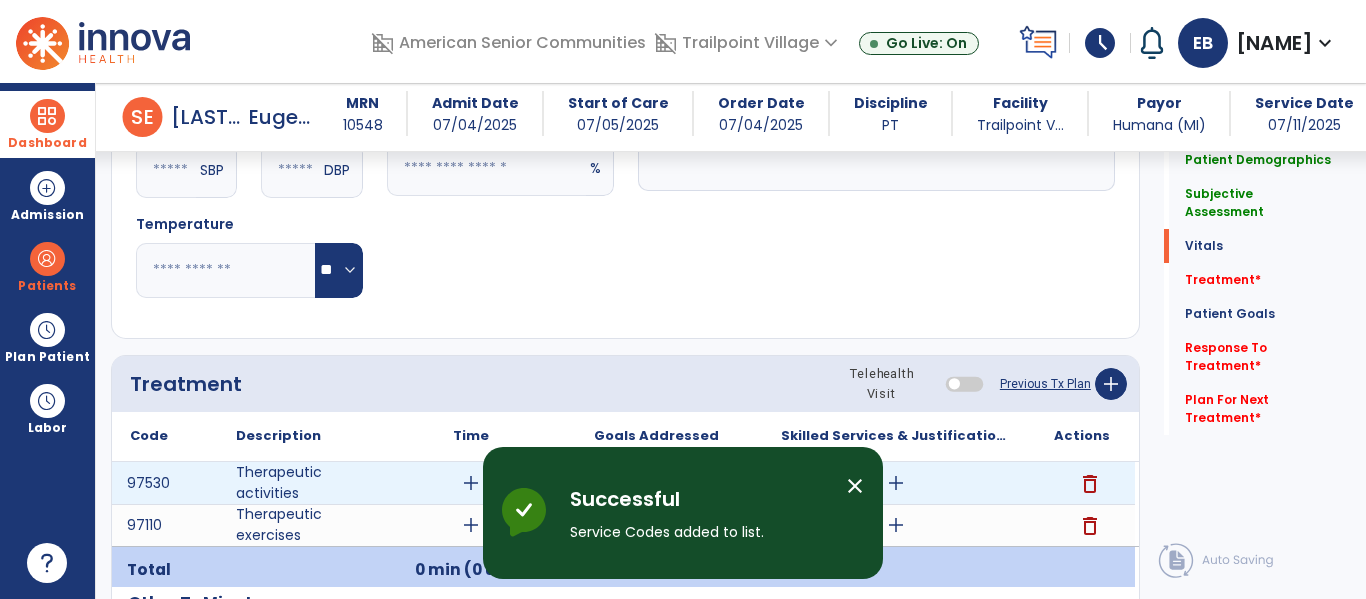 click on "add" at bounding box center [896, 483] 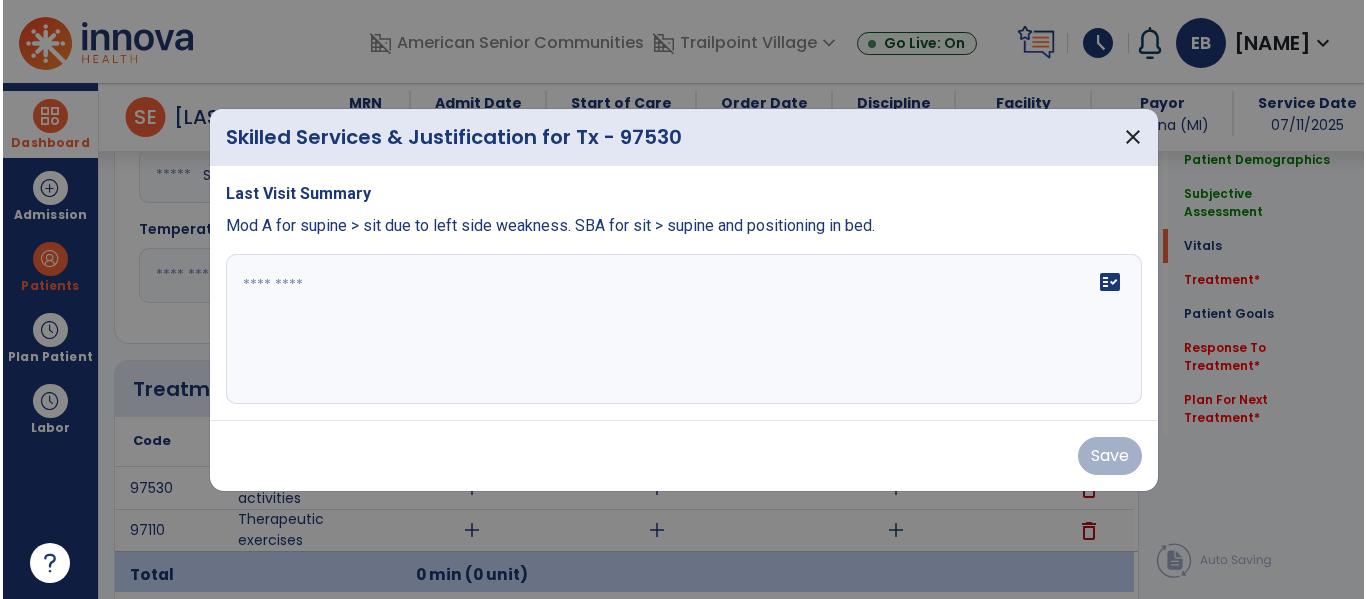 scroll, scrollTop: 974, scrollLeft: 0, axis: vertical 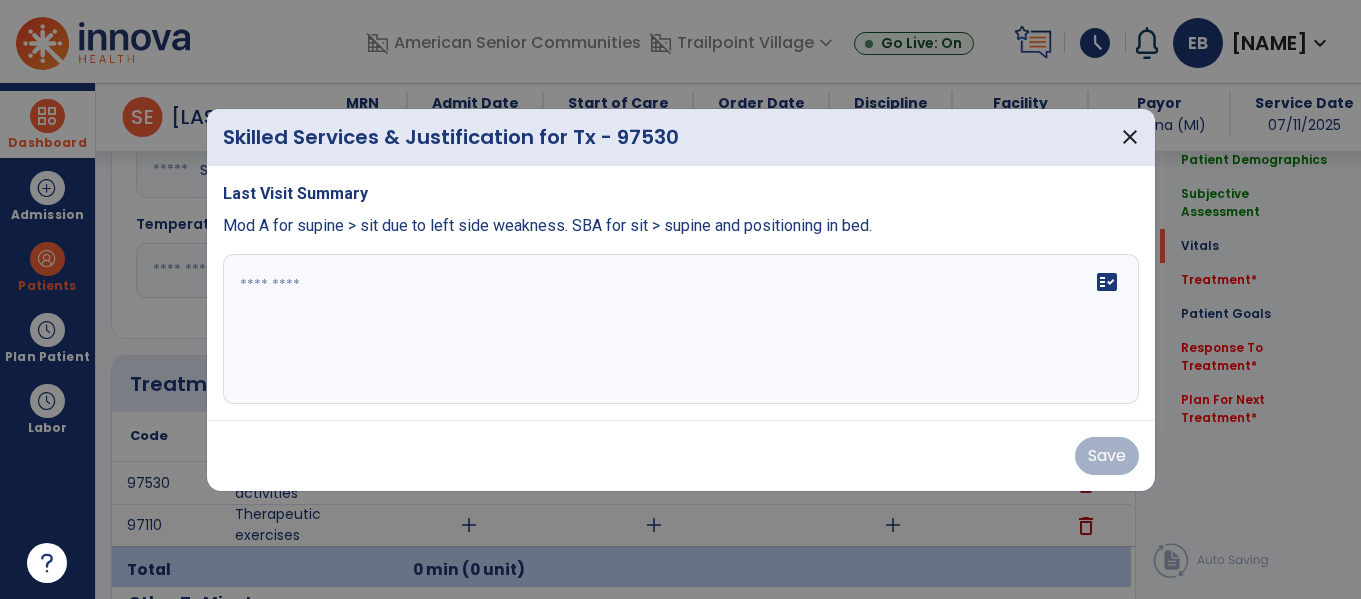click on "fact_check" at bounding box center [681, 329] 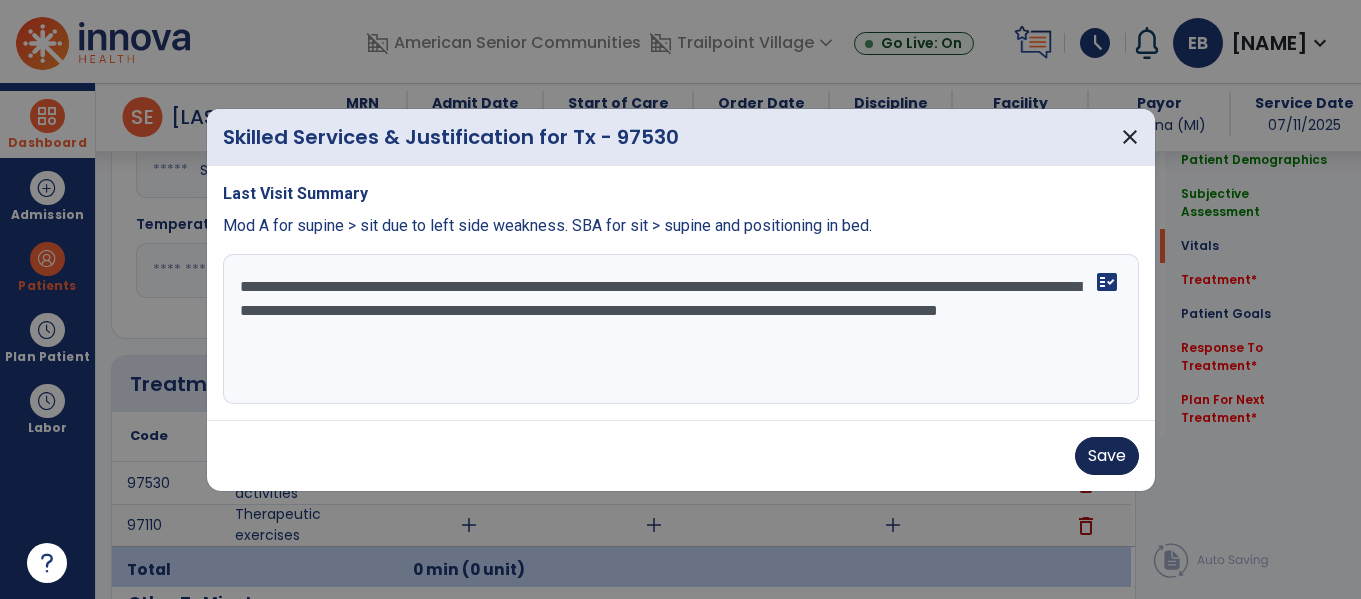 type on "**********" 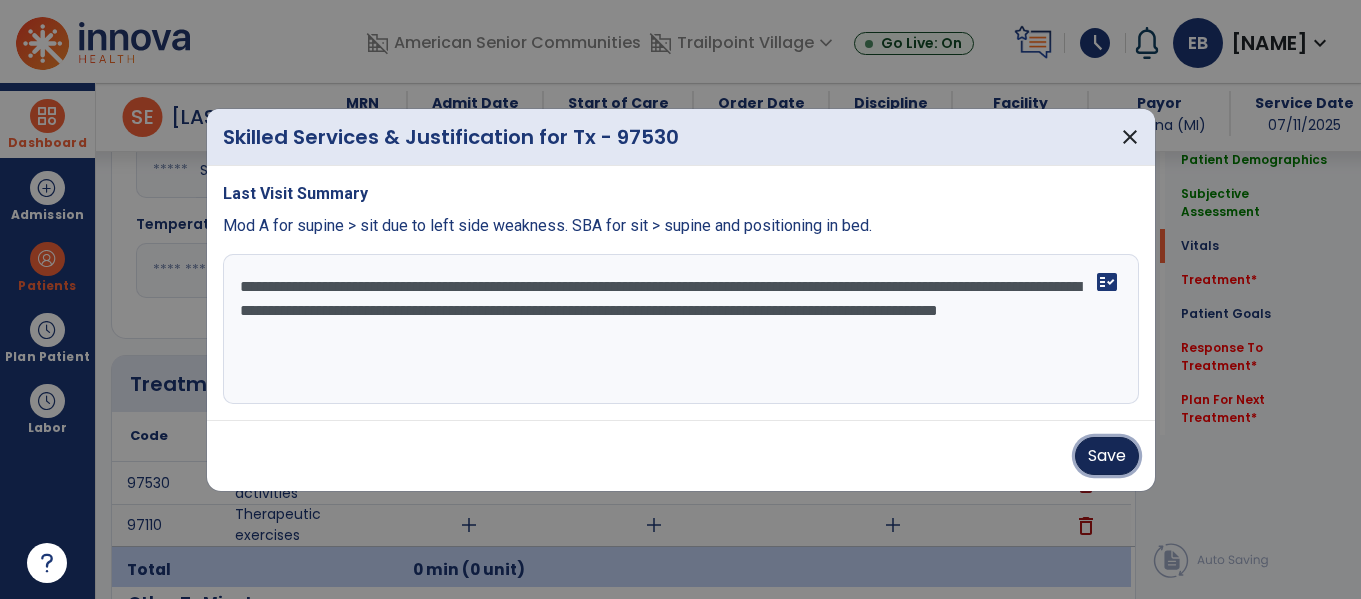 click on "Save" at bounding box center (1107, 456) 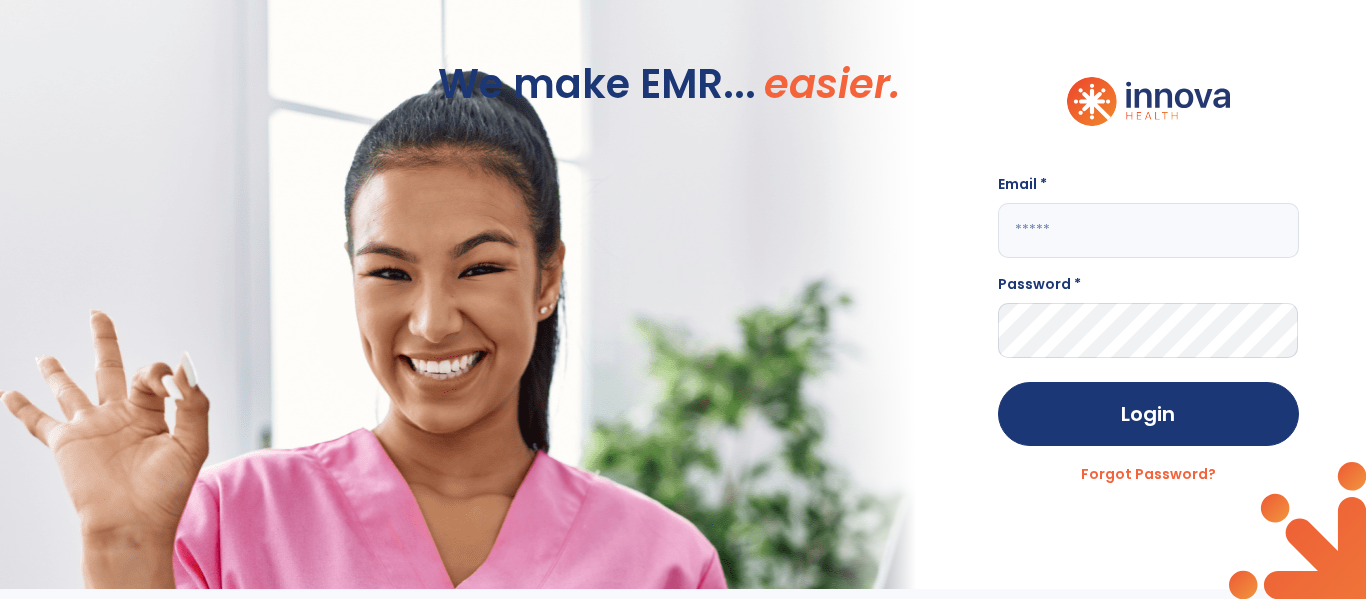 scroll, scrollTop: 0, scrollLeft: 0, axis: both 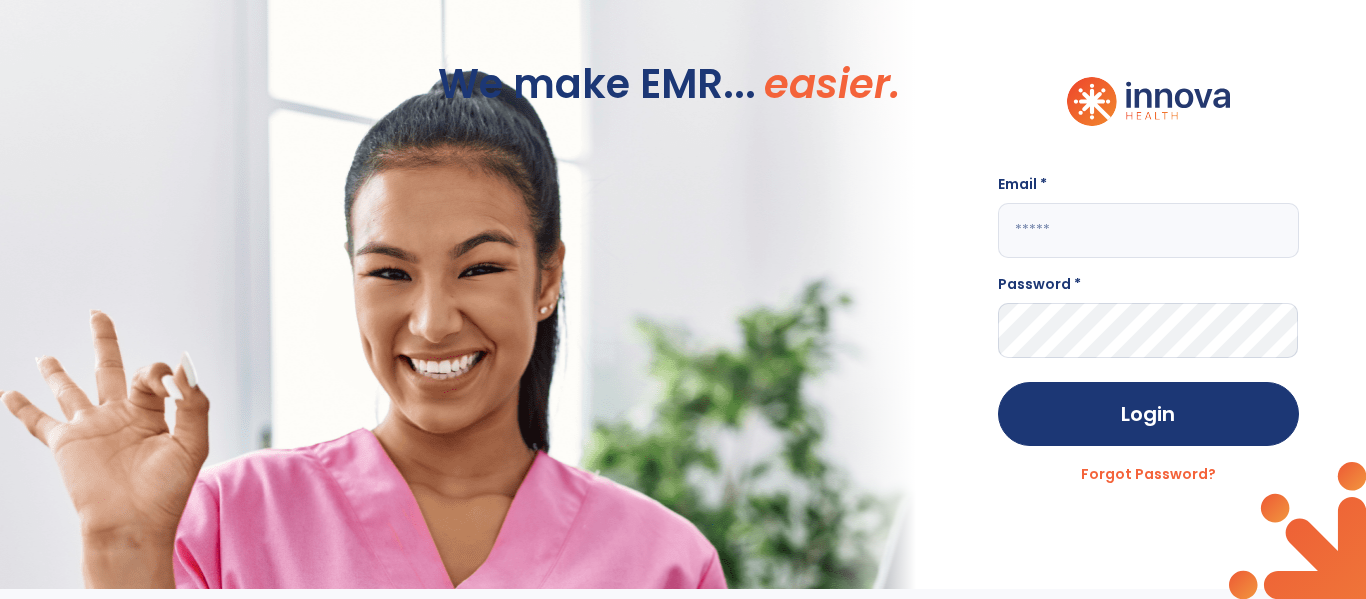 click 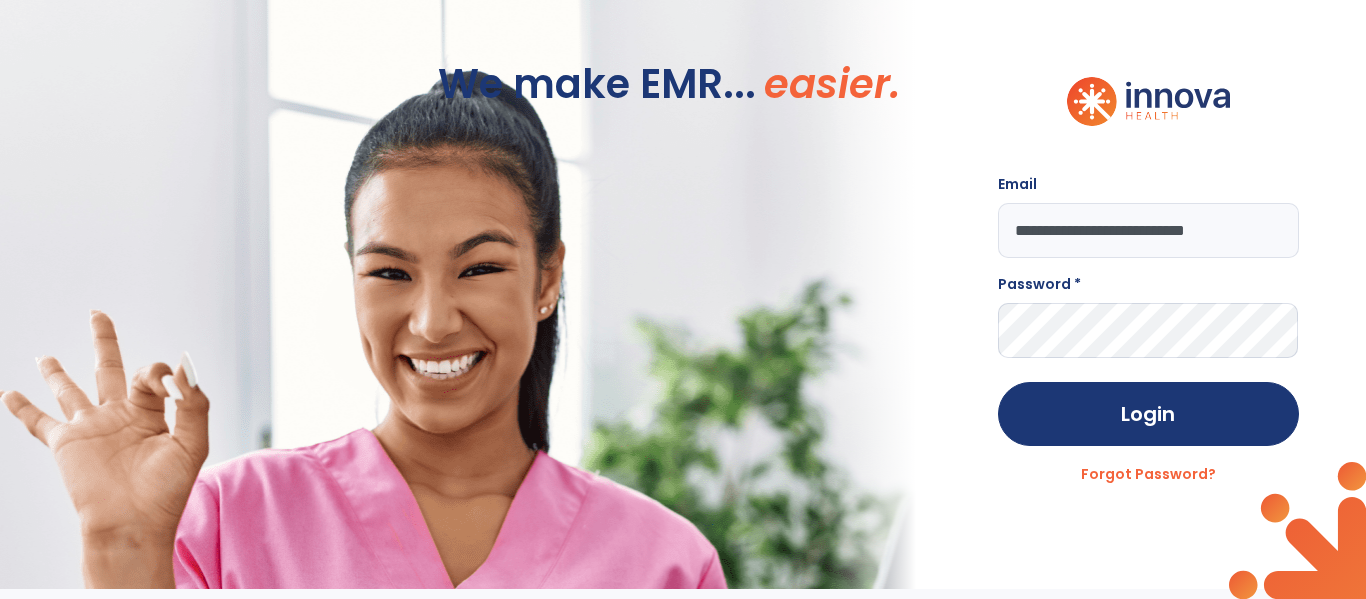 scroll, scrollTop: 0, scrollLeft: 4, axis: horizontal 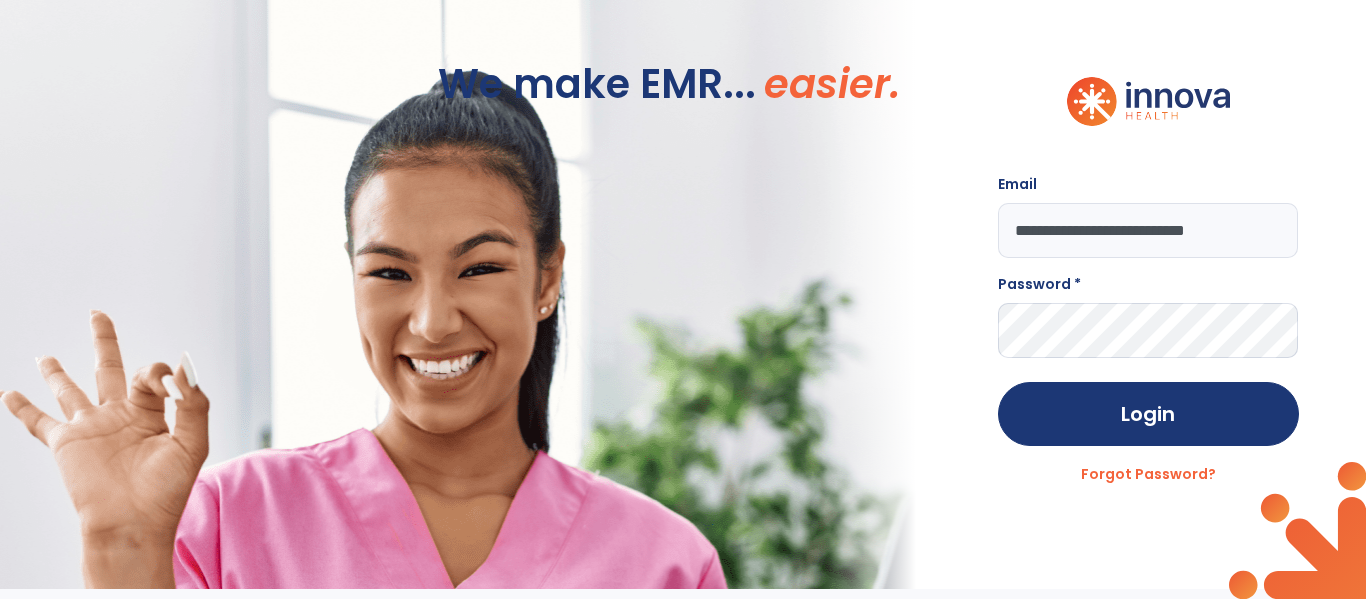 type on "**********" 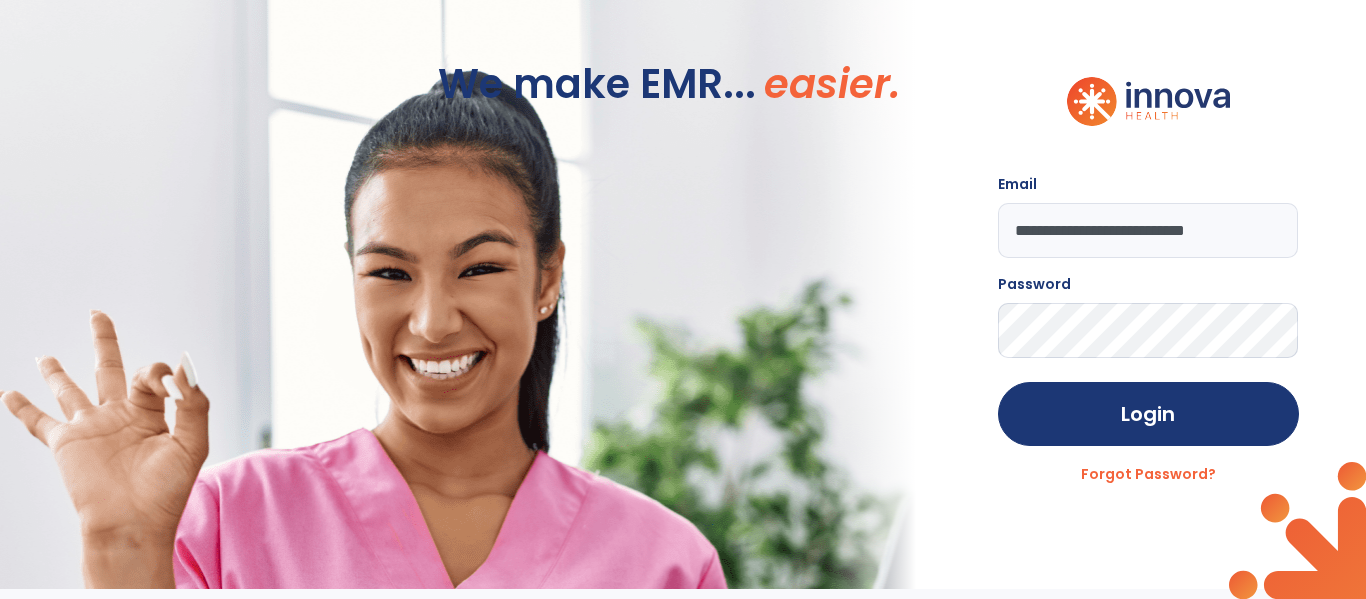 click on "Login" 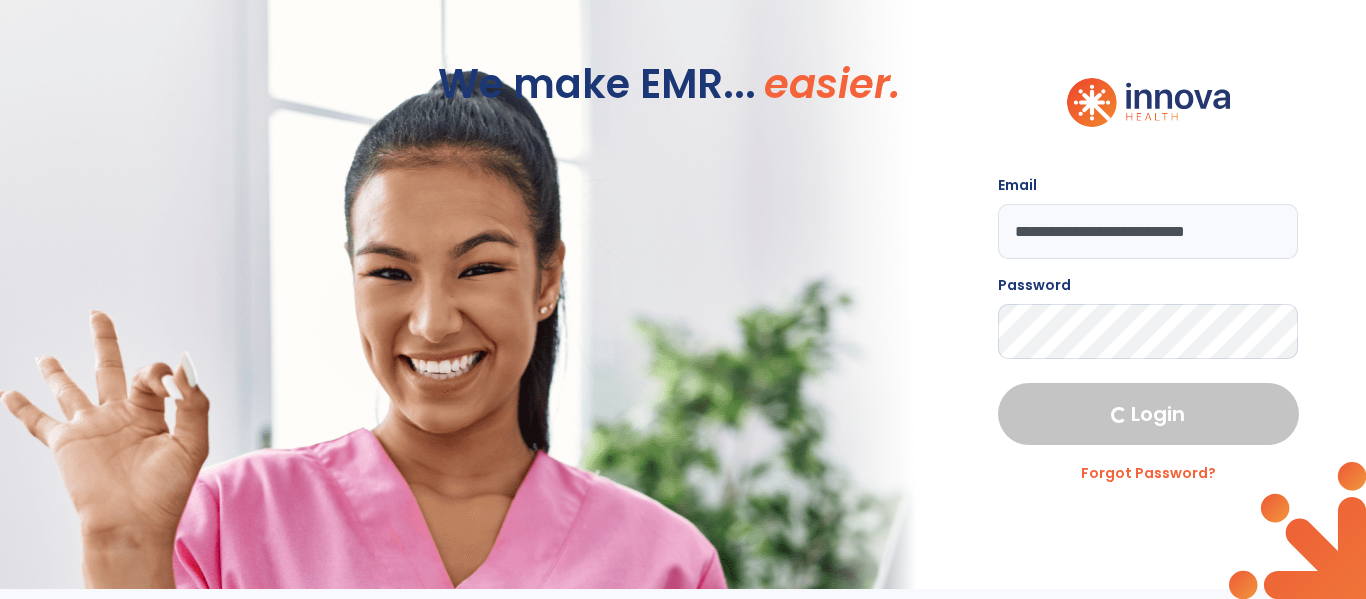 select on "****" 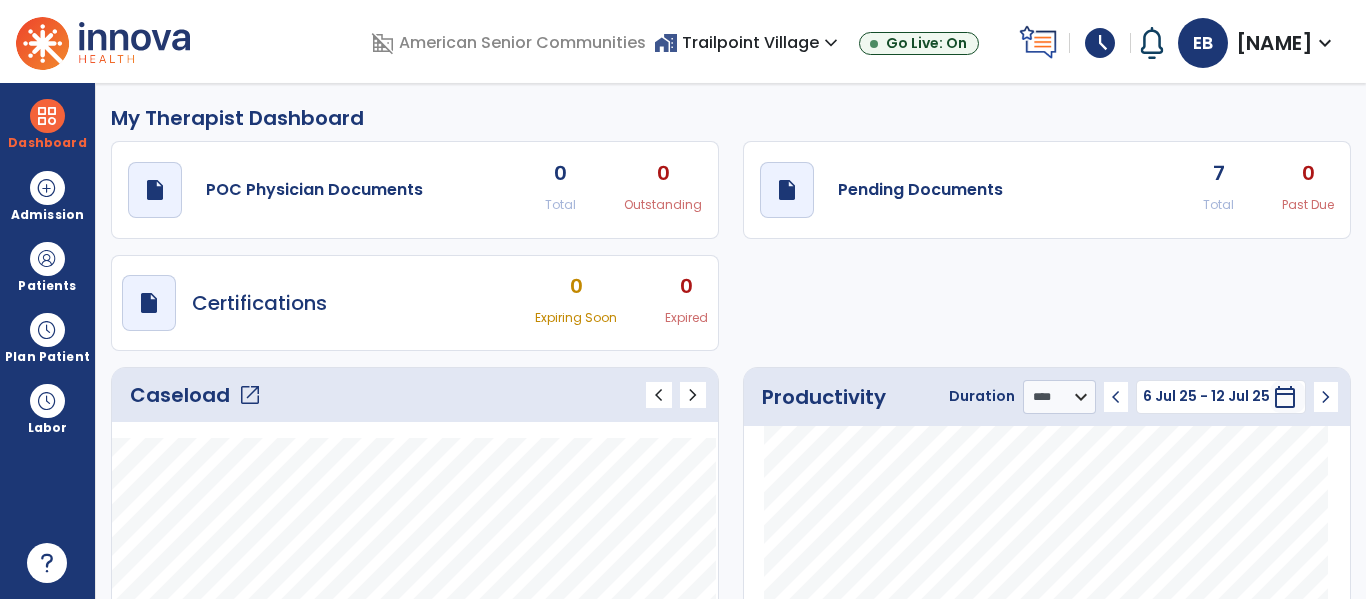 click on "Caseload   open_in_new" 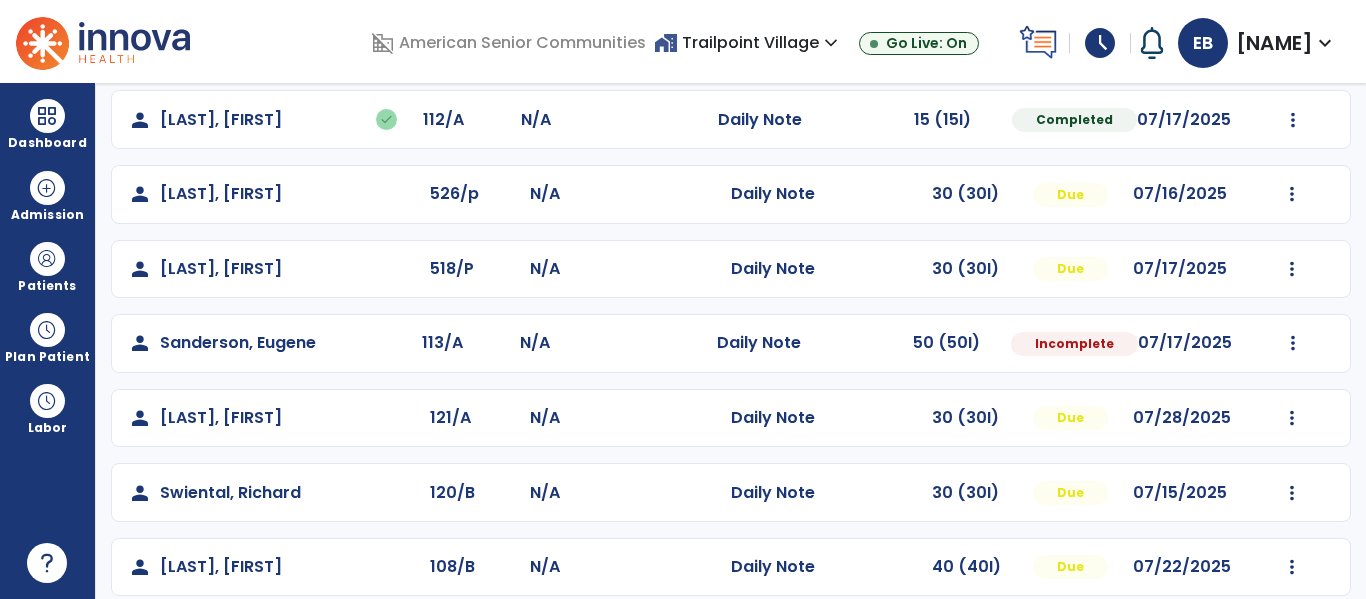 scroll, scrollTop: 413, scrollLeft: 0, axis: vertical 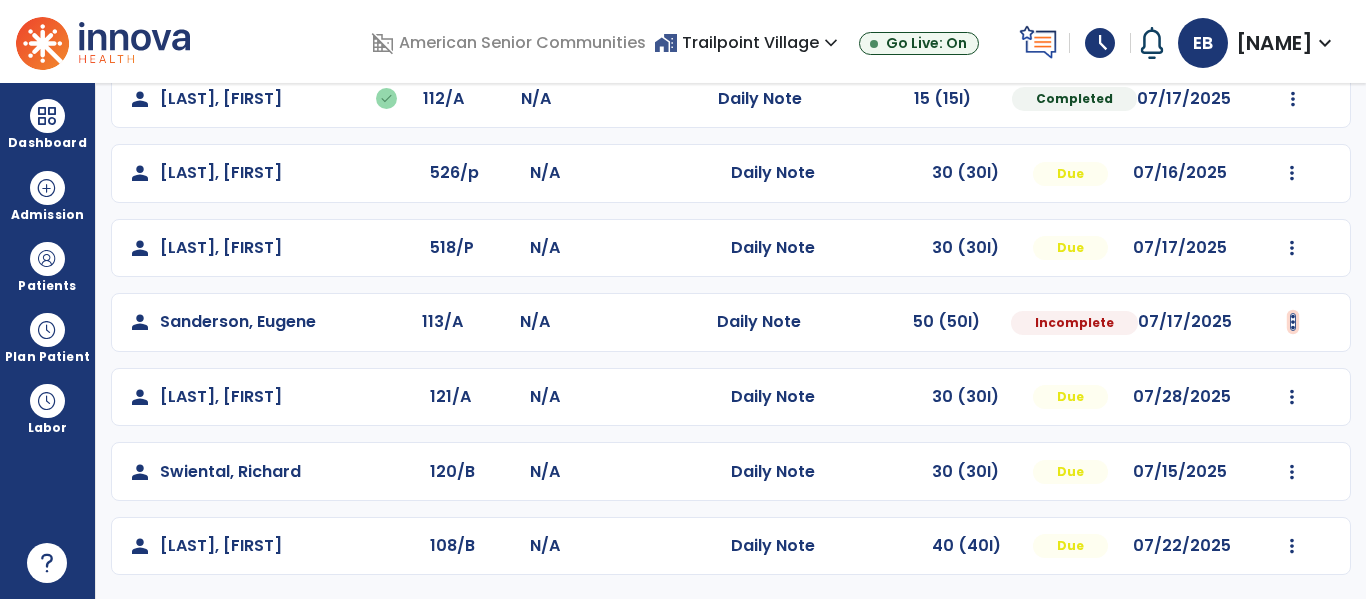 click at bounding box center (1293, -125) 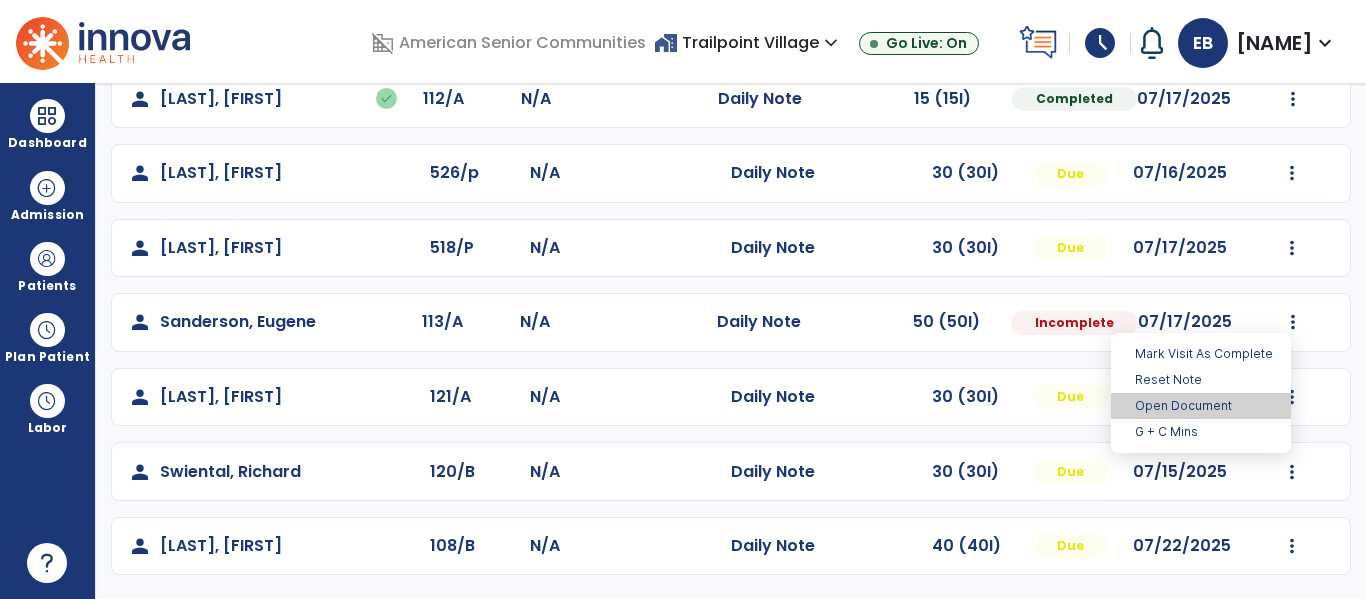 click on "Open Document" at bounding box center [1201, 406] 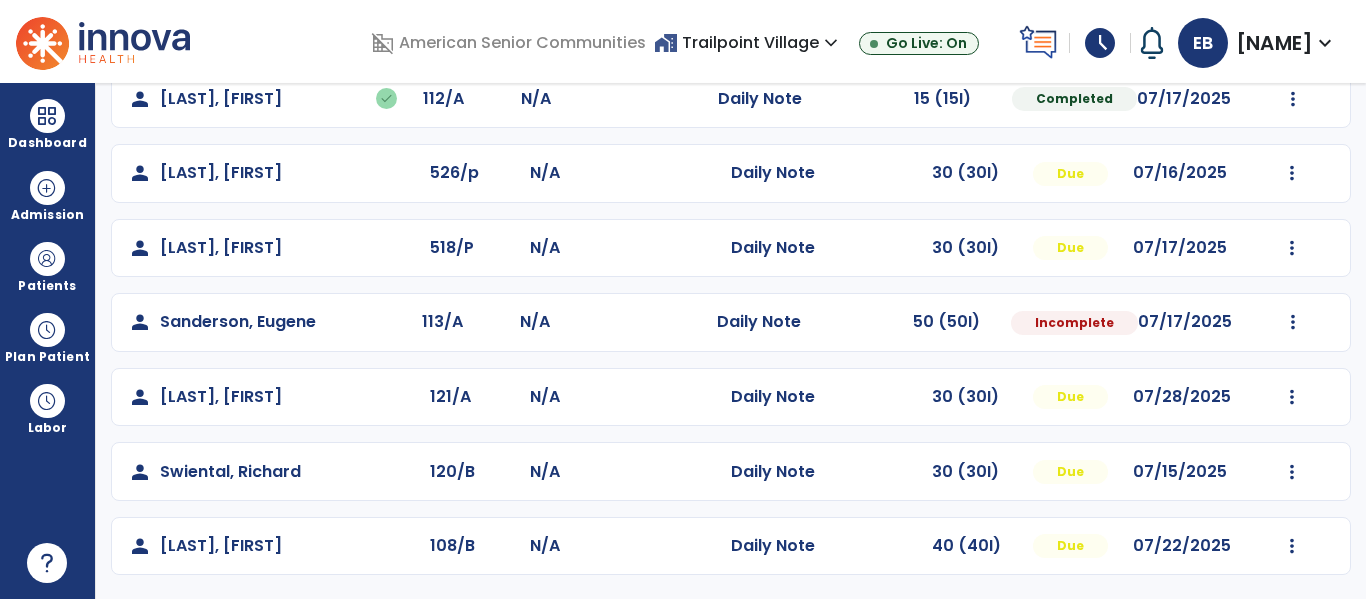 select on "*" 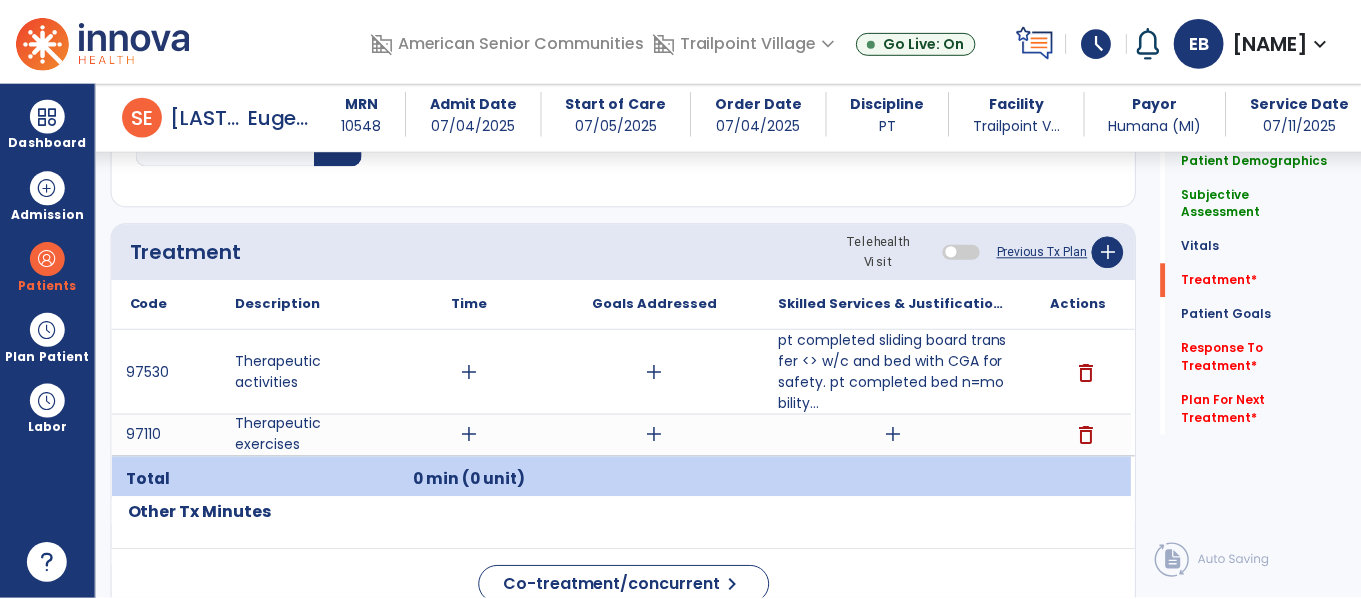 scroll, scrollTop: 1114, scrollLeft: 0, axis: vertical 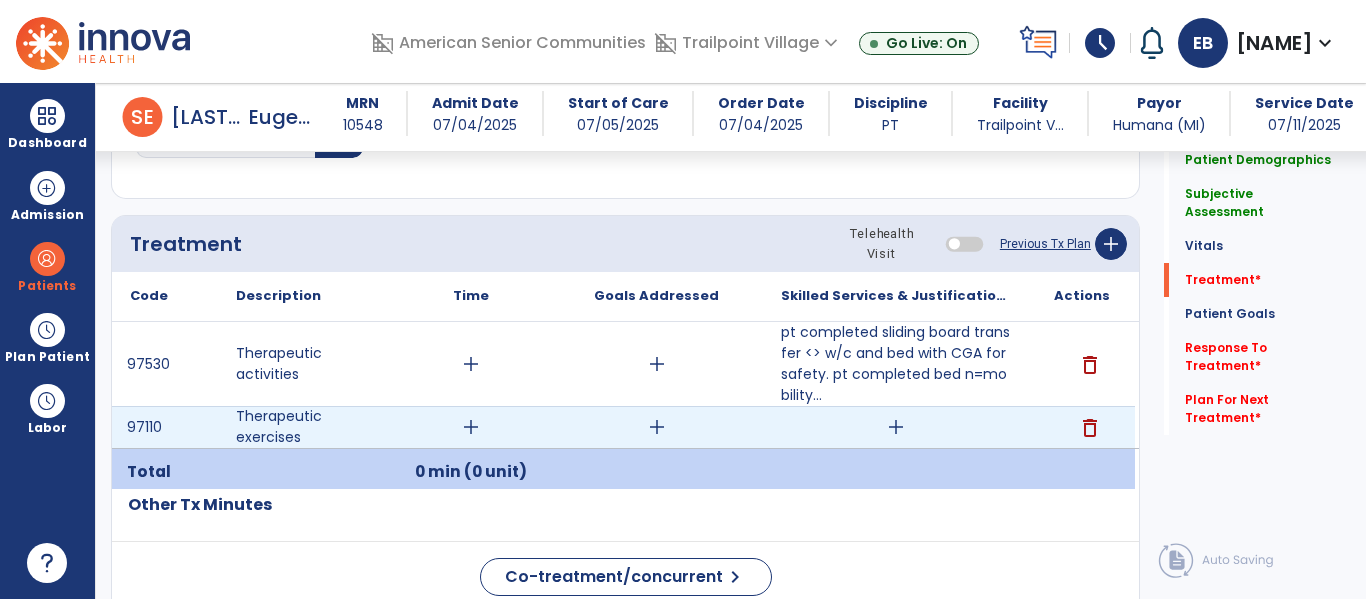 click on "add" at bounding box center [896, 427] 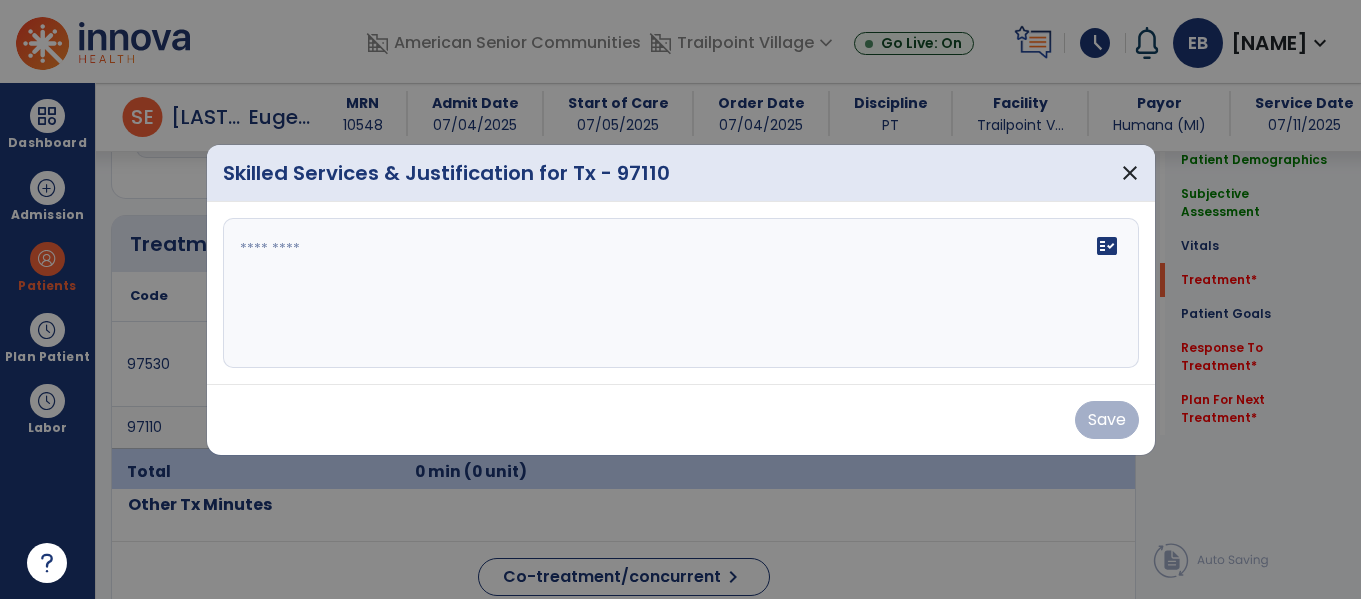scroll, scrollTop: 1114, scrollLeft: 0, axis: vertical 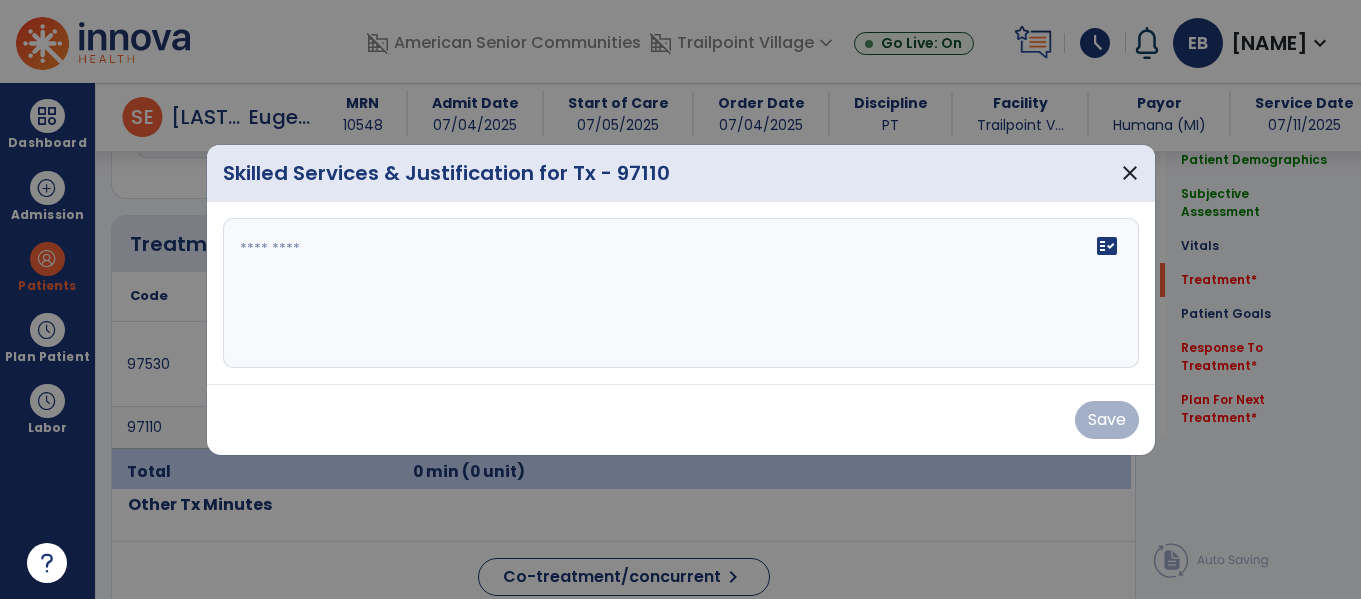 click on "fact_check" at bounding box center (681, 293) 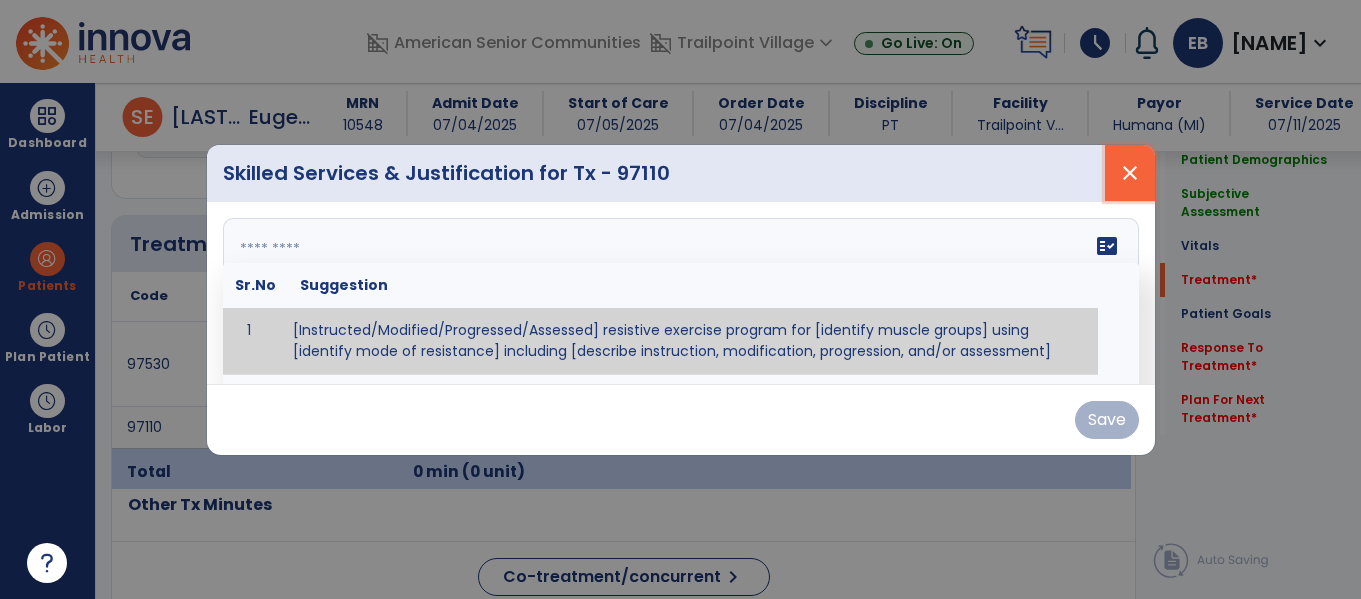 click on "close" at bounding box center (1130, 173) 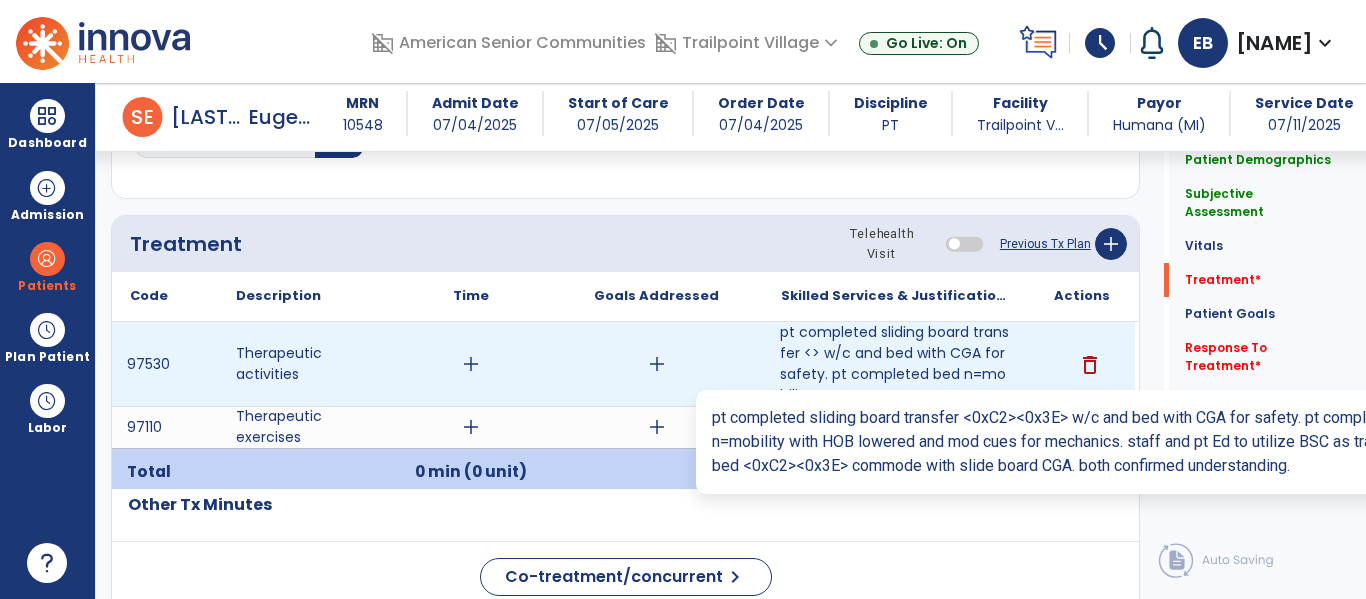 click on "pt completed sliding board transfer <> w/c and bed with CGA for safety. pt completed bed n=mobility..." at bounding box center (896, 364) 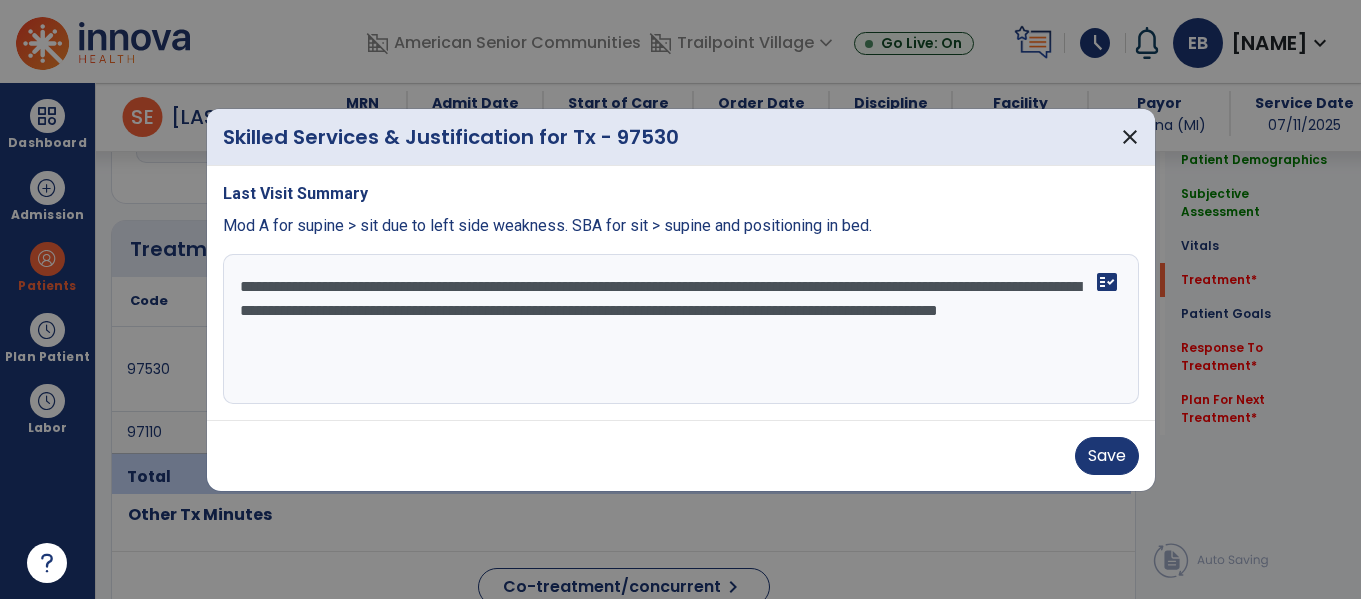 scroll, scrollTop: 1114, scrollLeft: 0, axis: vertical 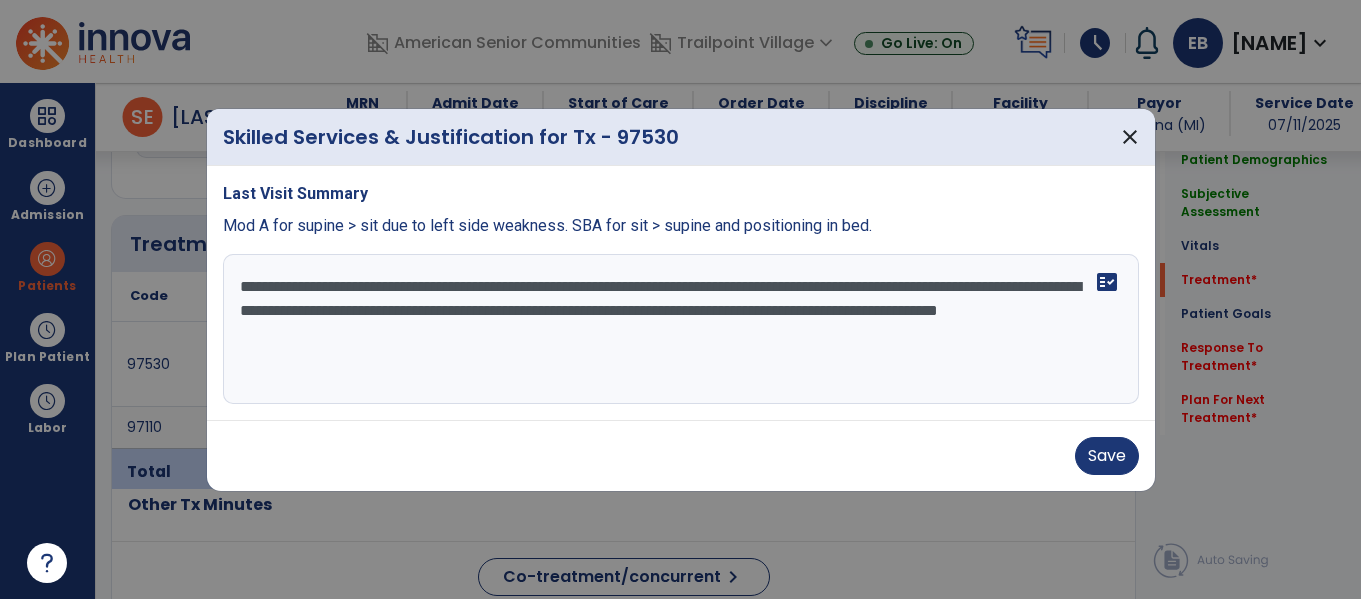 click on "**********" at bounding box center (681, 329) 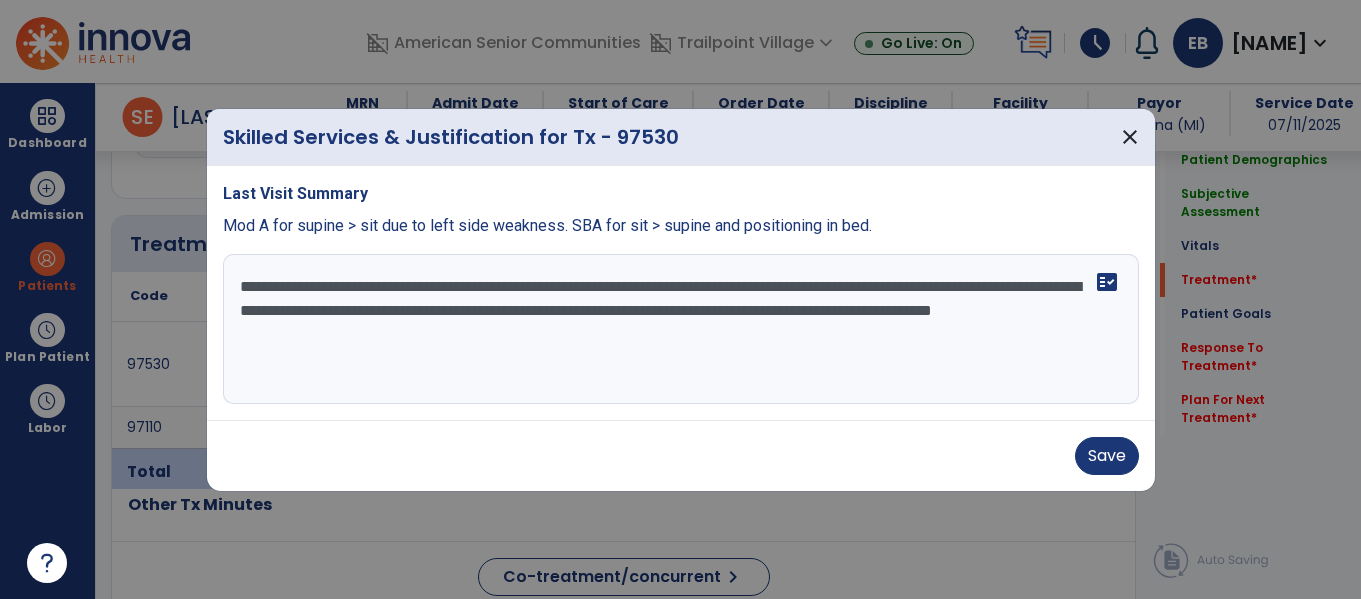 type on "**********" 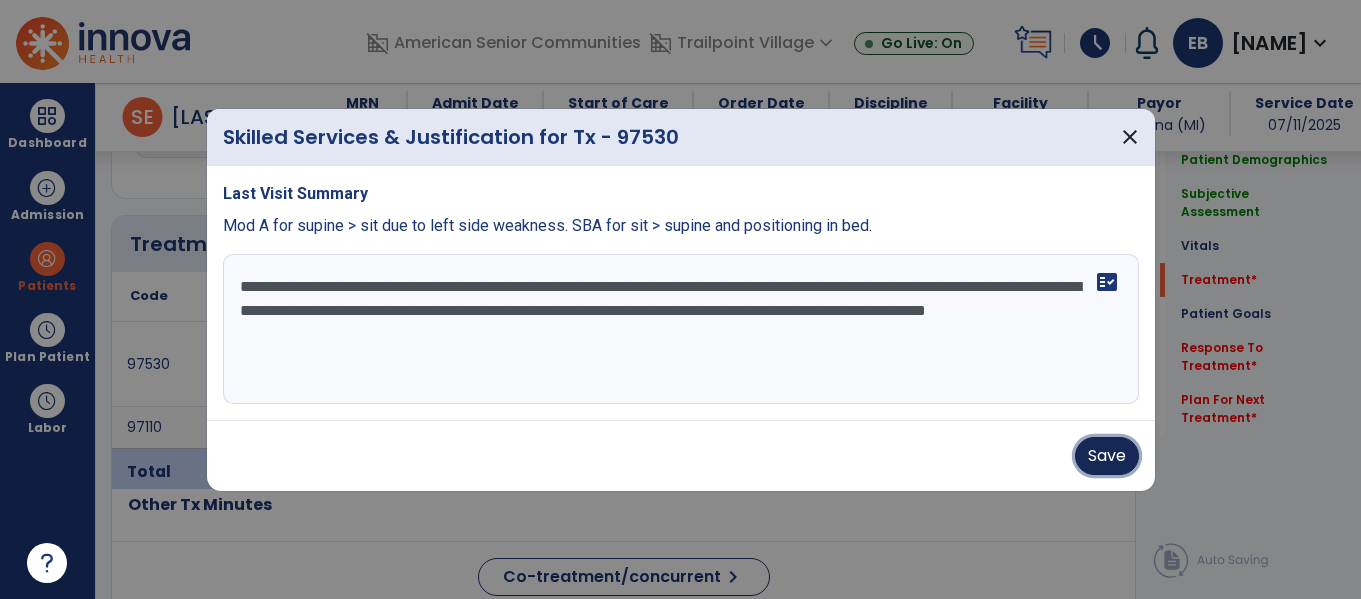 click on "Save" at bounding box center [1107, 456] 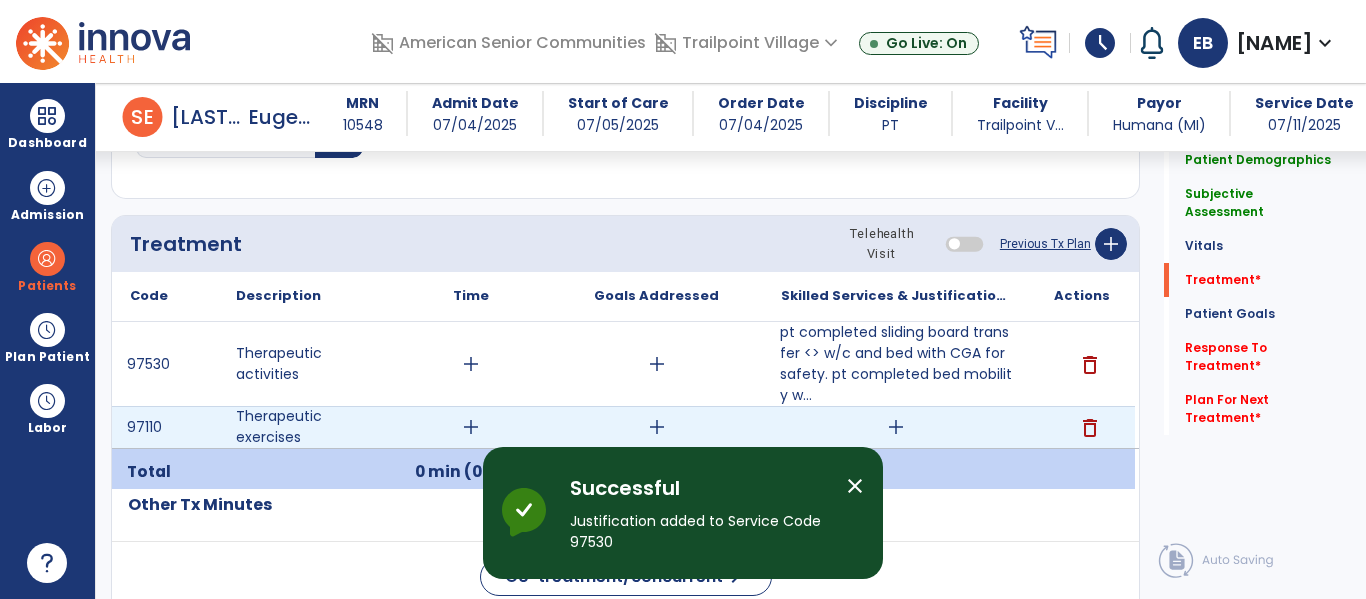 click on "add" at bounding box center [896, 427] 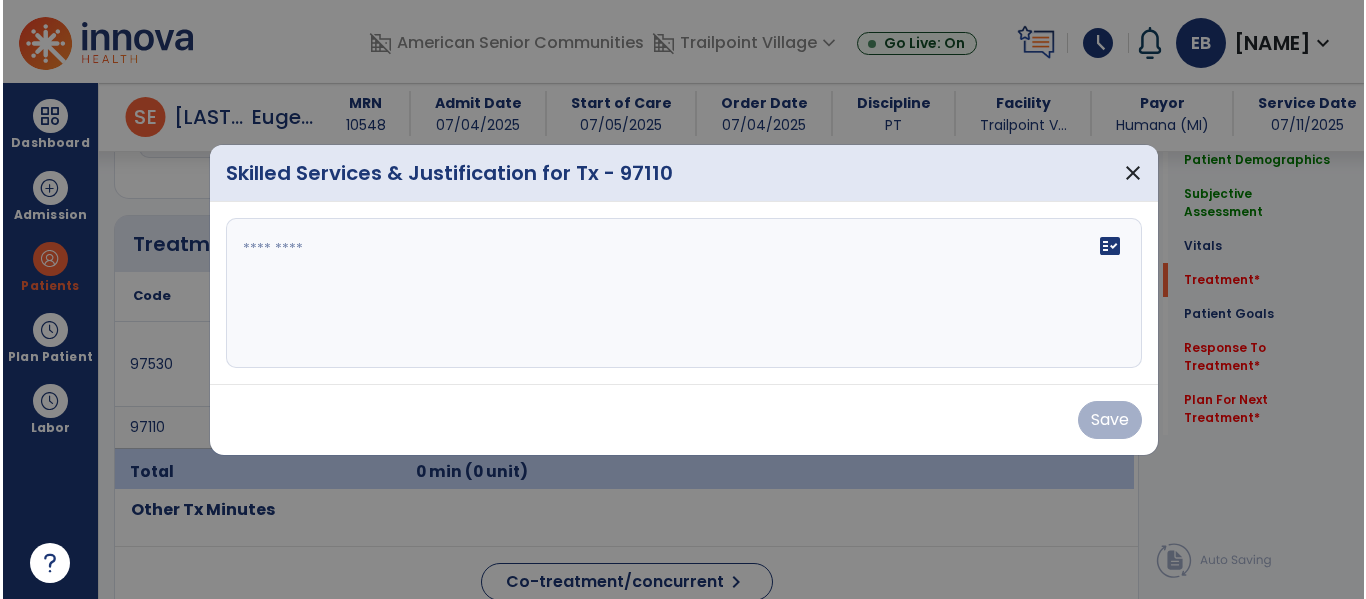 scroll, scrollTop: 1114, scrollLeft: 0, axis: vertical 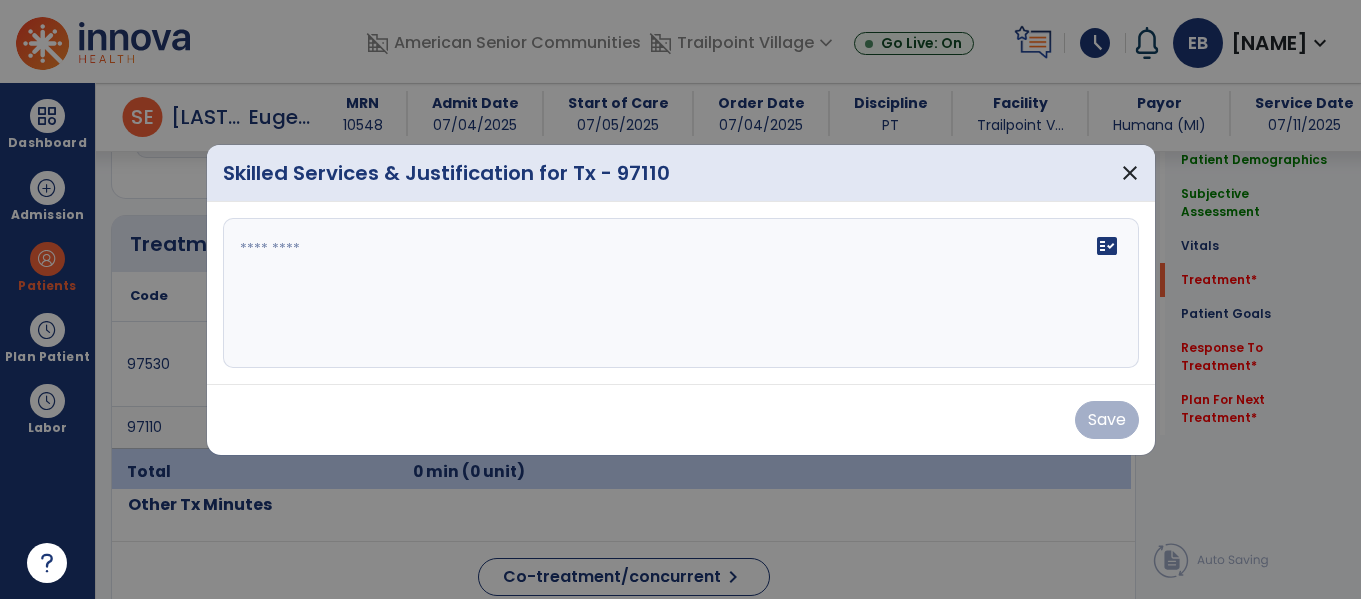 click on "fact_check" at bounding box center (681, 293) 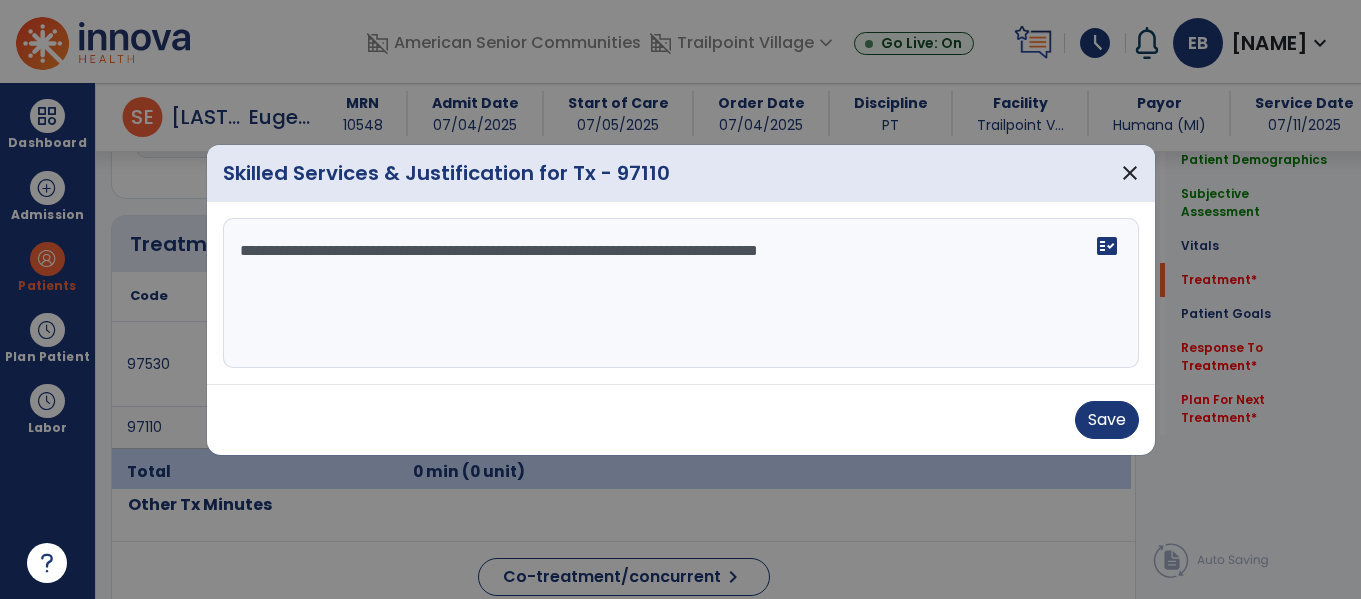 click on "**********" at bounding box center [681, 293] 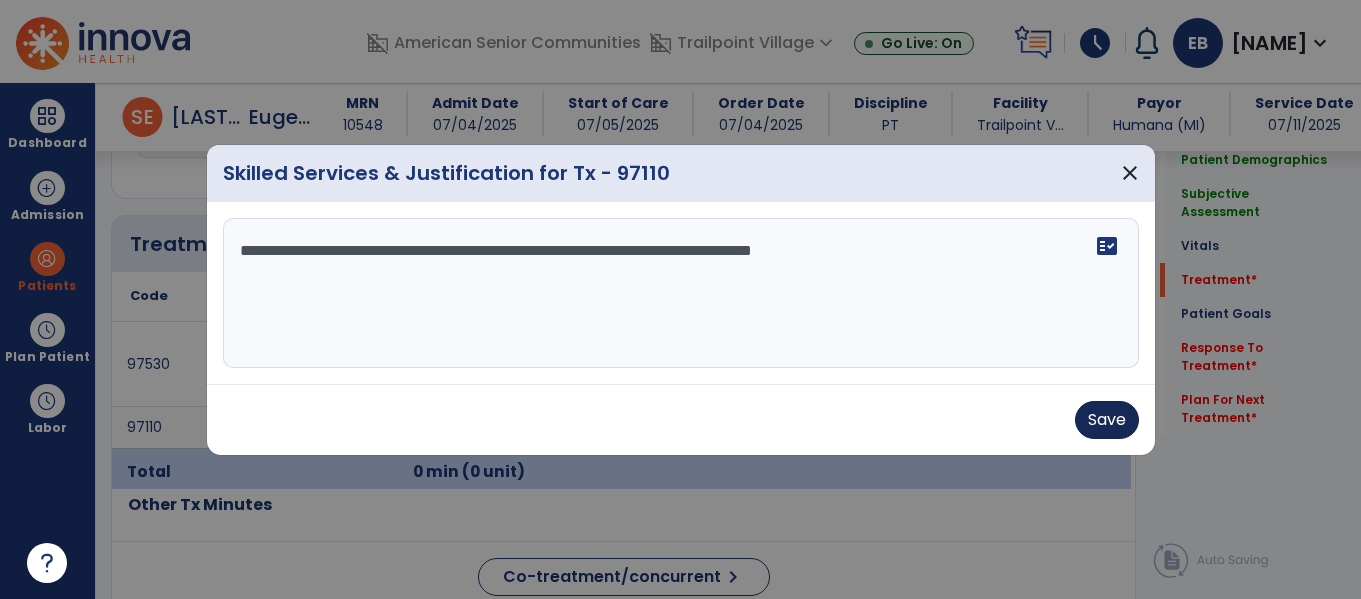 type on "**********" 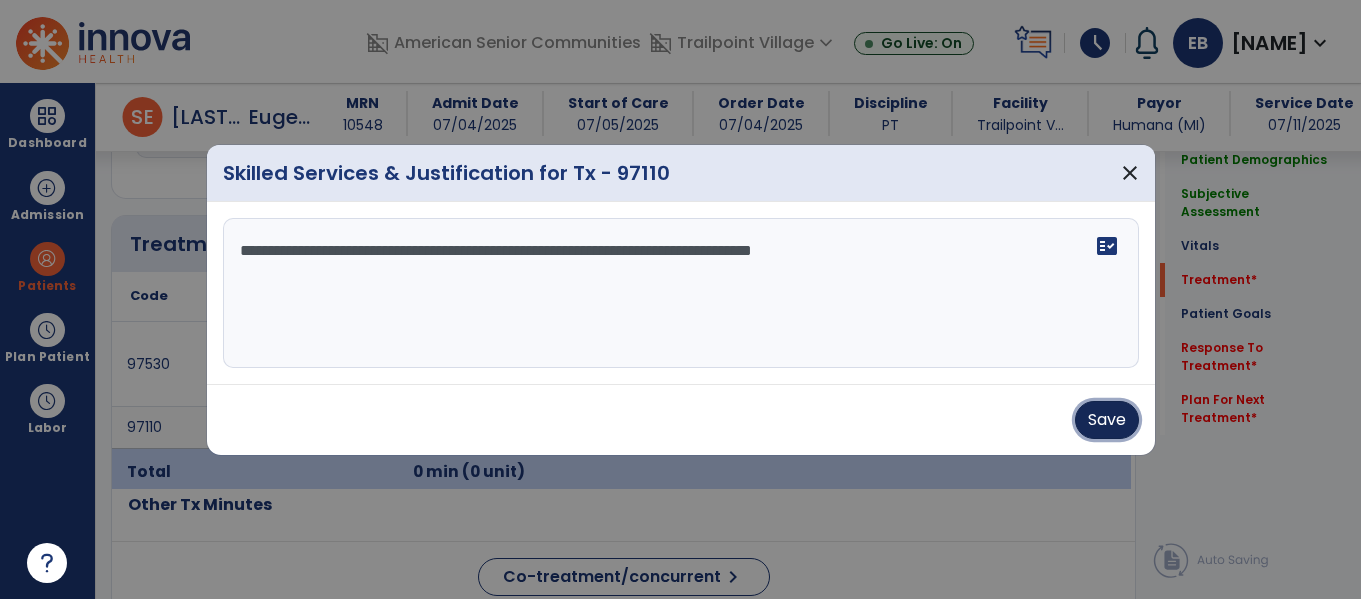 click on "Save" at bounding box center (1107, 420) 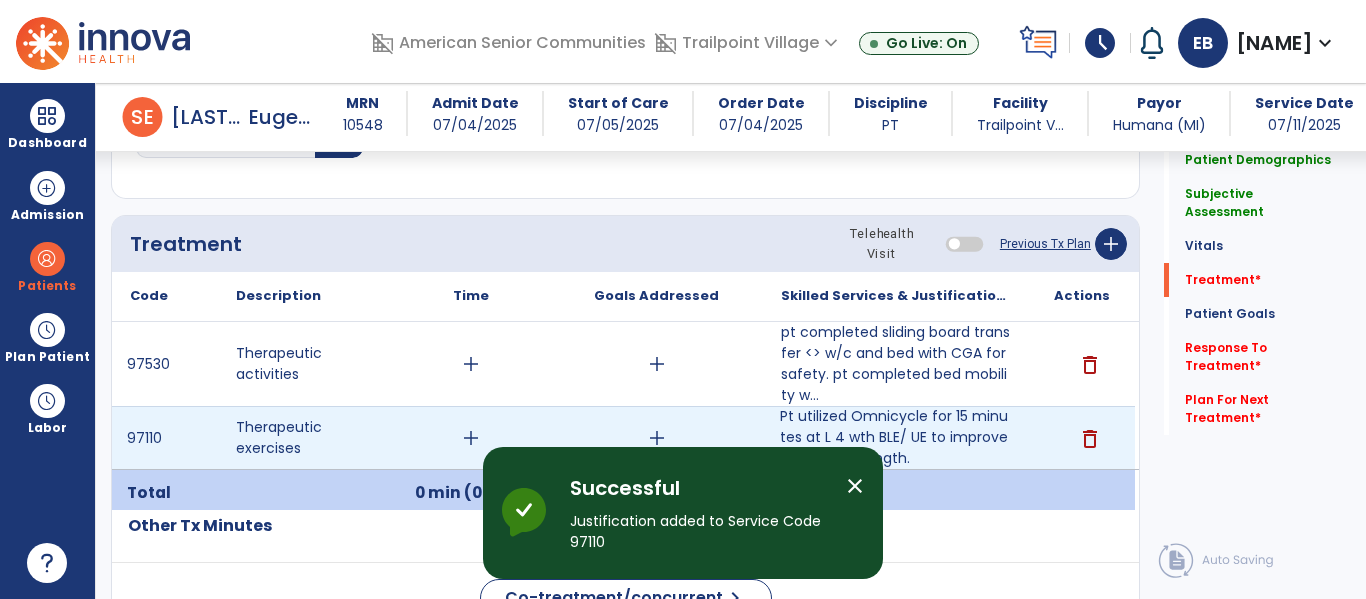 click on "add" at bounding box center (471, 438) 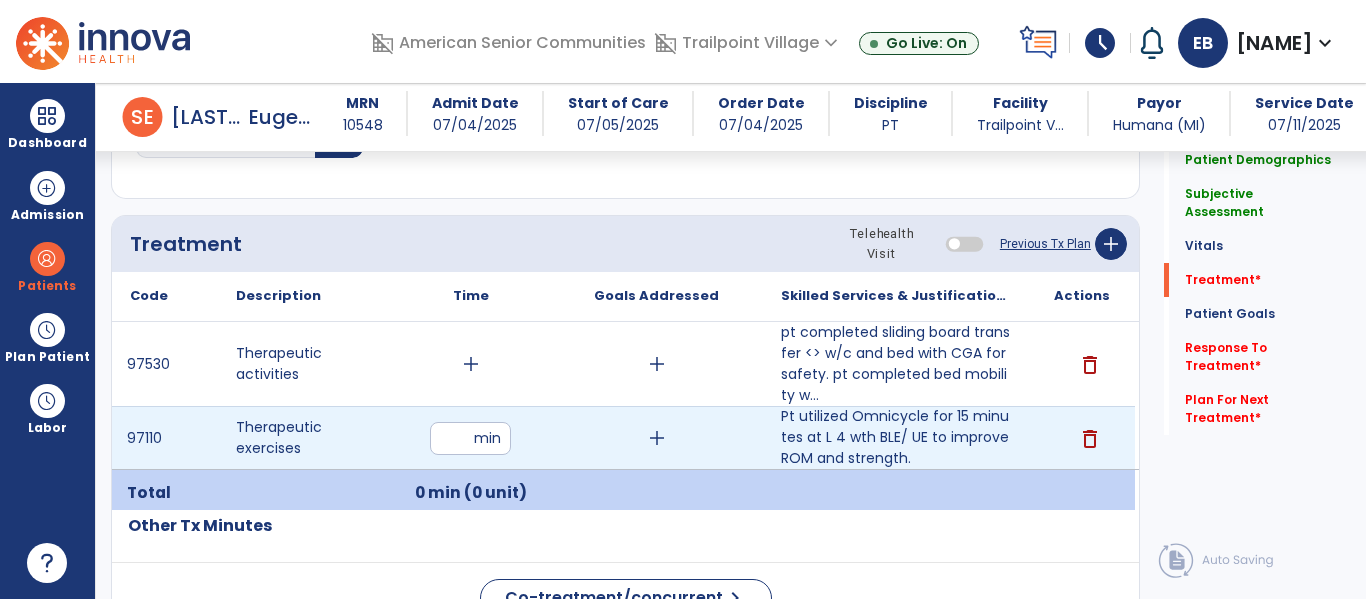 type on "**" 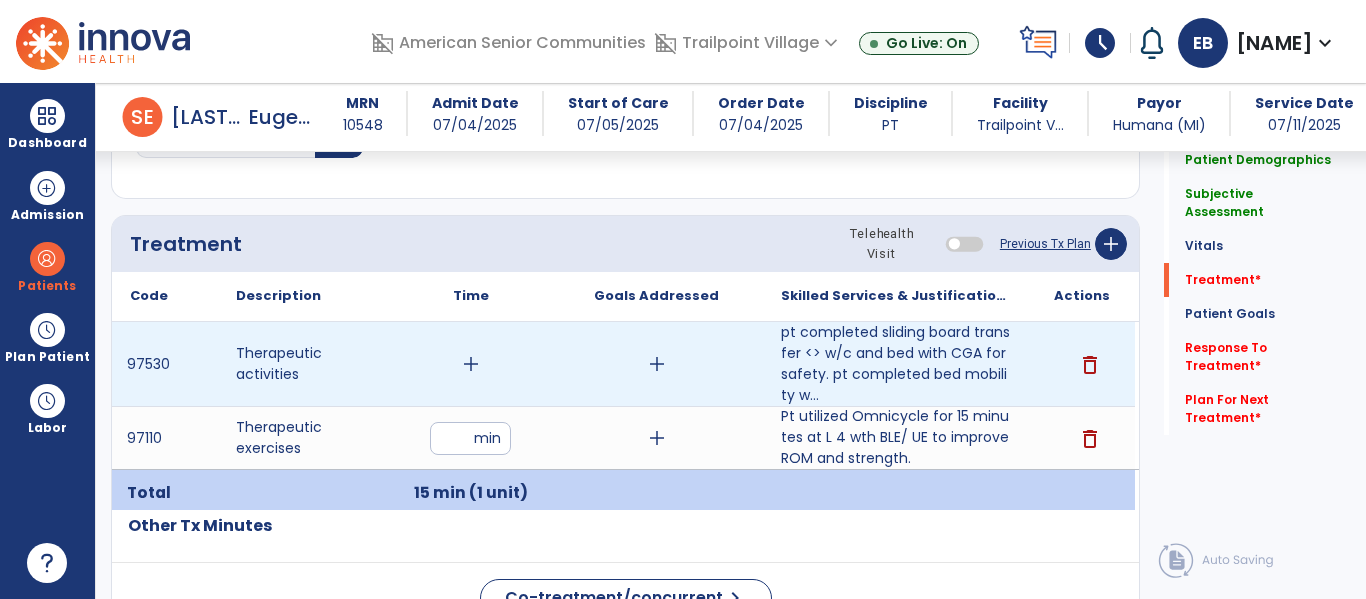 click on "add" at bounding box center (471, 364) 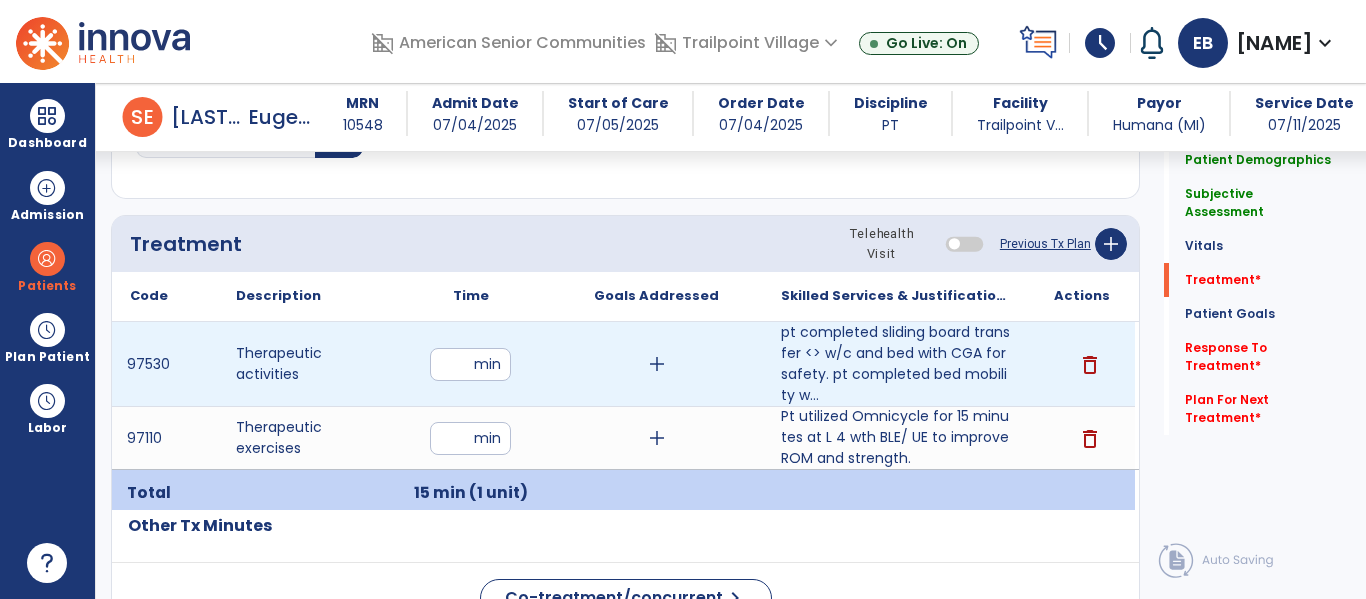 type on "**" 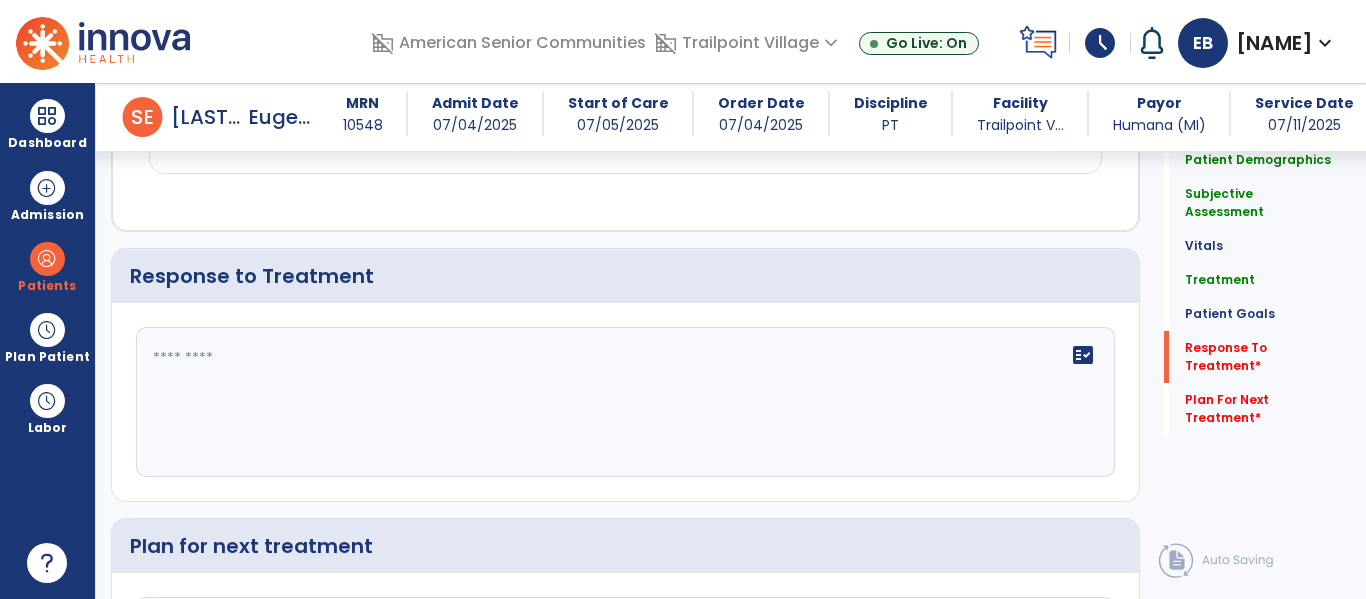scroll, scrollTop: 2604, scrollLeft: 0, axis: vertical 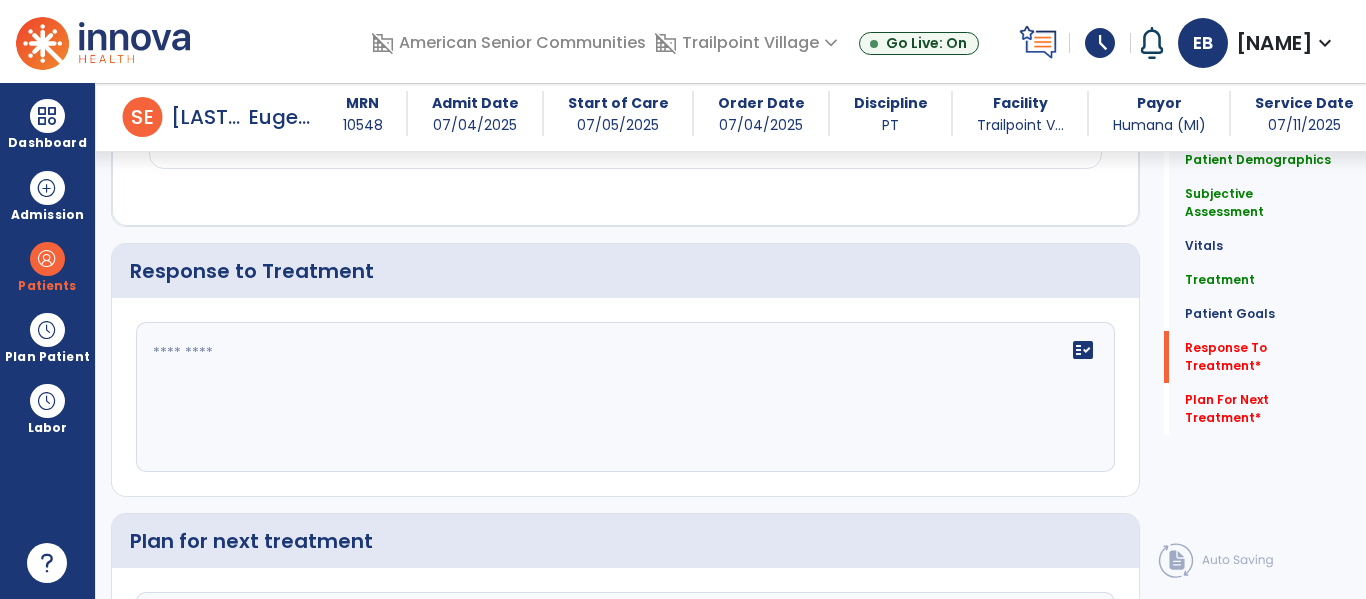 click on "fact_check" 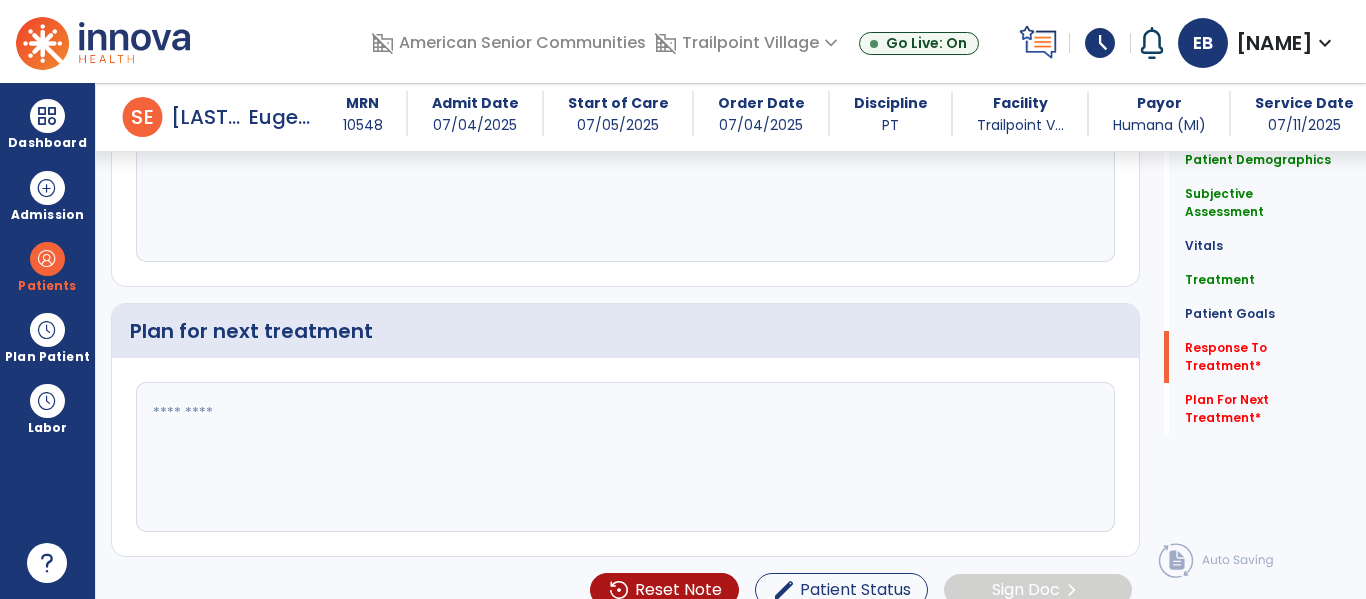 type on "**********" 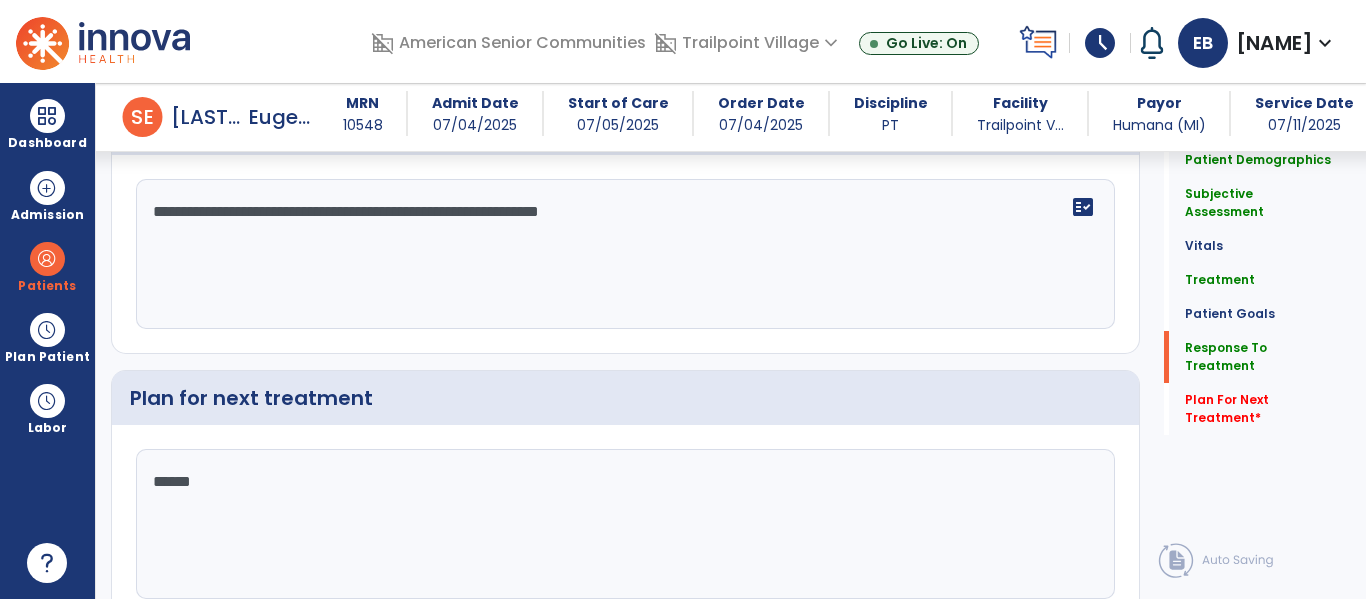 scroll, scrollTop: 2814, scrollLeft: 0, axis: vertical 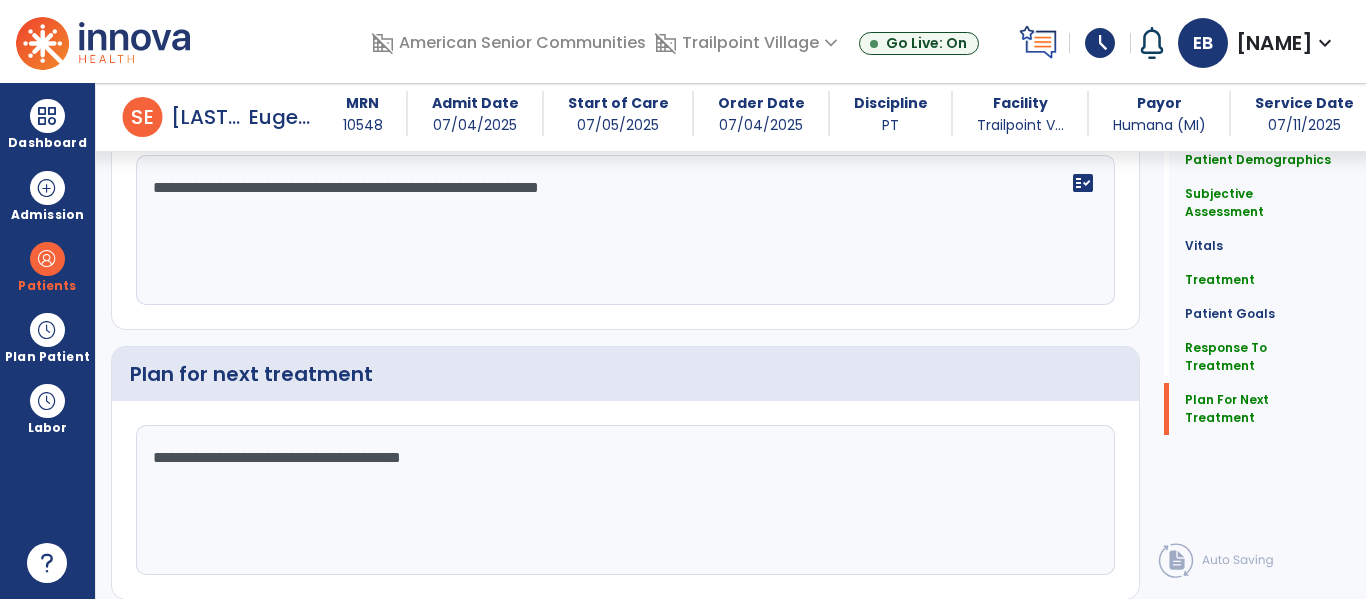 type on "**********" 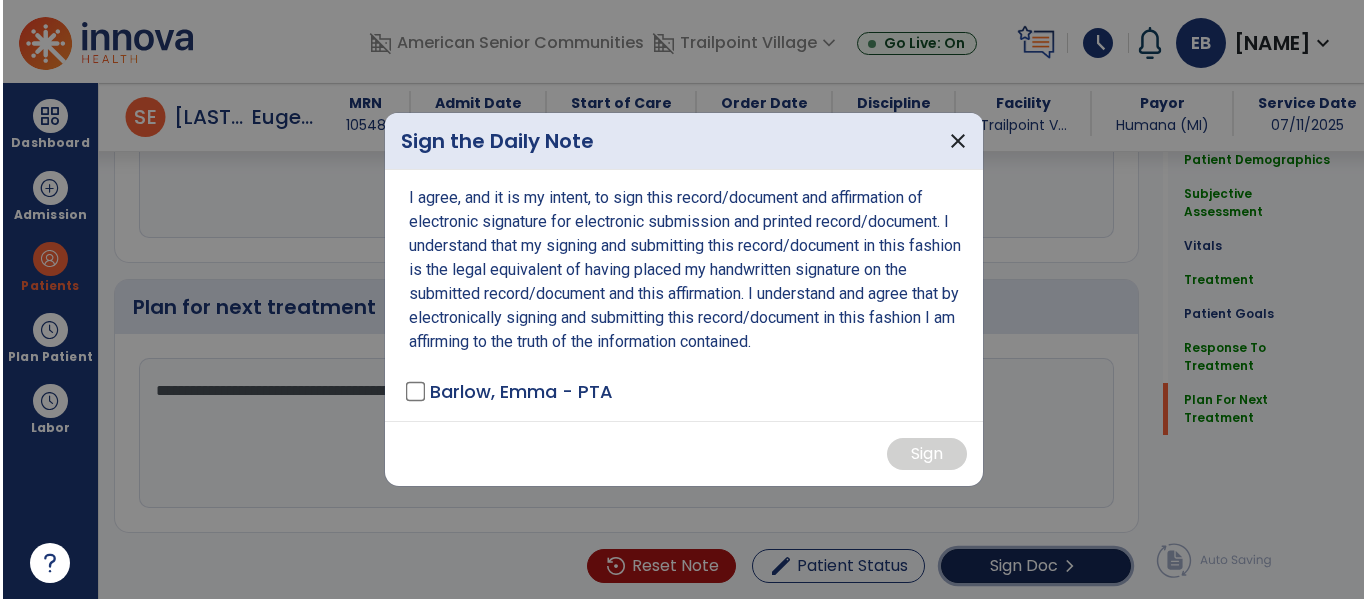 scroll, scrollTop: 2838, scrollLeft: 0, axis: vertical 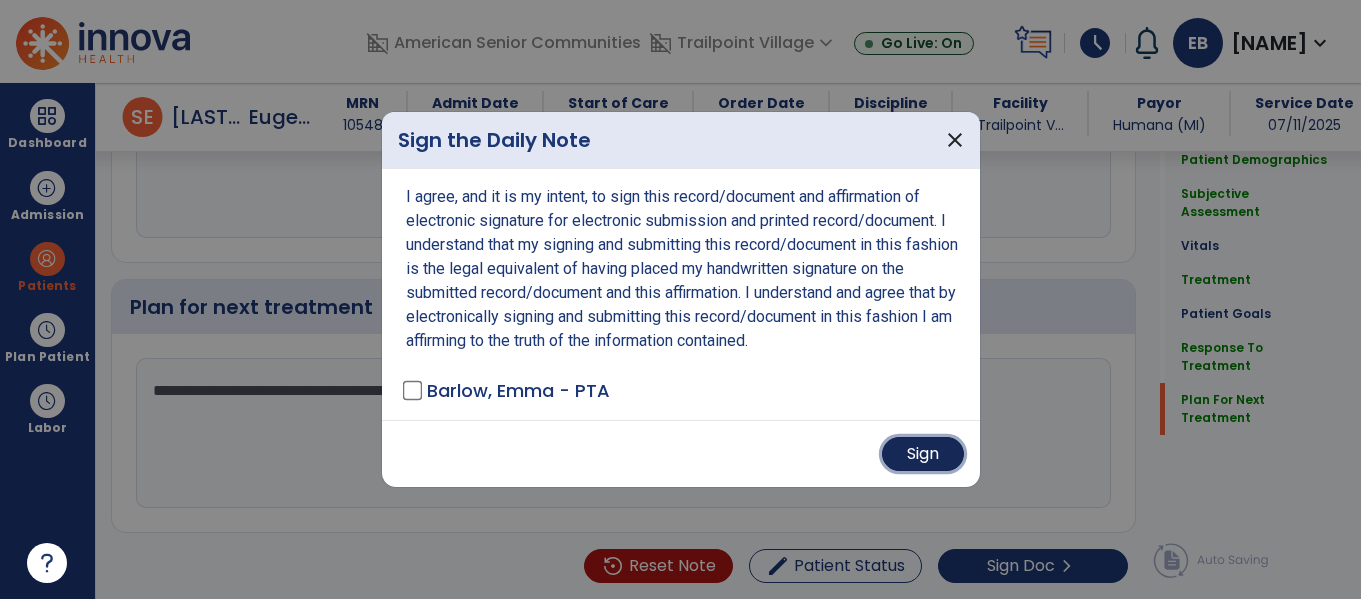 click on "Sign" at bounding box center [923, 454] 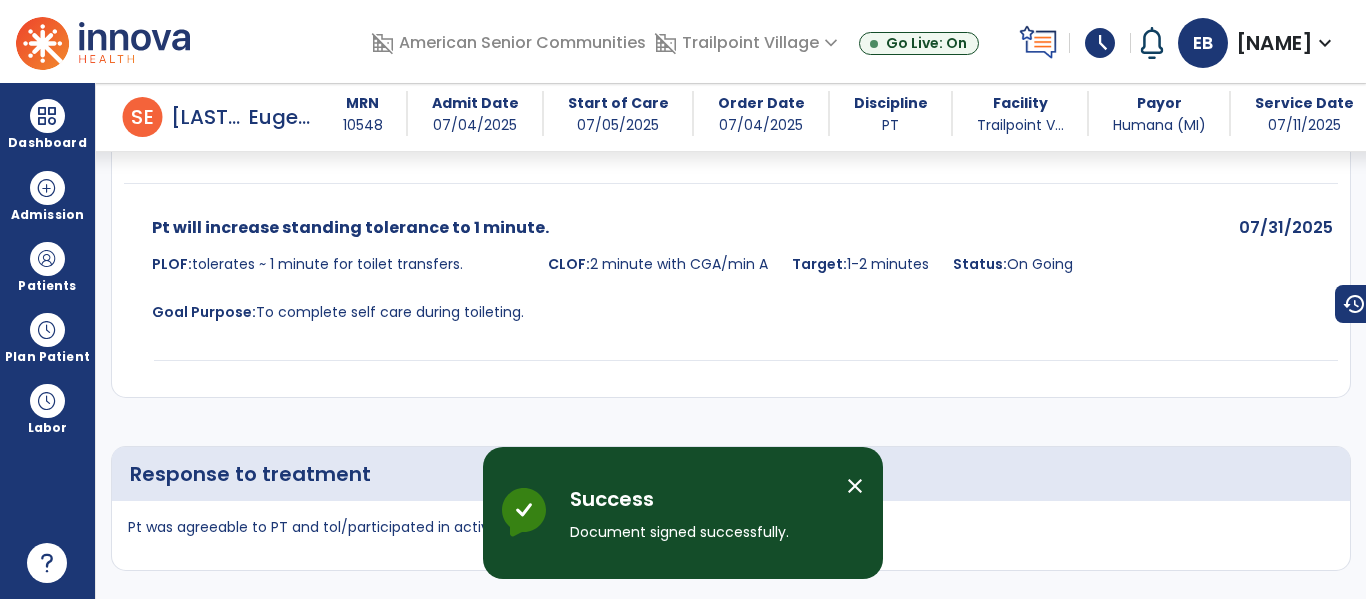 scroll, scrollTop: 3626, scrollLeft: 0, axis: vertical 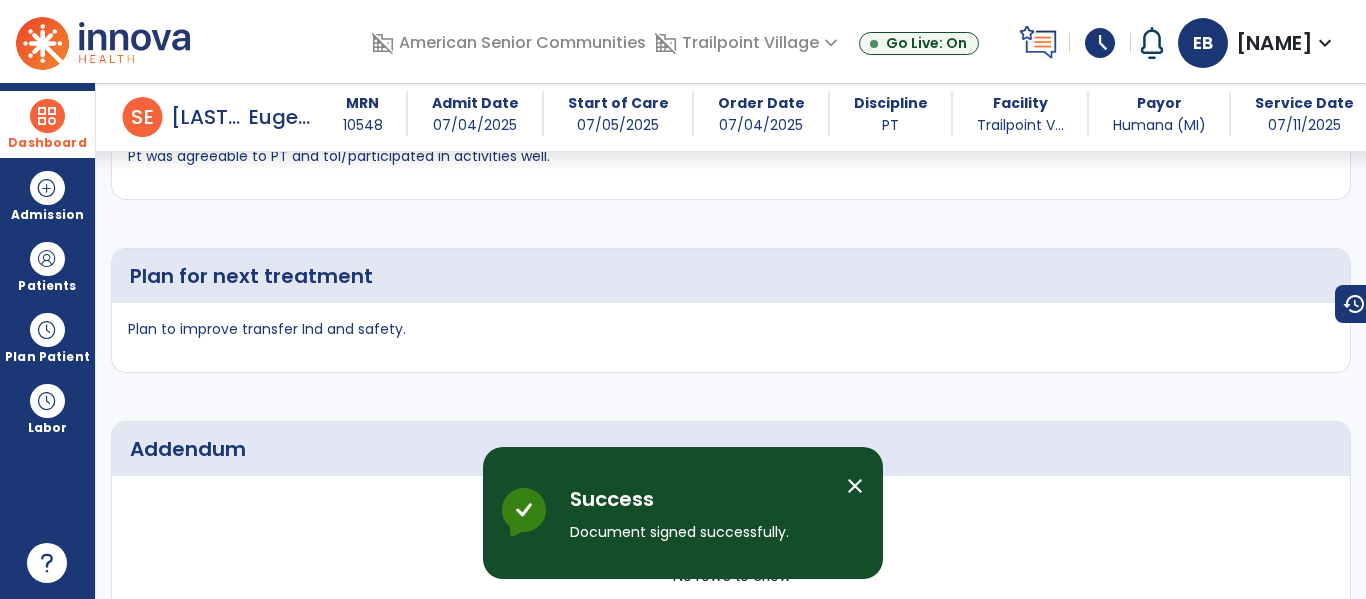 click at bounding box center [47, 116] 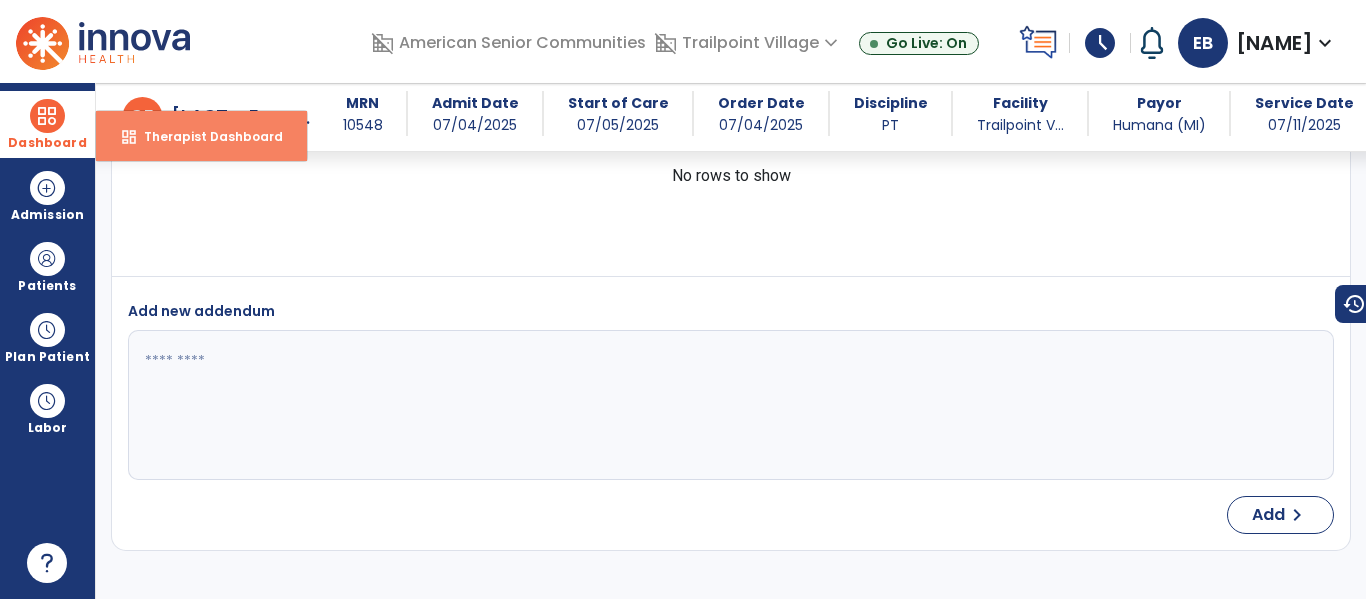 click on "Therapist Dashboard" at bounding box center (205, 136) 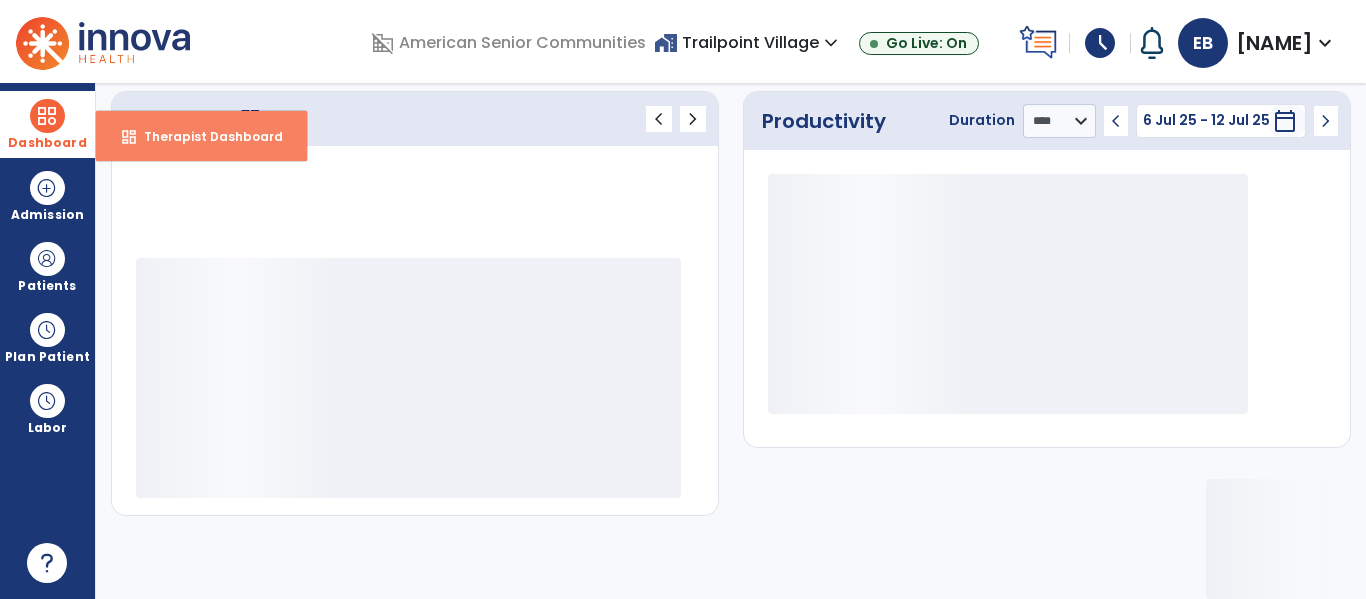 scroll, scrollTop: 276, scrollLeft: 0, axis: vertical 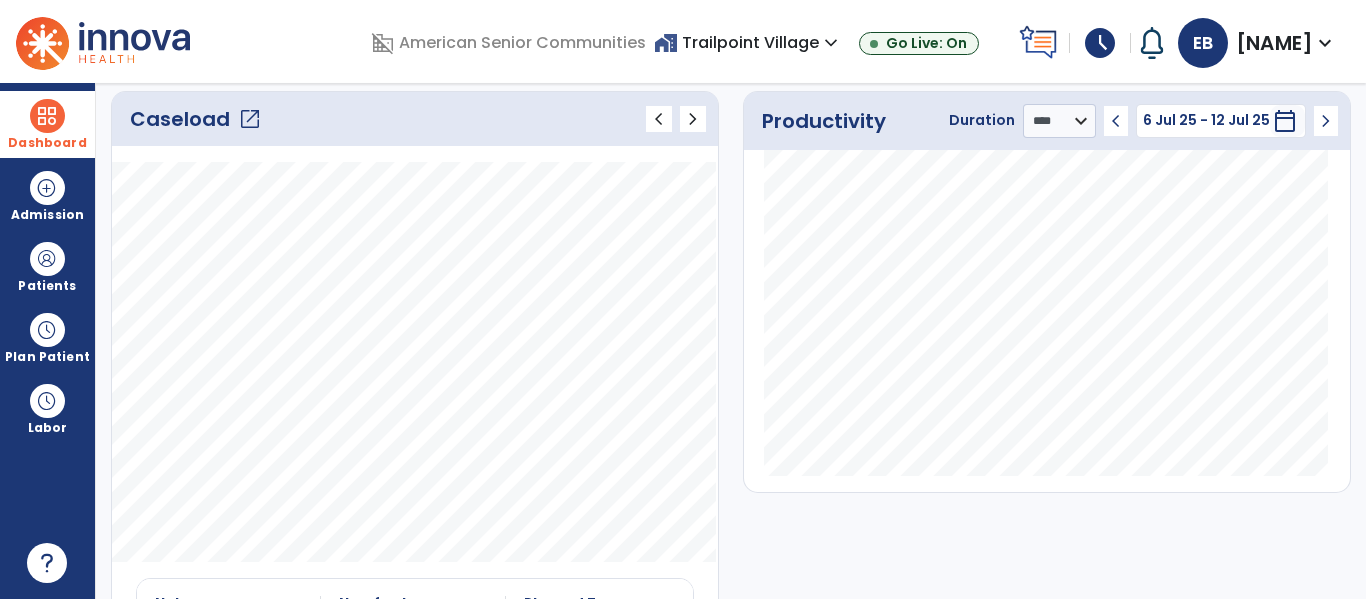 click on "Caseload   open_in_new" 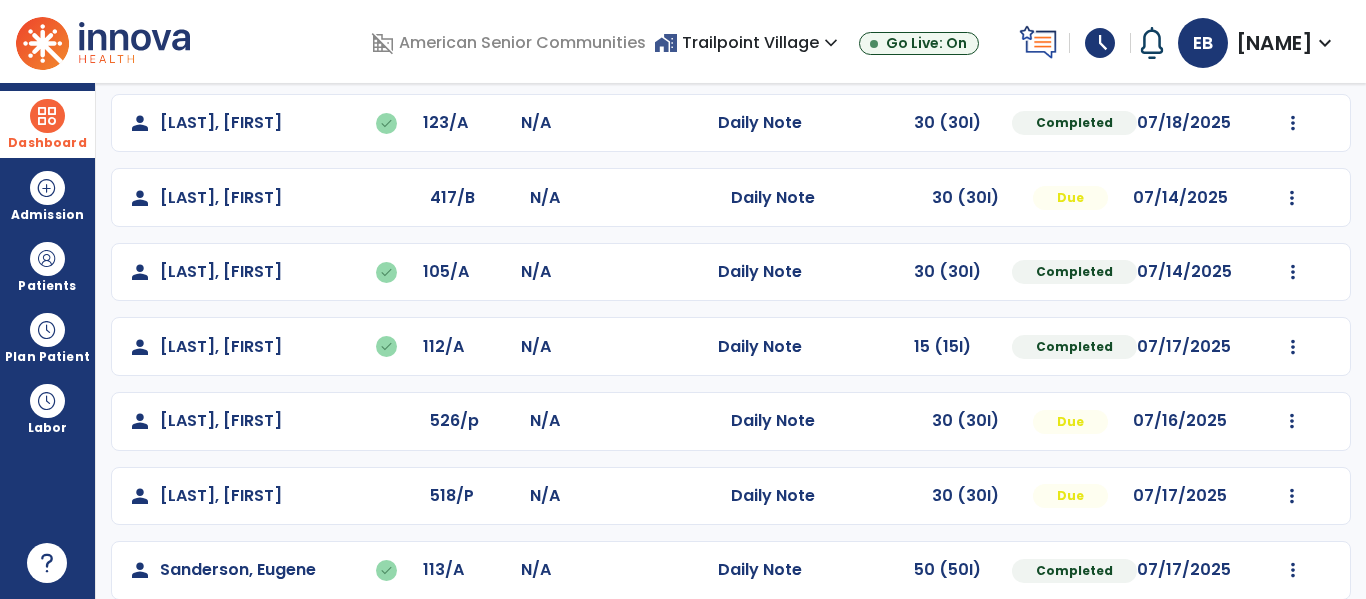 scroll, scrollTop: 163, scrollLeft: 0, axis: vertical 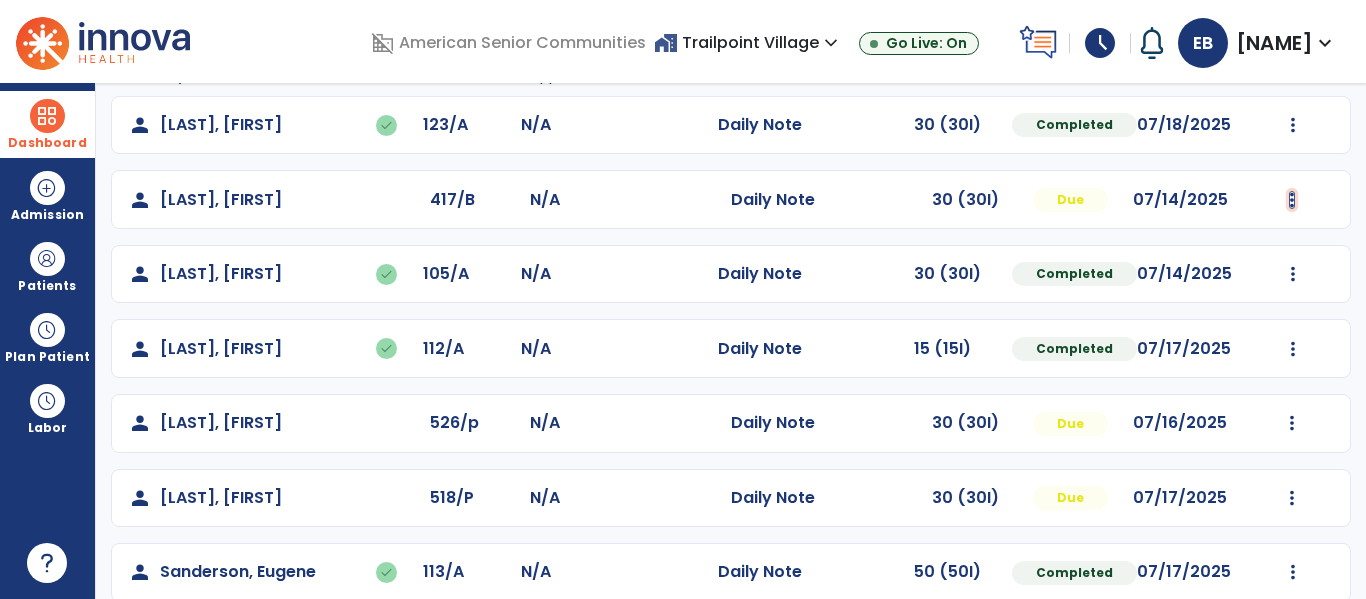 click at bounding box center (1293, 125) 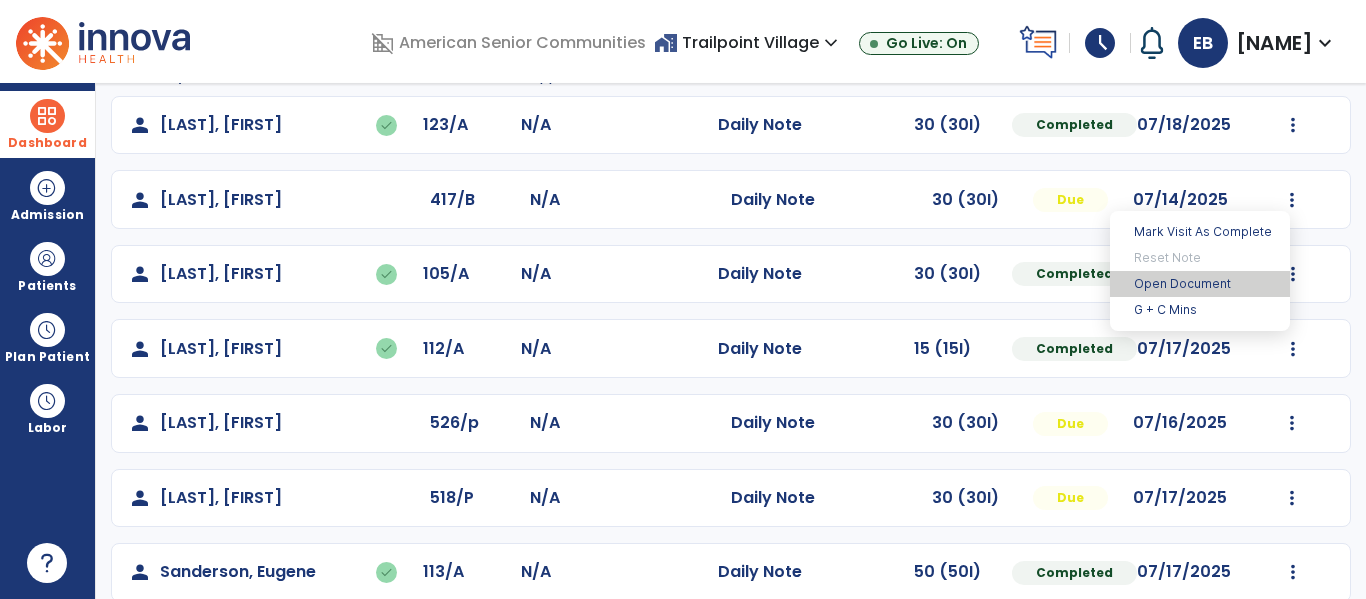 click on "Open Document" at bounding box center (1200, 284) 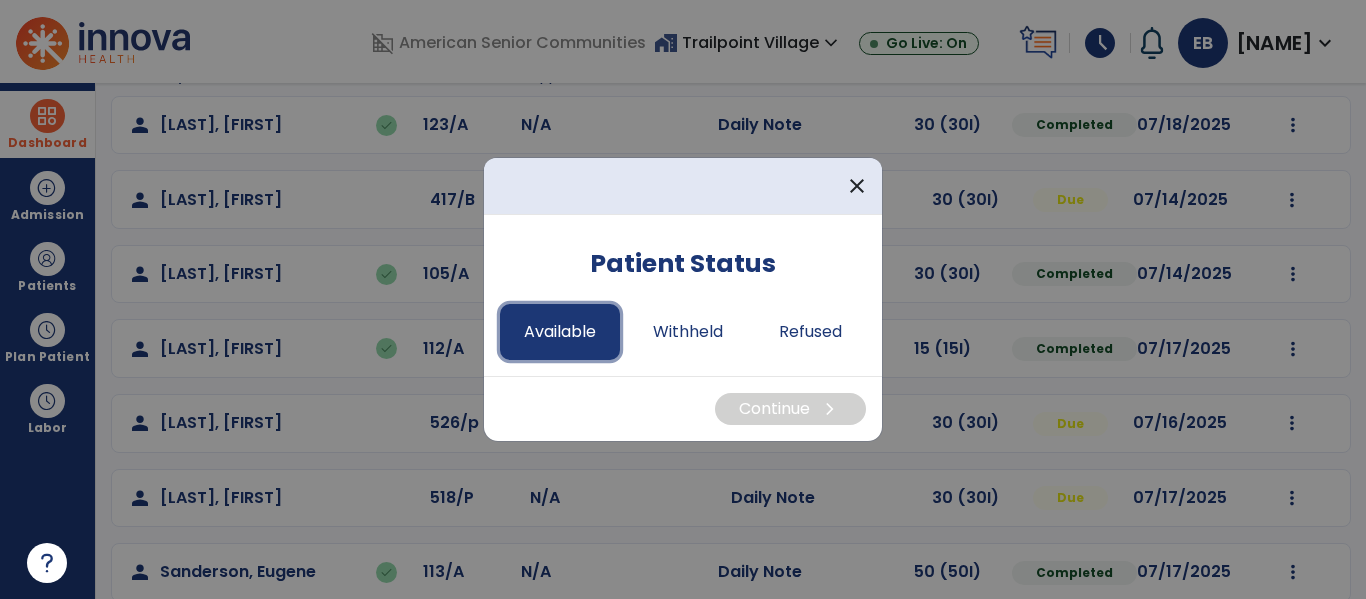click on "Available" at bounding box center (560, 332) 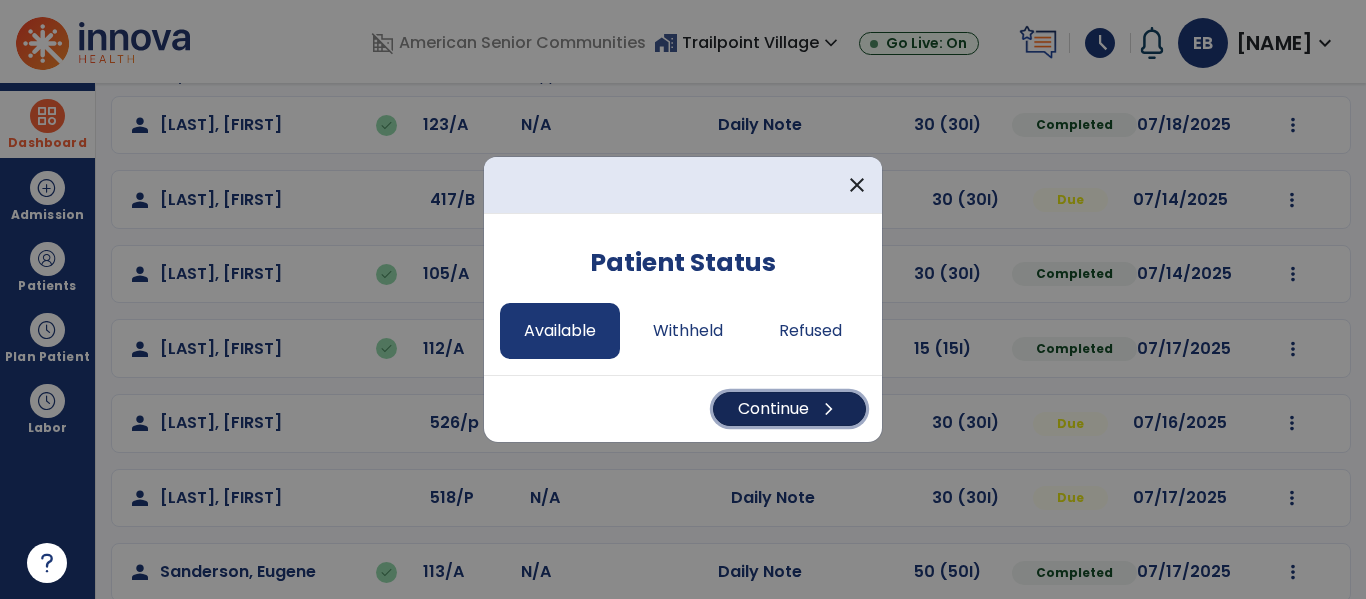 click on "chevron_right" at bounding box center (829, 409) 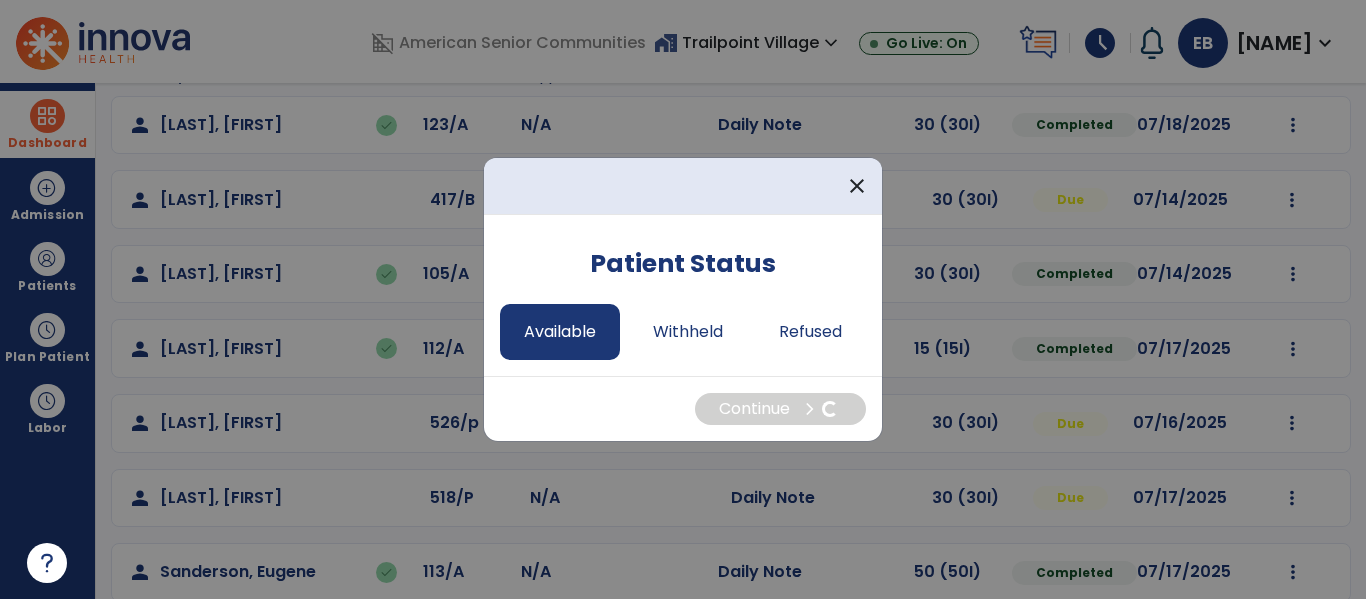 select on "*" 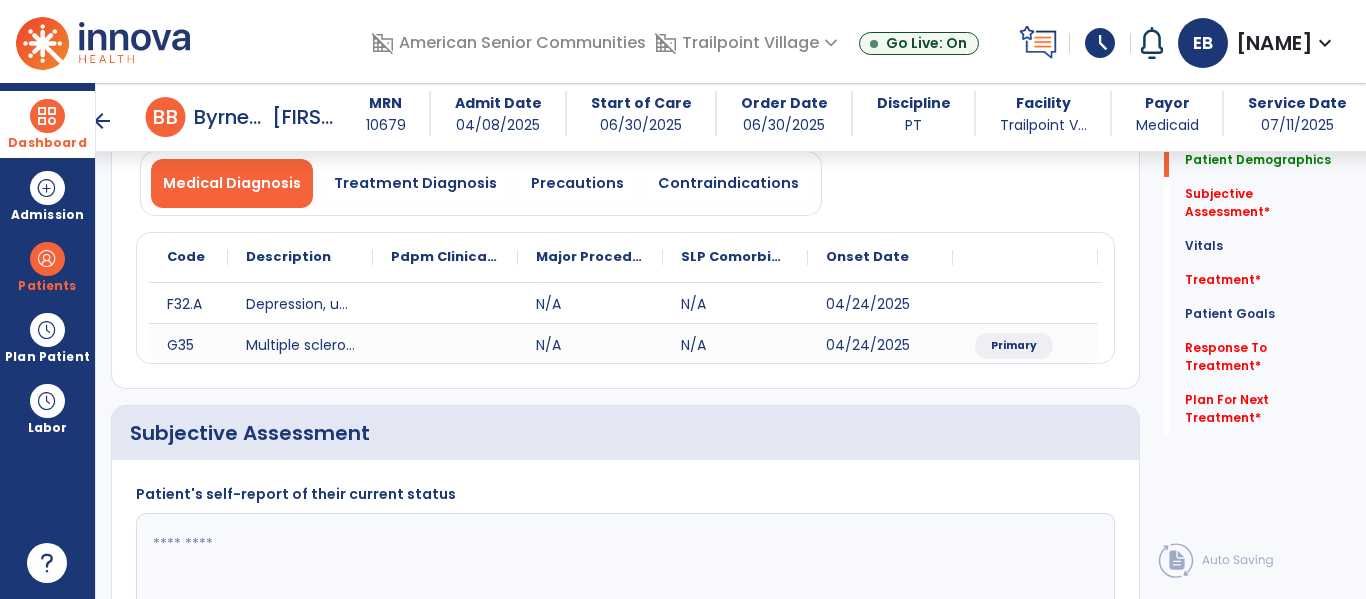 scroll, scrollTop: 242, scrollLeft: 0, axis: vertical 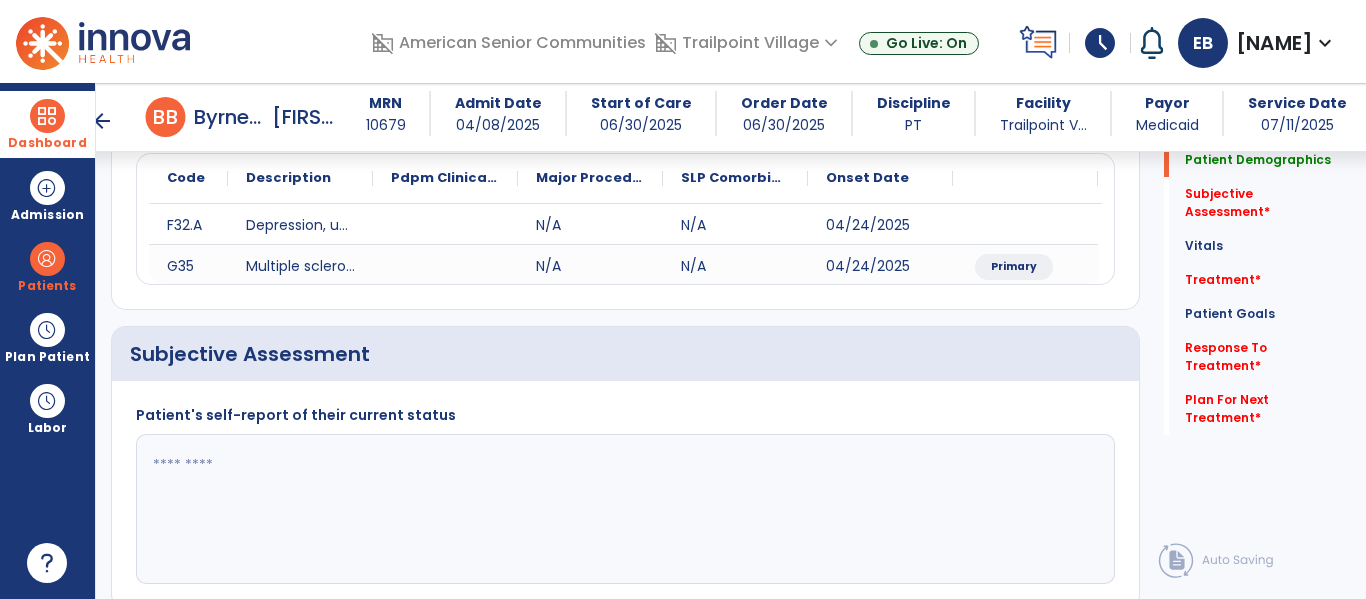 click 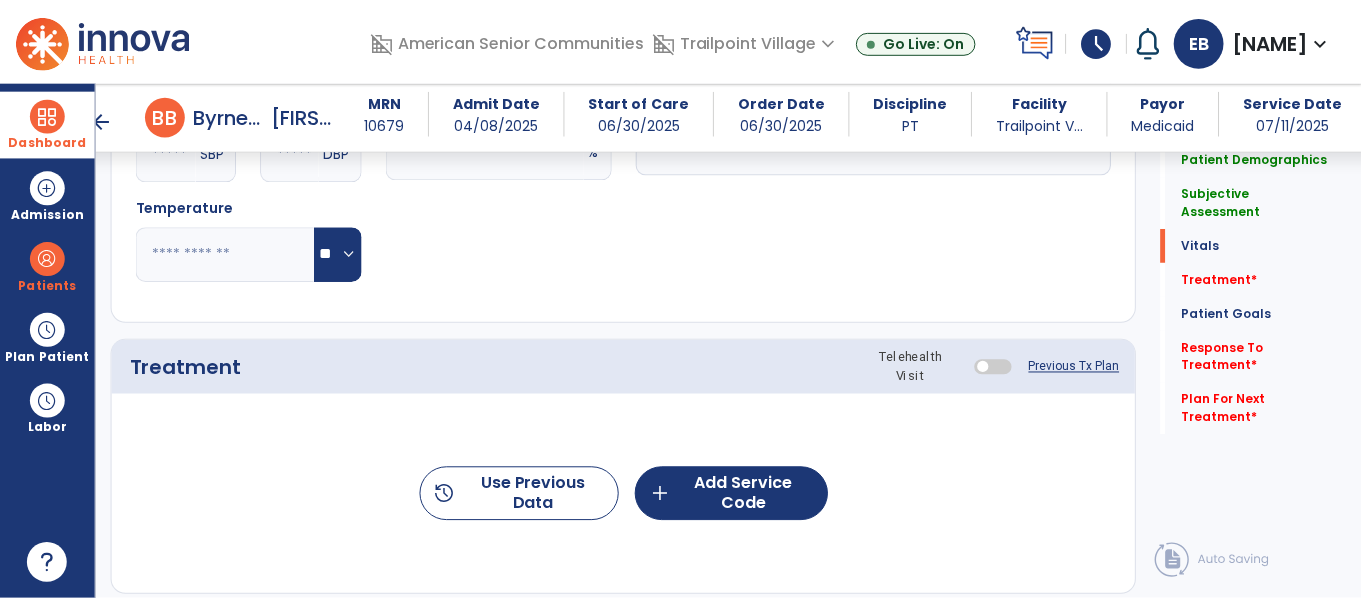 scroll, scrollTop: 958, scrollLeft: 0, axis: vertical 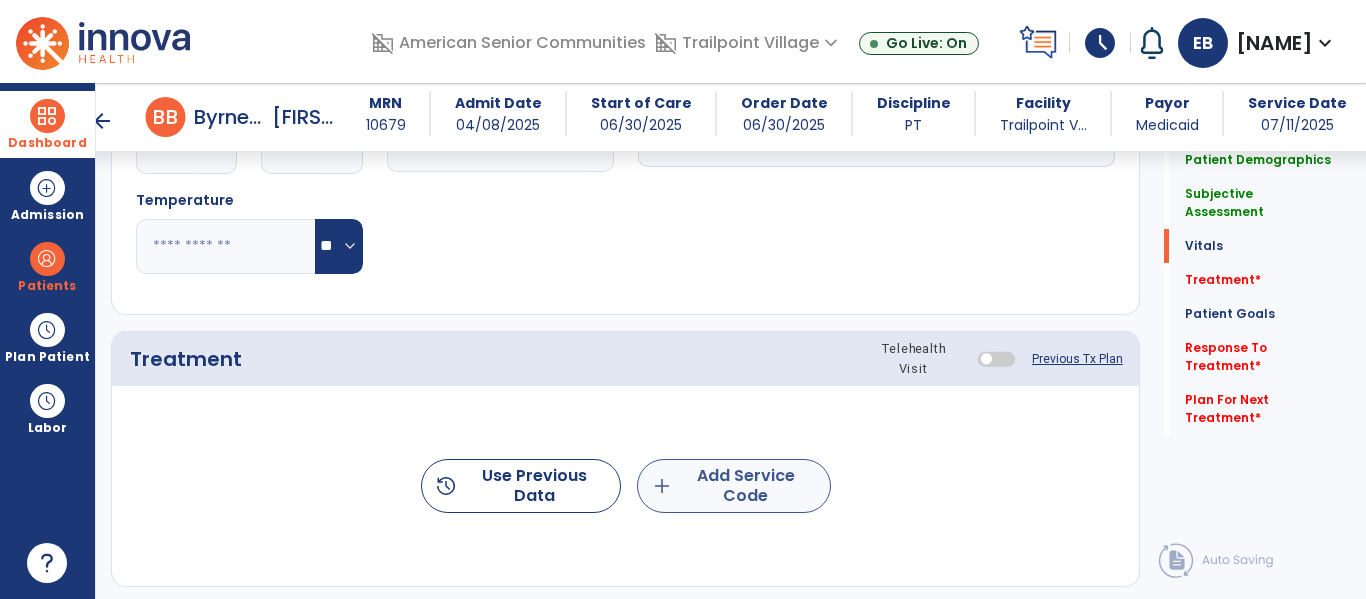type on "**********" 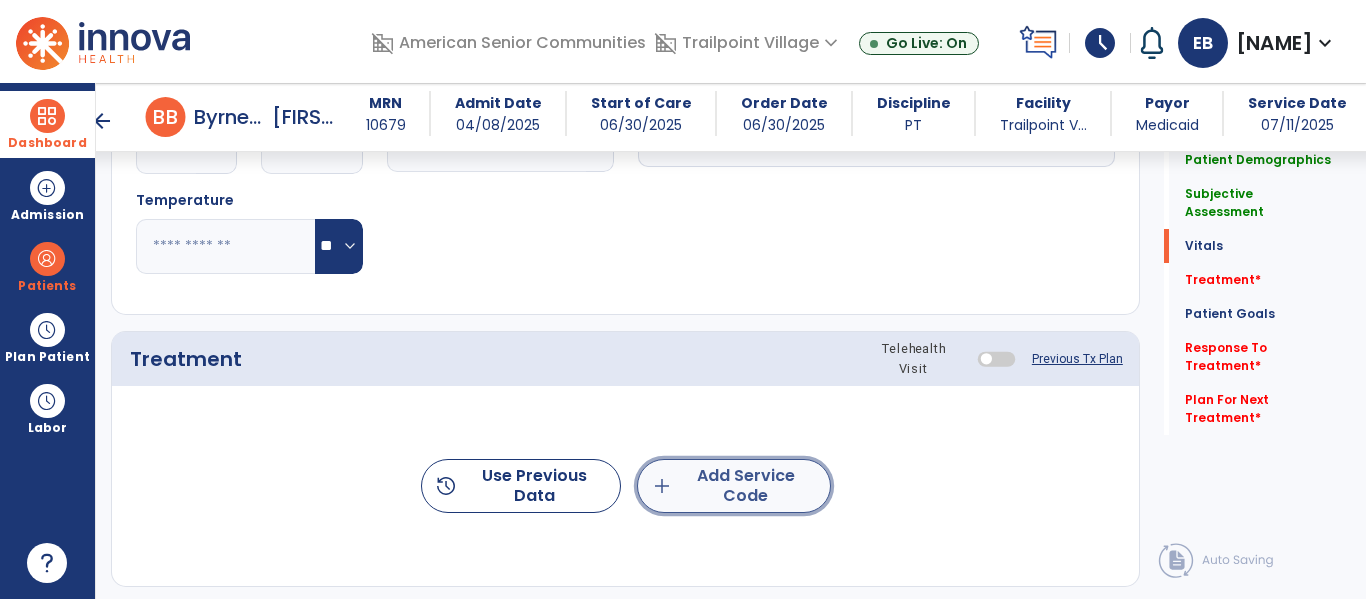 click on "add  Add Service Code" 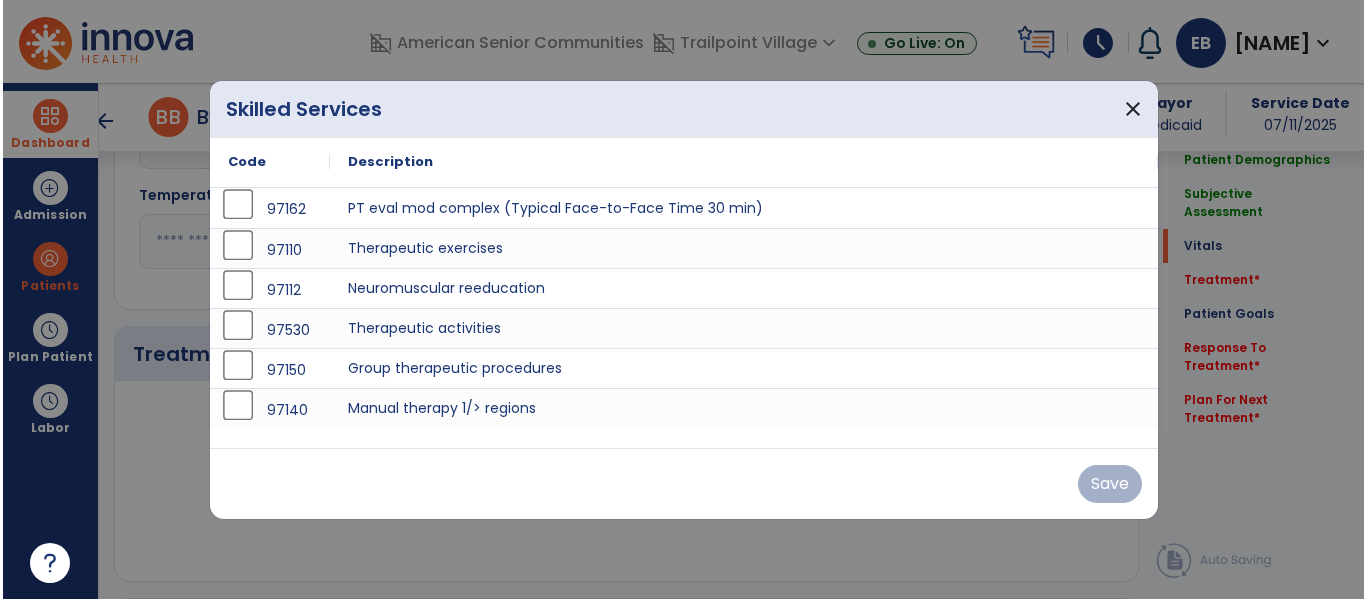 scroll, scrollTop: 958, scrollLeft: 0, axis: vertical 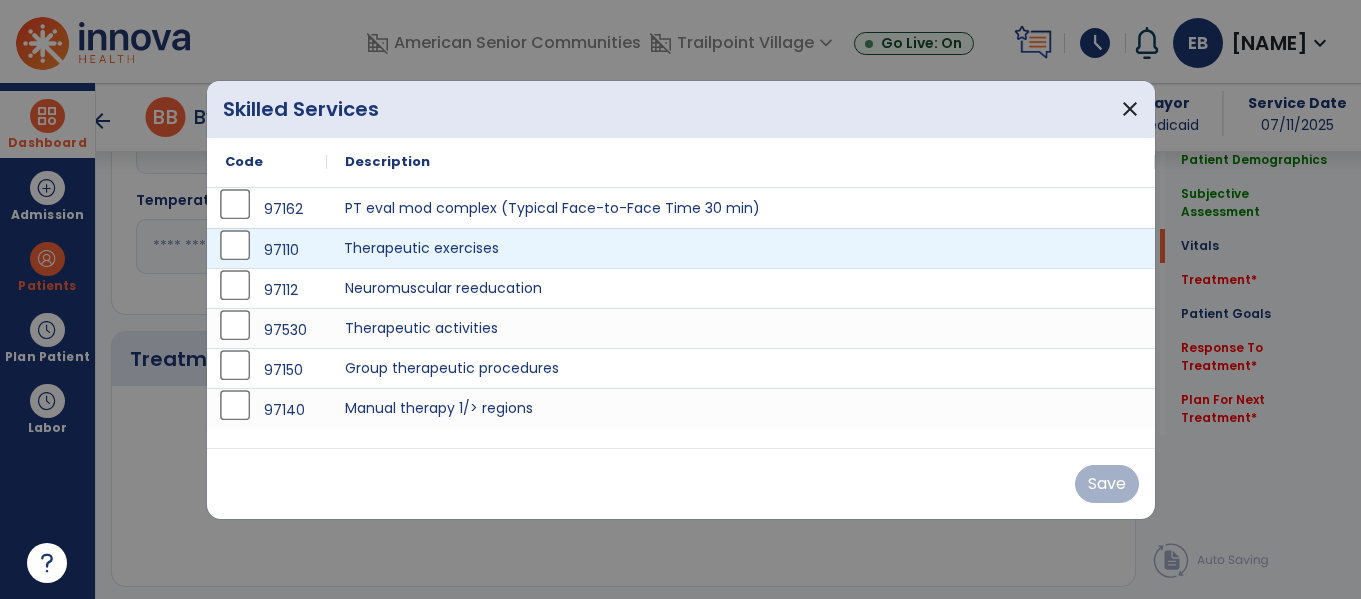 click on "Therapeutic exercises" at bounding box center (741, 248) 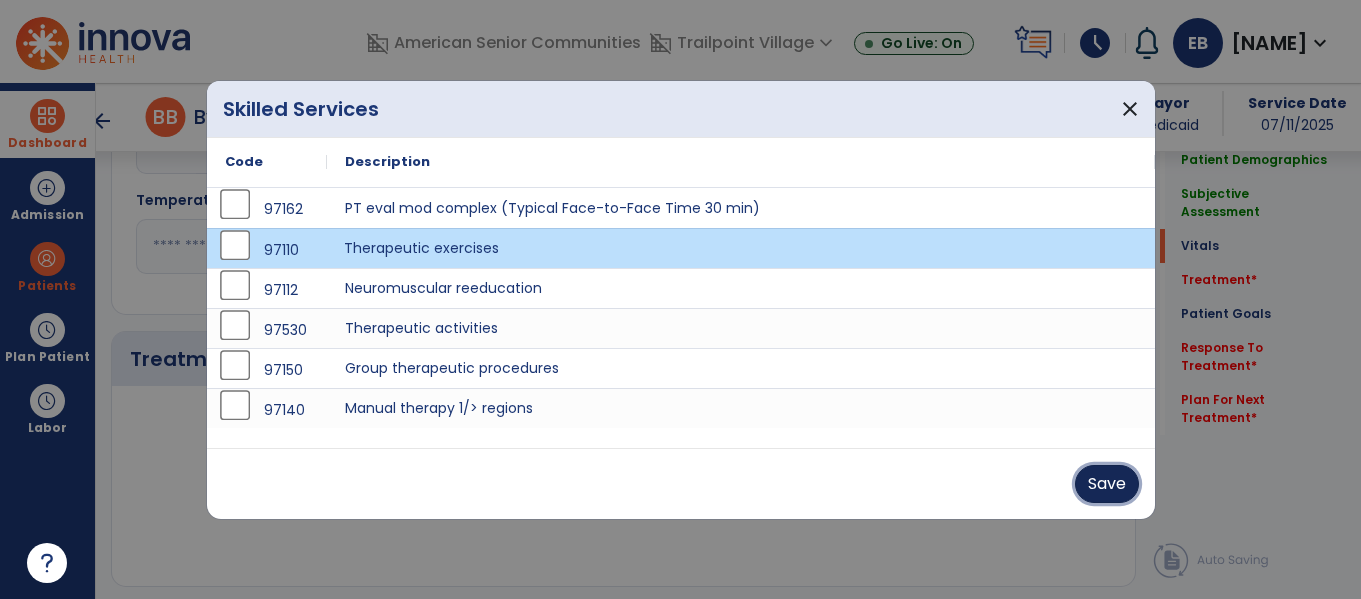 click on "Save" at bounding box center [1107, 484] 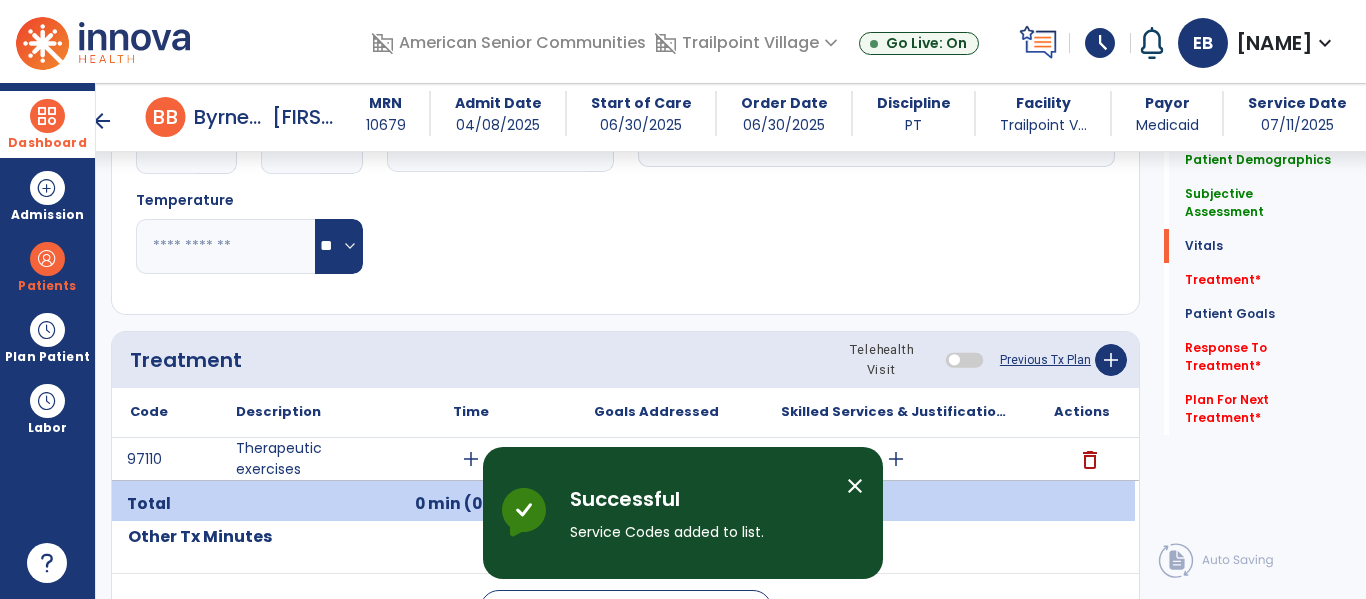 click on "Goals Addressed" at bounding box center [656, 412] 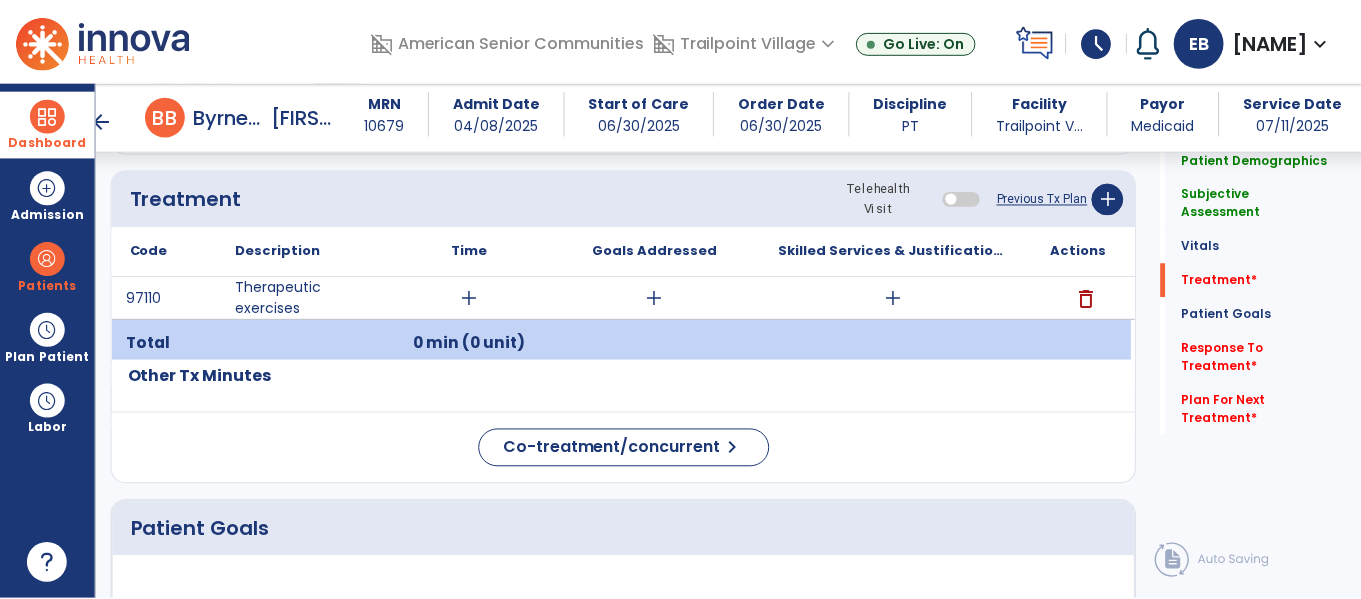 scroll, scrollTop: 1121, scrollLeft: 0, axis: vertical 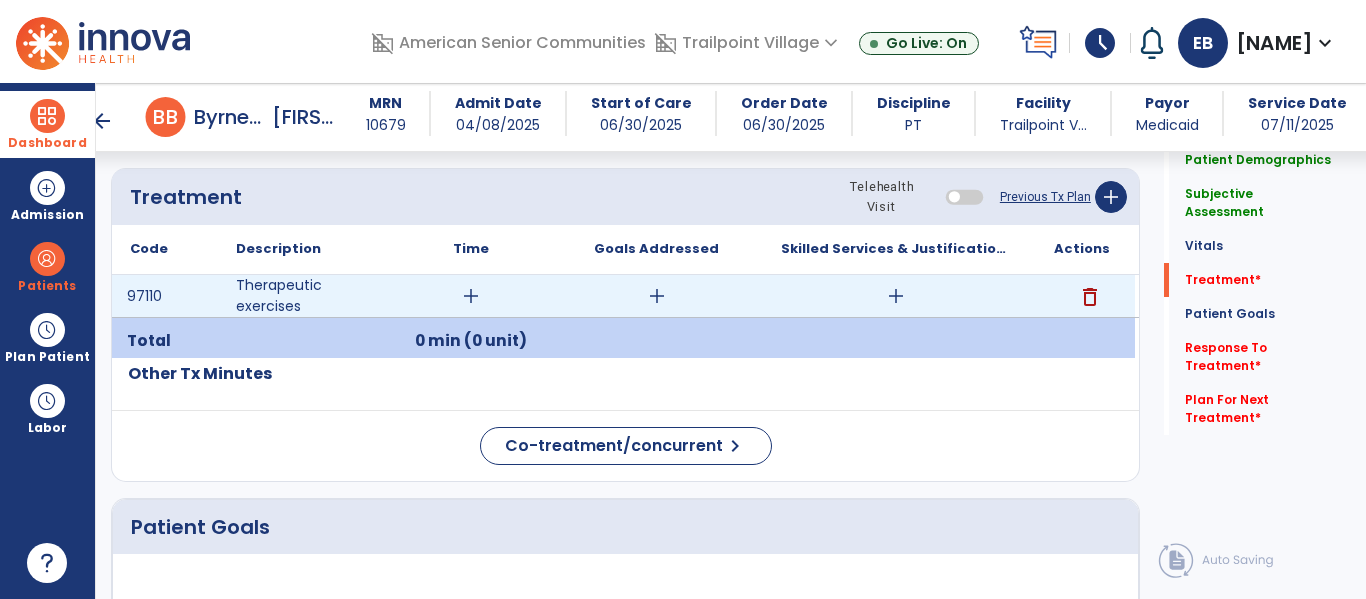 click on "add" at bounding box center (896, 296) 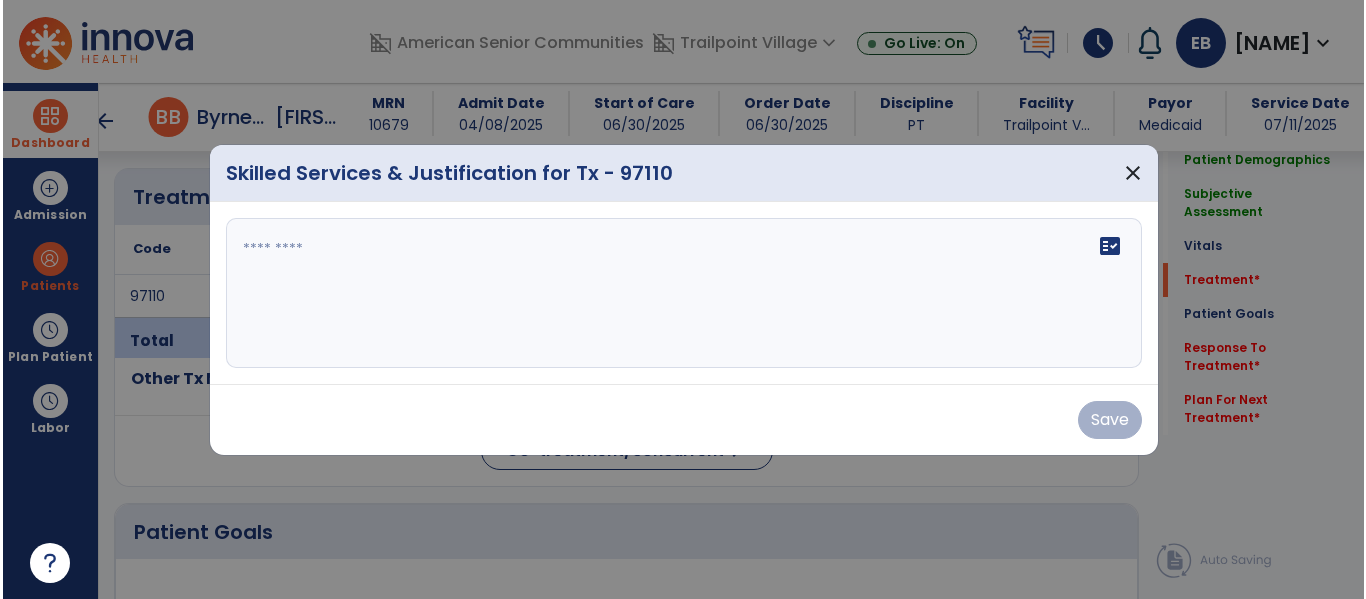 scroll, scrollTop: 1121, scrollLeft: 0, axis: vertical 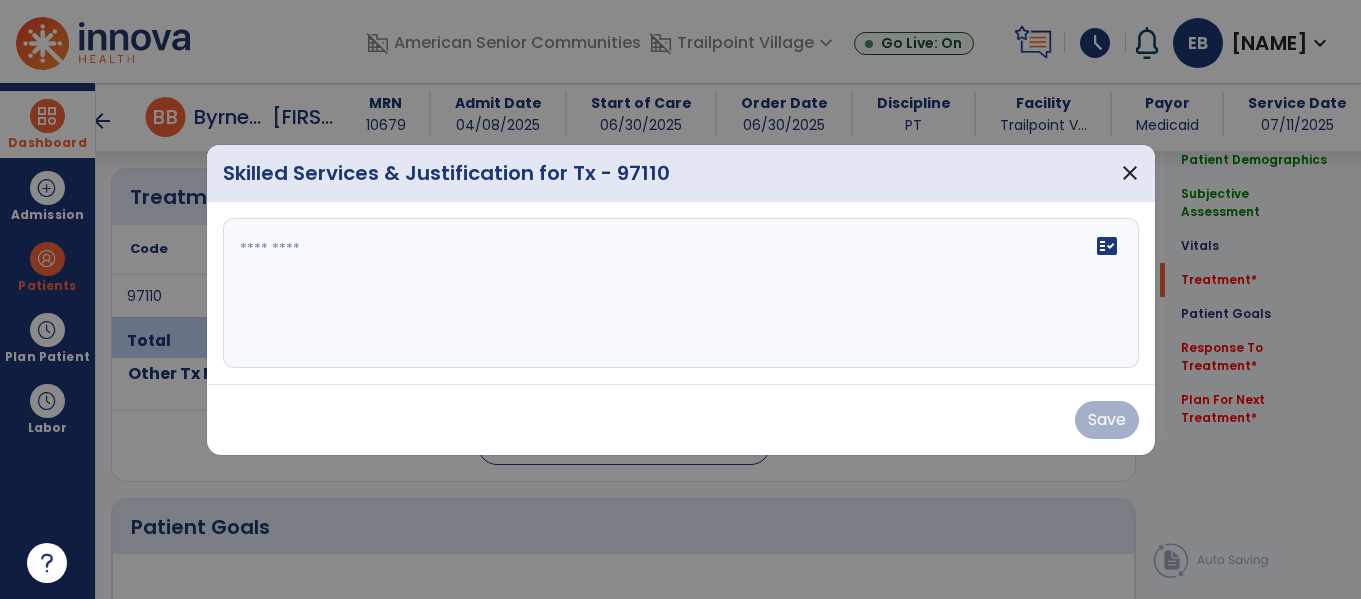 click on "fact_check" at bounding box center [681, 293] 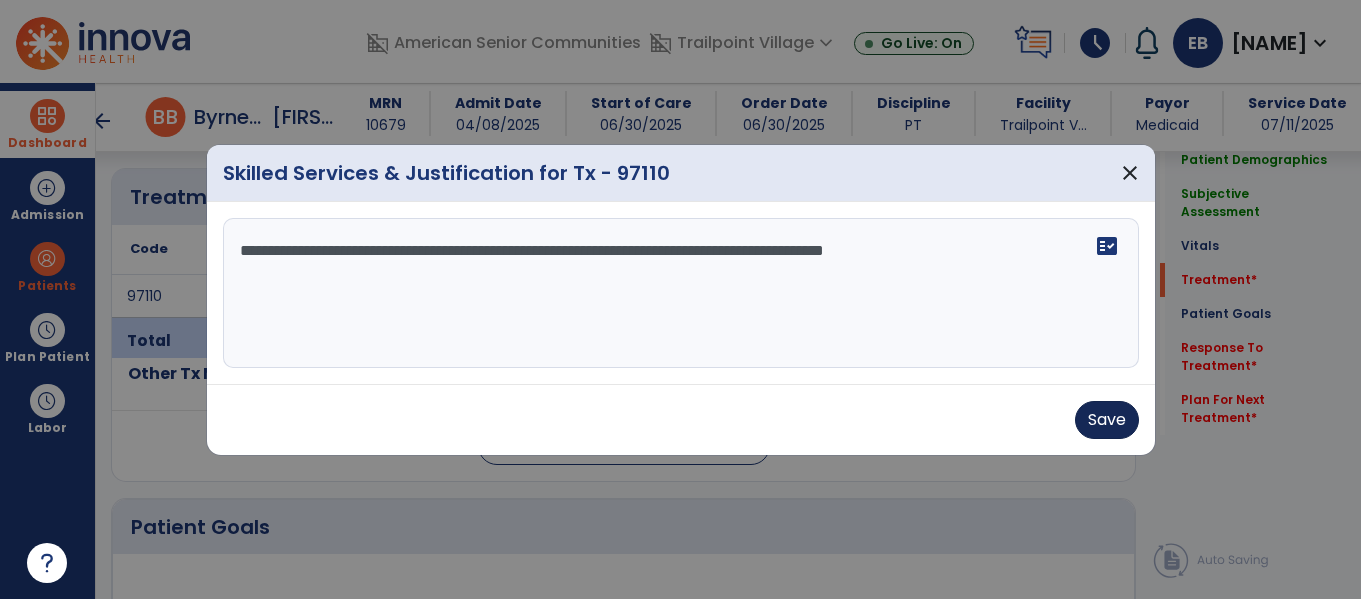 type on "**********" 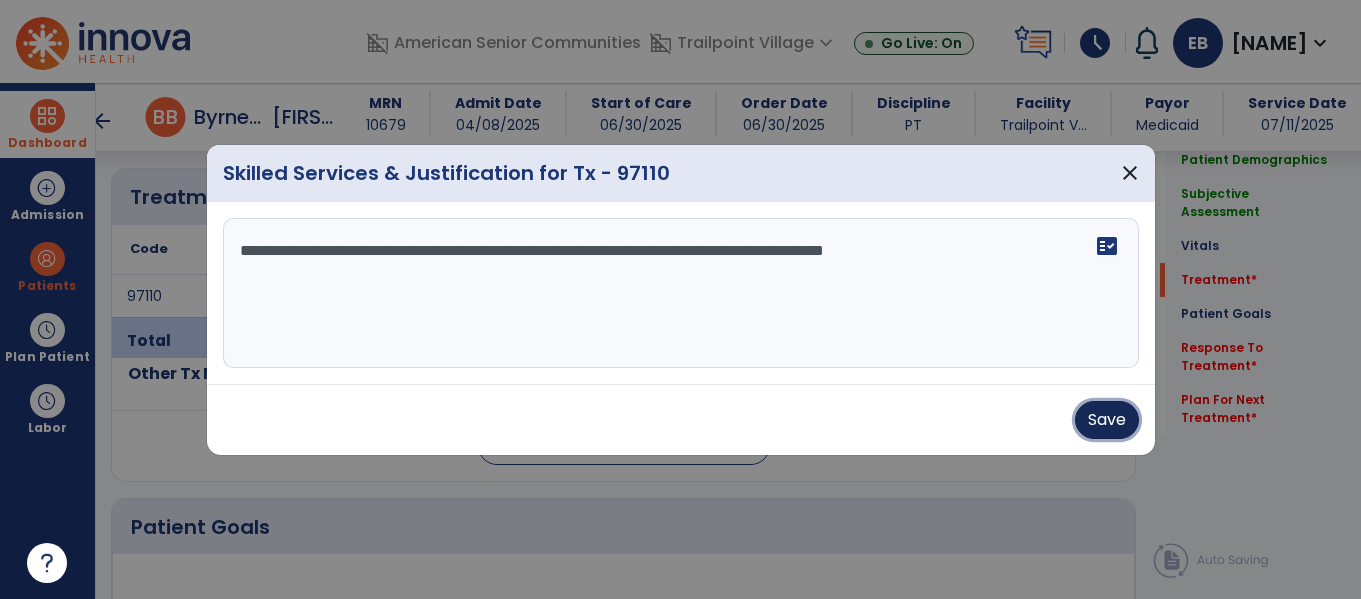 click on "Save" at bounding box center [1107, 420] 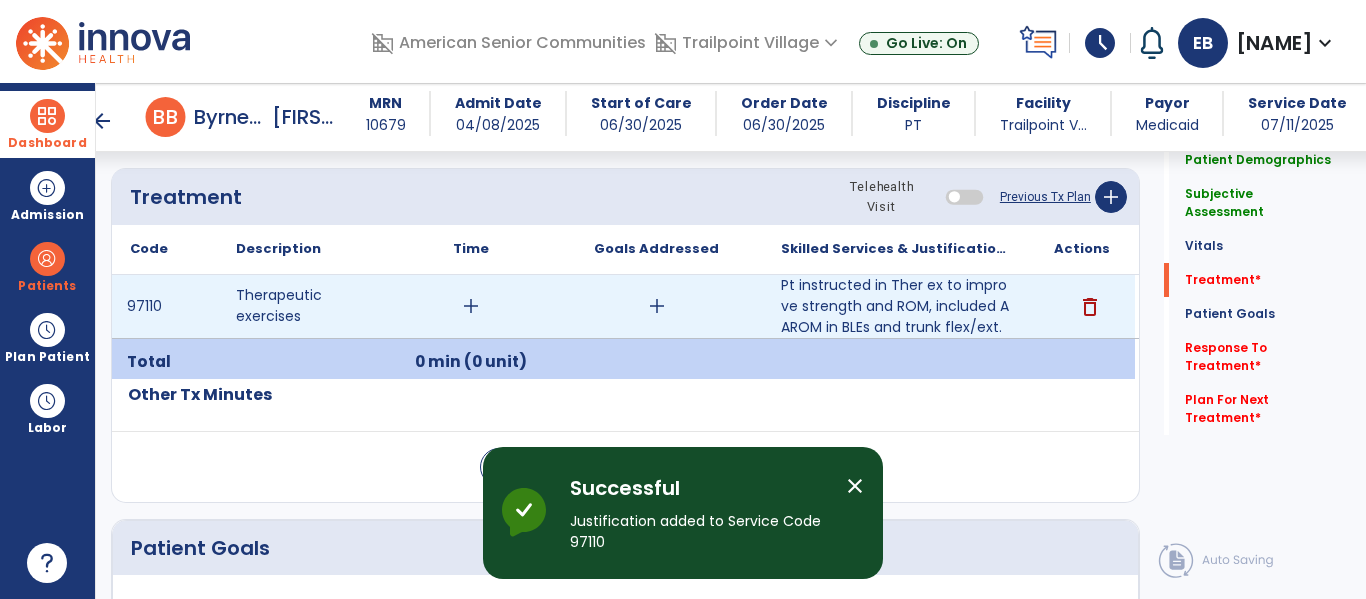 click on "add" at bounding box center [471, 306] 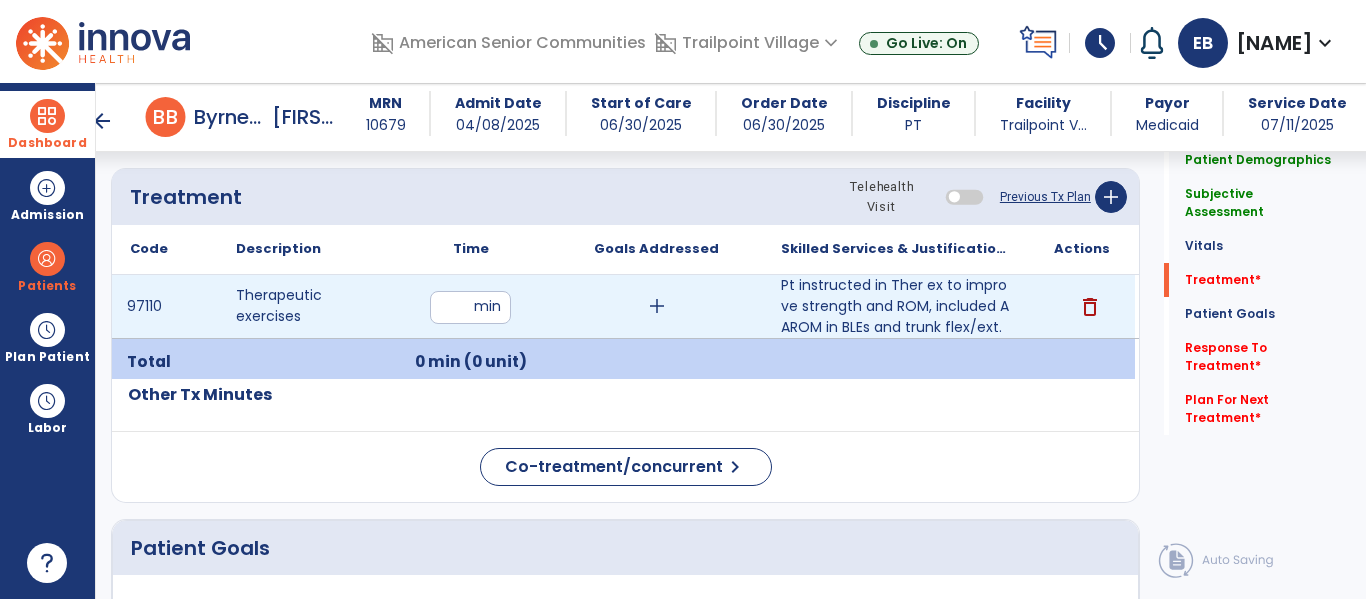 type on "*" 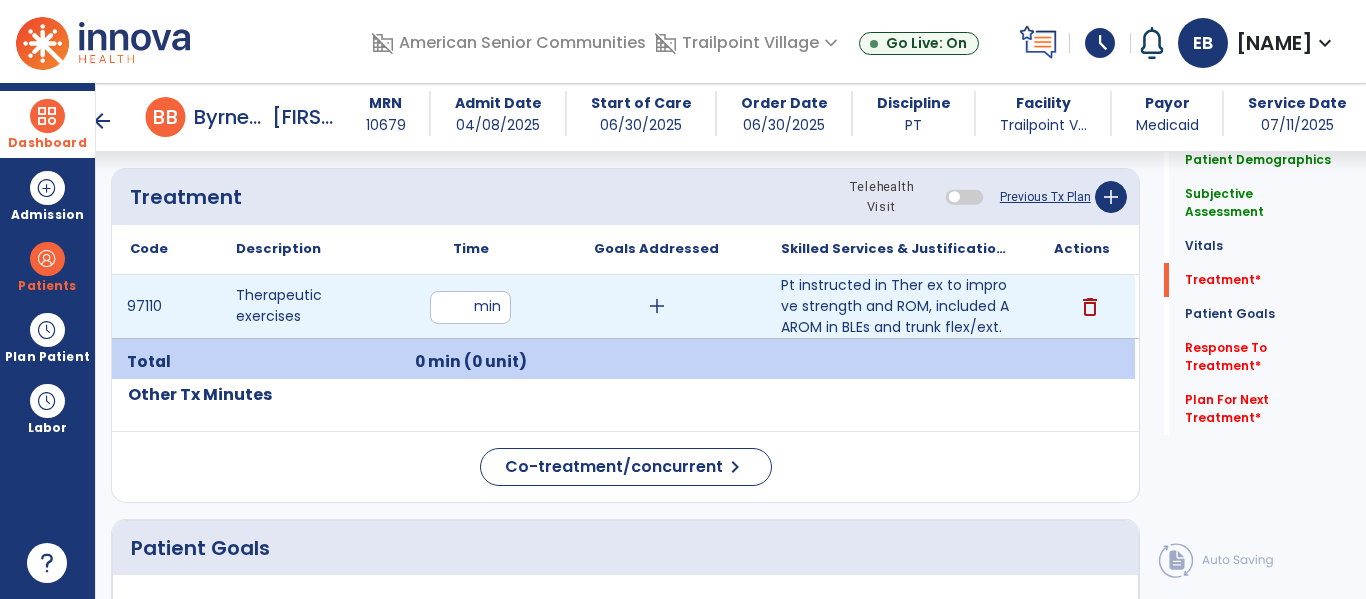 type on "**" 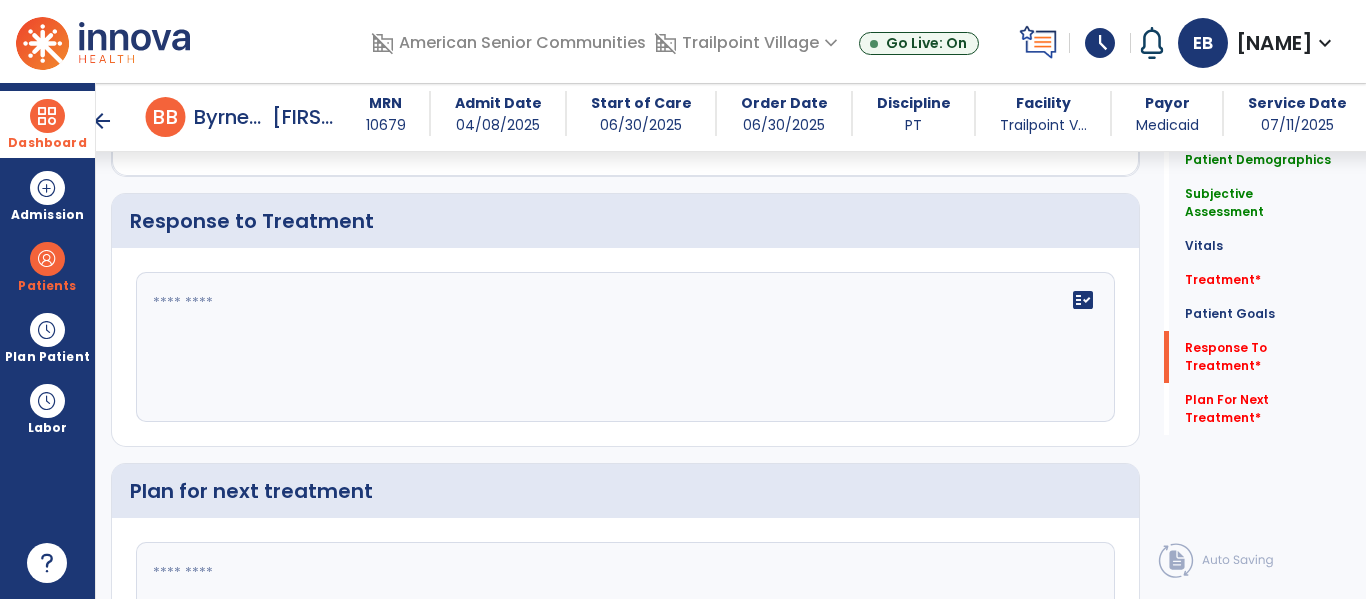 click on "fact_check" 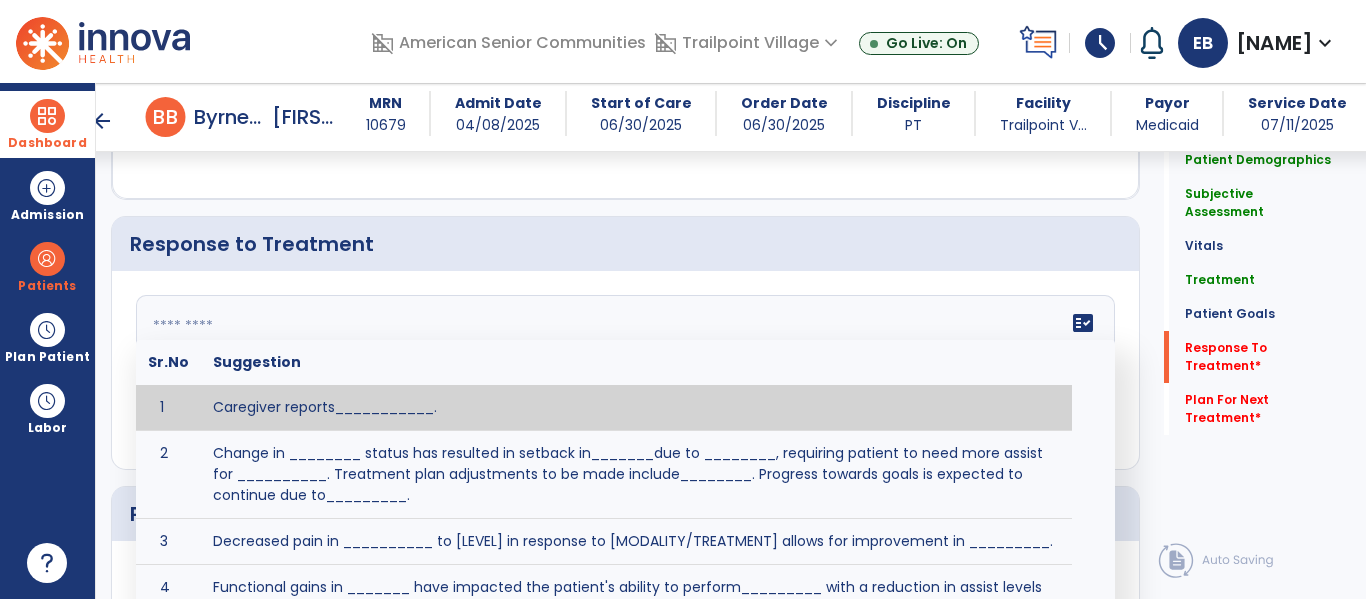 scroll, scrollTop: 2406, scrollLeft: 0, axis: vertical 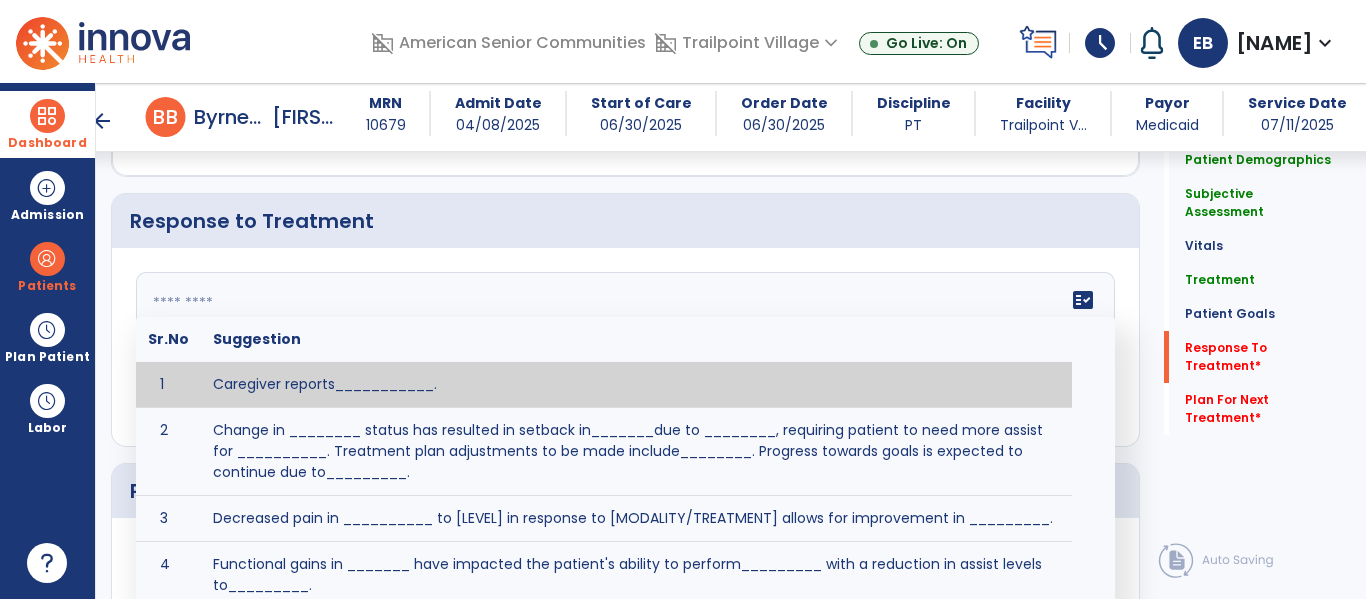 click 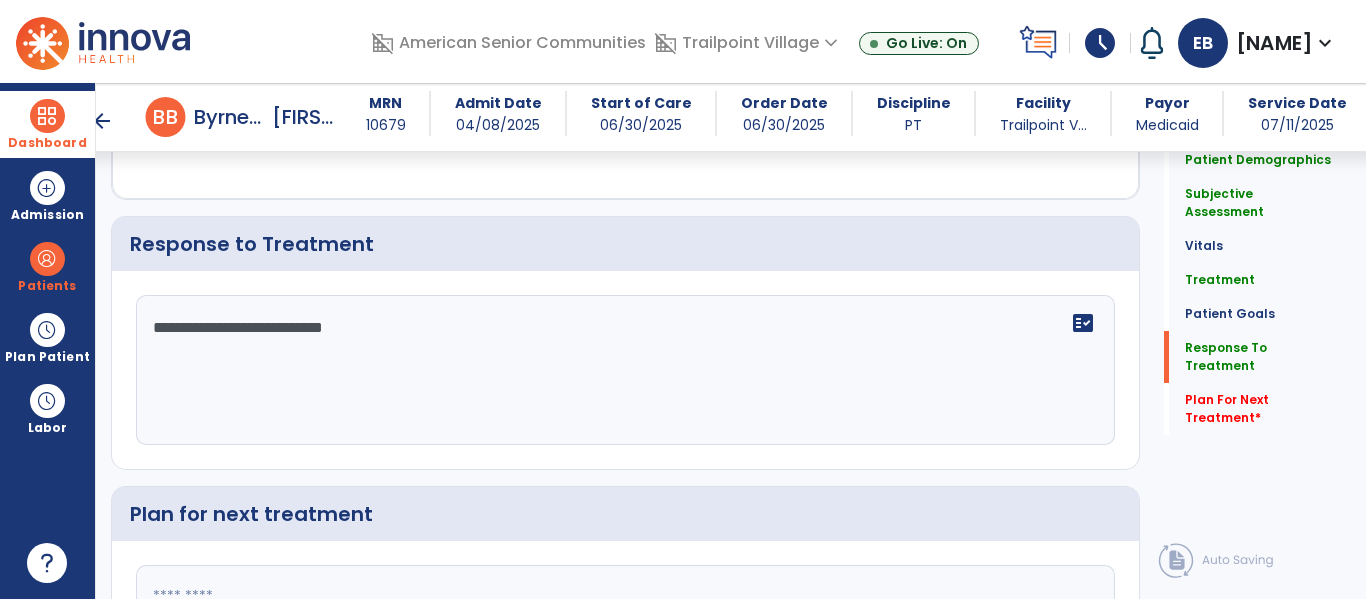 scroll, scrollTop: 2406, scrollLeft: 0, axis: vertical 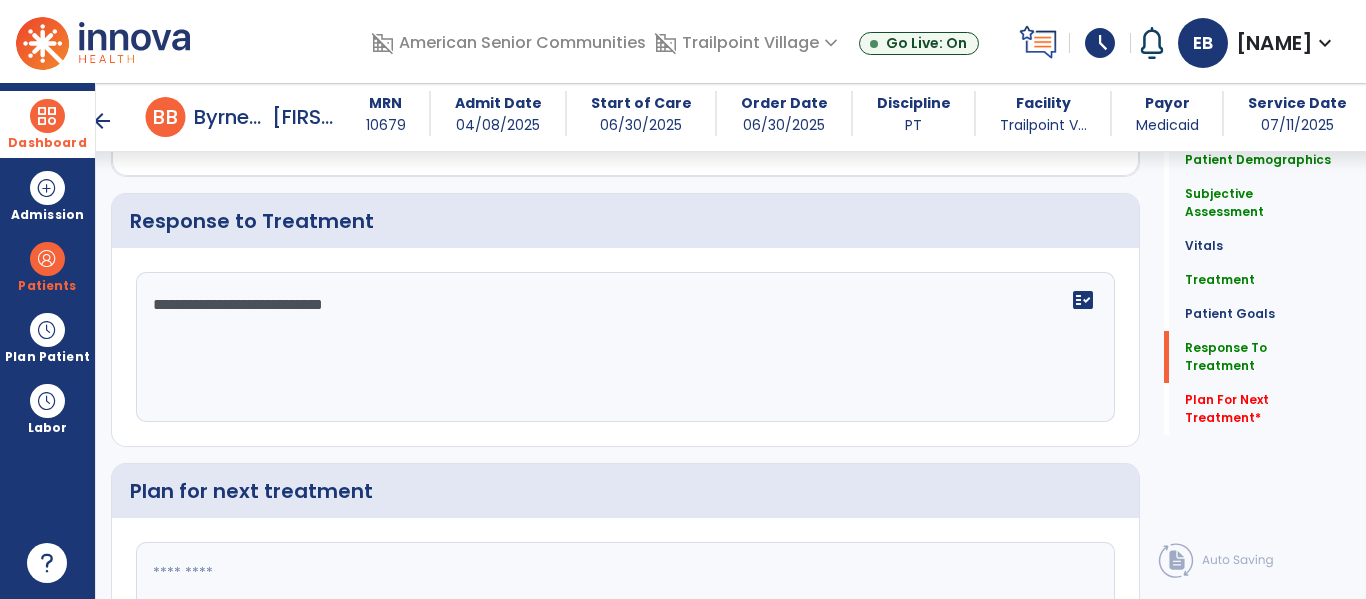 click on "**********" 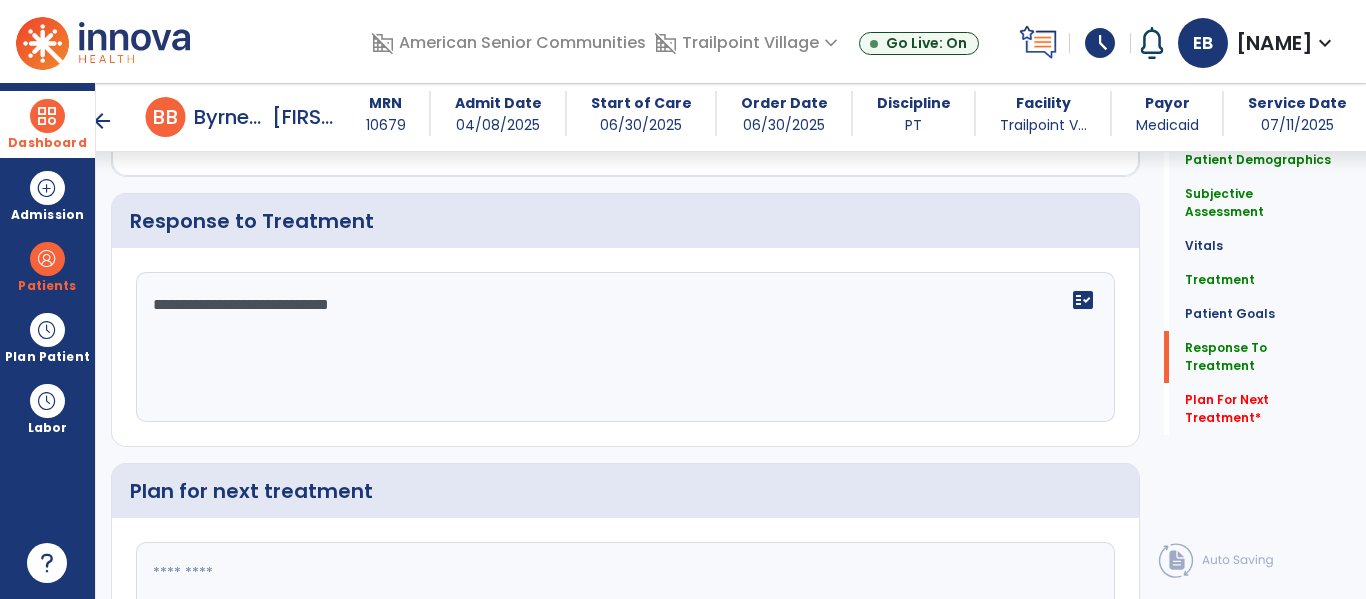 click on "**********" 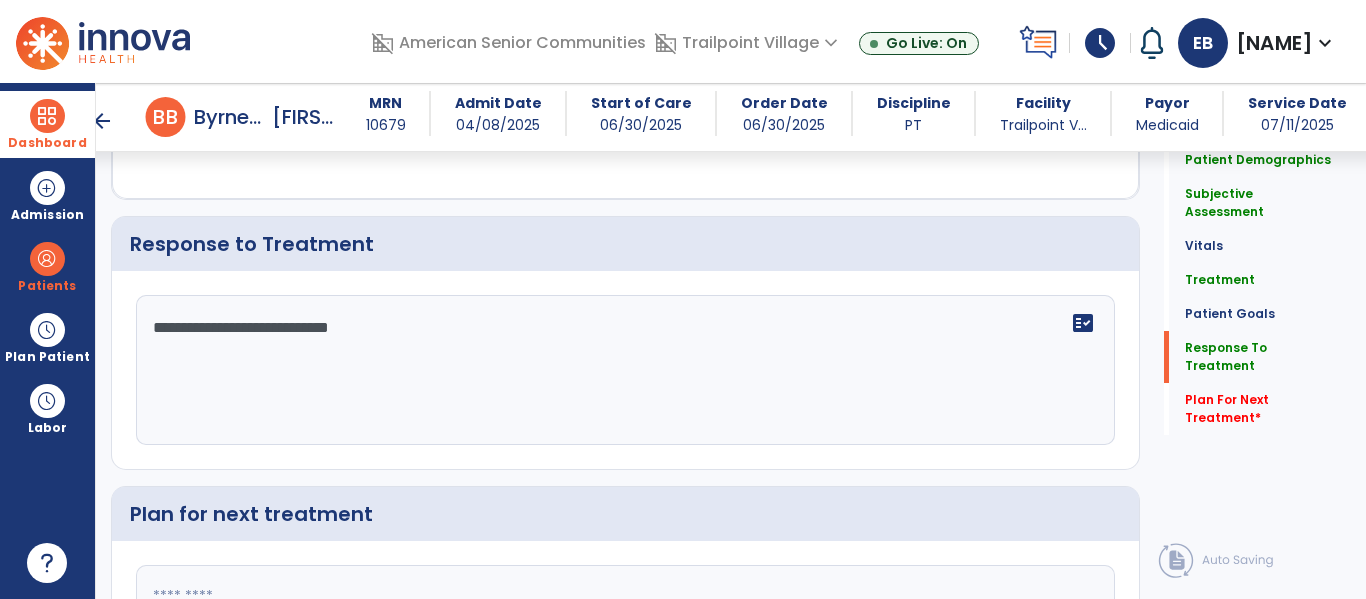 scroll, scrollTop: 2406, scrollLeft: 0, axis: vertical 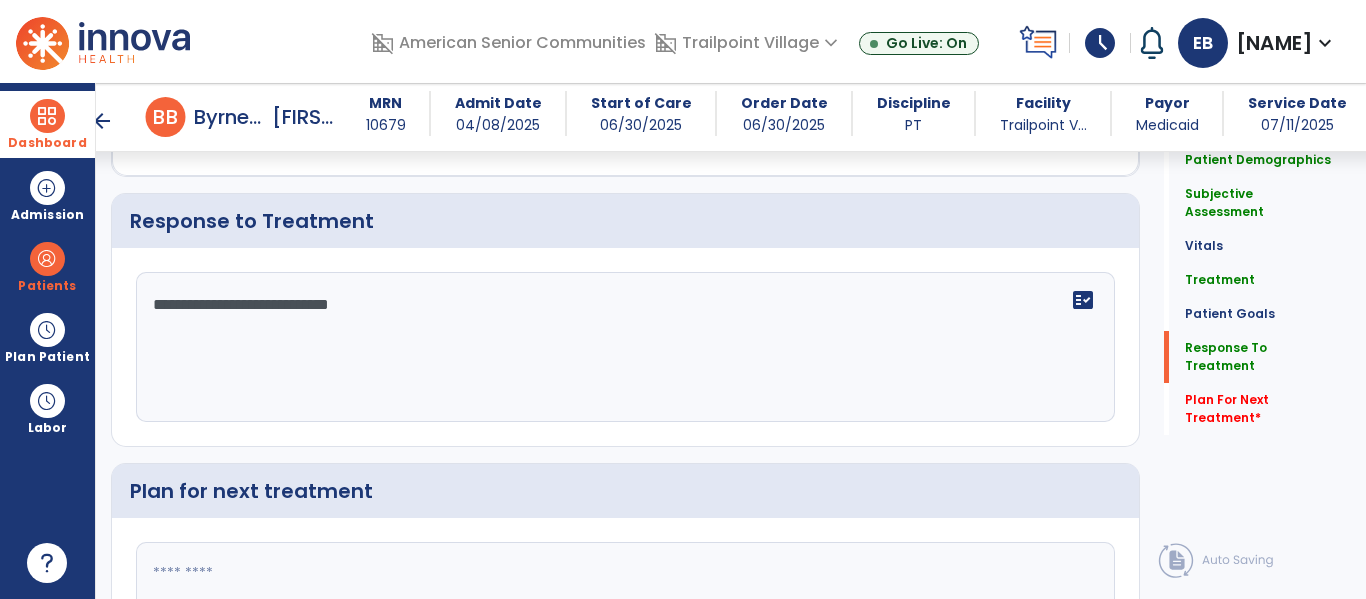 click on "**********" 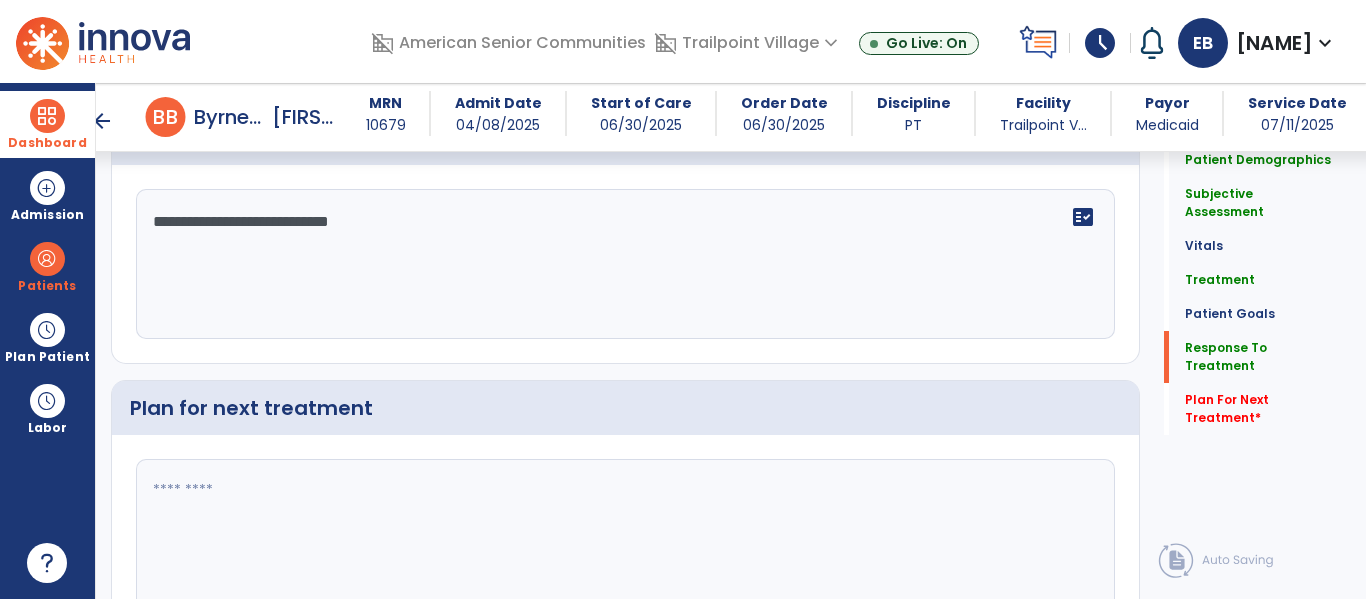 scroll, scrollTop: 2496, scrollLeft: 0, axis: vertical 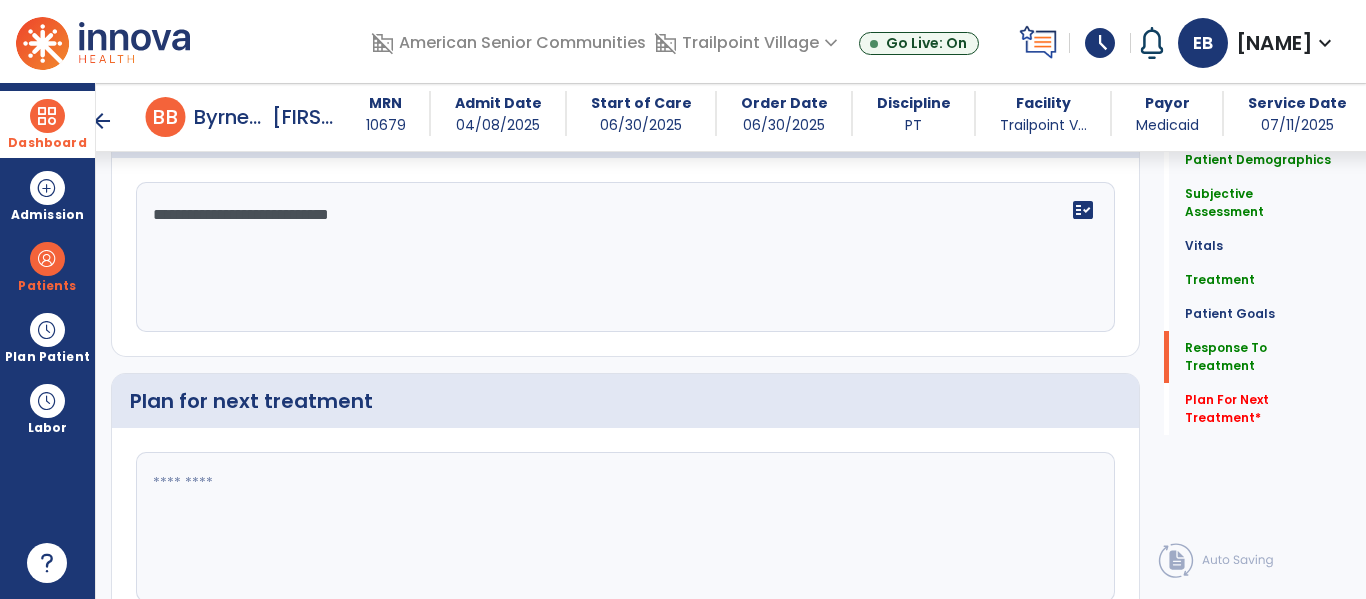 type on "**********" 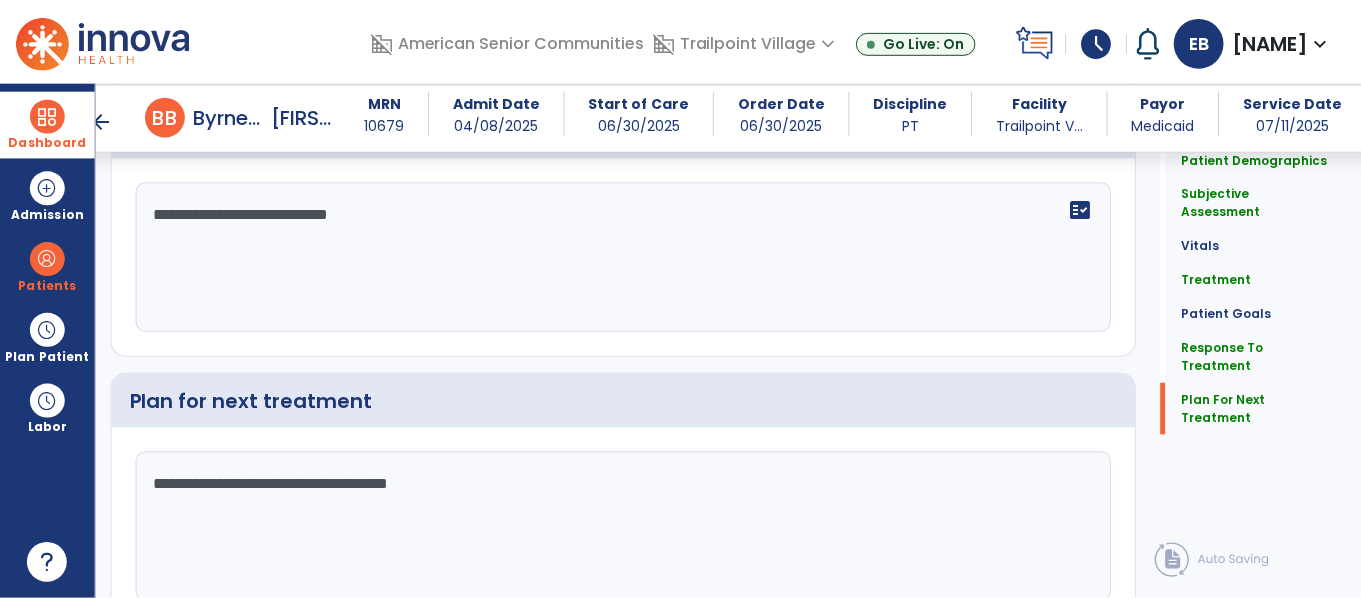 scroll, scrollTop: 2590, scrollLeft: 0, axis: vertical 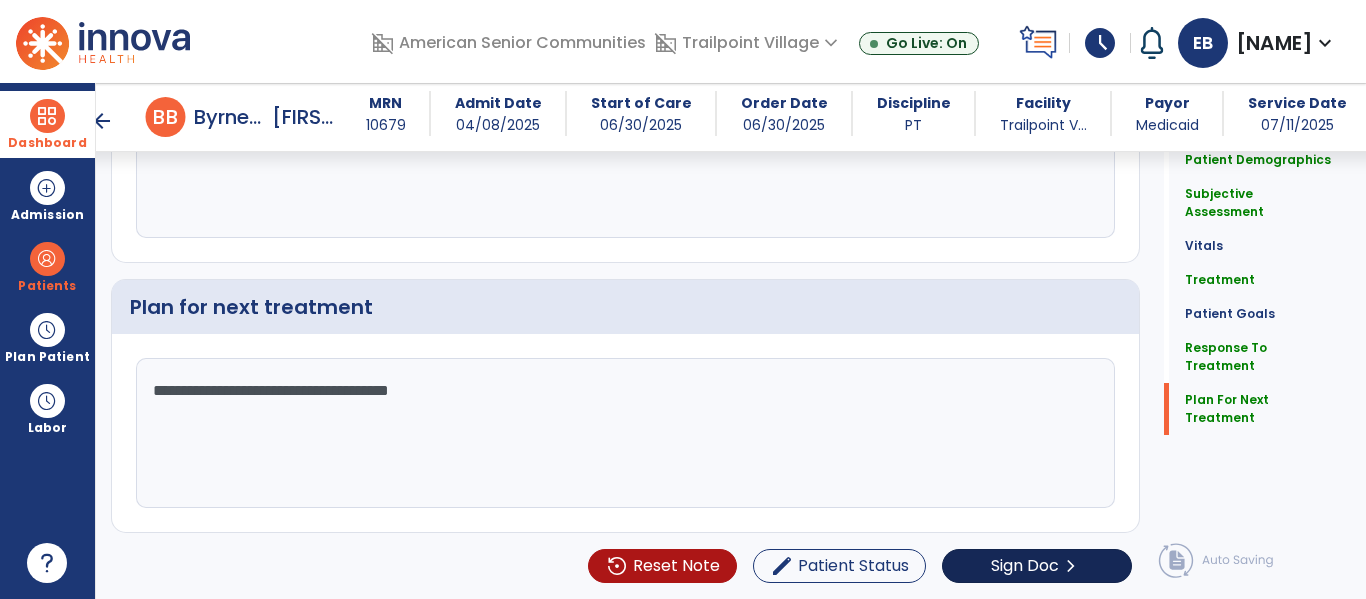 type on "**********" 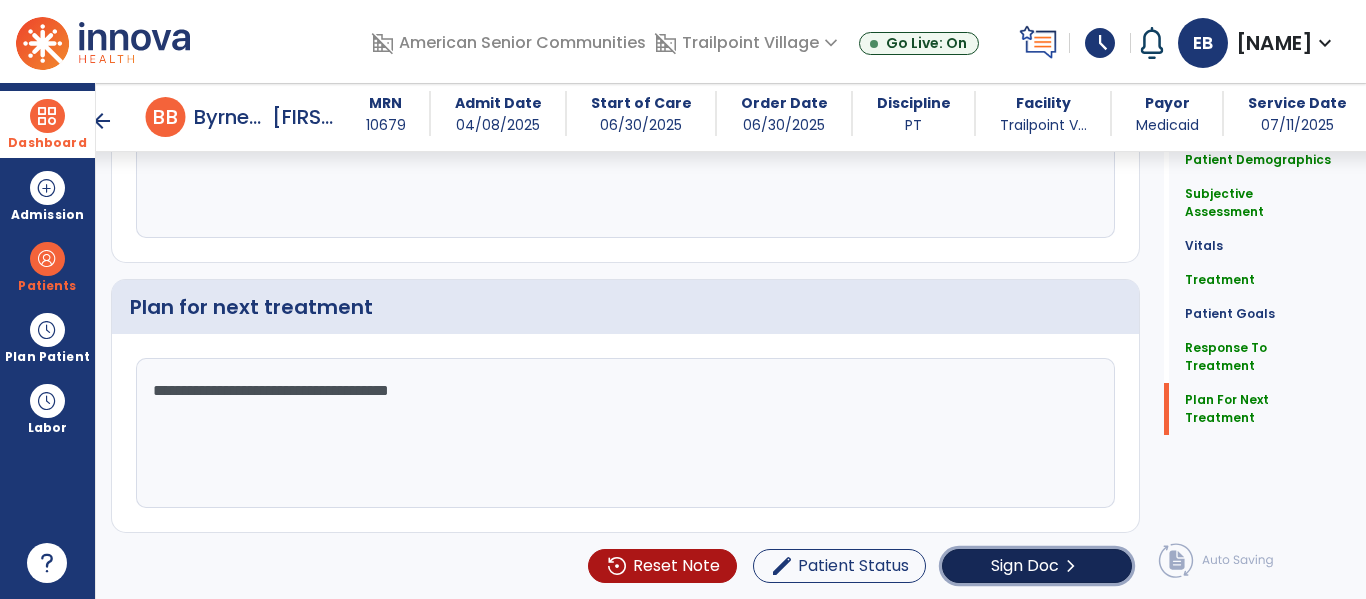 click on "Sign Doc" 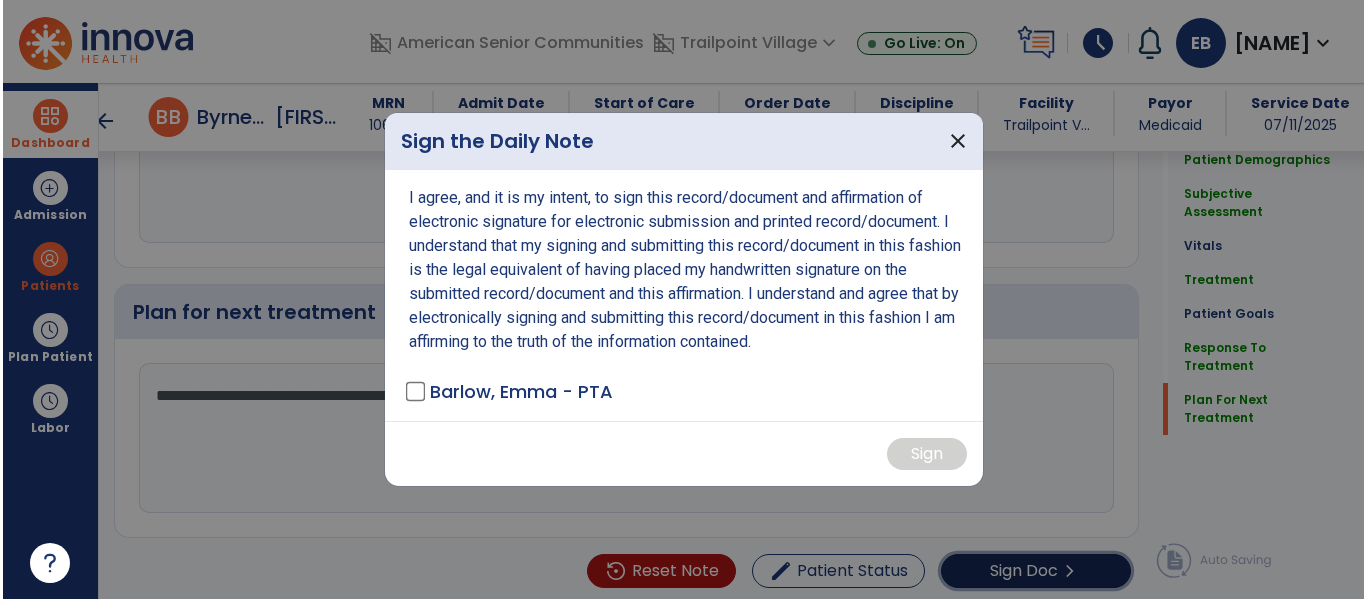 scroll, scrollTop: 2590, scrollLeft: 0, axis: vertical 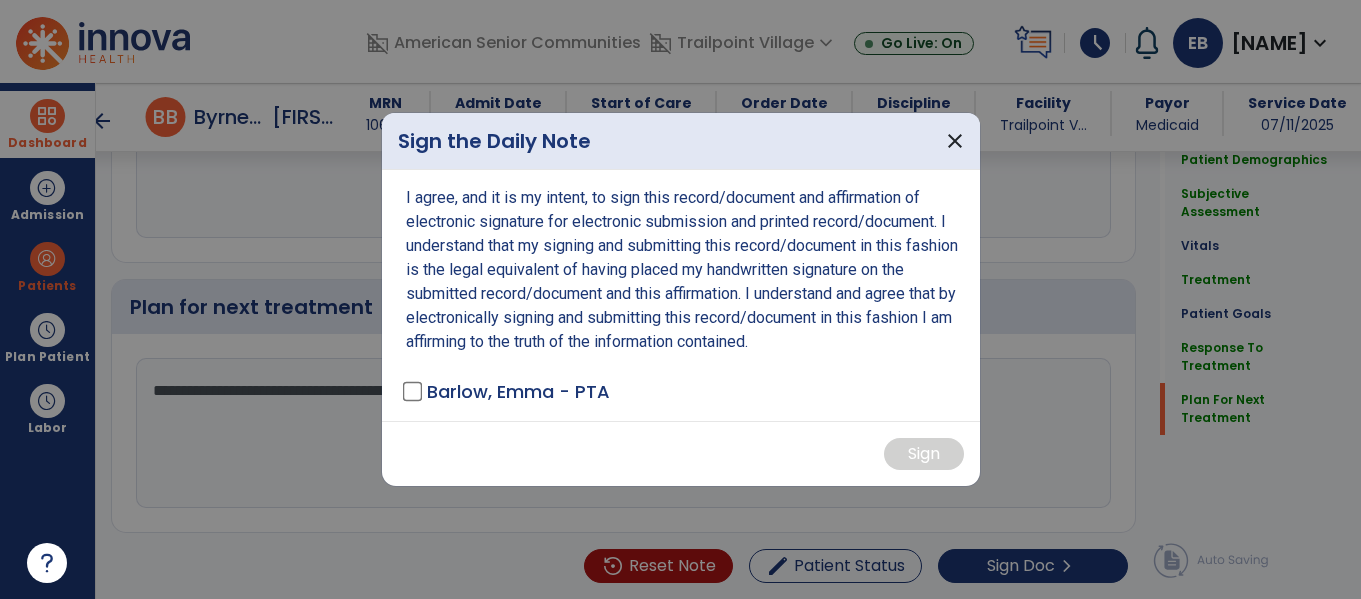 click on "Barlow, Emma - PTA" at bounding box center [508, 391] 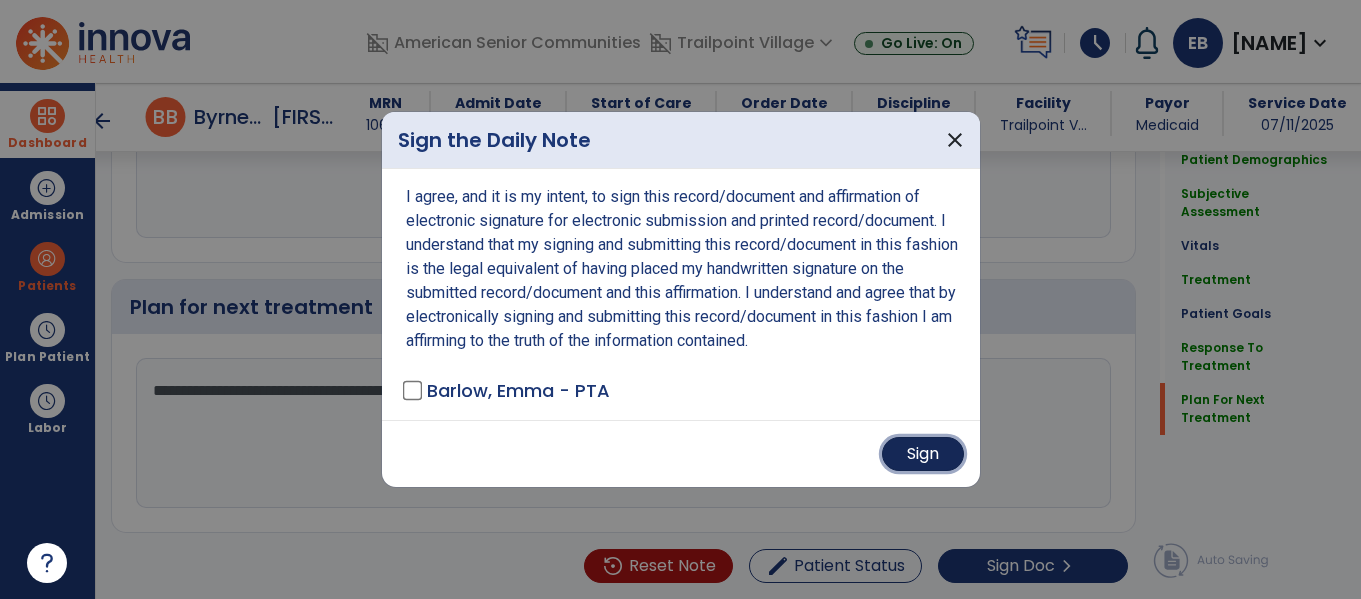 click on "Sign" at bounding box center [923, 454] 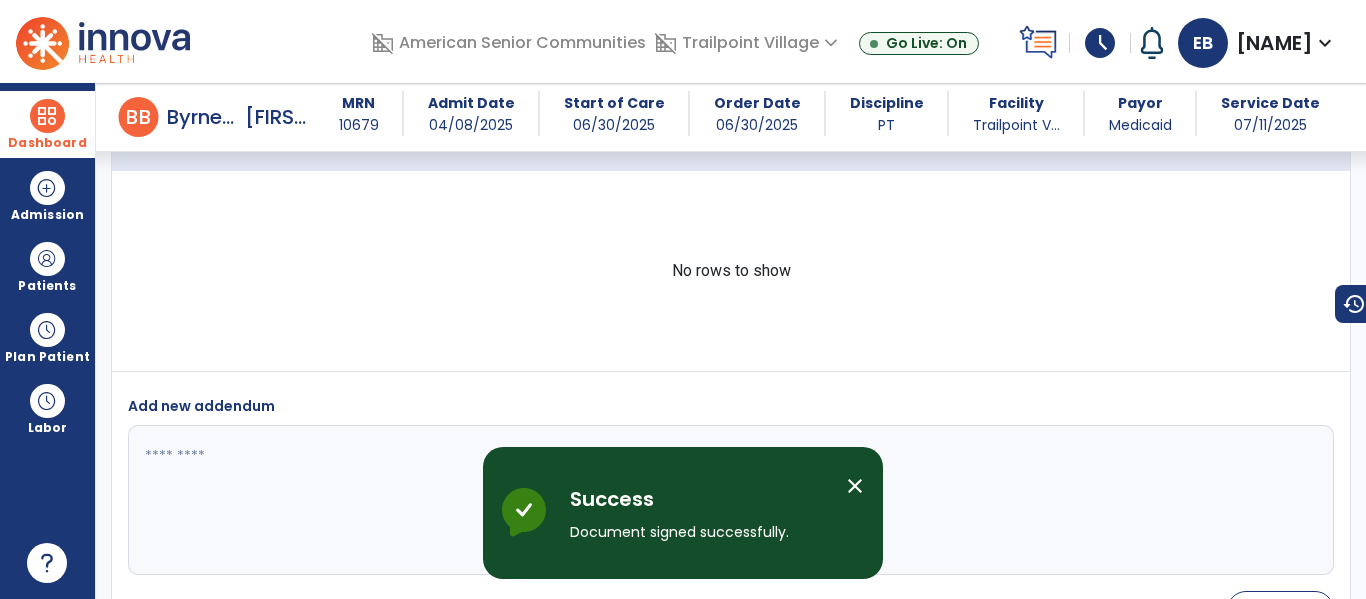 scroll, scrollTop: 3403, scrollLeft: 0, axis: vertical 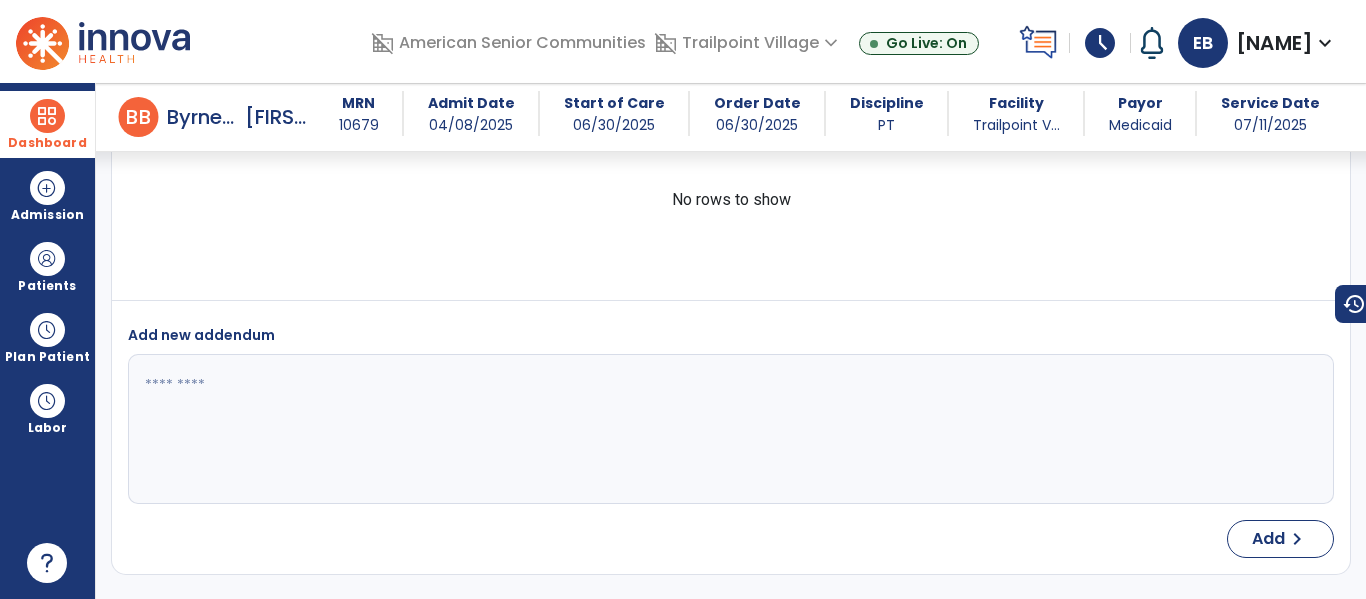 click at bounding box center [47, 116] 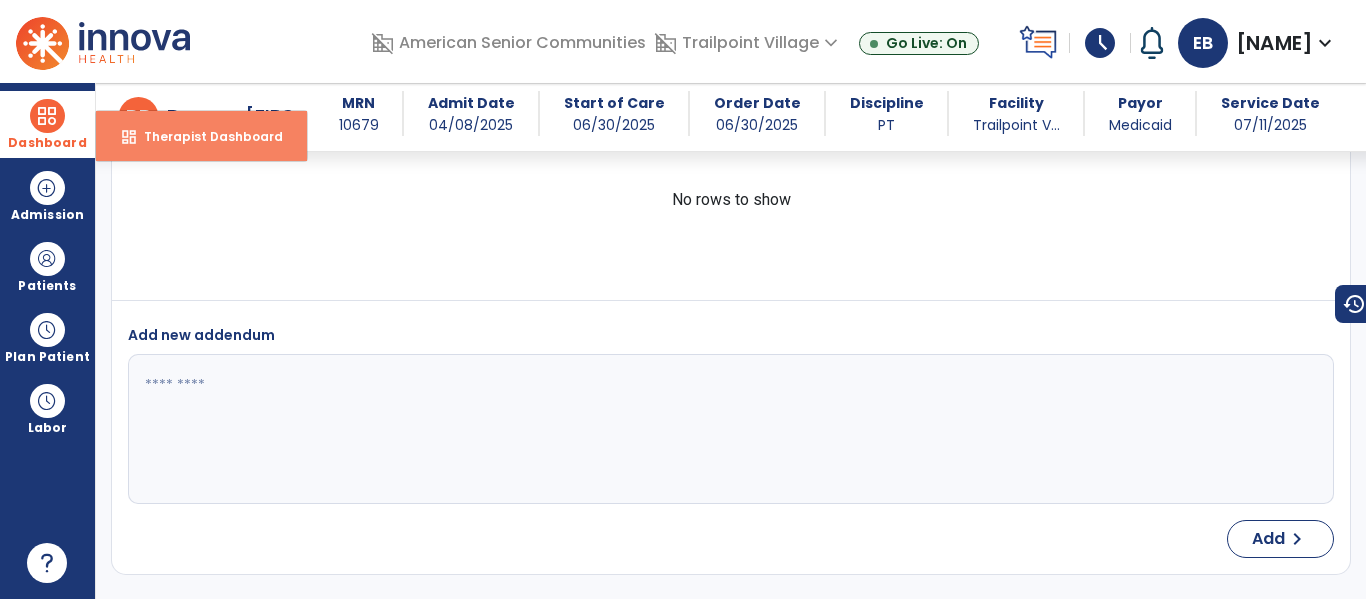 click on "dashboard  Therapist Dashboard" at bounding box center (201, 136) 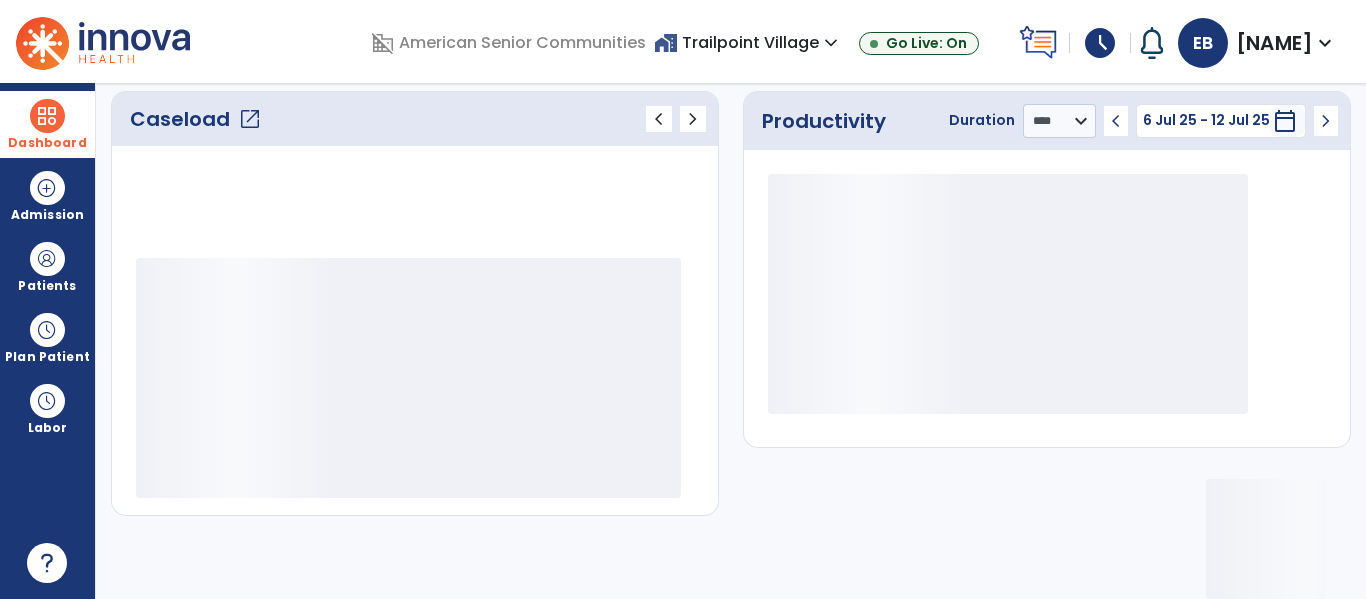 scroll, scrollTop: 276, scrollLeft: 0, axis: vertical 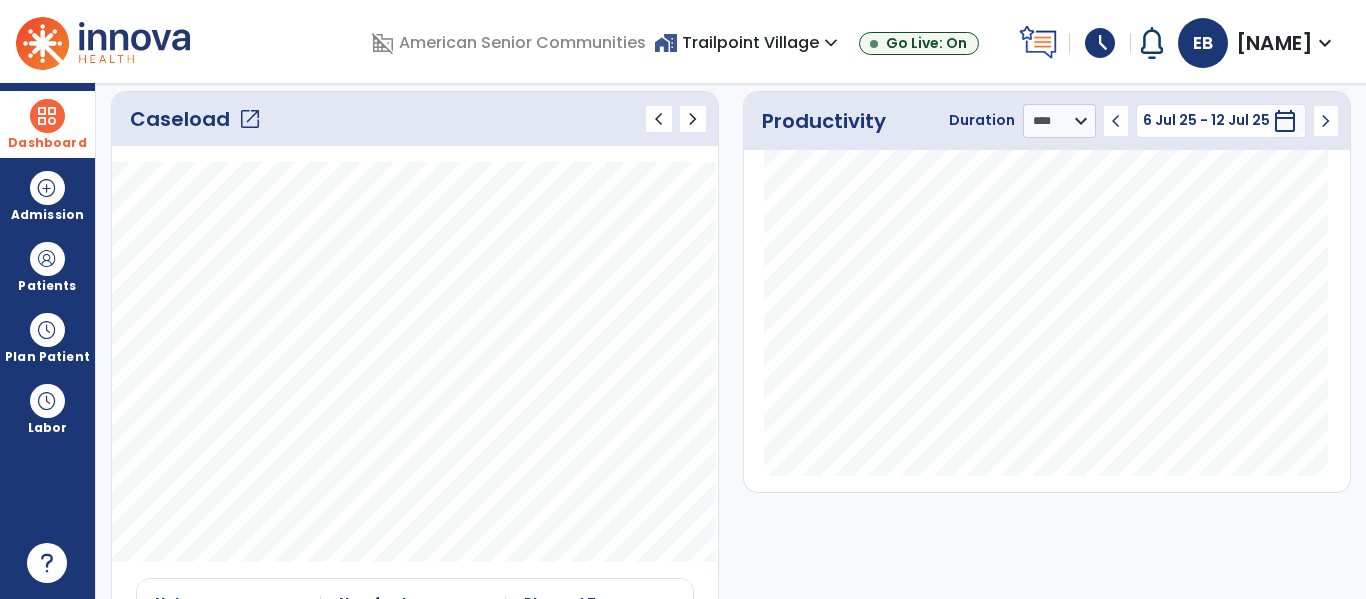 click on "Caseload   open_in_new" 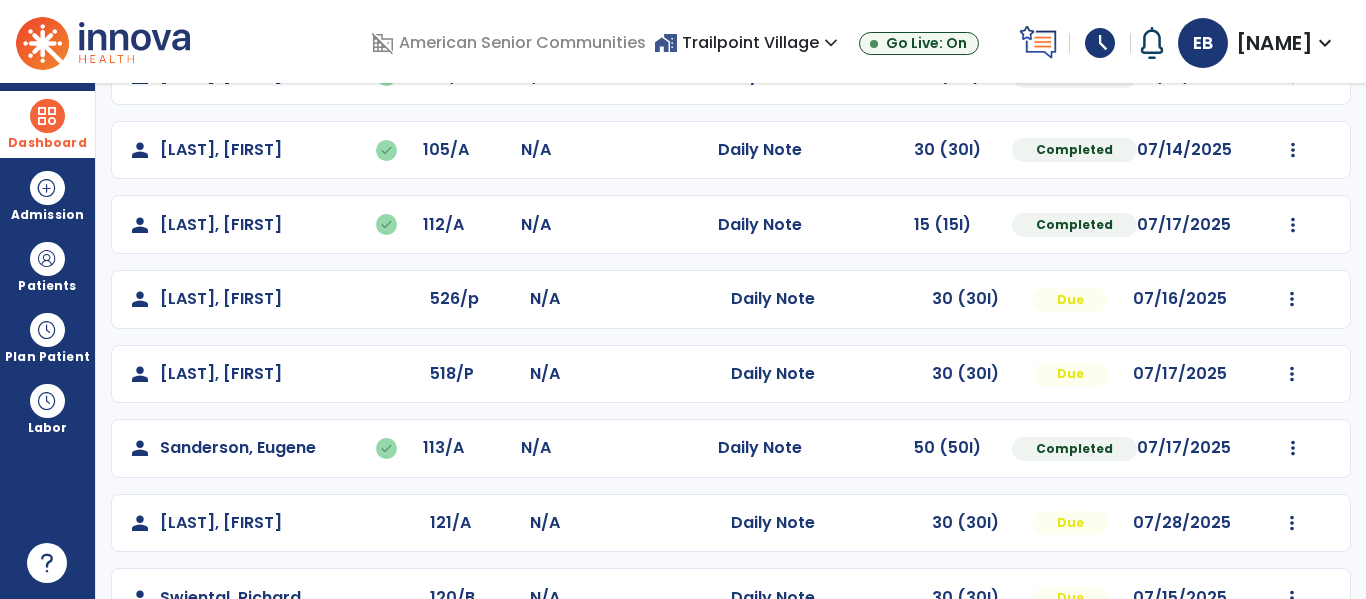 scroll, scrollTop: 290, scrollLeft: 0, axis: vertical 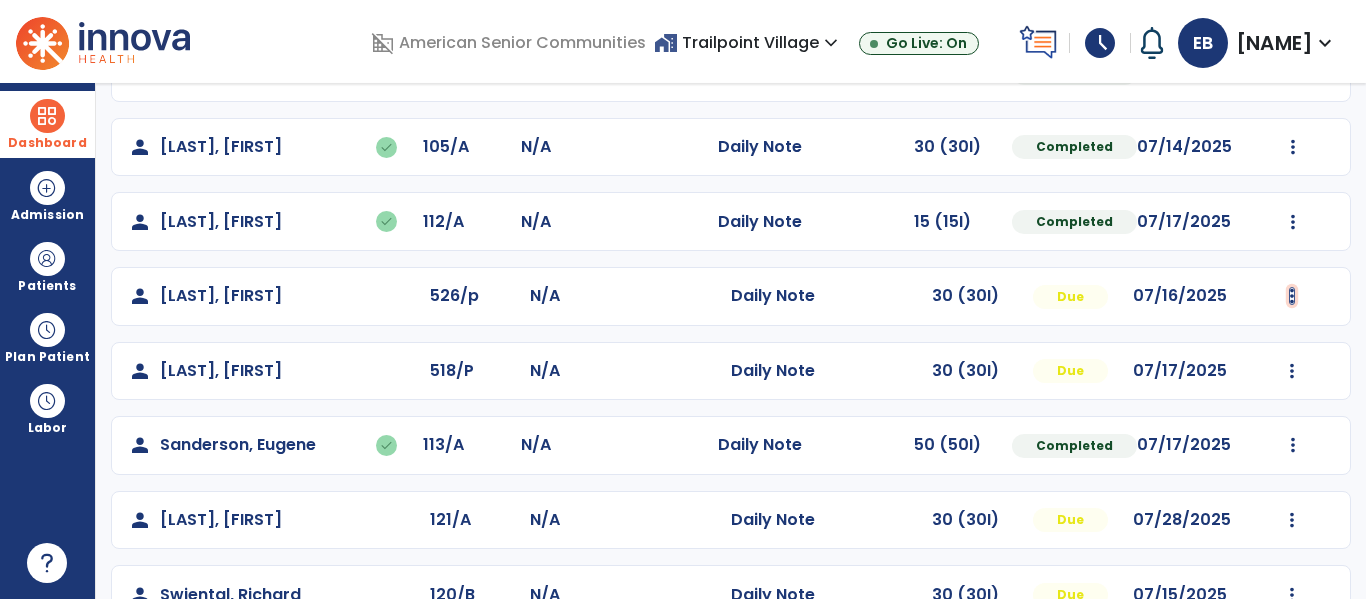 click at bounding box center [1293, -2] 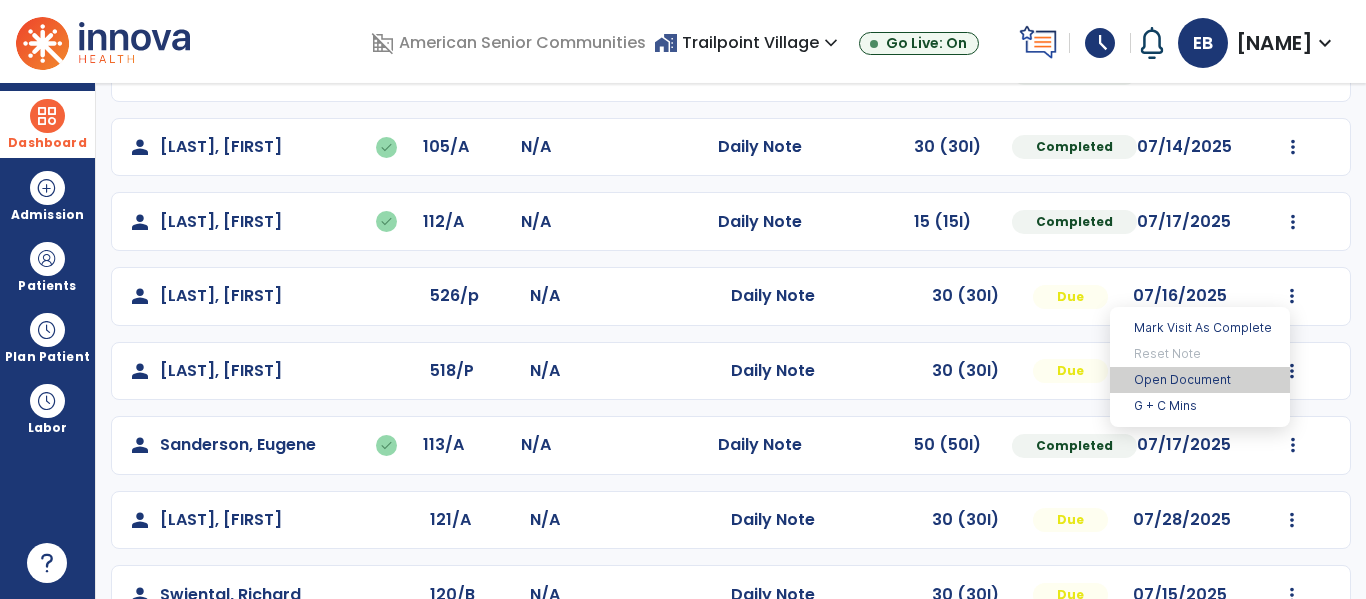 click on "Open Document" at bounding box center [1200, 380] 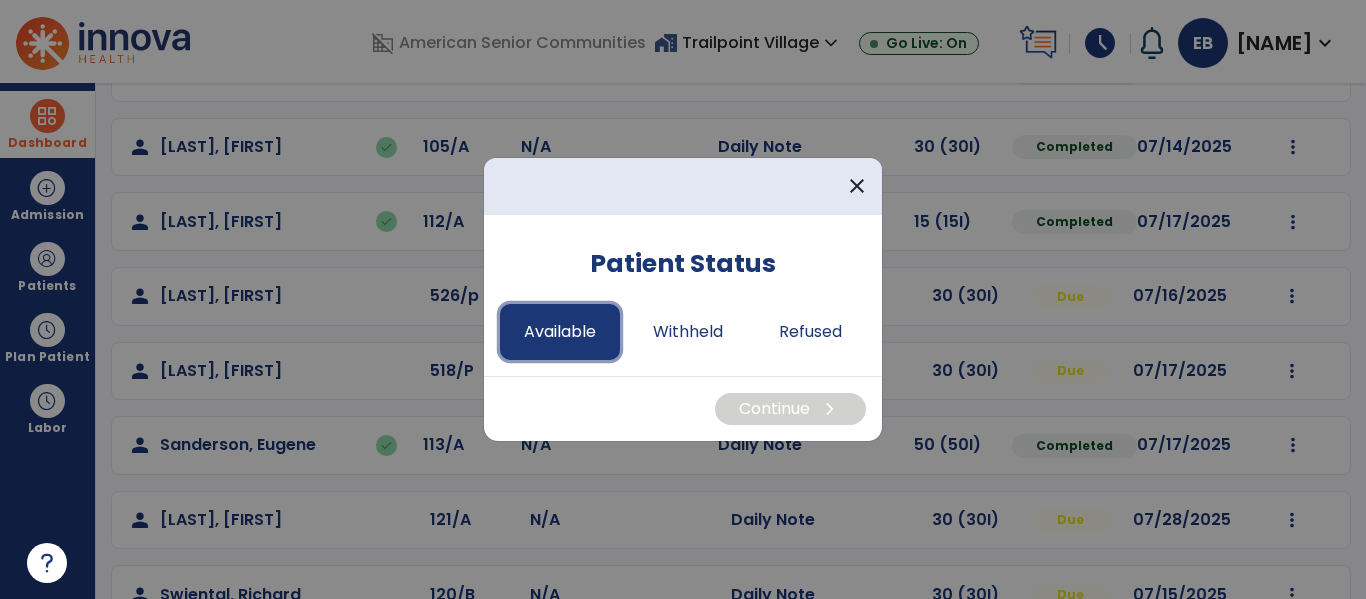 click on "Available" at bounding box center [560, 332] 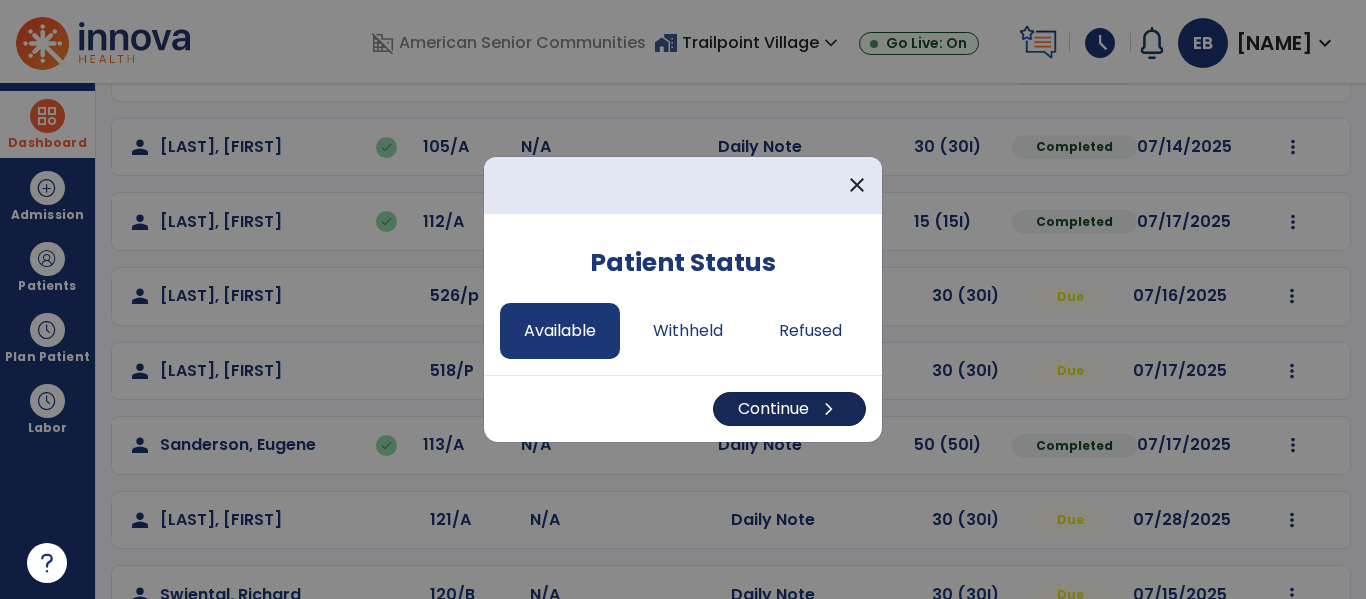 click on "Continue   chevron_right" at bounding box center [789, 409] 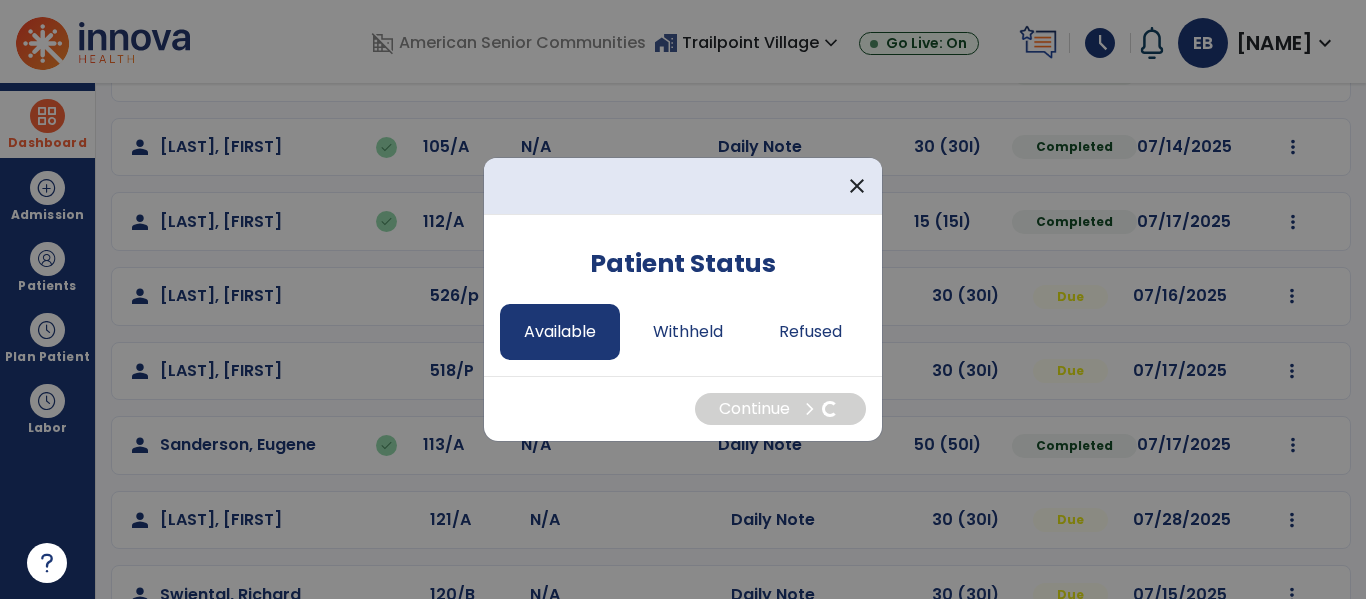 select on "*" 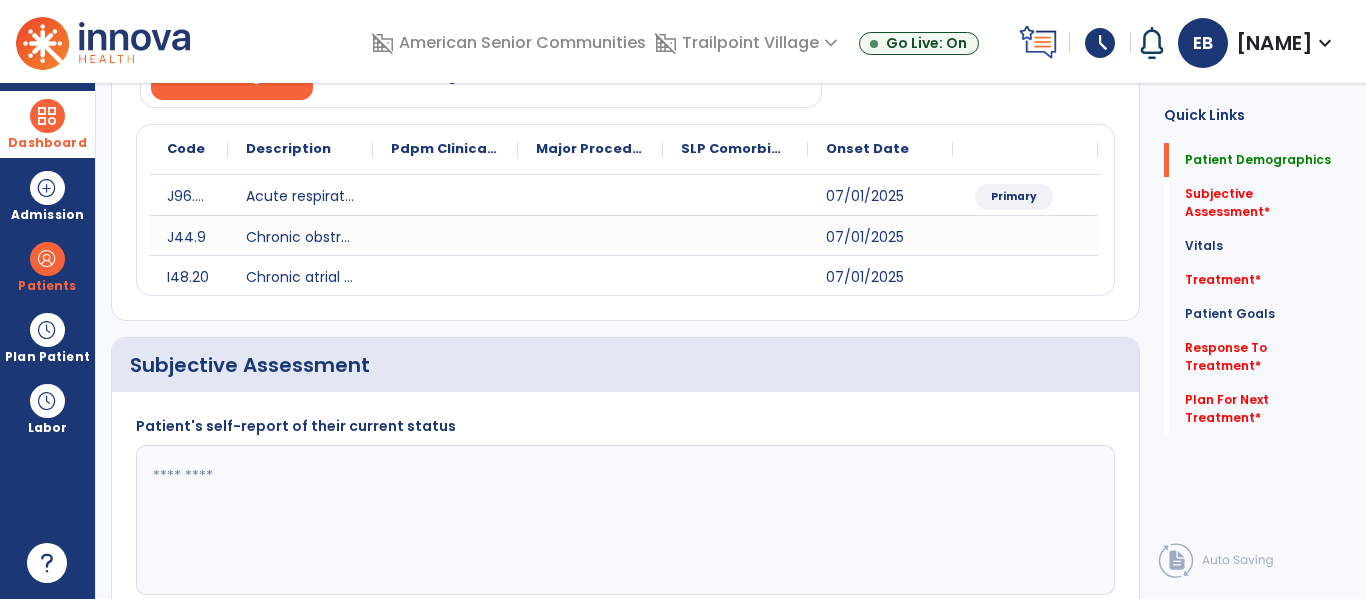 click 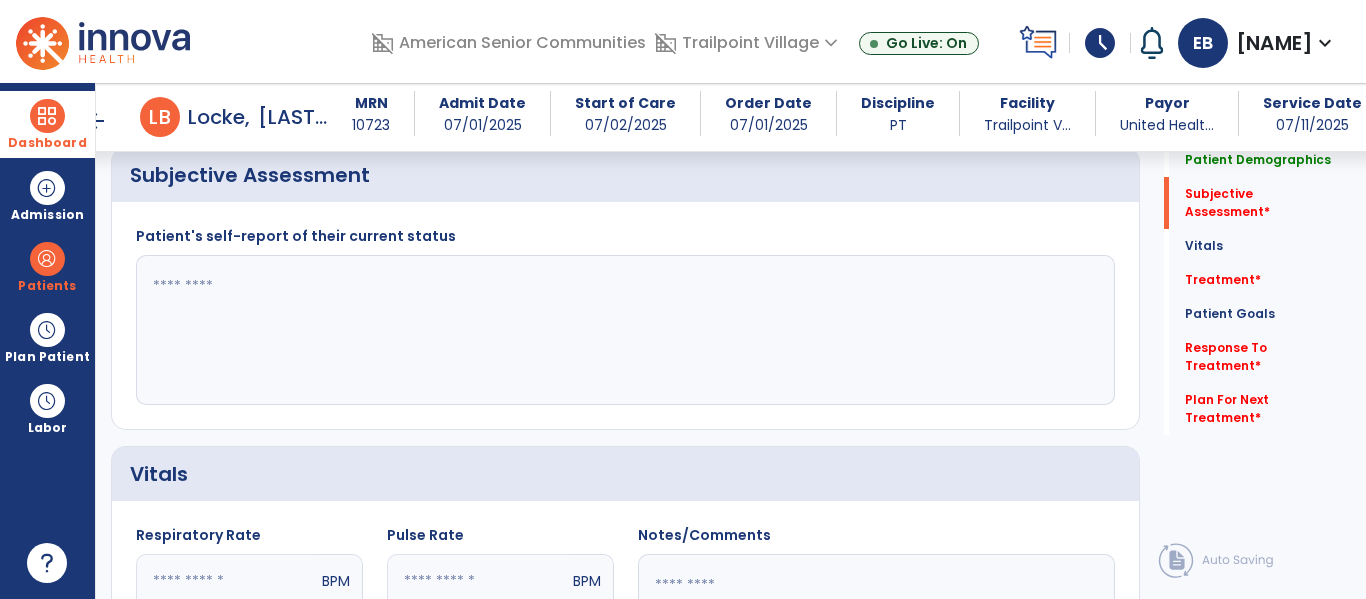 scroll, scrollTop: 479, scrollLeft: 0, axis: vertical 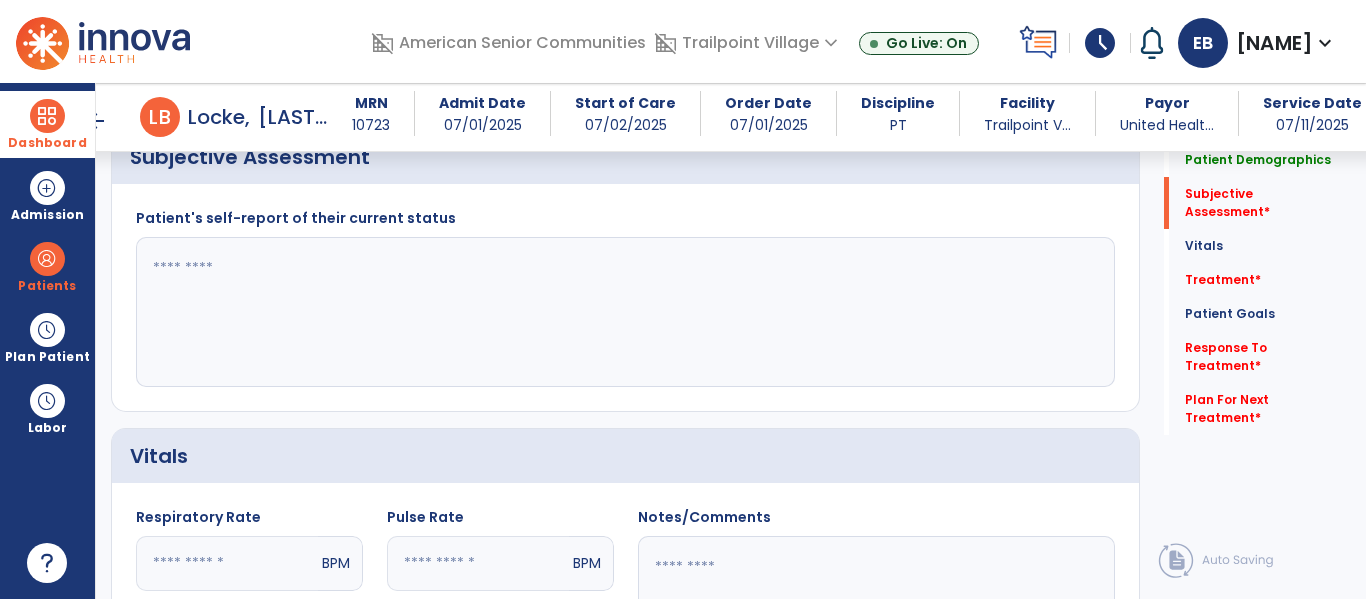 click 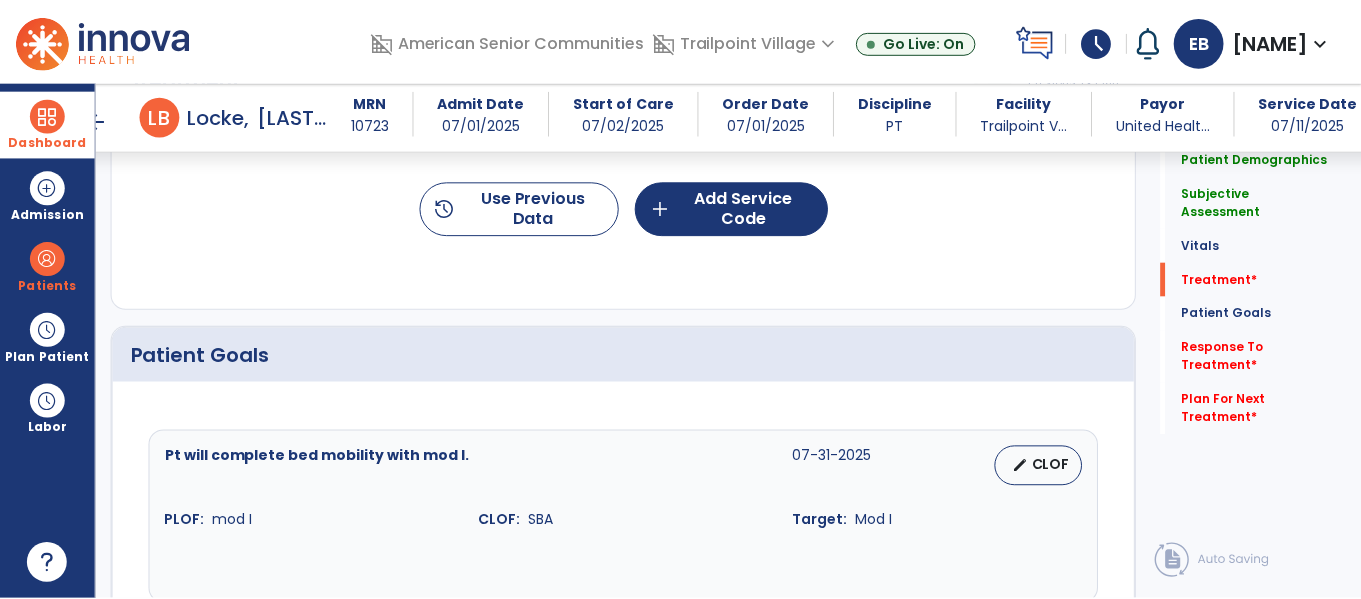 scroll, scrollTop: 1278, scrollLeft: 0, axis: vertical 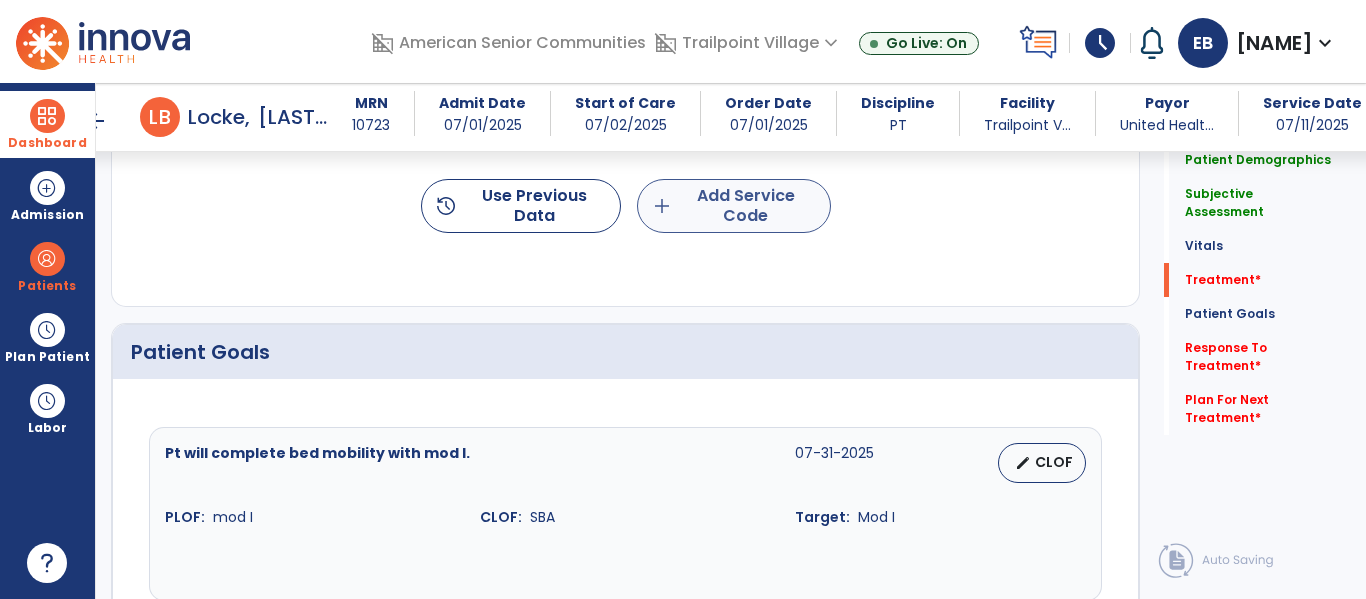 type on "**********" 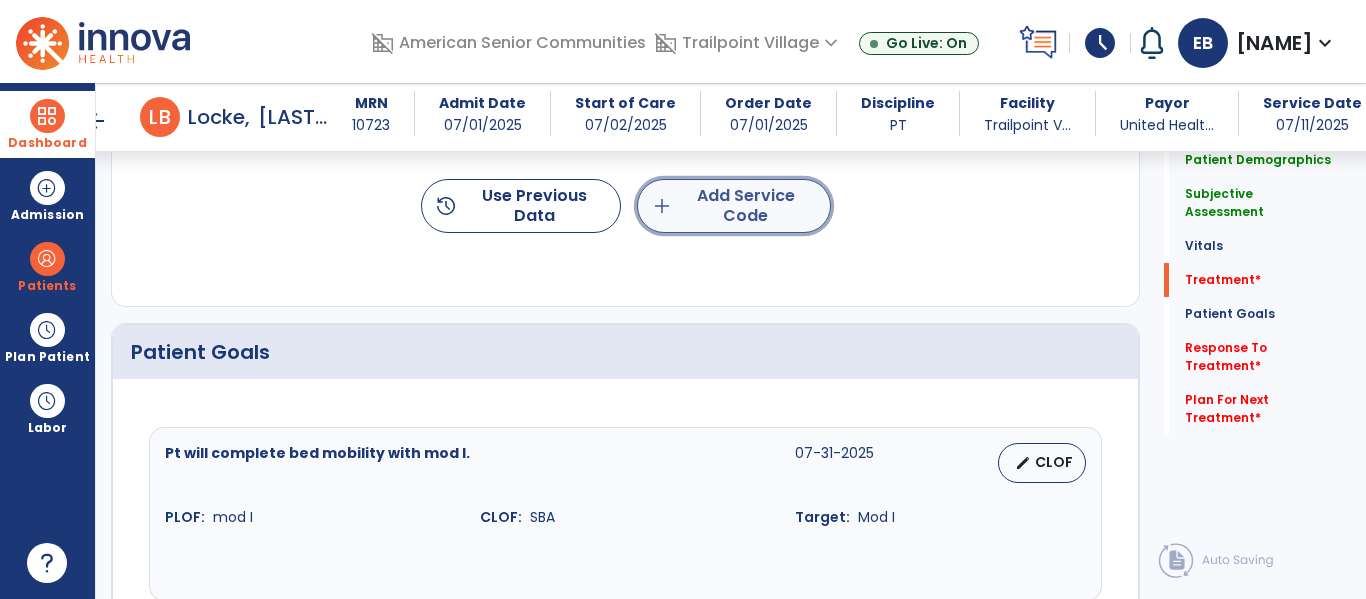 click on "add  Add Service Code" 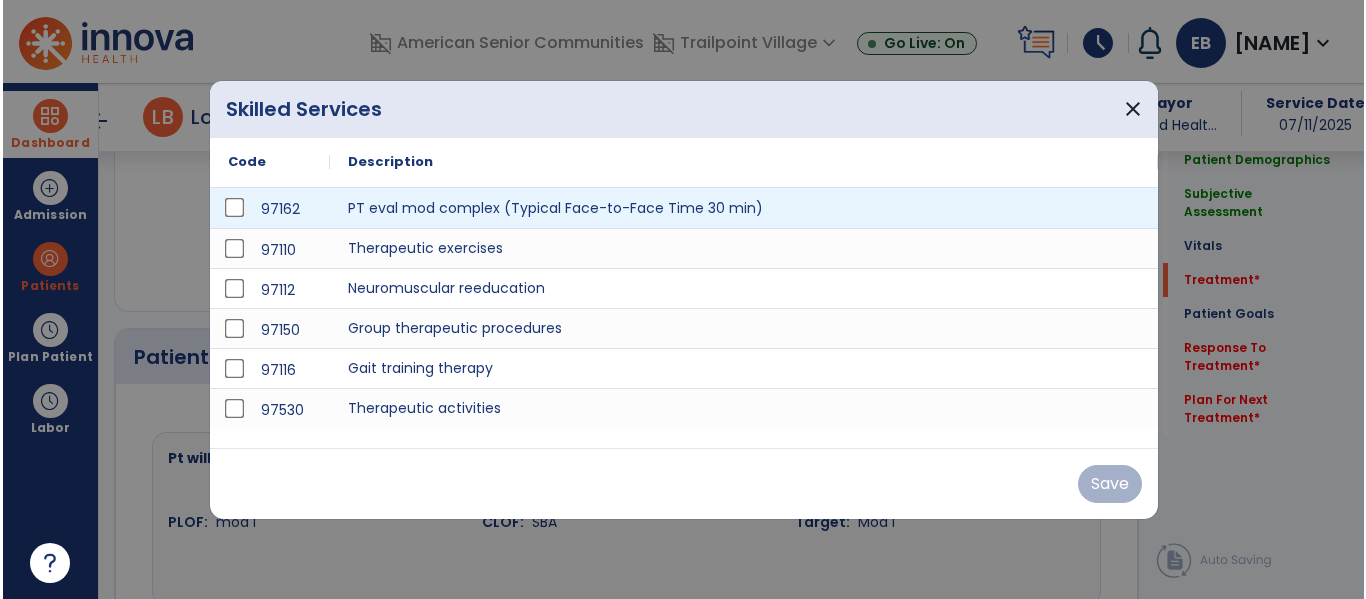 scroll, scrollTop: 1278, scrollLeft: 0, axis: vertical 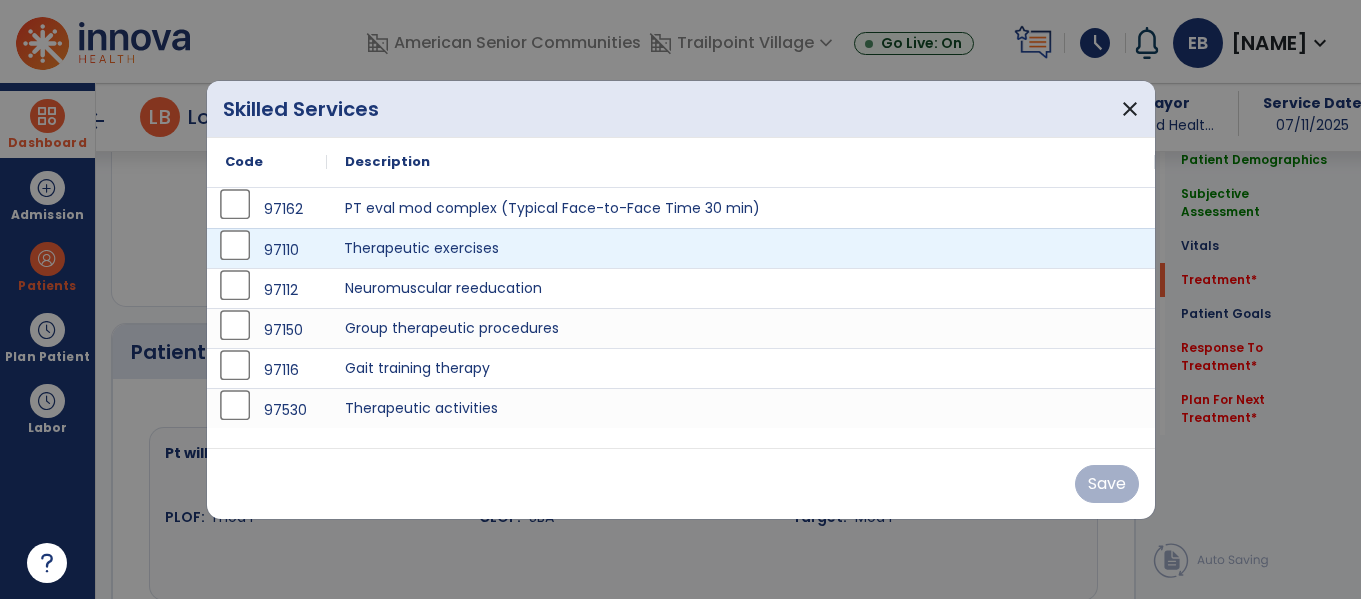 click on "Therapeutic exercises" at bounding box center [741, 248] 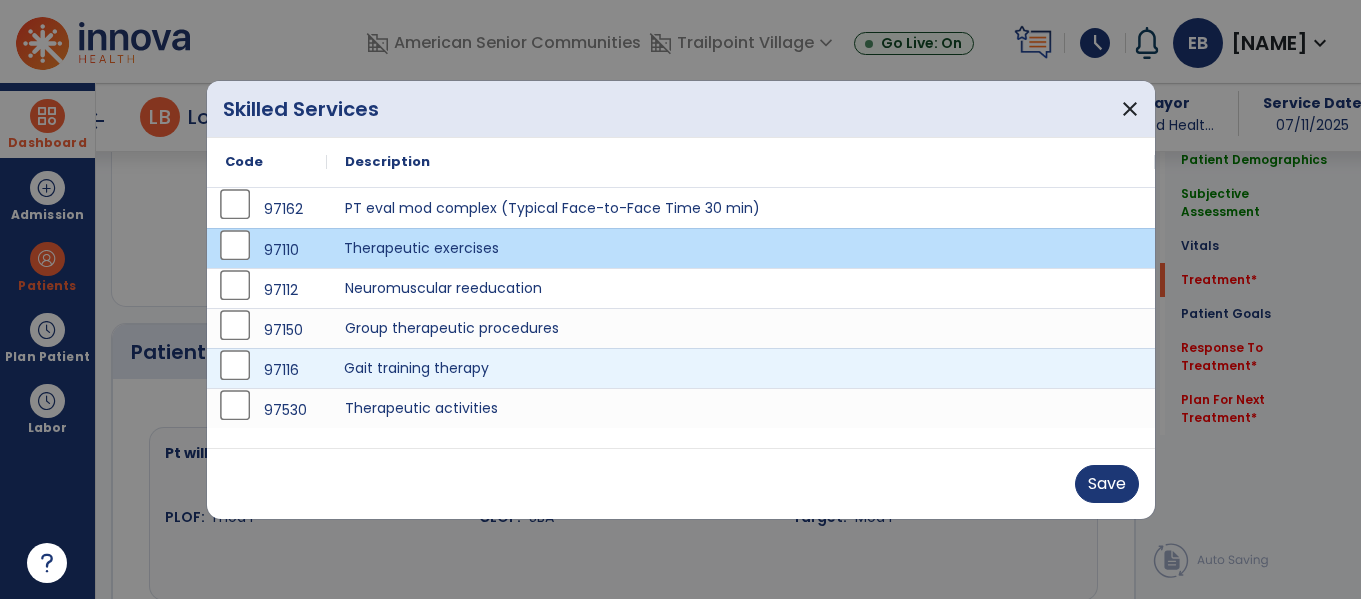 click on "Gait training therapy" at bounding box center [741, 368] 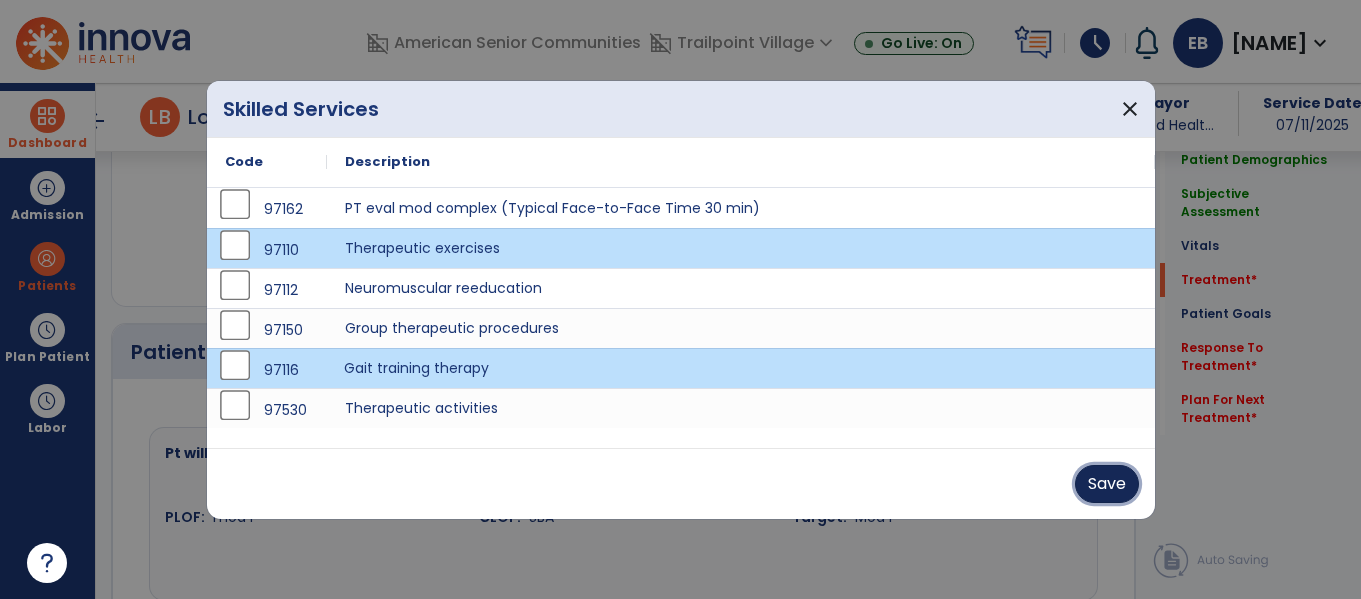 click on "Save" at bounding box center [1107, 484] 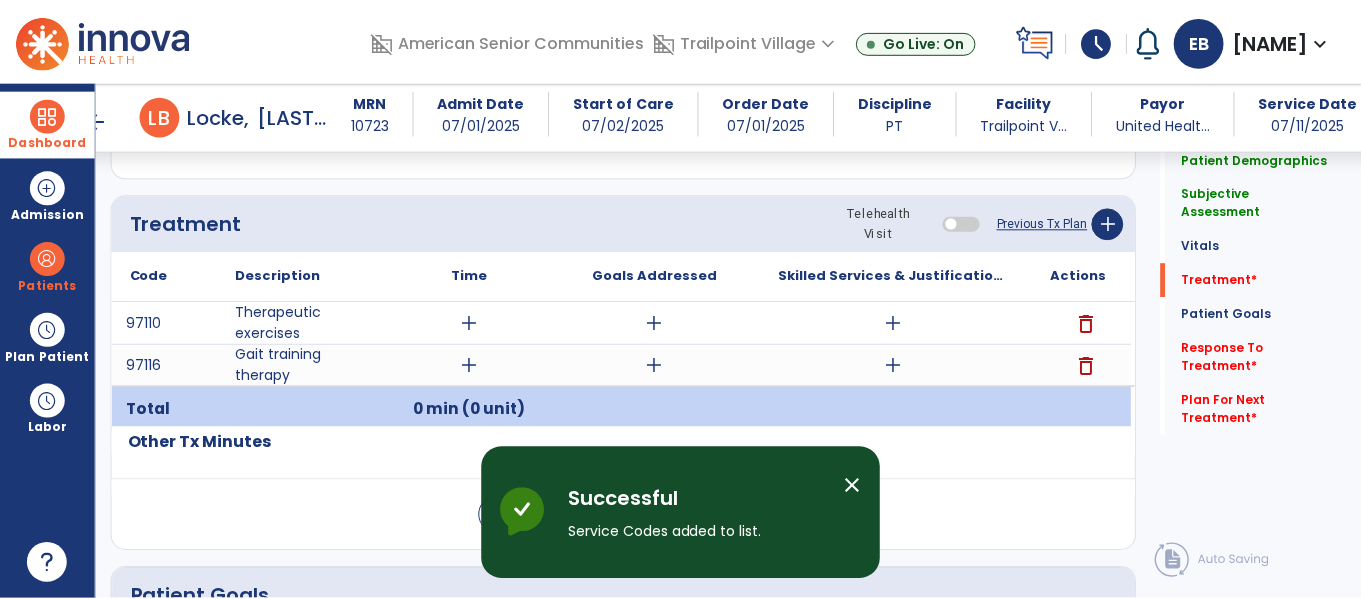 scroll, scrollTop: 1130, scrollLeft: 0, axis: vertical 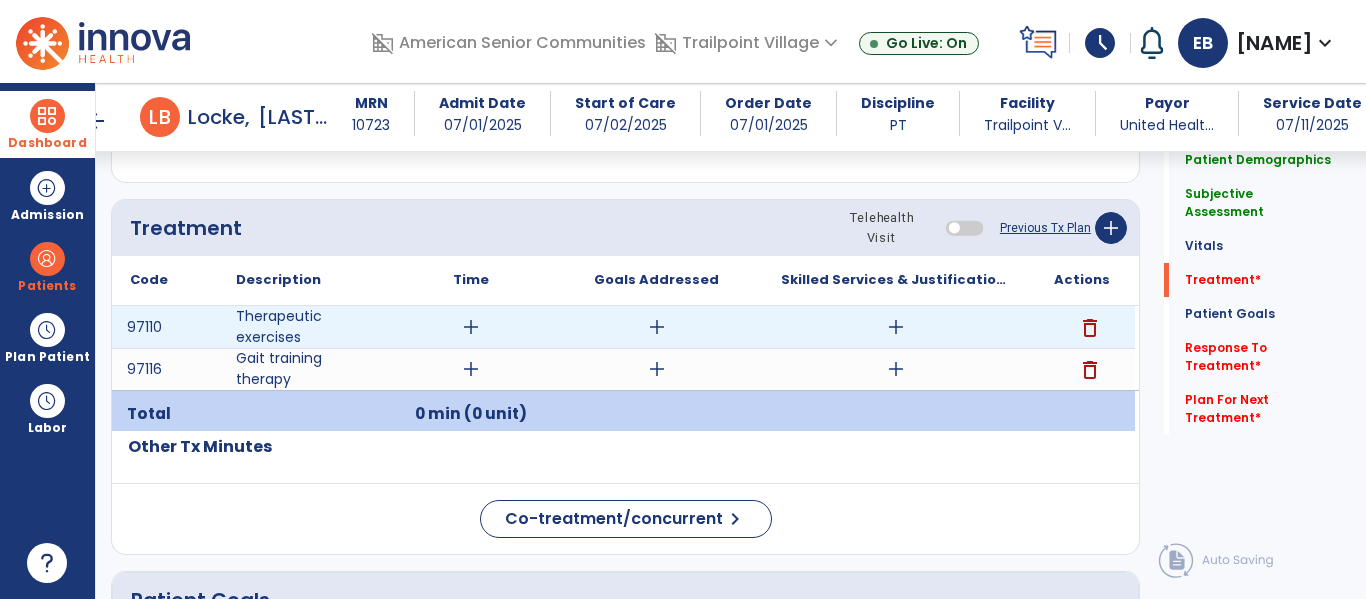 click on "add" at bounding box center (896, 327) 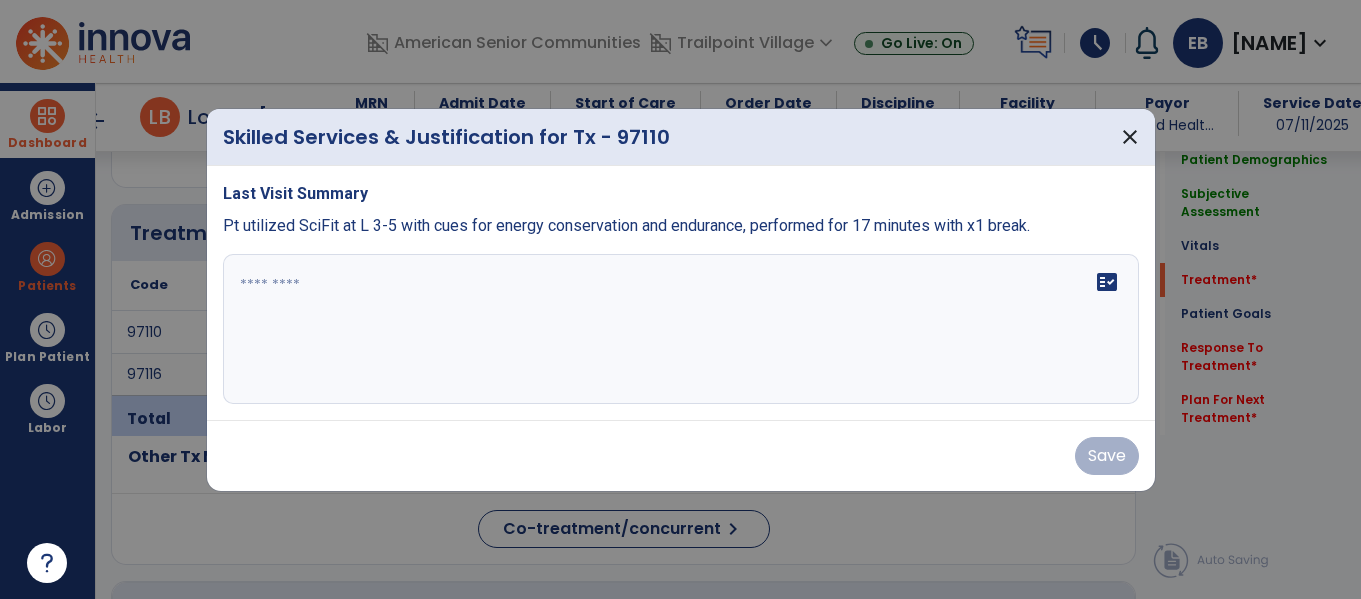 scroll, scrollTop: 1130, scrollLeft: 0, axis: vertical 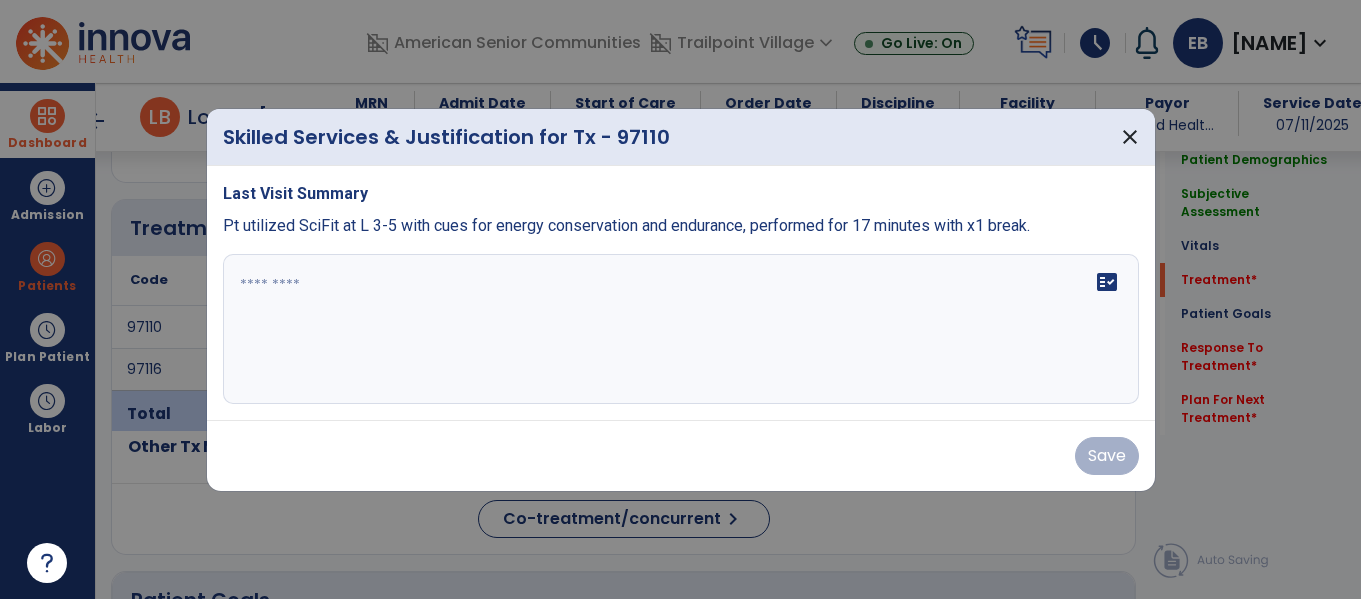 click on "fact_check" at bounding box center (681, 329) 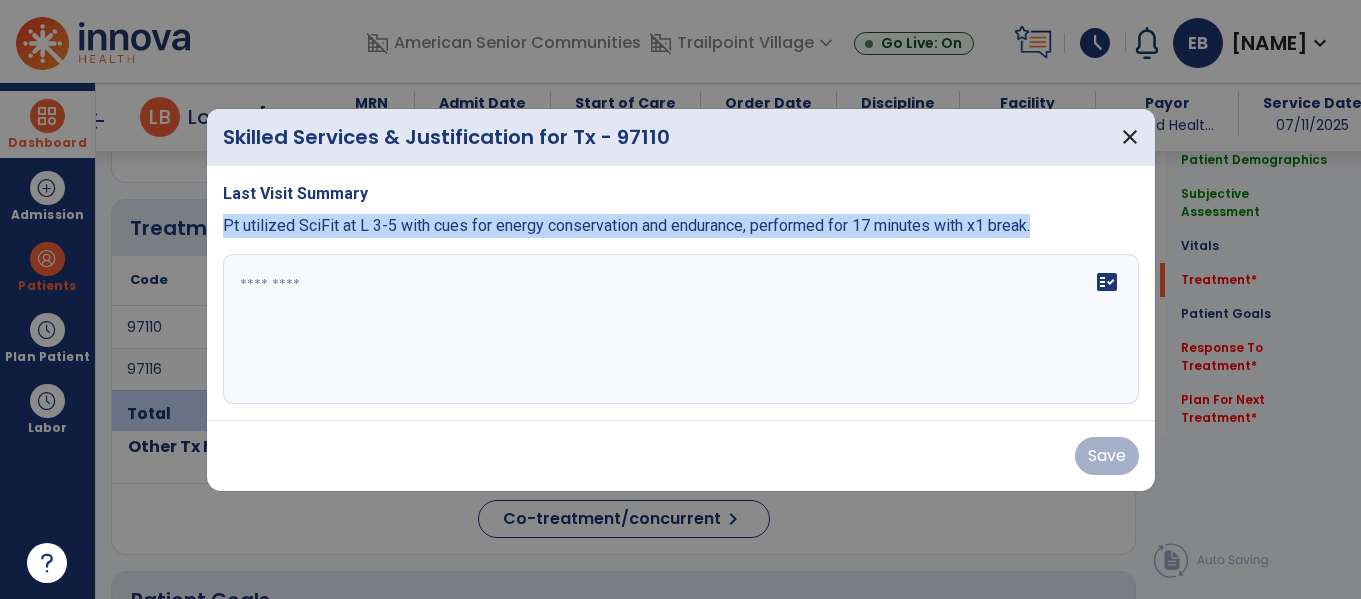 drag, startPoint x: 218, startPoint y: 218, endPoint x: 1039, endPoint y: 223, distance: 821.0152 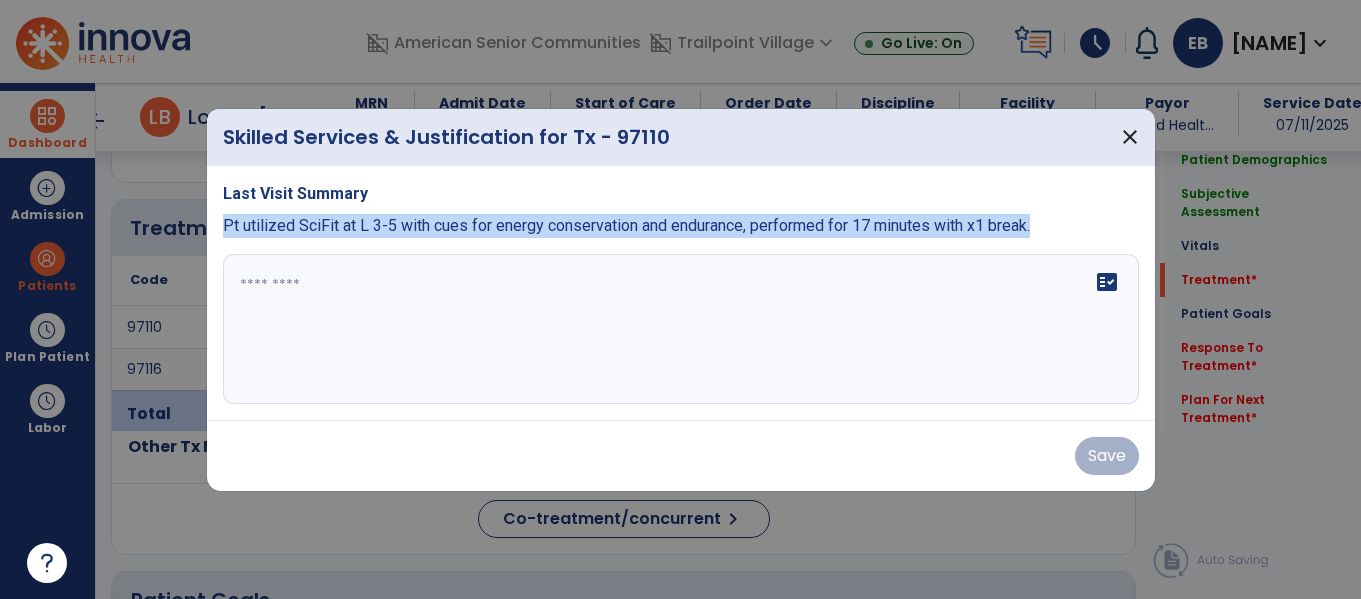click on "Last Visit Summary Pt utilized SciFit at L 3-5 with cues for energy conservation and endurance, performed for 17 minutes with x1 break.    fact_check" at bounding box center [681, 293] 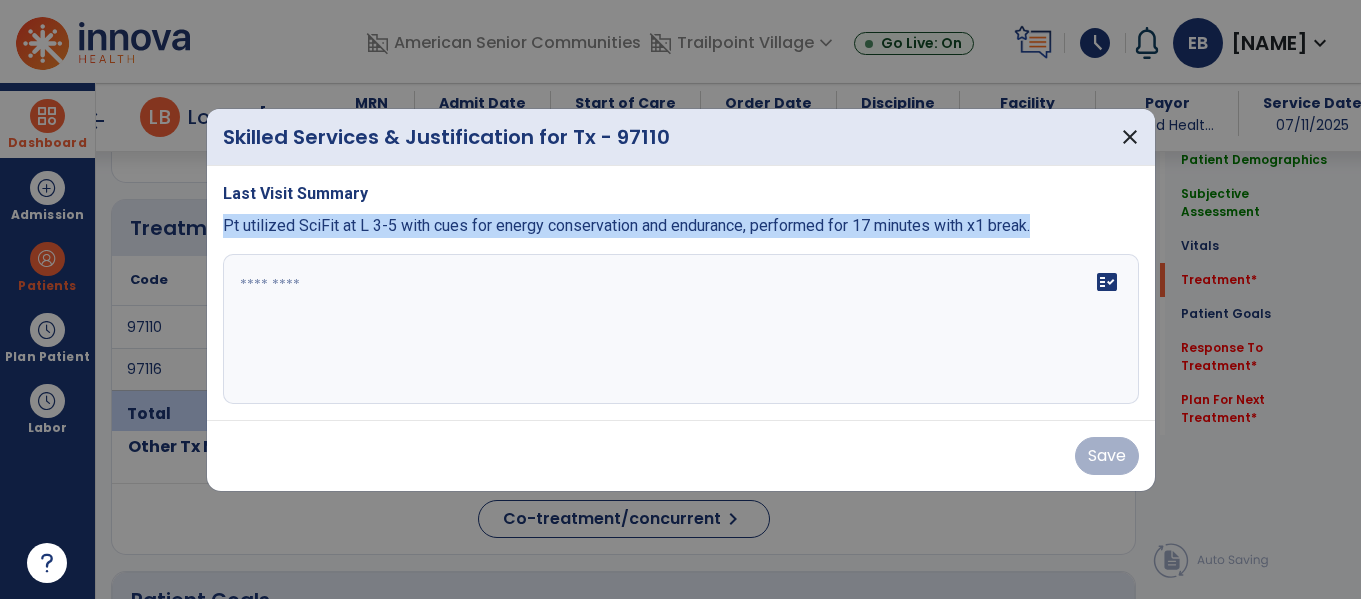 copy on "Pt utilized SciFit at L 3-5 with cues for energy conservation and endurance, performed for 17 minutes with x1 break." 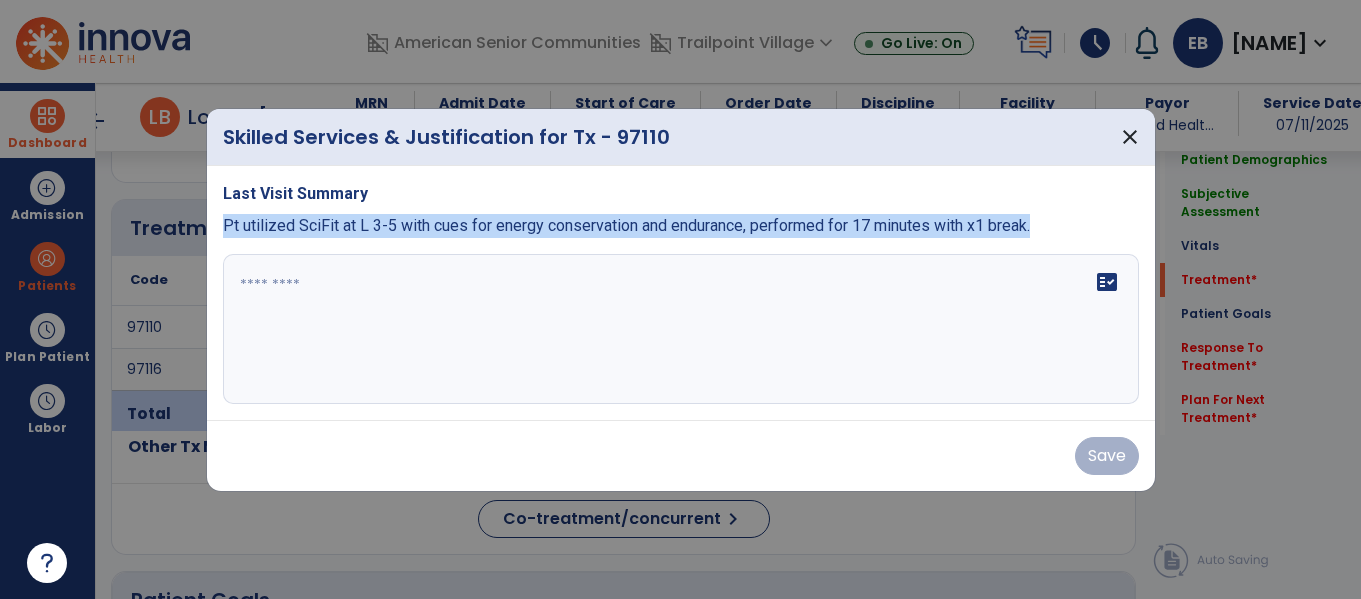 click at bounding box center (681, 329) 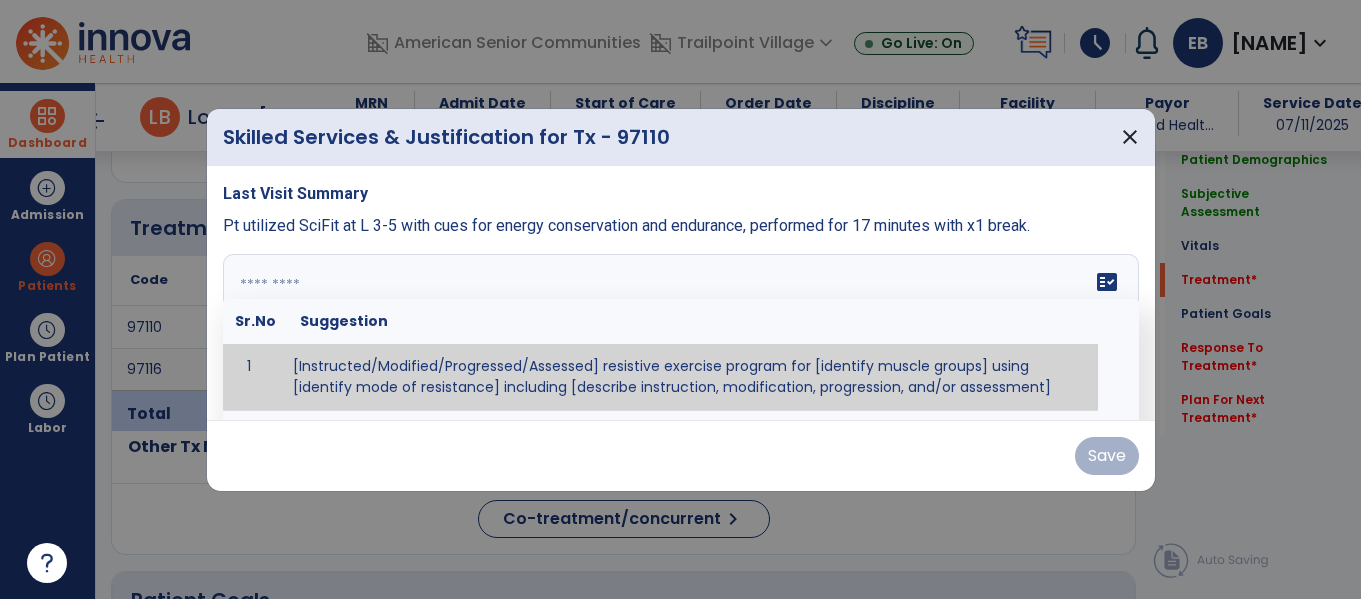 paste on "**********" 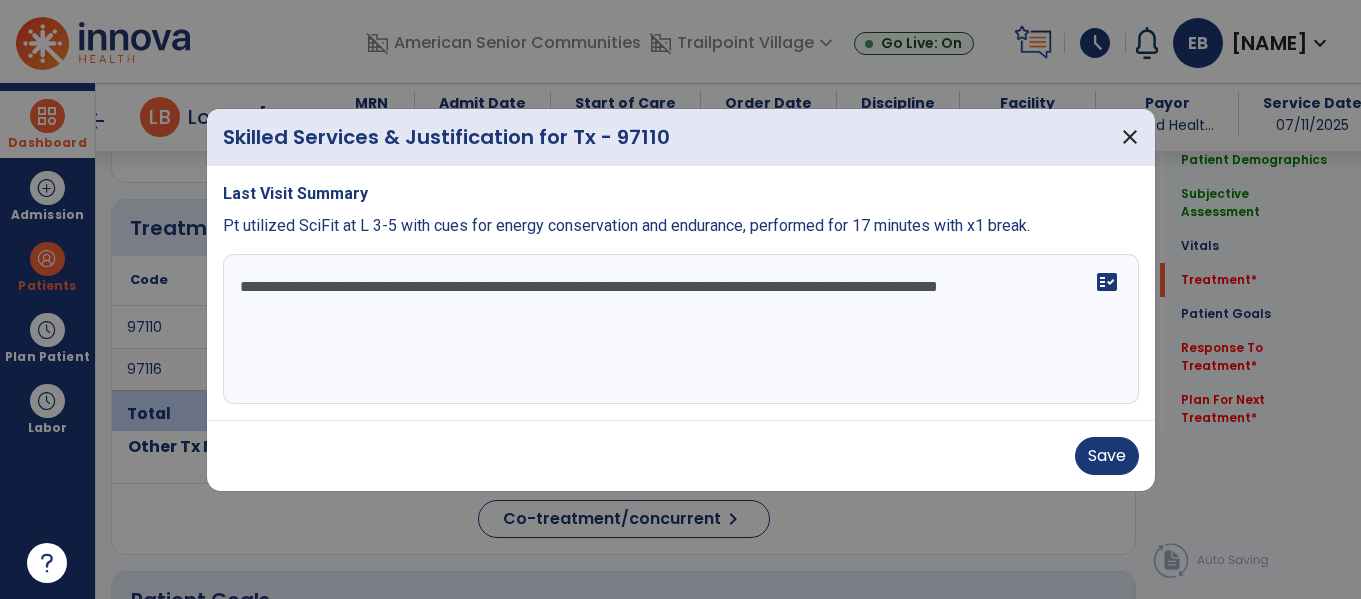 click on "**********" at bounding box center [681, 329] 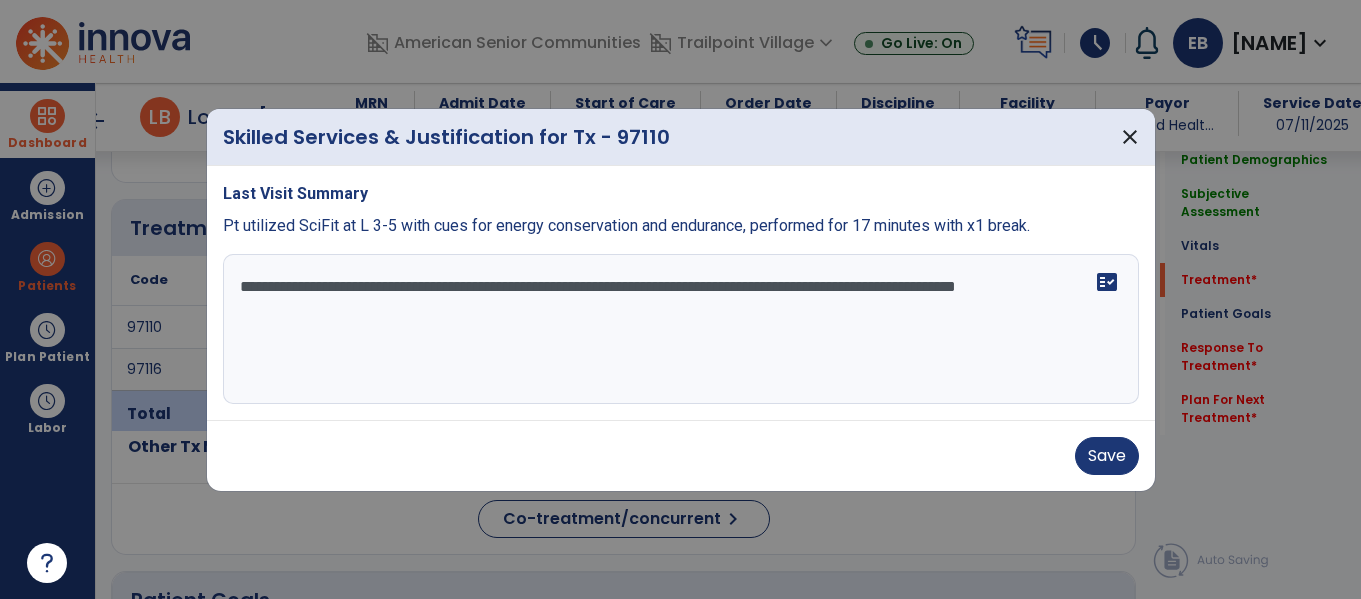 type on "**********" 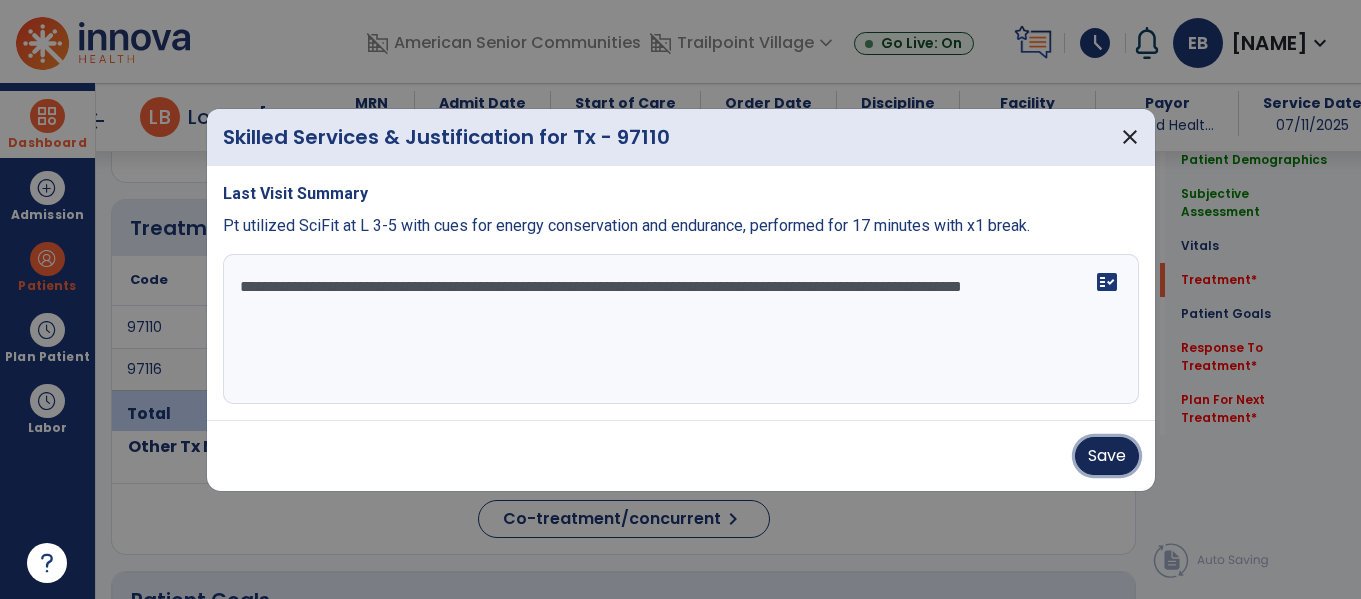click on "Save" at bounding box center [1107, 456] 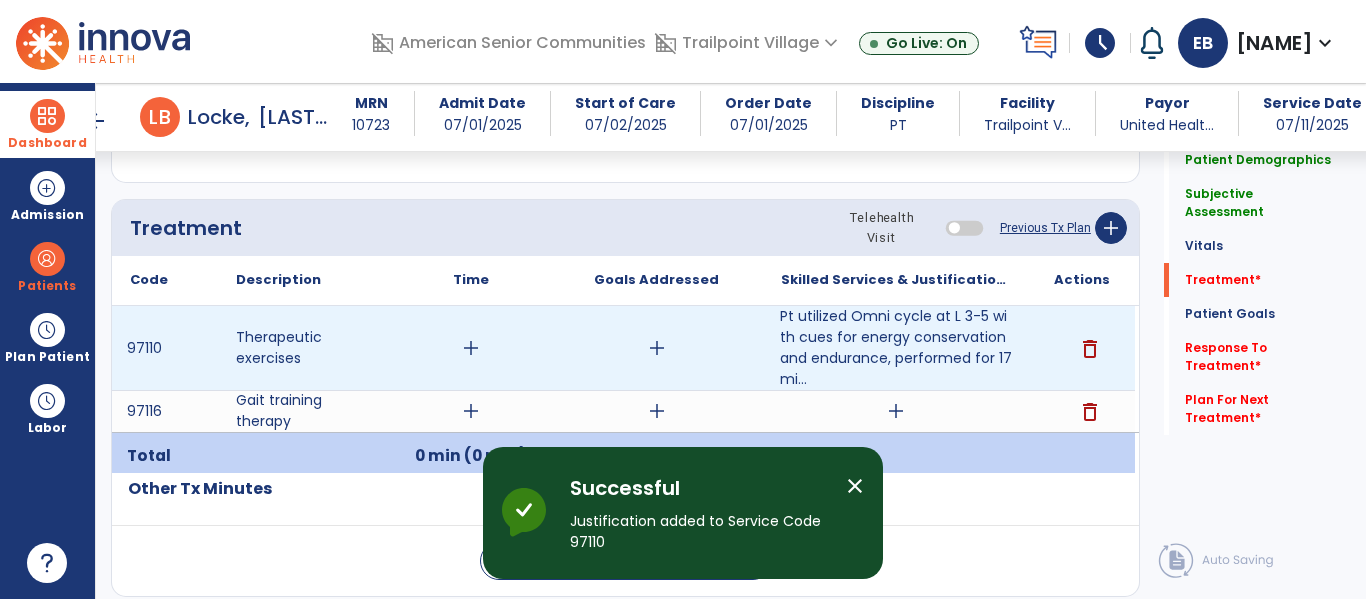 click on "add" at bounding box center [471, 348] 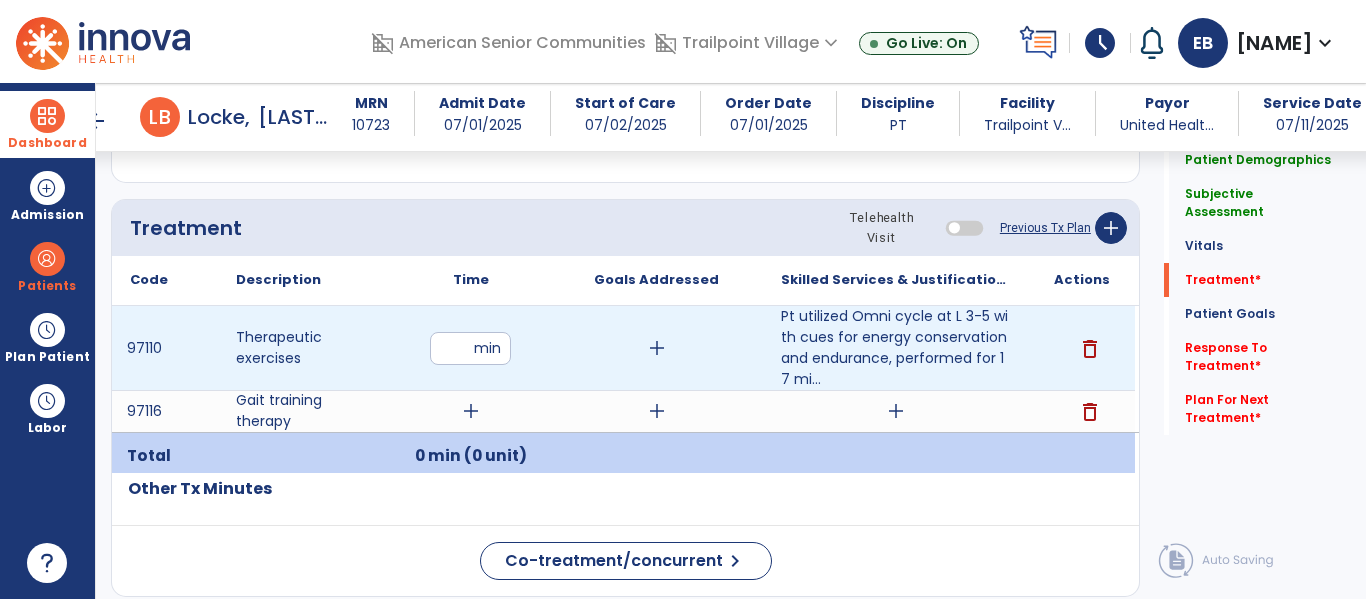 type on "**" 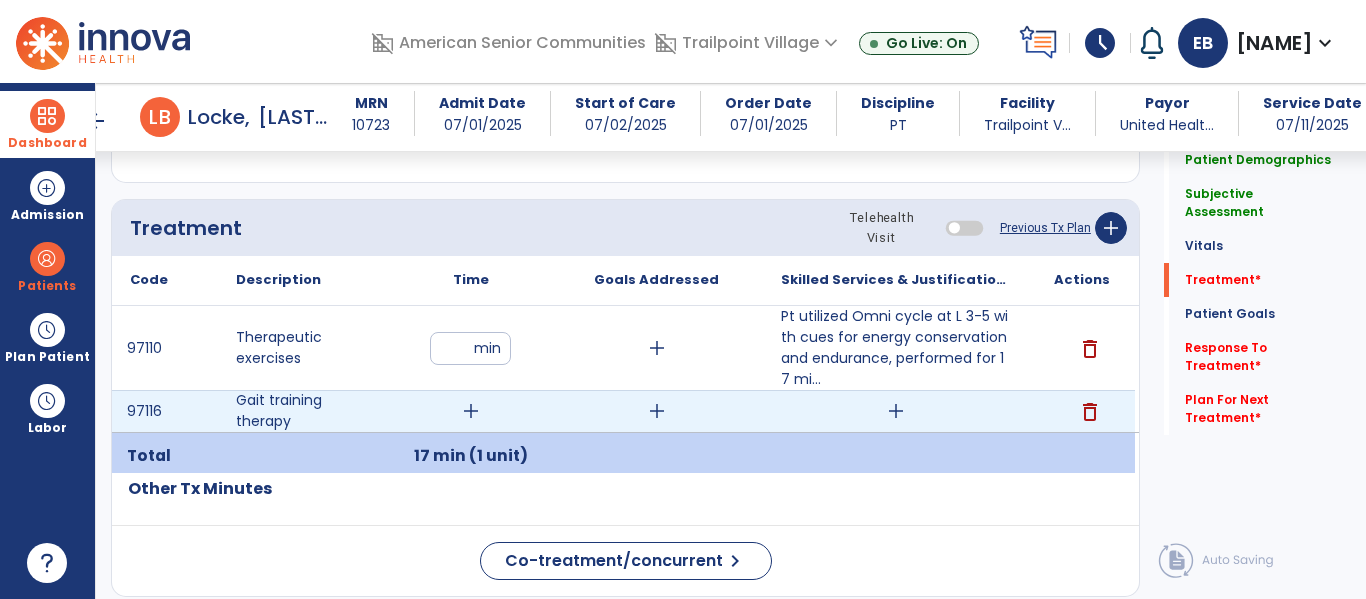click on "add" at bounding box center [471, 411] 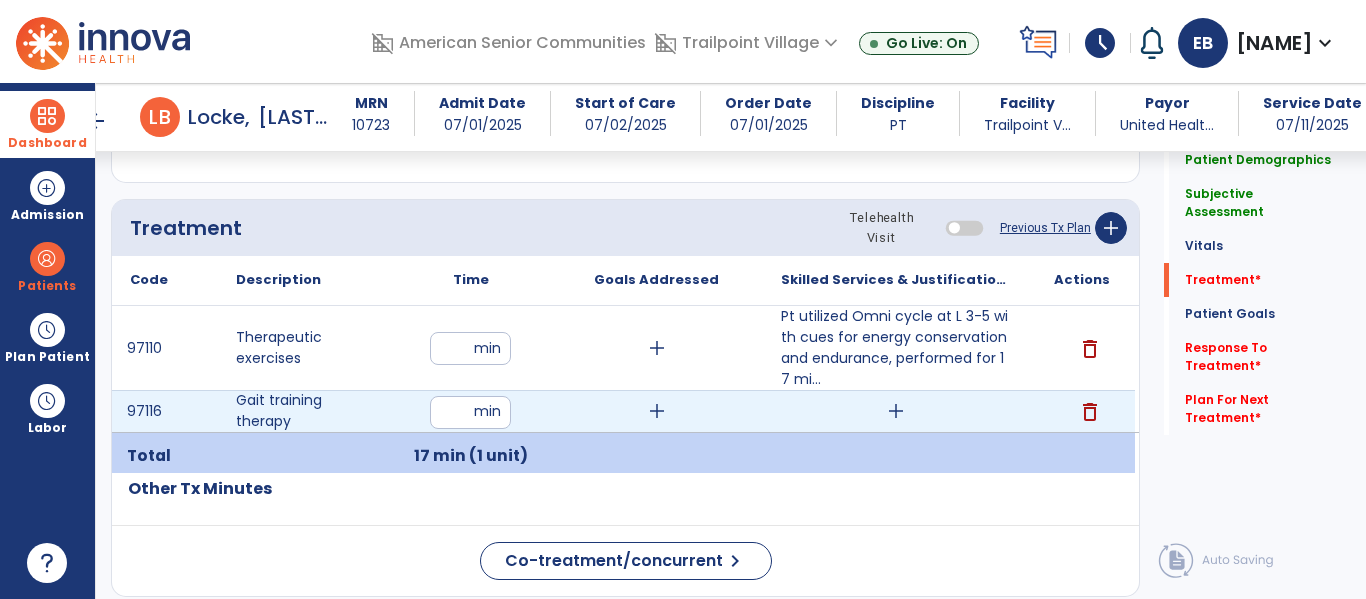 type on "**" 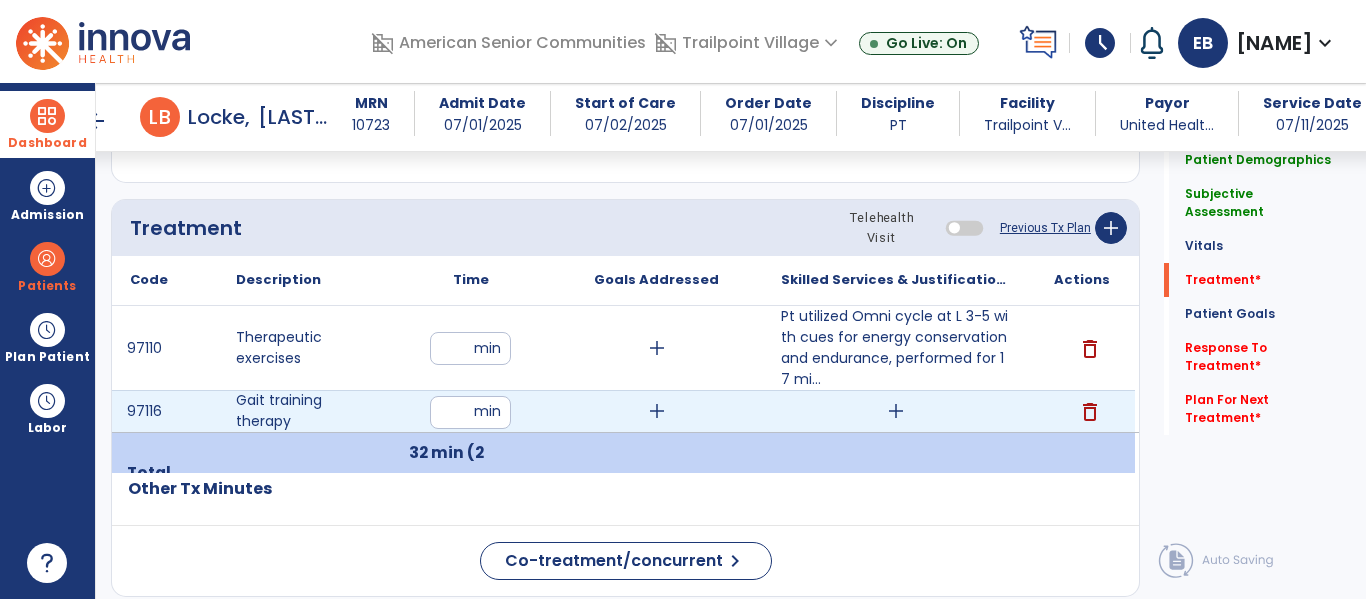 click on "add" at bounding box center [896, 411] 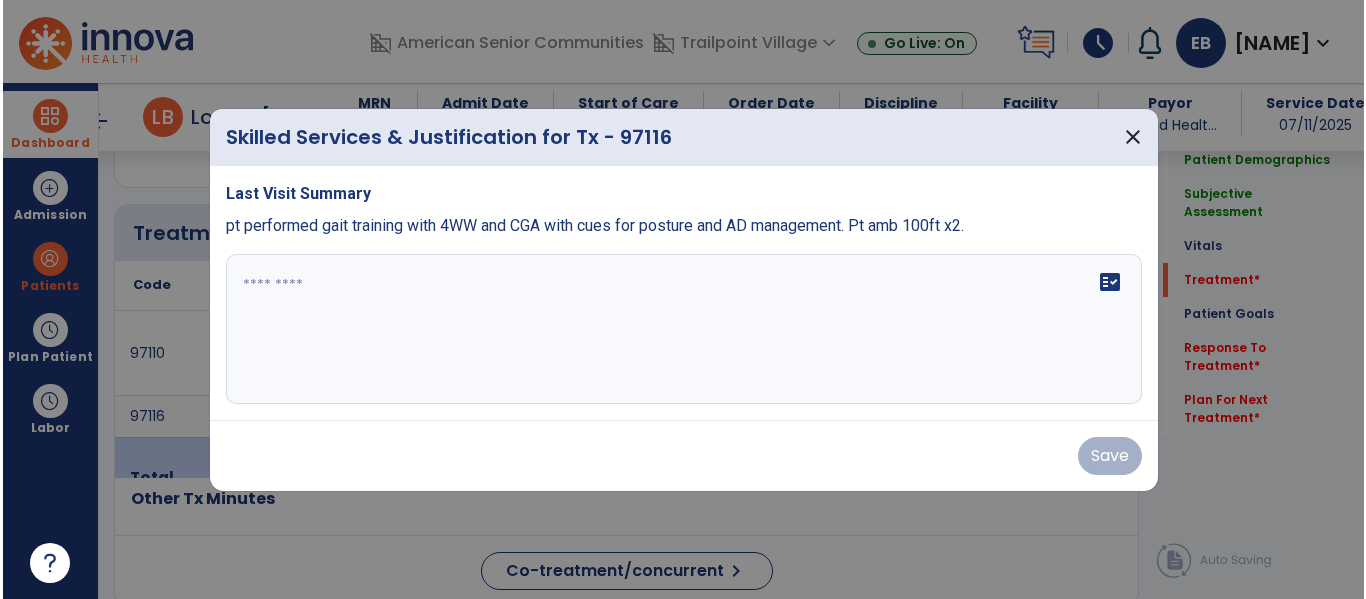 scroll, scrollTop: 1130, scrollLeft: 0, axis: vertical 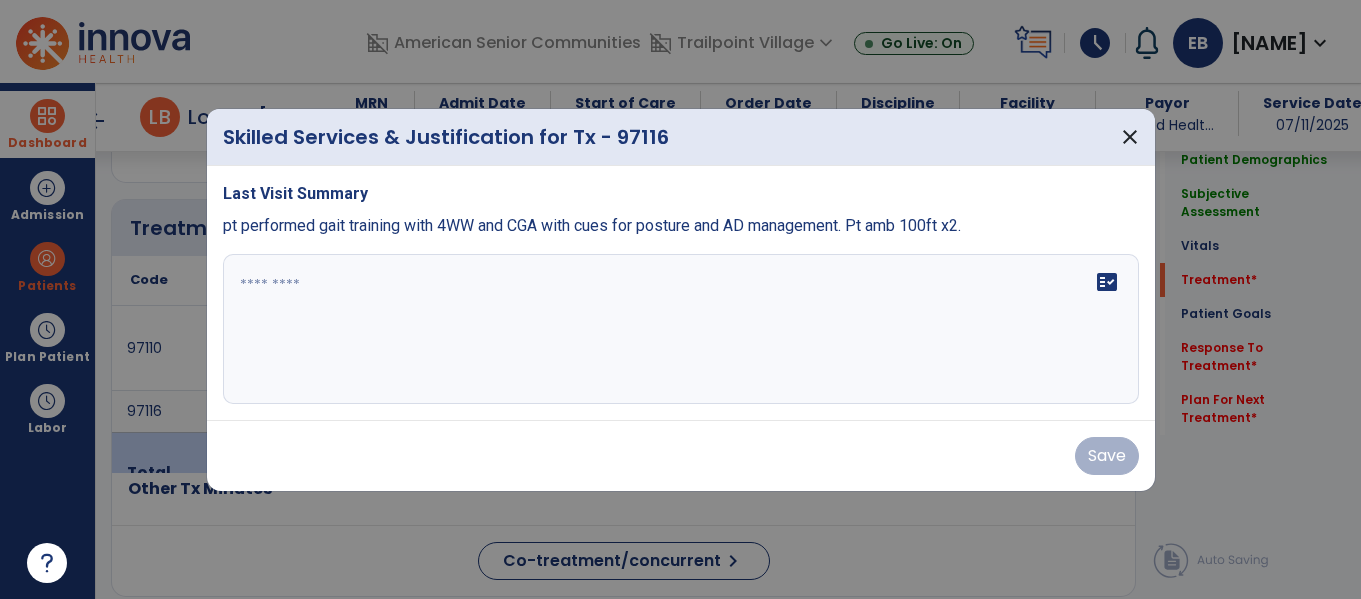 click on "fact_check" at bounding box center [681, 329] 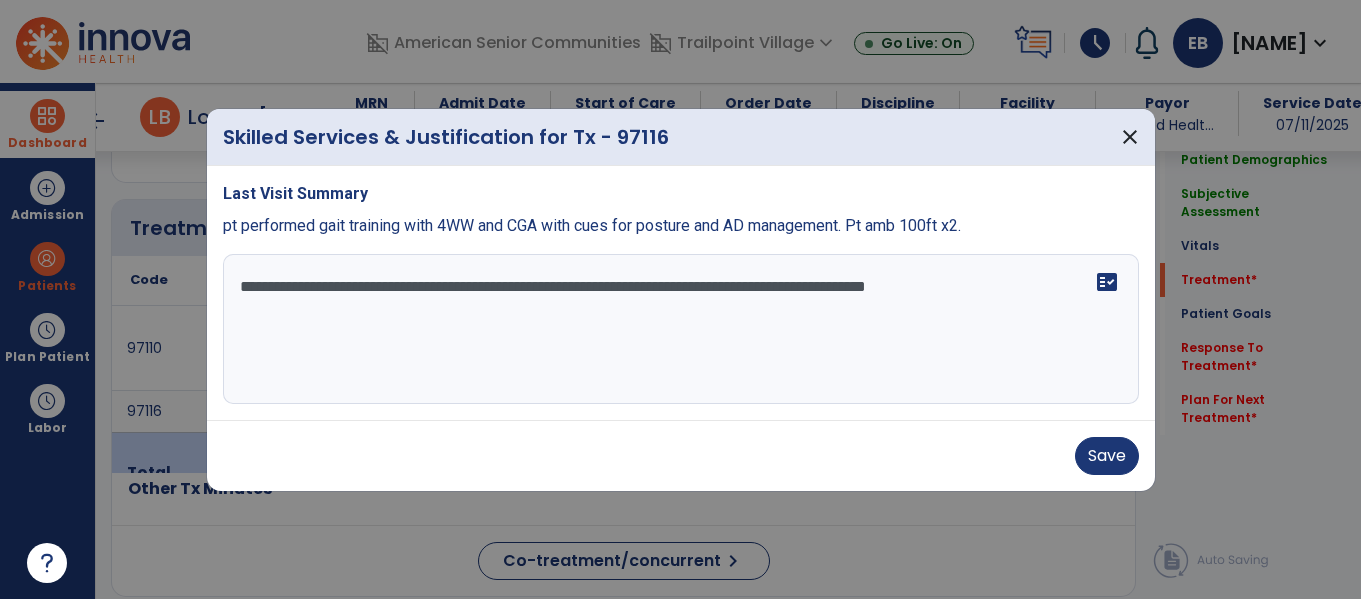 type on "**********" 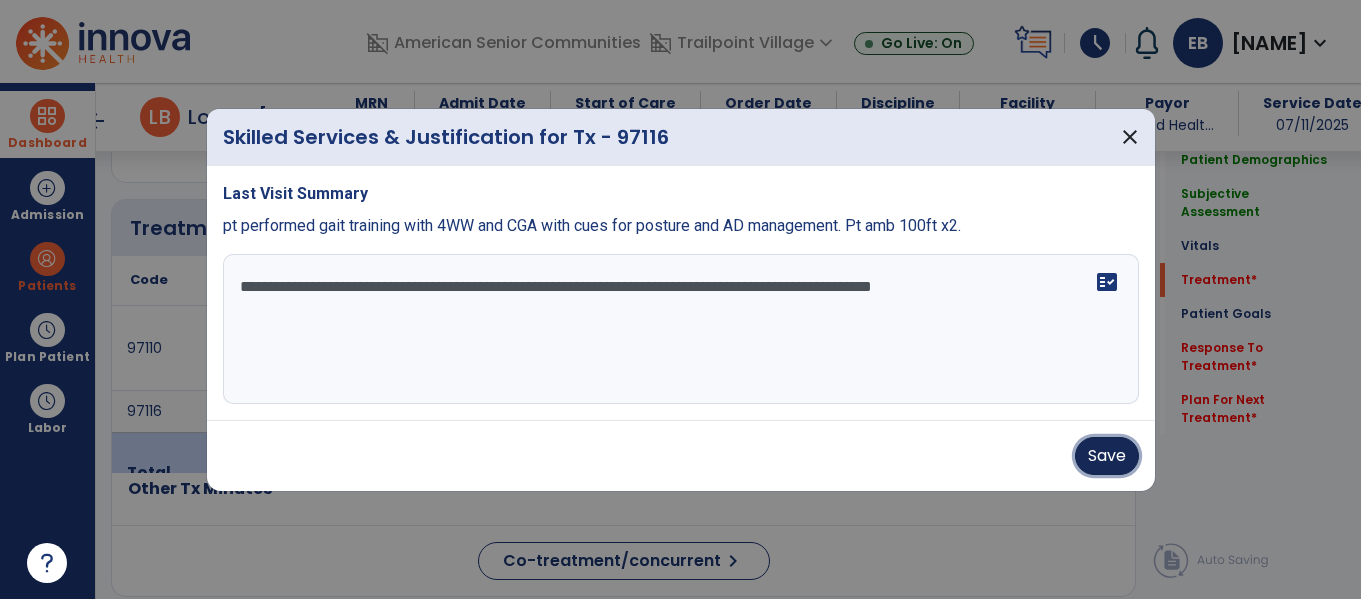 click on "Save" at bounding box center [1107, 456] 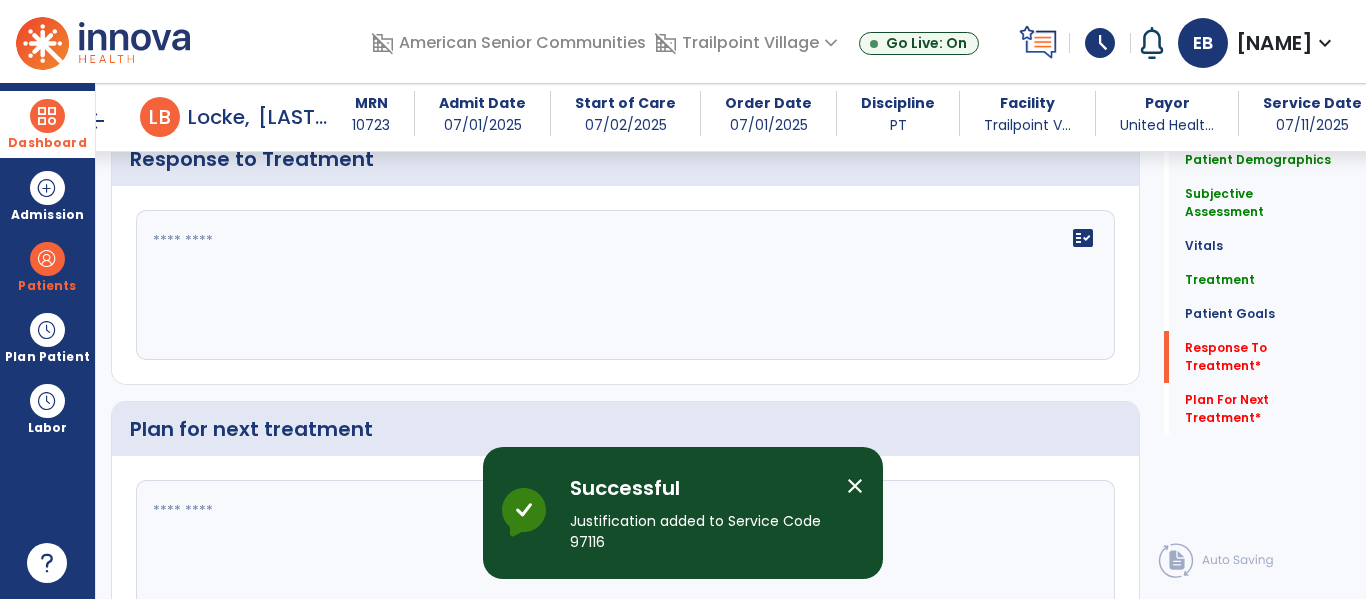 scroll, scrollTop: 3156, scrollLeft: 0, axis: vertical 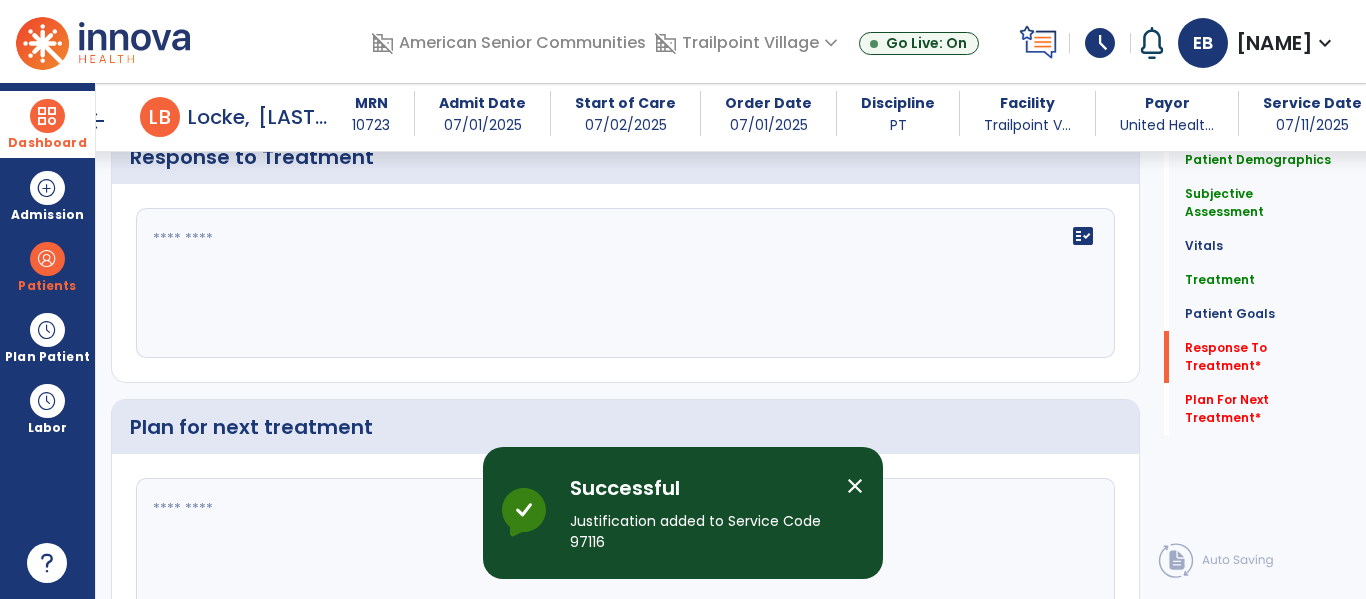 click on "fact_check" 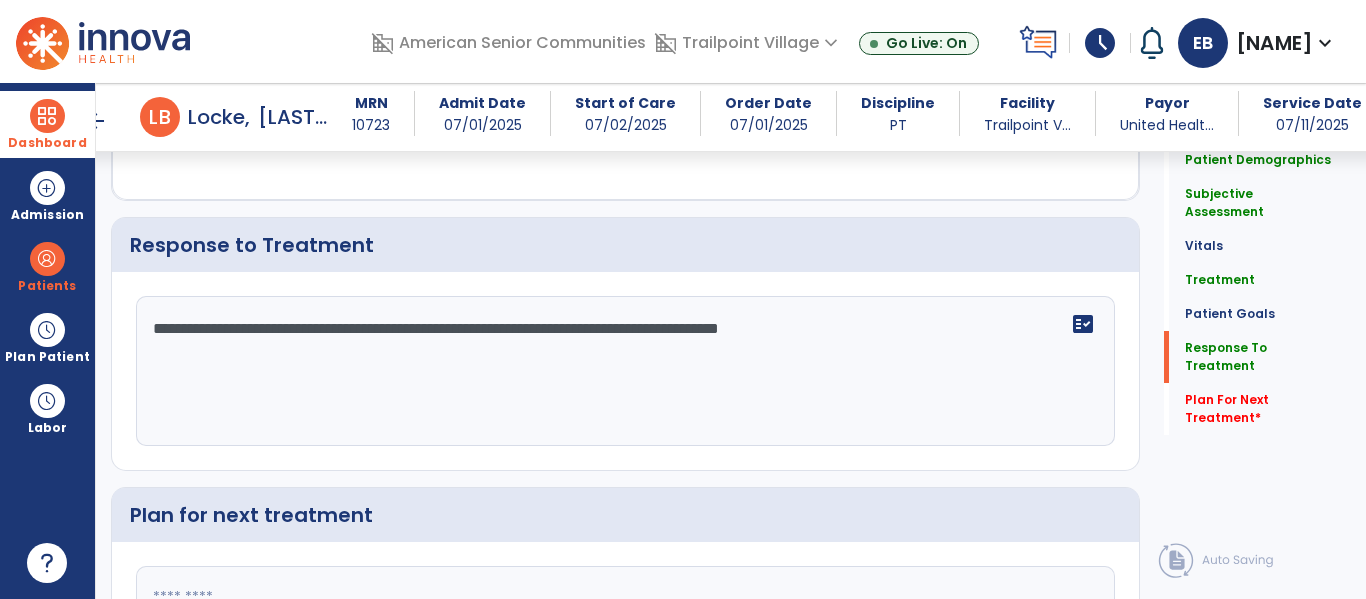 scroll, scrollTop: 3156, scrollLeft: 0, axis: vertical 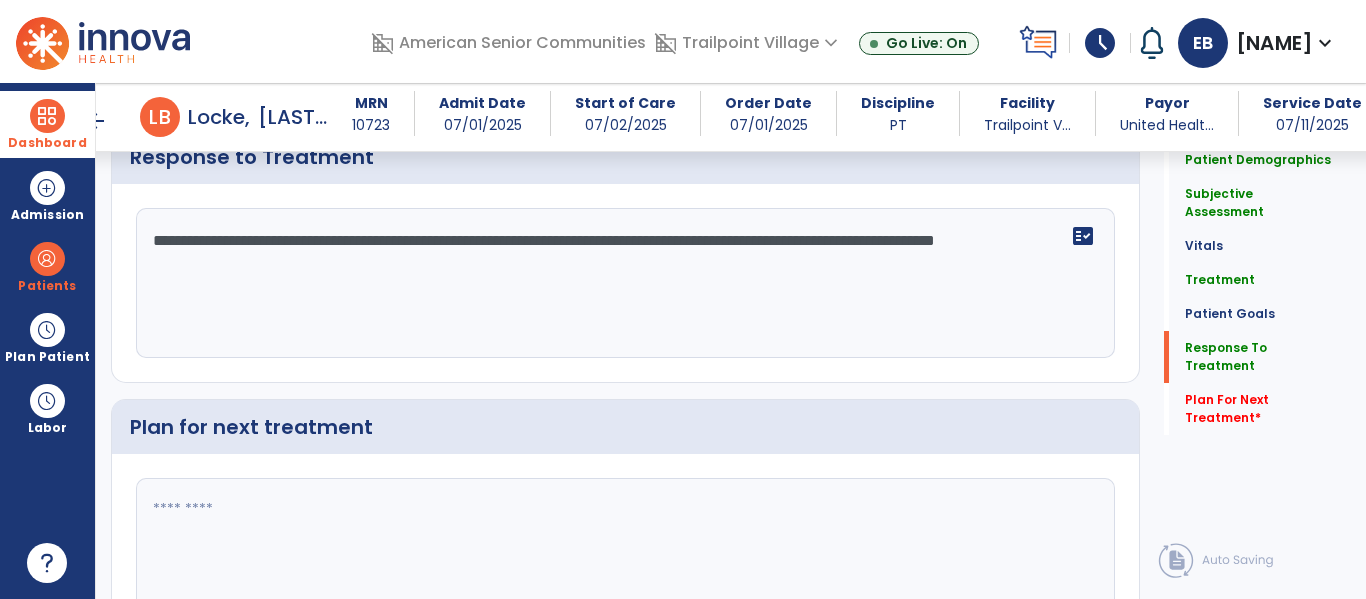 type on "**********" 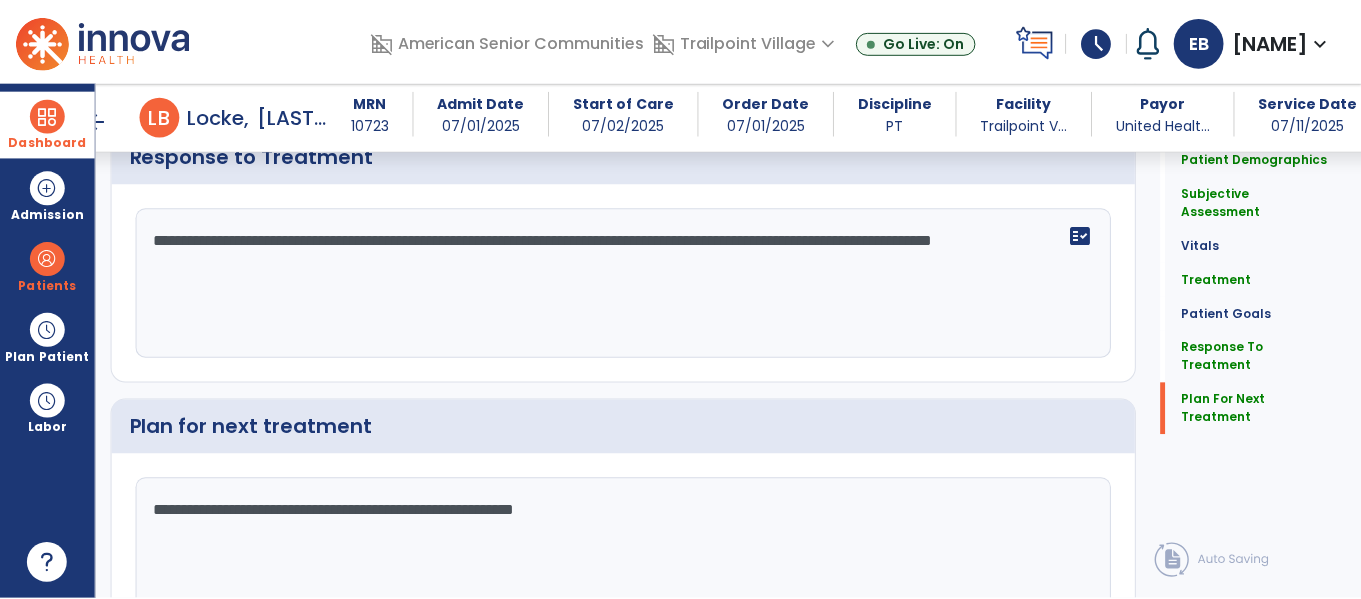 scroll, scrollTop: 3276, scrollLeft: 0, axis: vertical 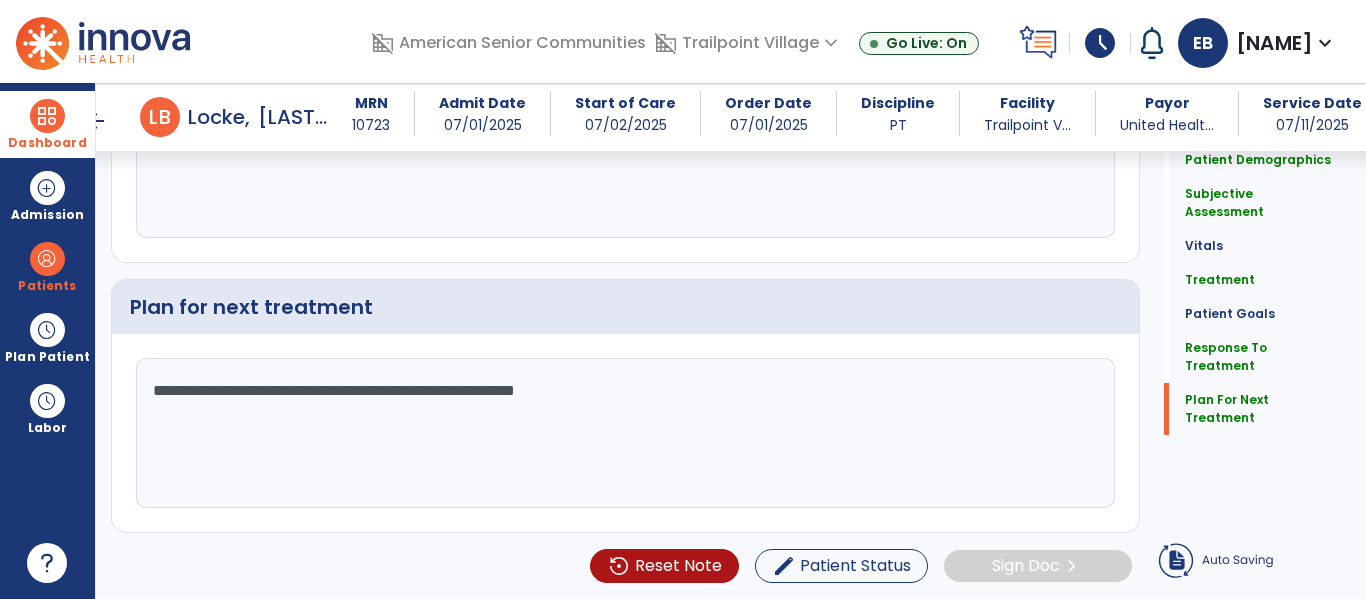 type on "**********" 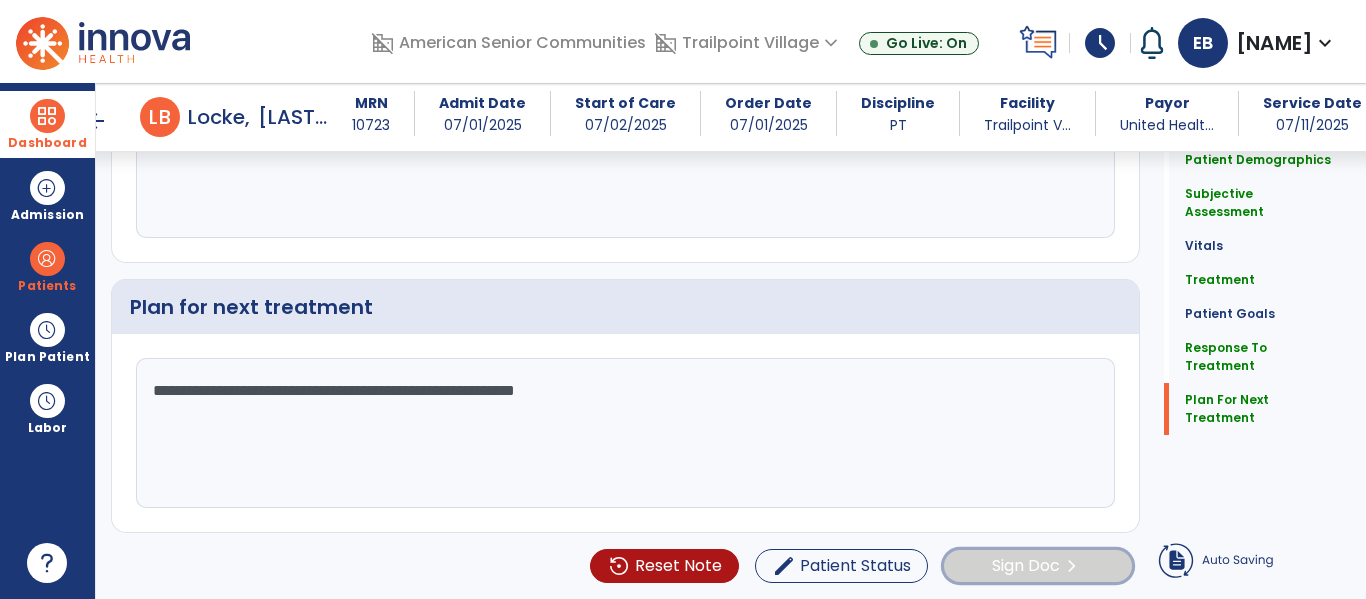 click on "Sign Doc" 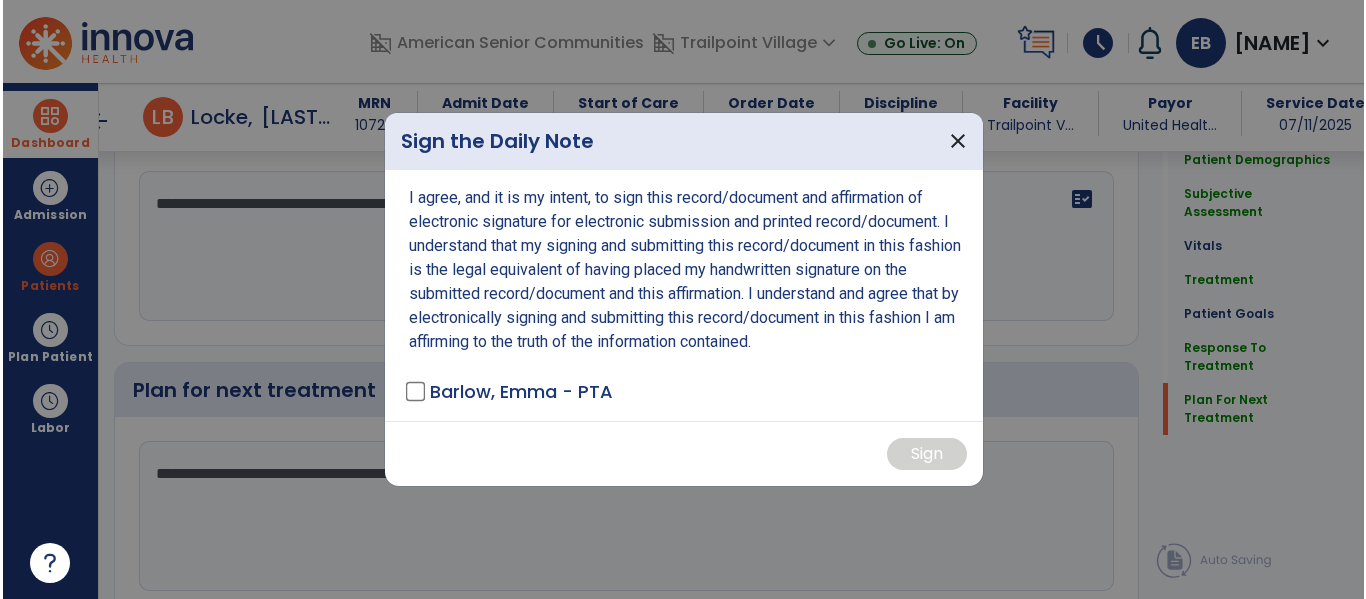 scroll, scrollTop: 3276, scrollLeft: 0, axis: vertical 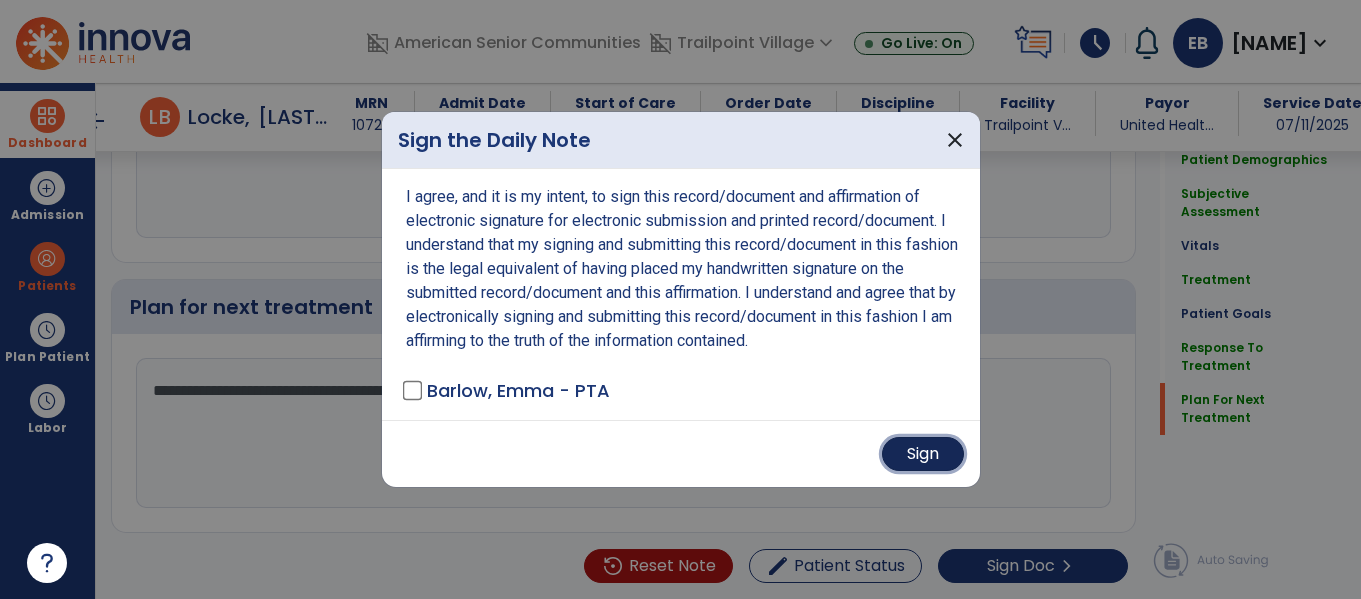 click on "Sign" at bounding box center [923, 454] 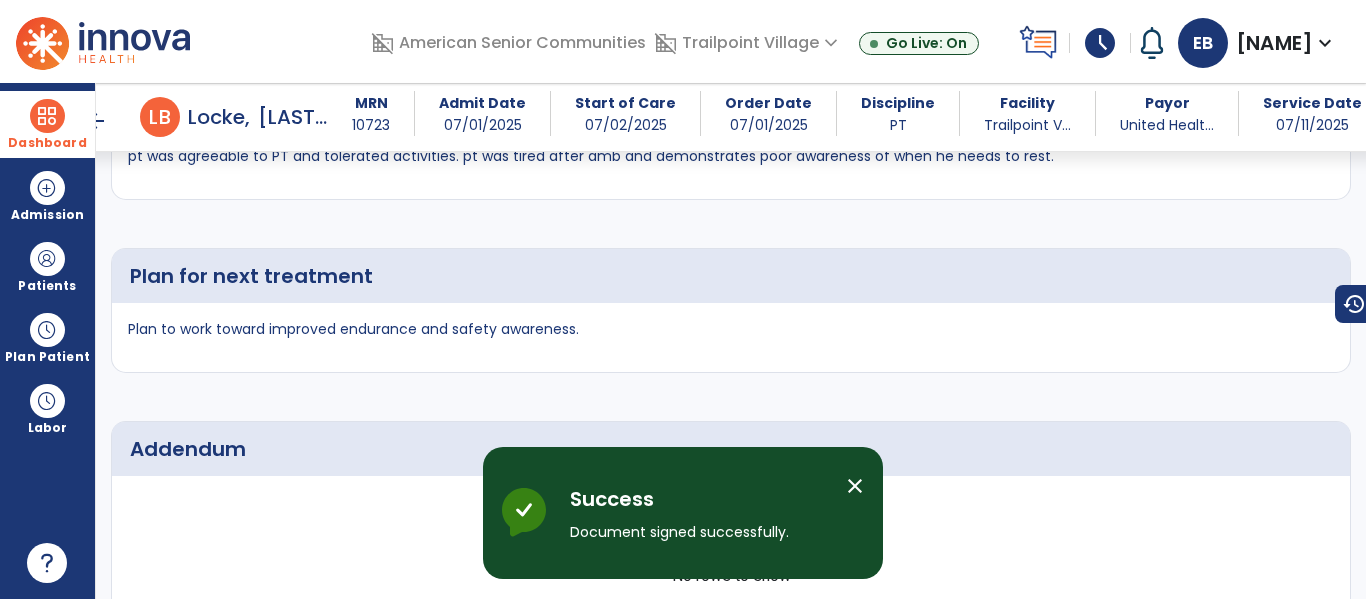 scroll, scrollTop: 4442, scrollLeft: 0, axis: vertical 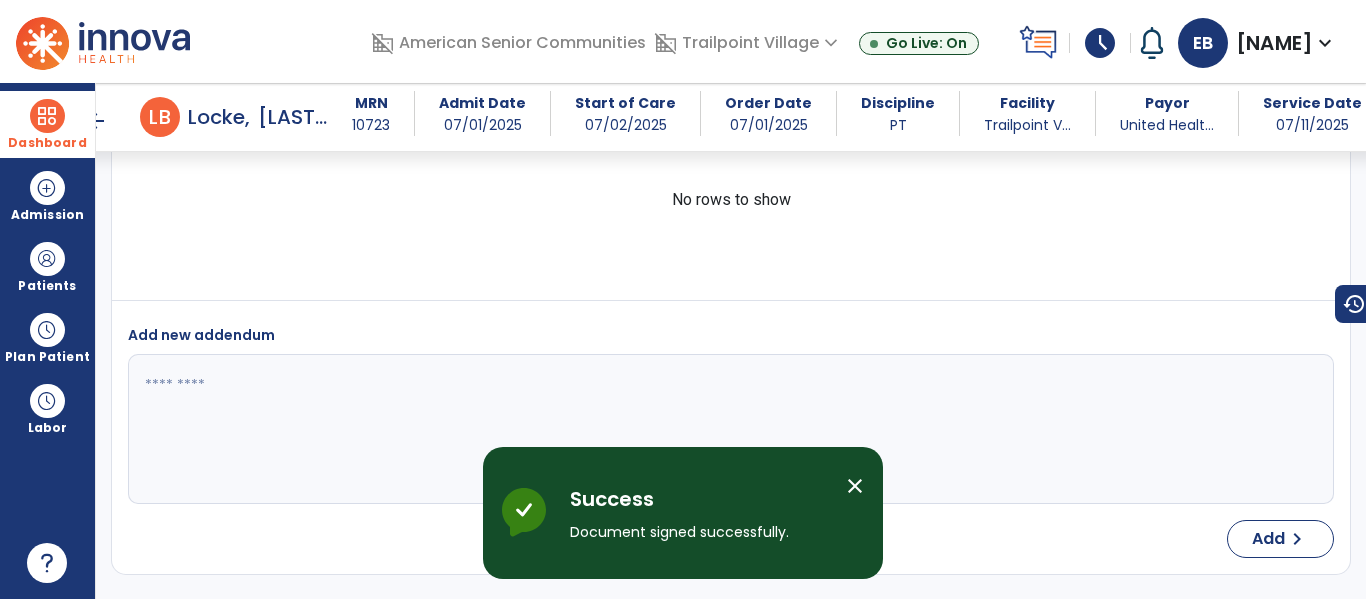 click at bounding box center (47, 116) 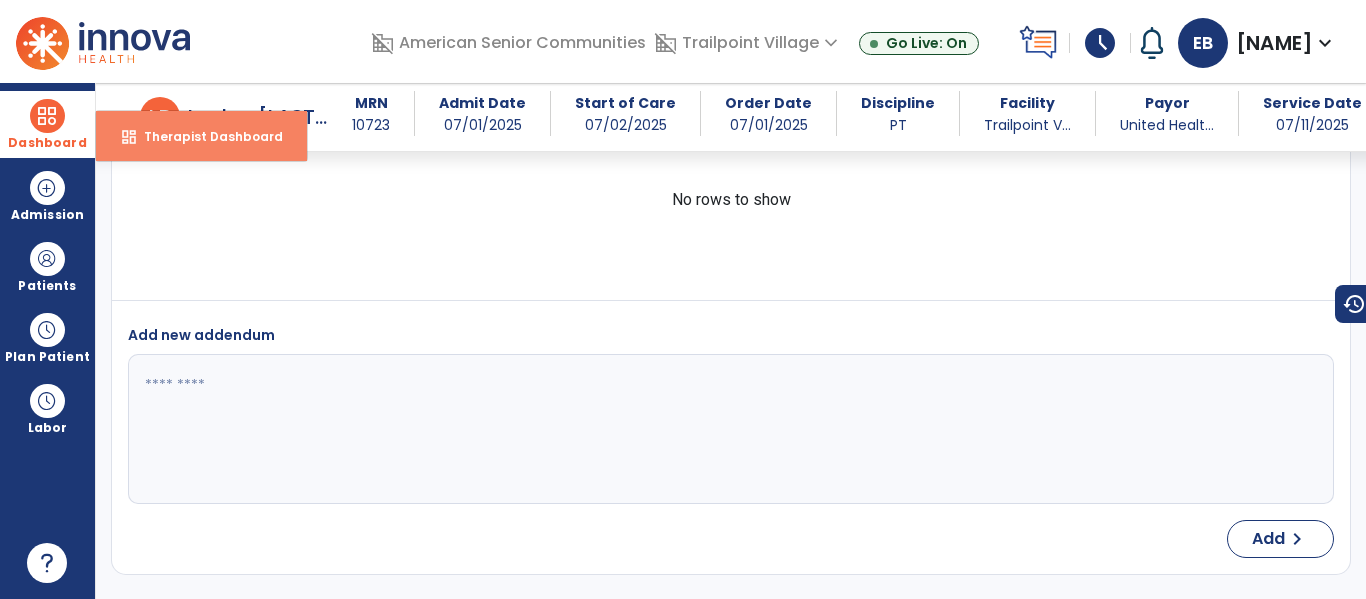 click on "dashboard  Therapist Dashboard" at bounding box center (201, 136) 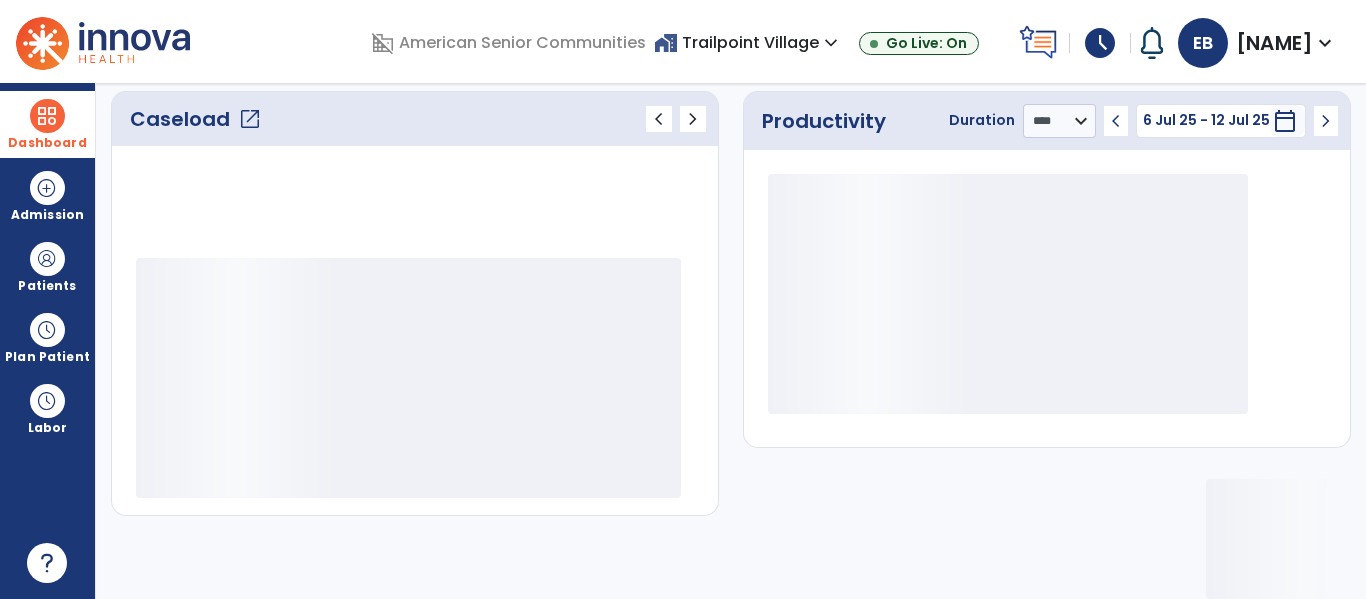 scroll, scrollTop: 276, scrollLeft: 0, axis: vertical 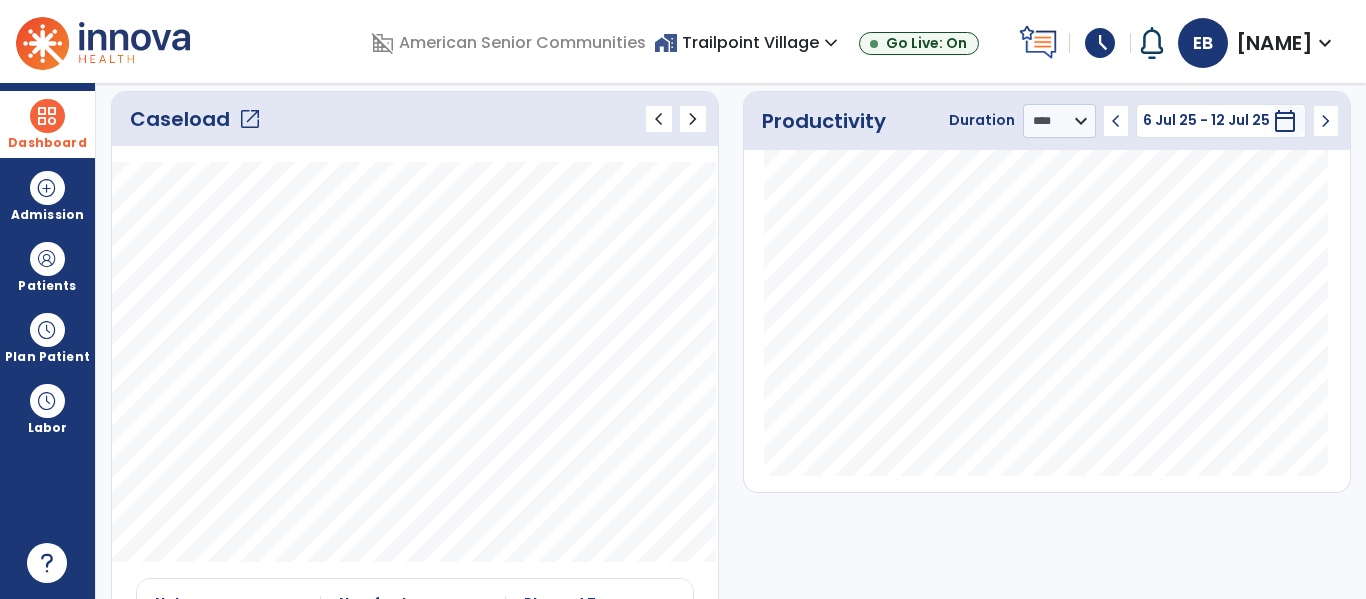 click on "Caseload   open_in_new" 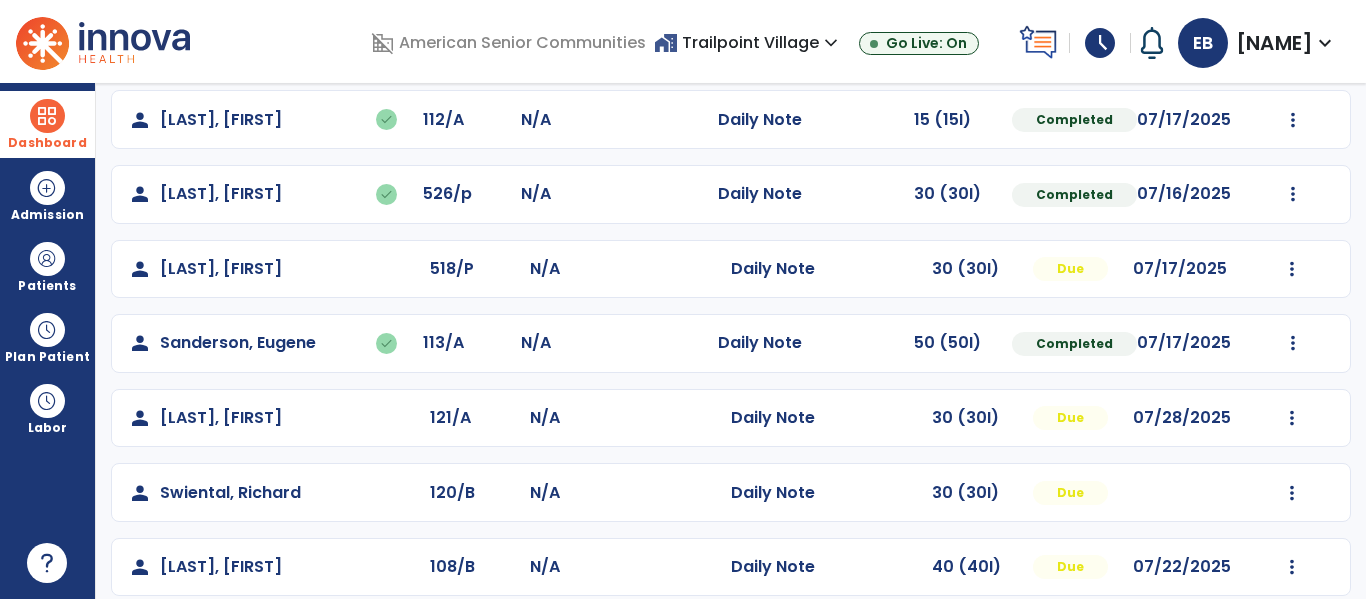 scroll, scrollTop: 413, scrollLeft: 0, axis: vertical 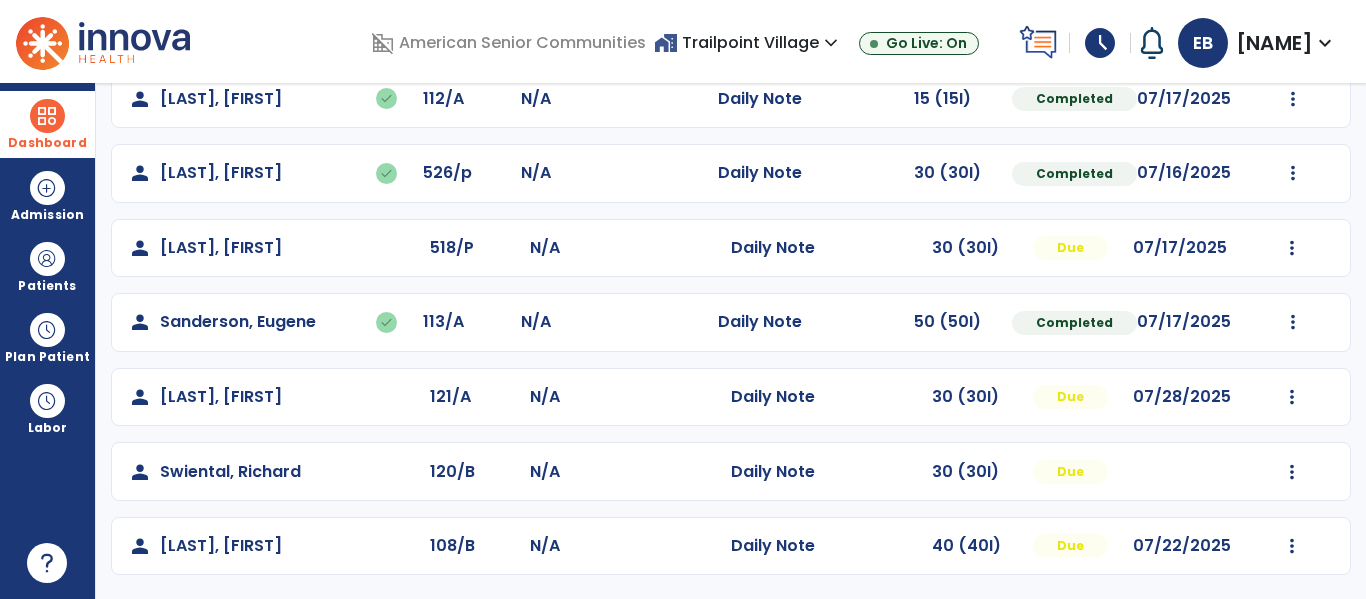click on "Mark Visit As Complete   Reset Note   Open Document   G + C Mins" 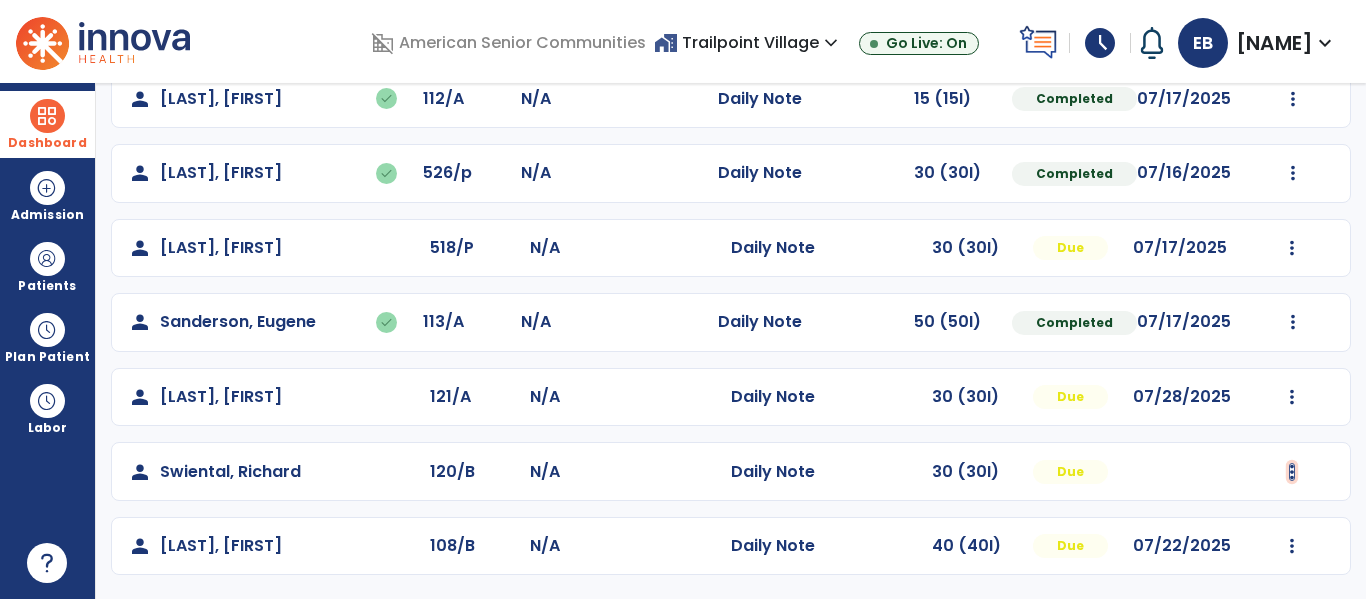 click at bounding box center (1293, -125) 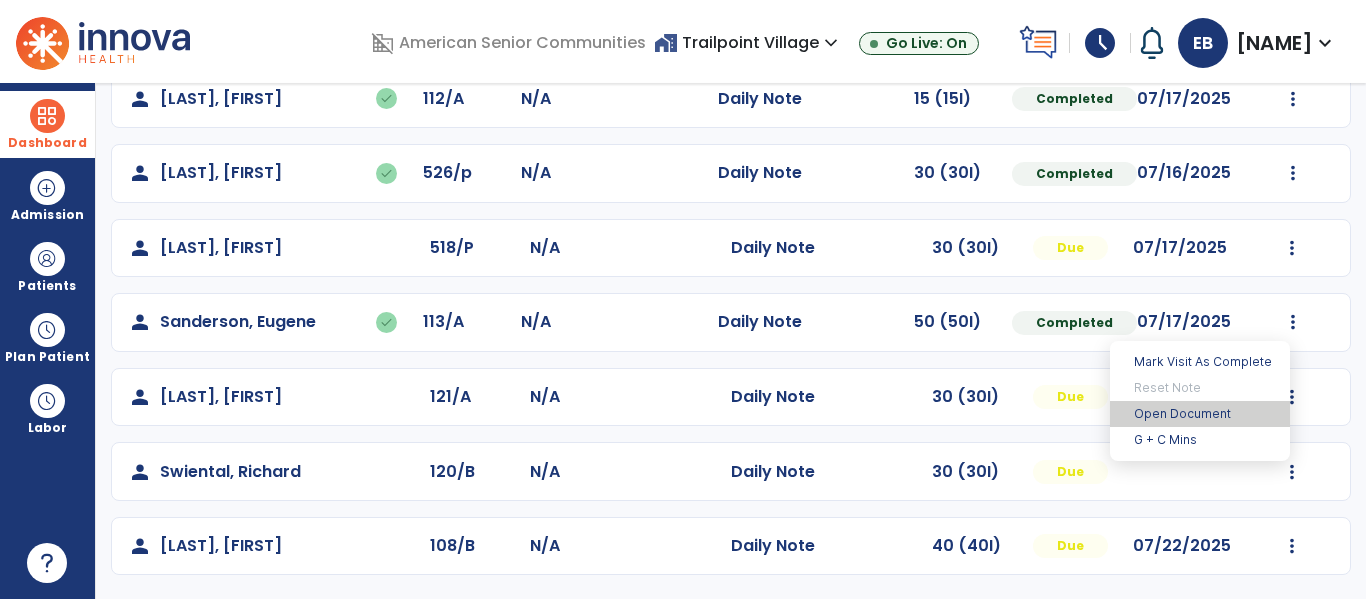 click on "Open Document" at bounding box center (1200, 414) 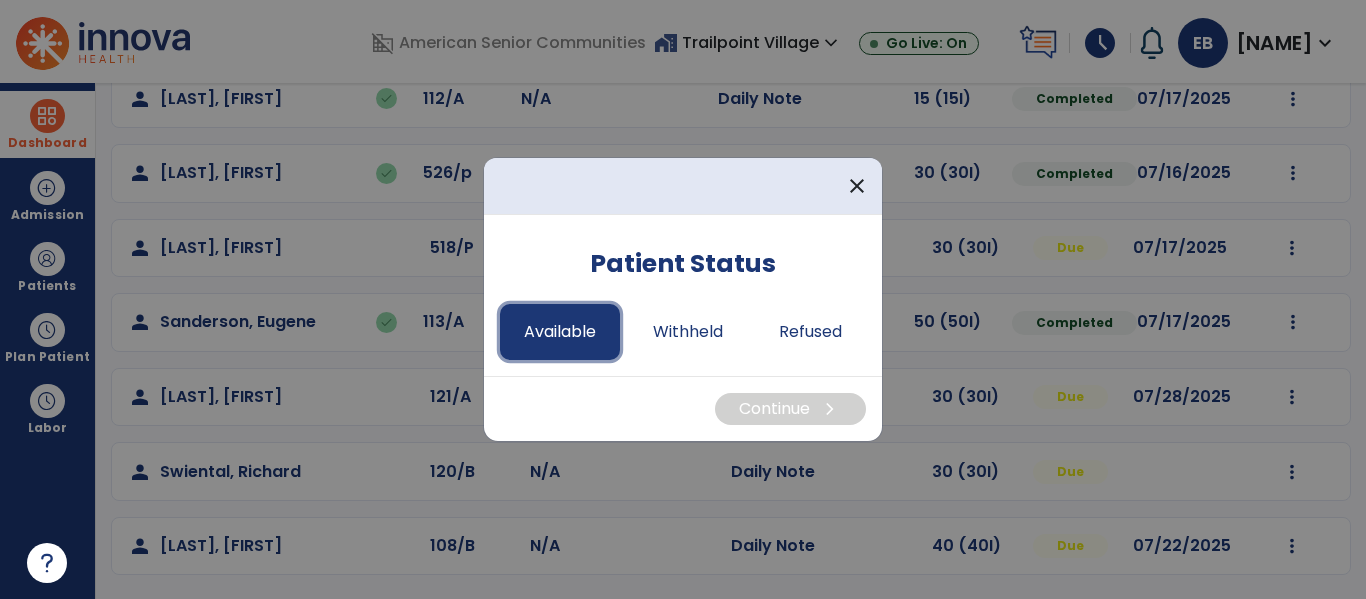 click on "Available" at bounding box center [560, 332] 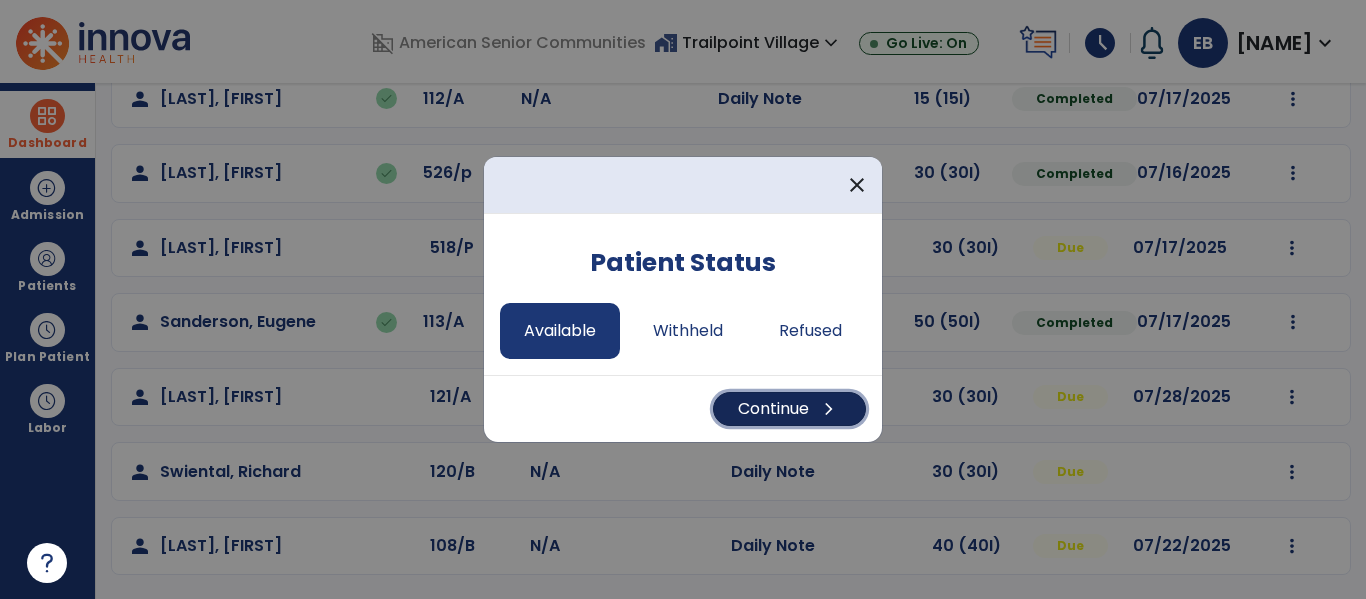 click on "Continue   chevron_right" at bounding box center (789, 409) 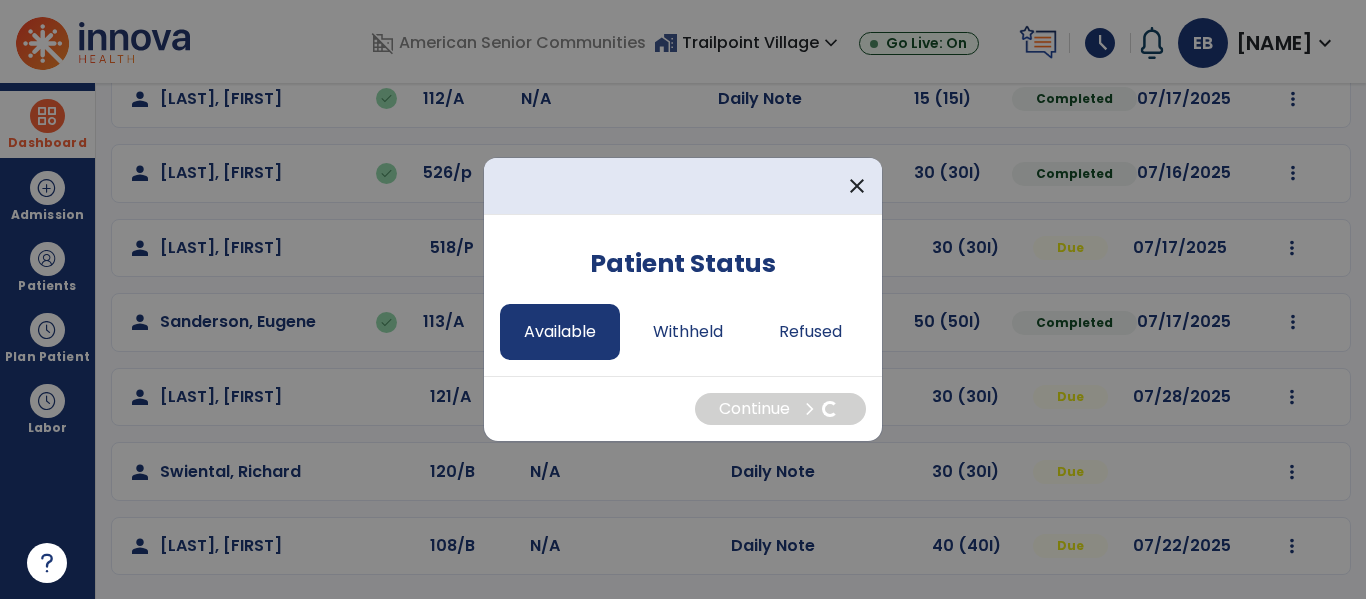 select on "*" 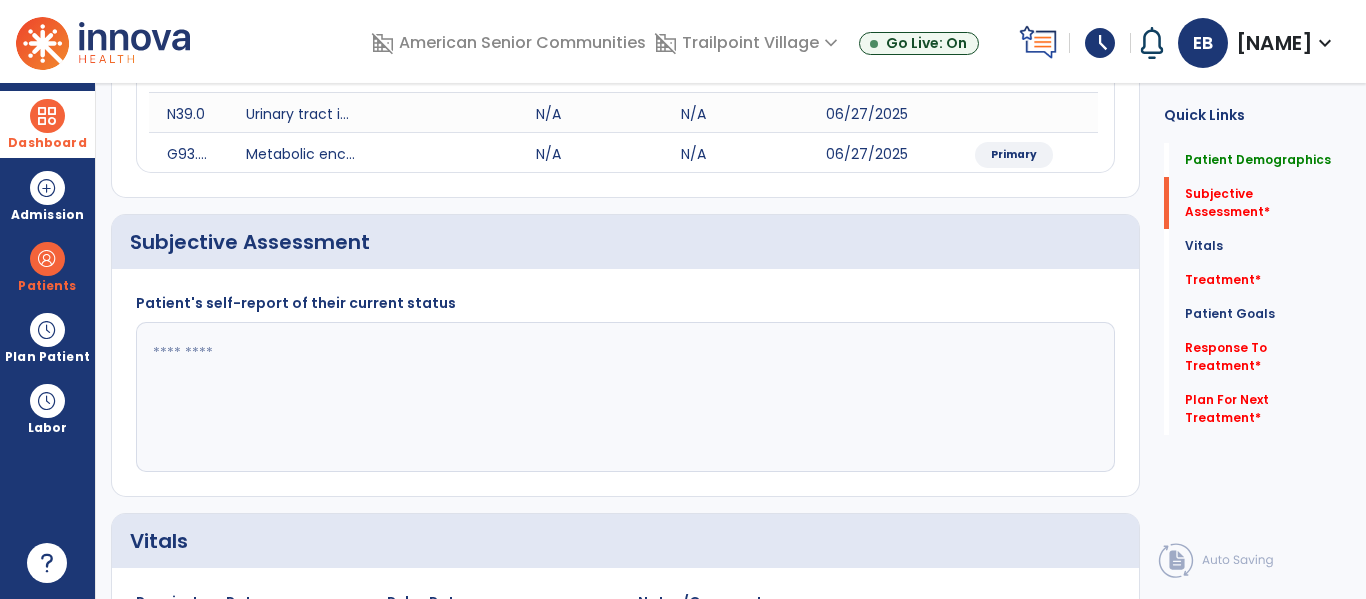 click 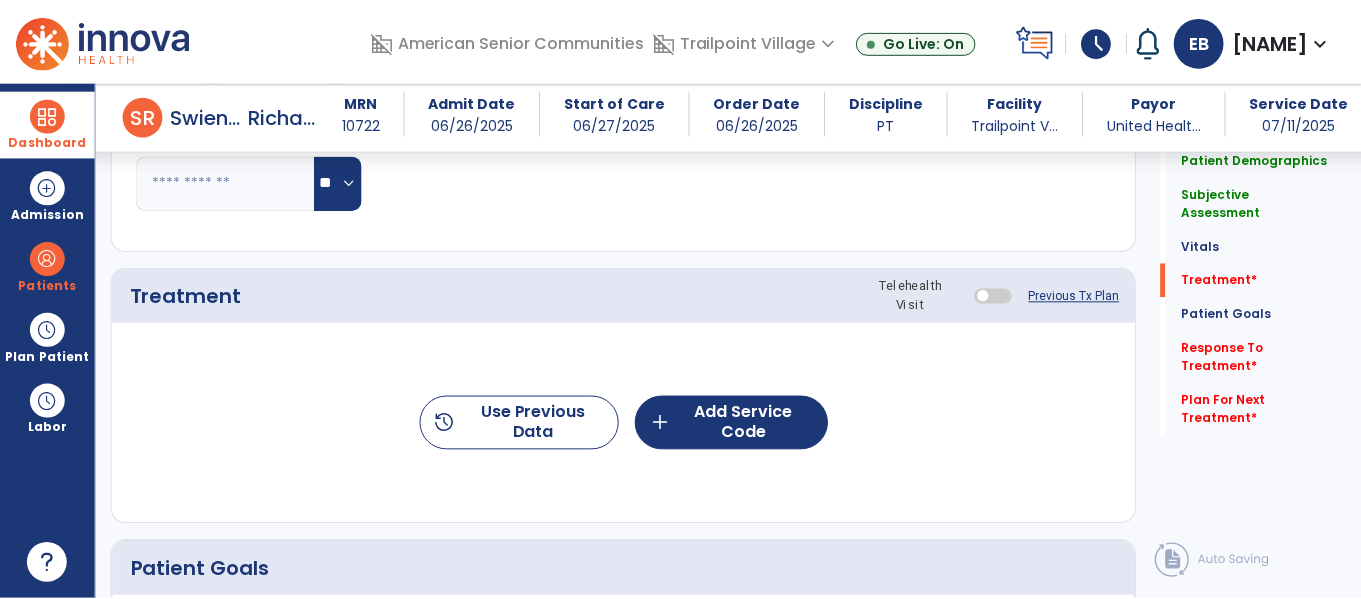 scroll, scrollTop: 1067, scrollLeft: 0, axis: vertical 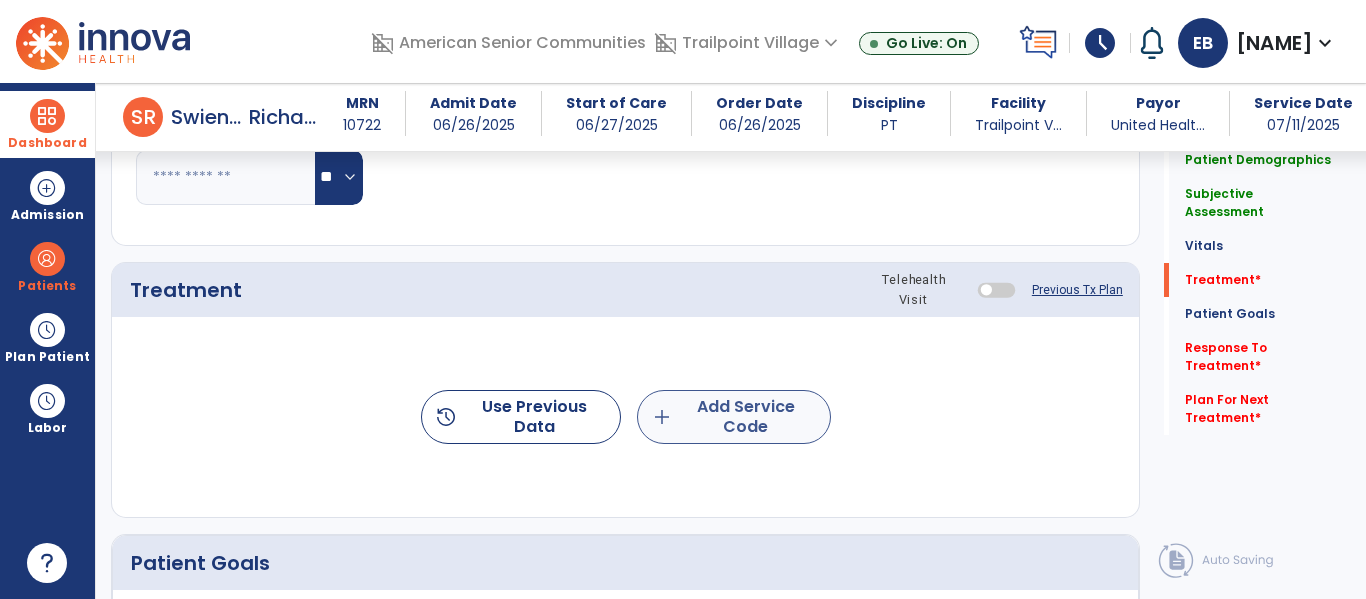 type on "**********" 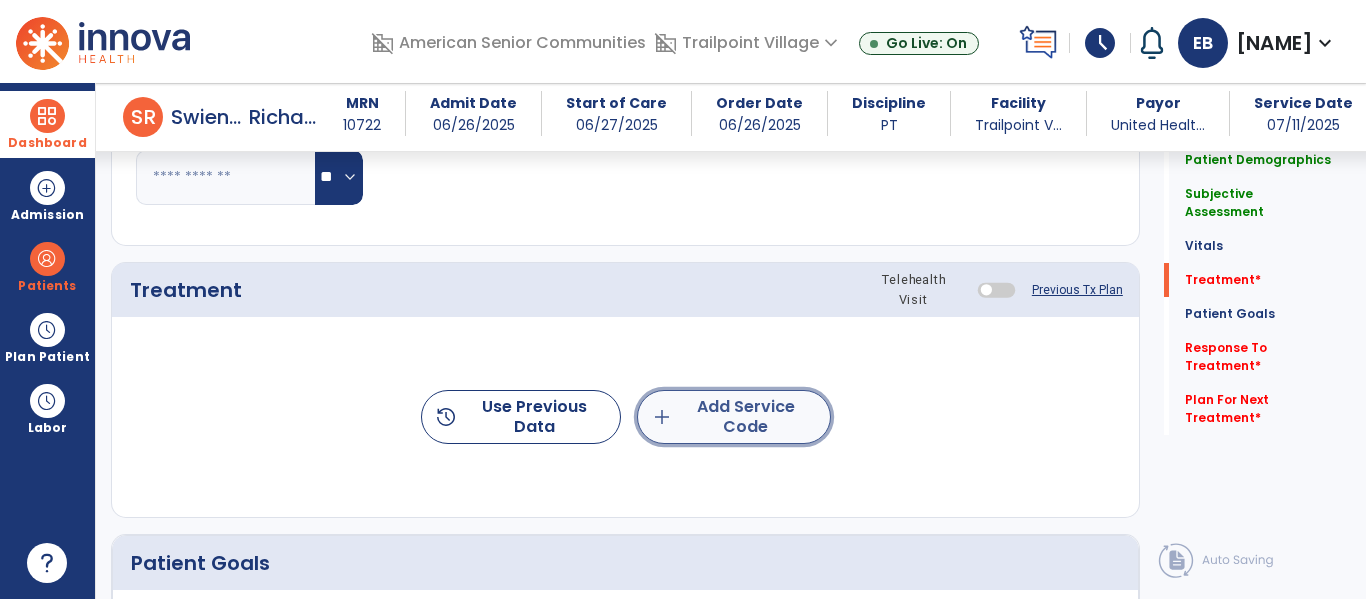 click on "add  Add Service Code" 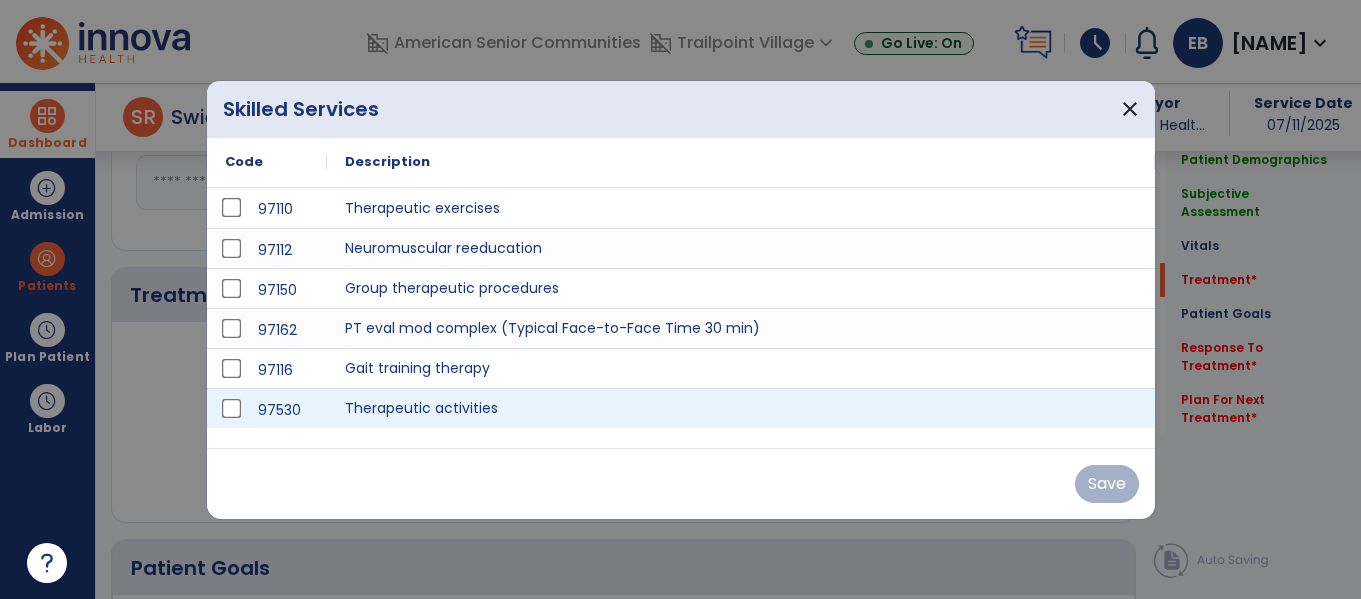 scroll, scrollTop: 1067, scrollLeft: 0, axis: vertical 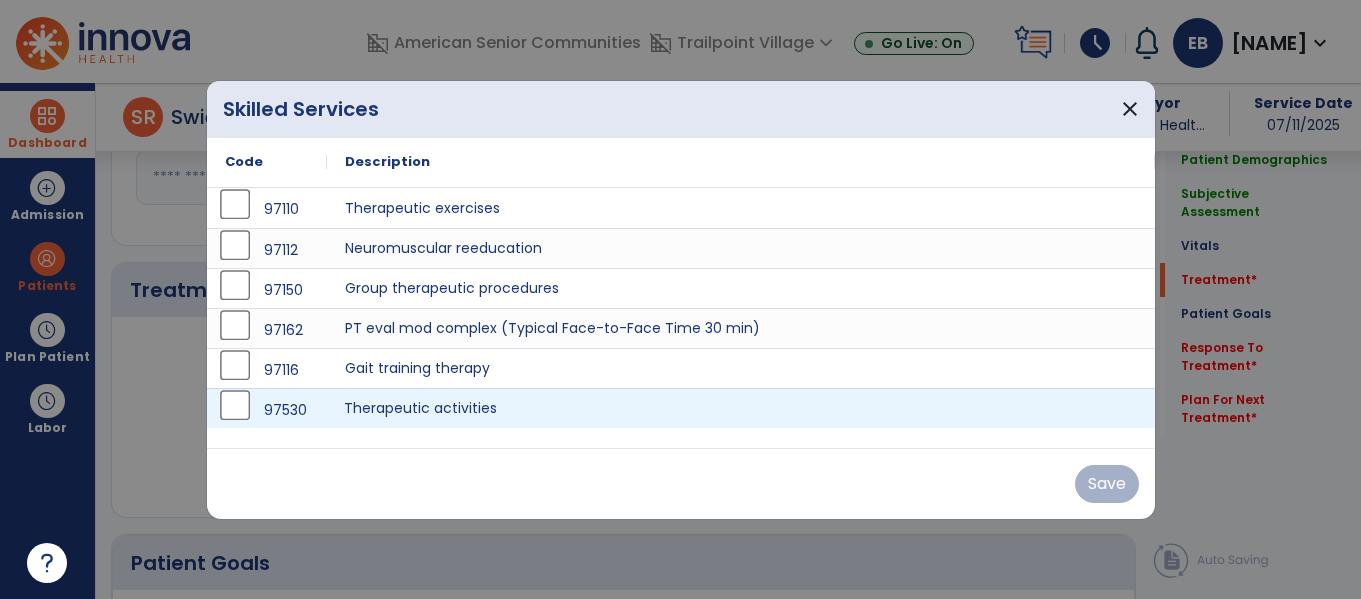 click on "Therapeutic activities" at bounding box center [741, 408] 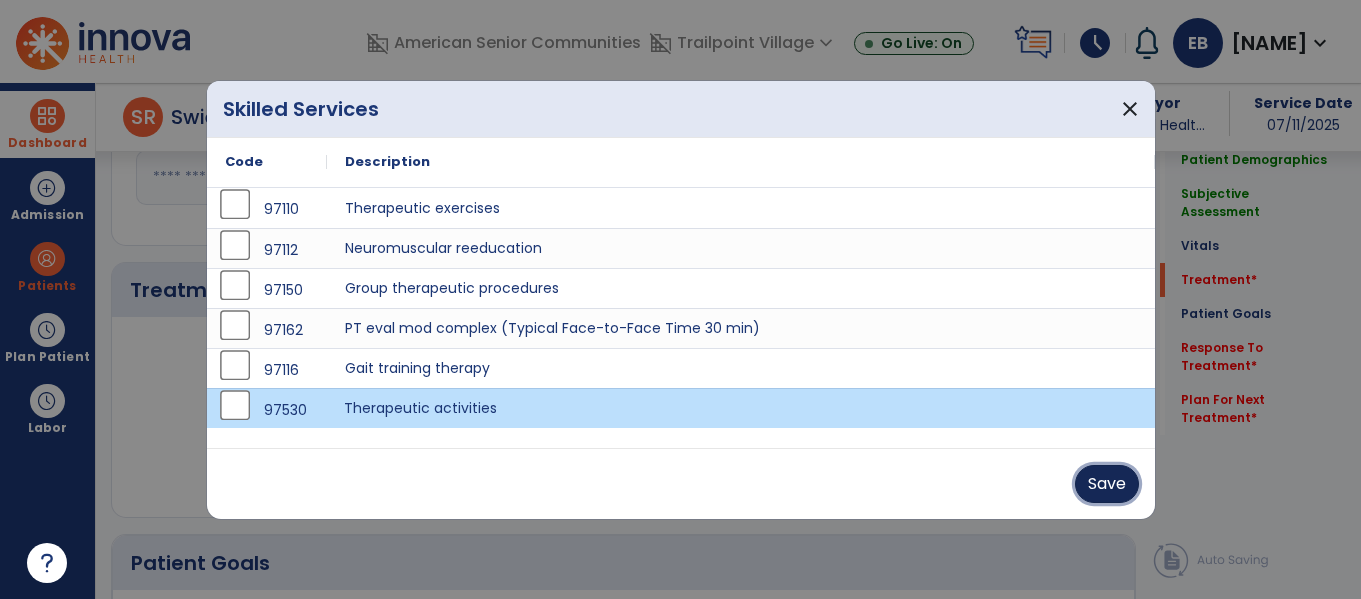 click on "Save" at bounding box center [1107, 484] 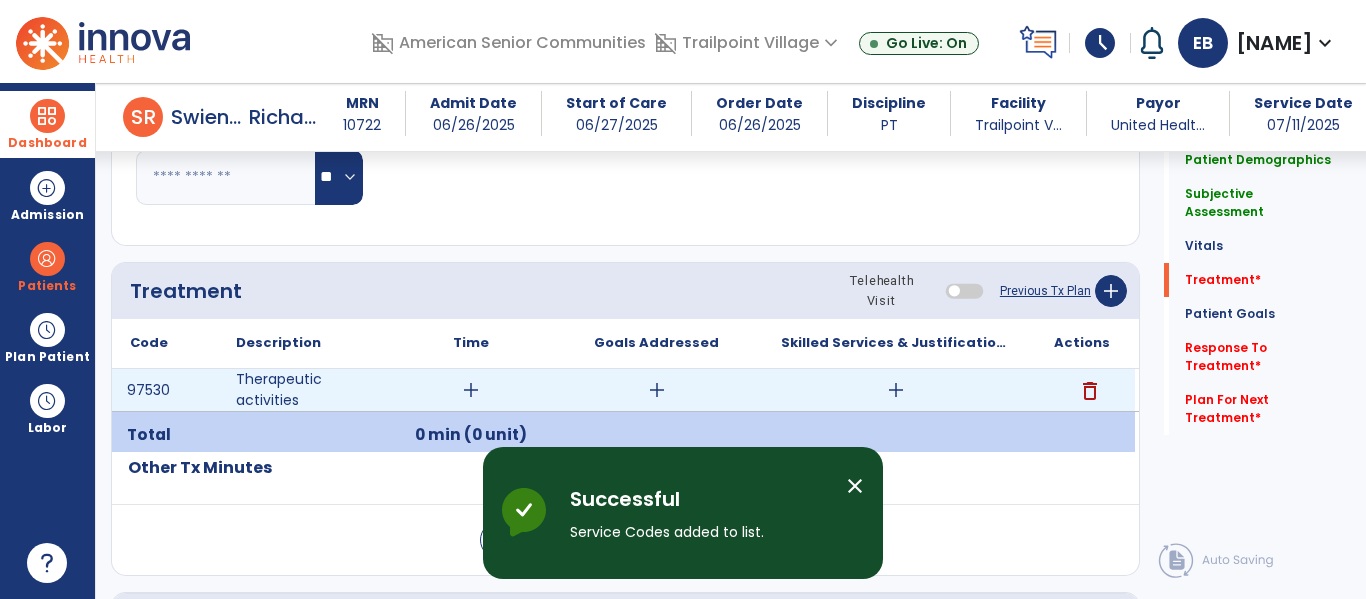 click on "add" at bounding box center (471, 390) 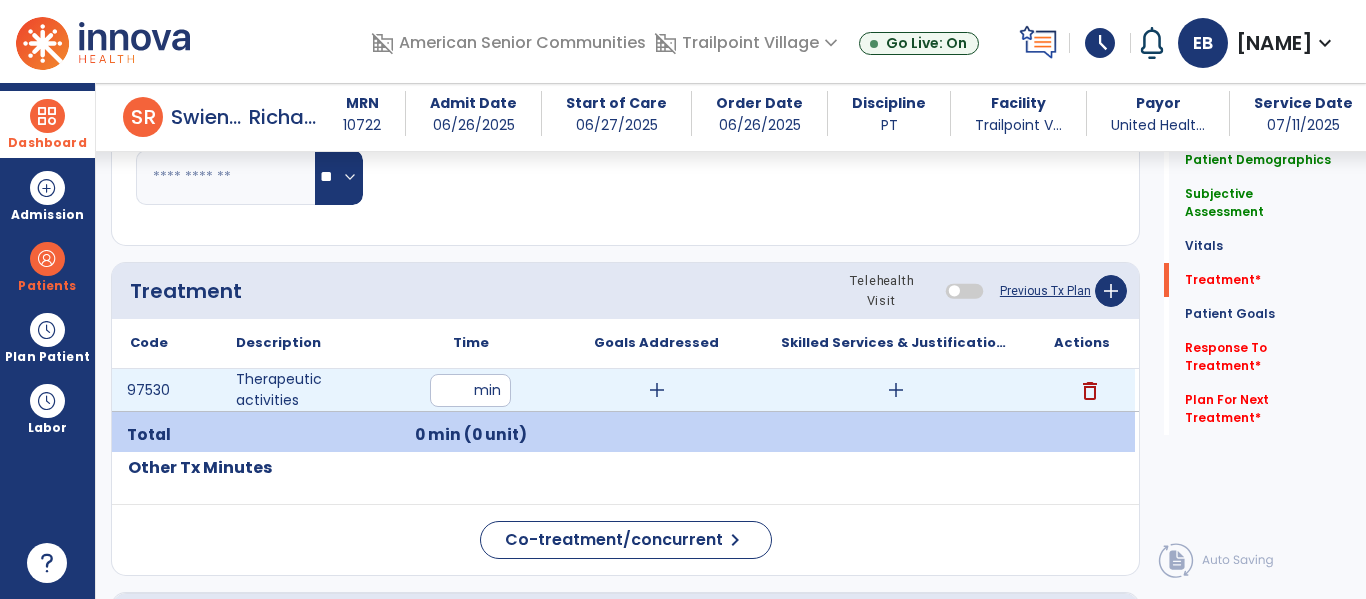 type on "**" 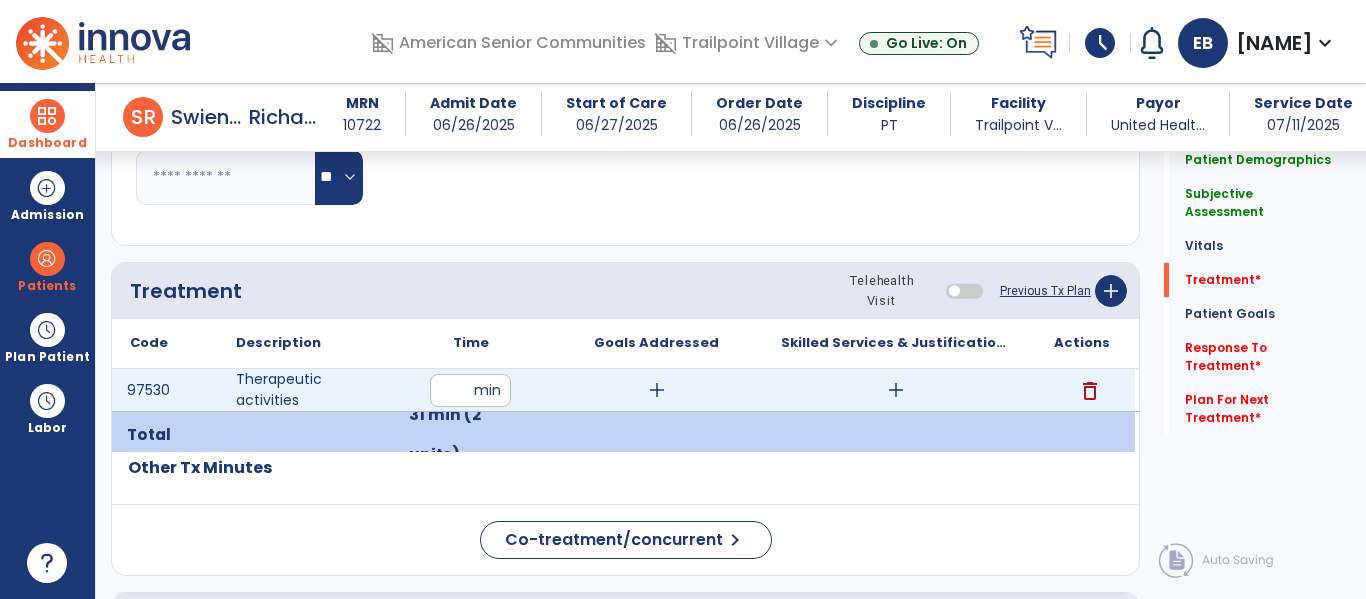 click on "add" at bounding box center [896, 390] 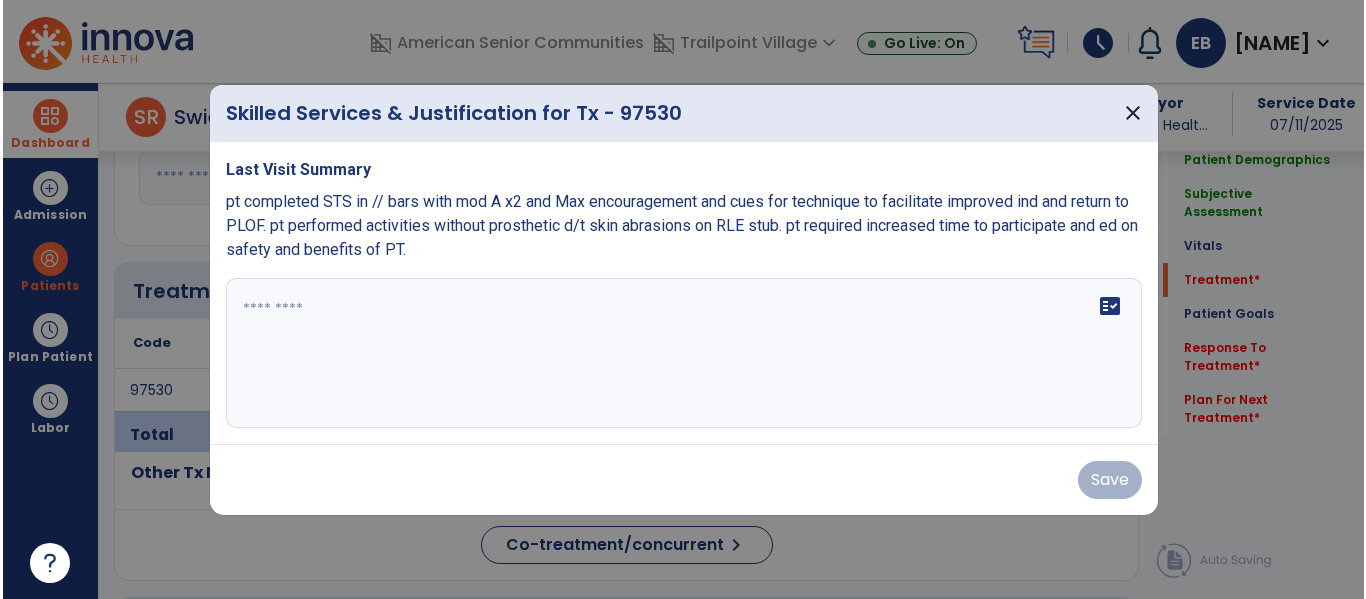scroll, scrollTop: 1067, scrollLeft: 0, axis: vertical 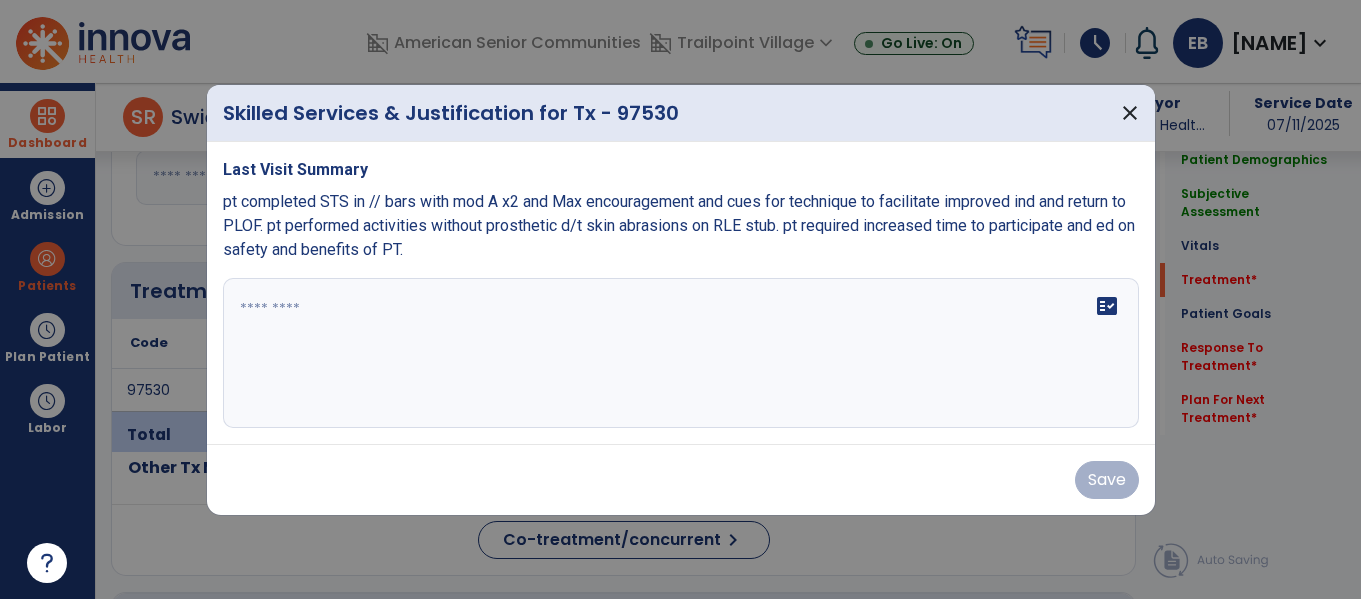 click on "fact_check" at bounding box center (681, 353) 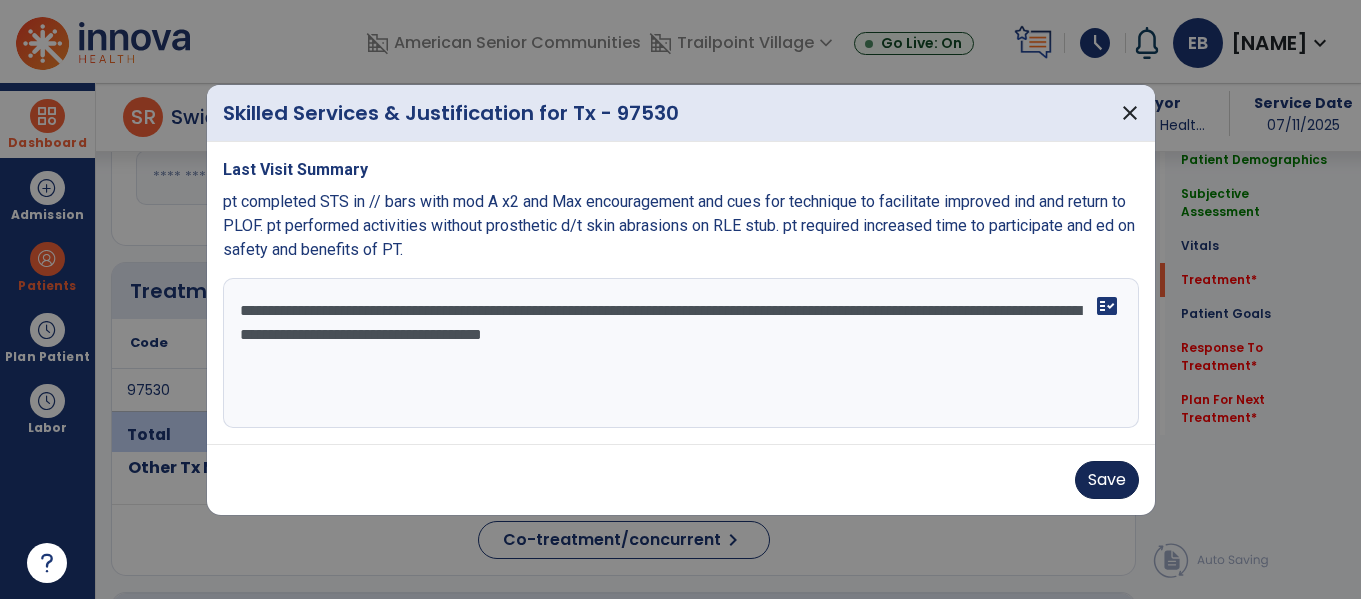 type on "**********" 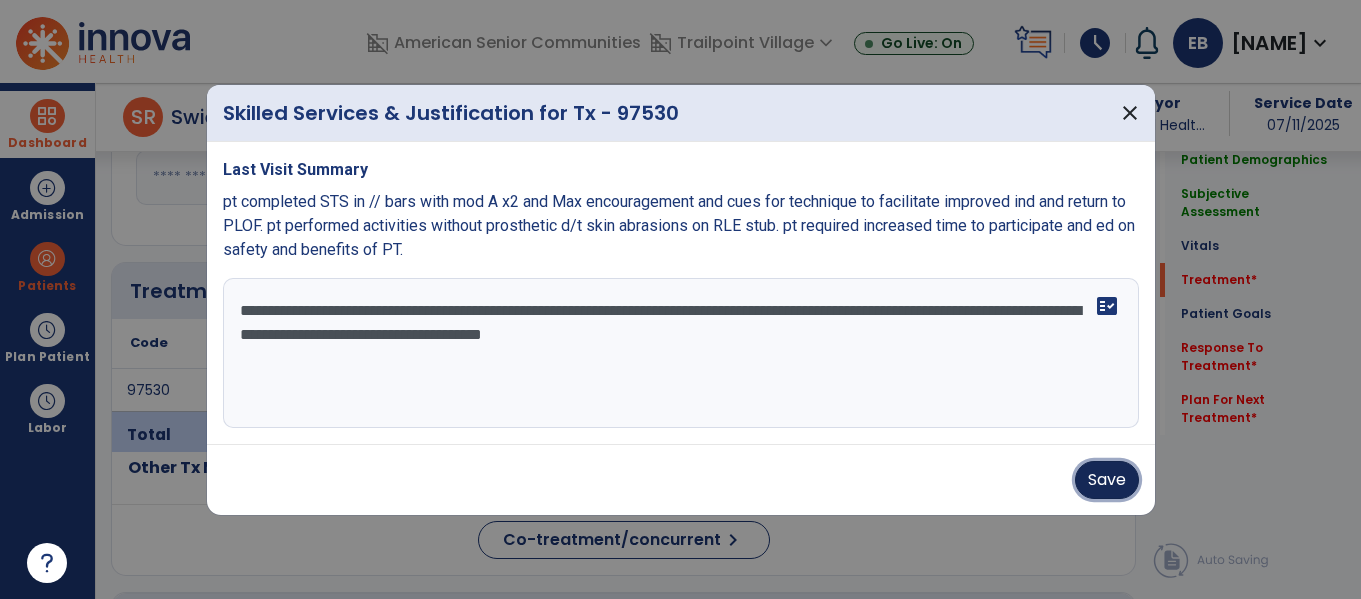 click on "Save" at bounding box center (1107, 480) 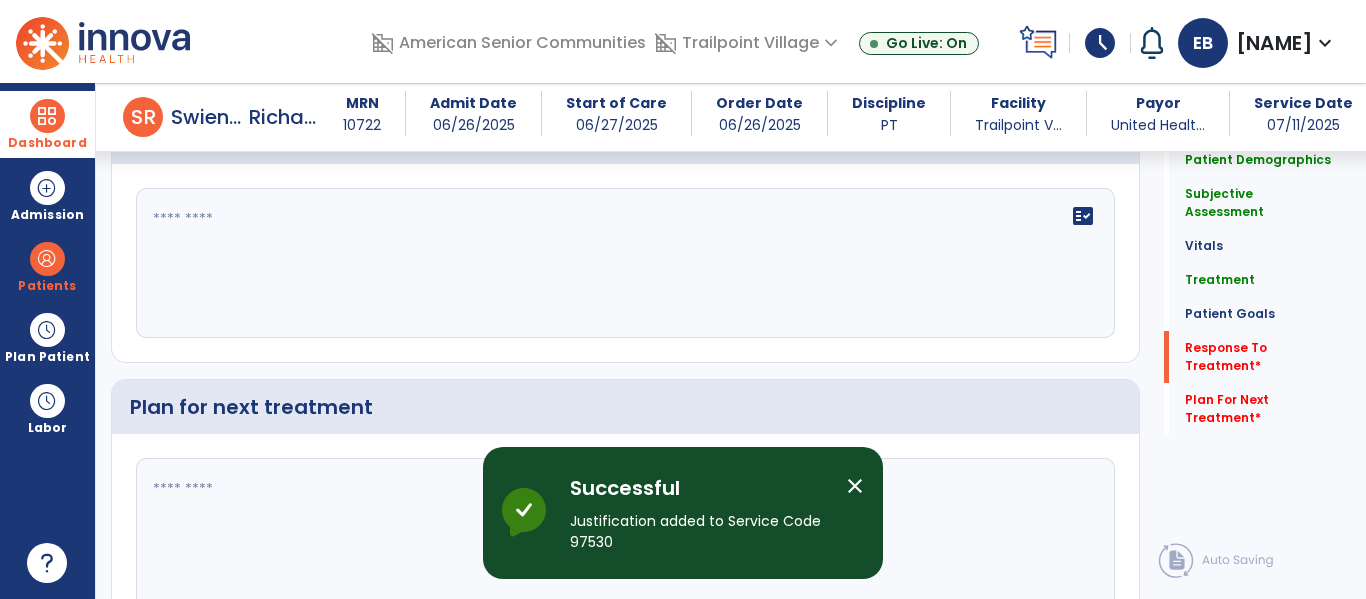 scroll, scrollTop: 2547, scrollLeft: 0, axis: vertical 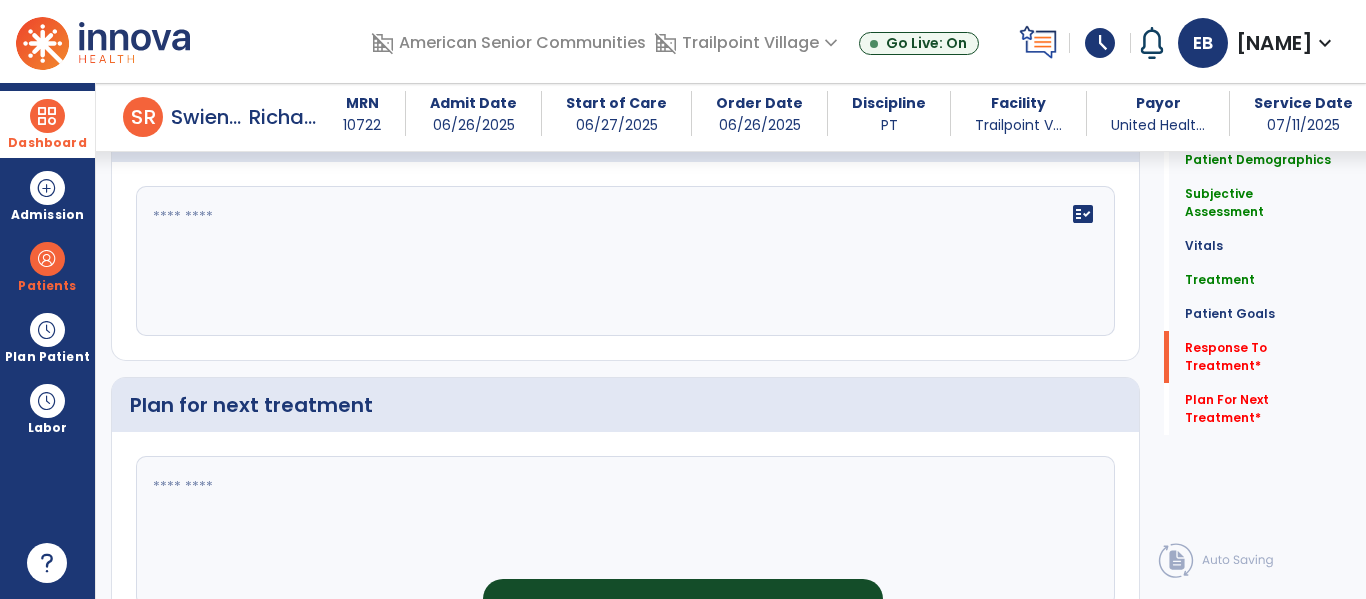 click on "fact_check" 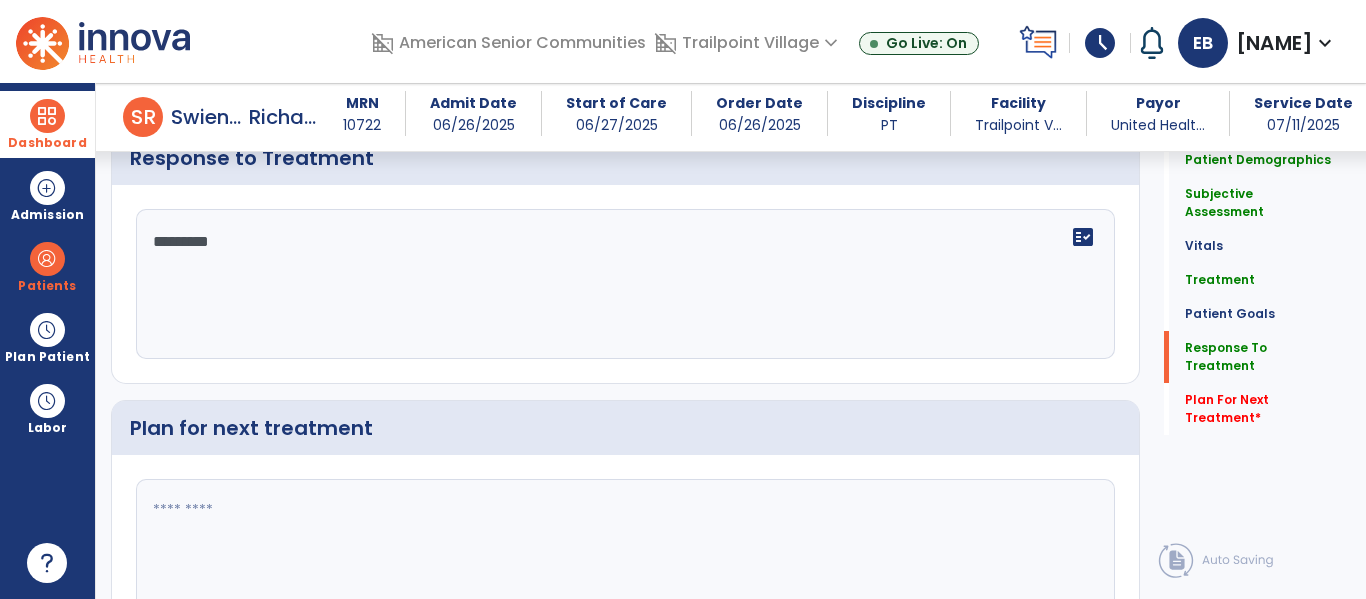 scroll, scrollTop: 2547, scrollLeft: 0, axis: vertical 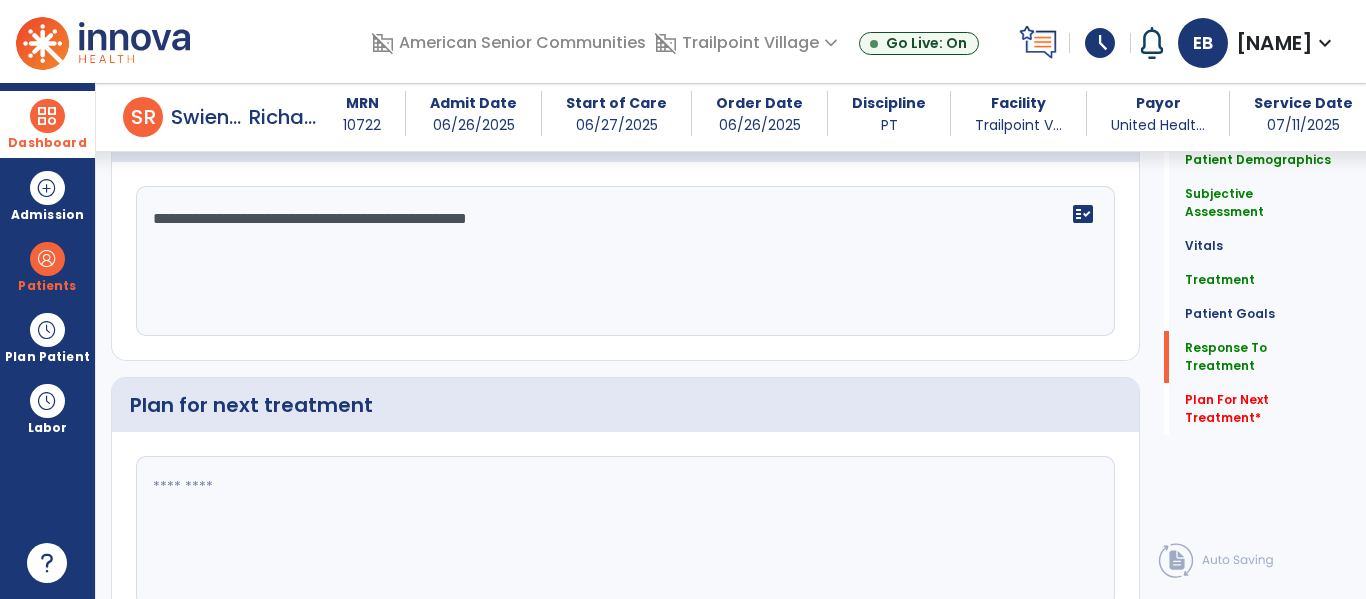 type on "**********" 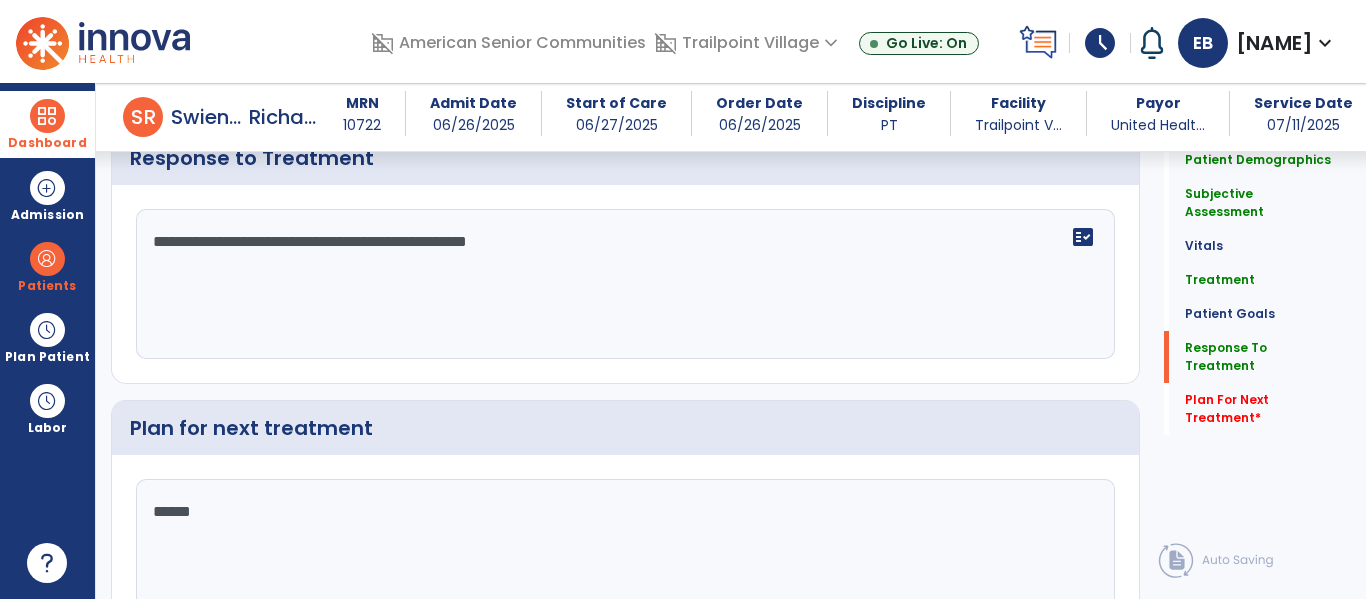 scroll, scrollTop: 2547, scrollLeft: 0, axis: vertical 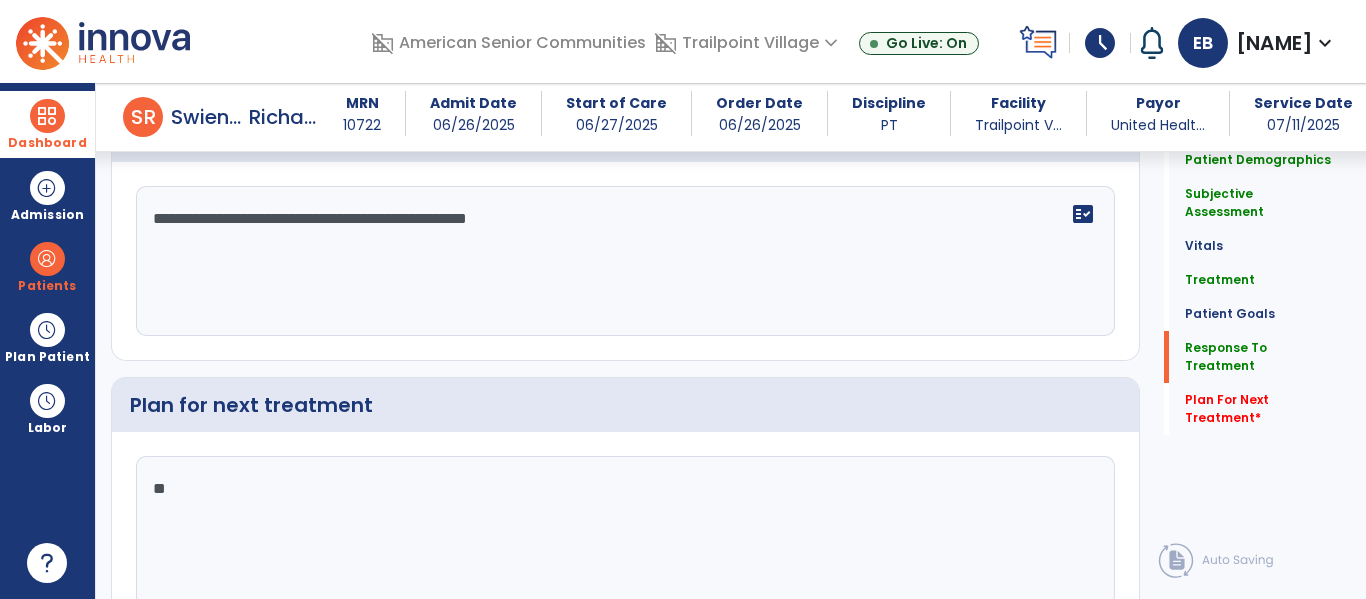 type on "*" 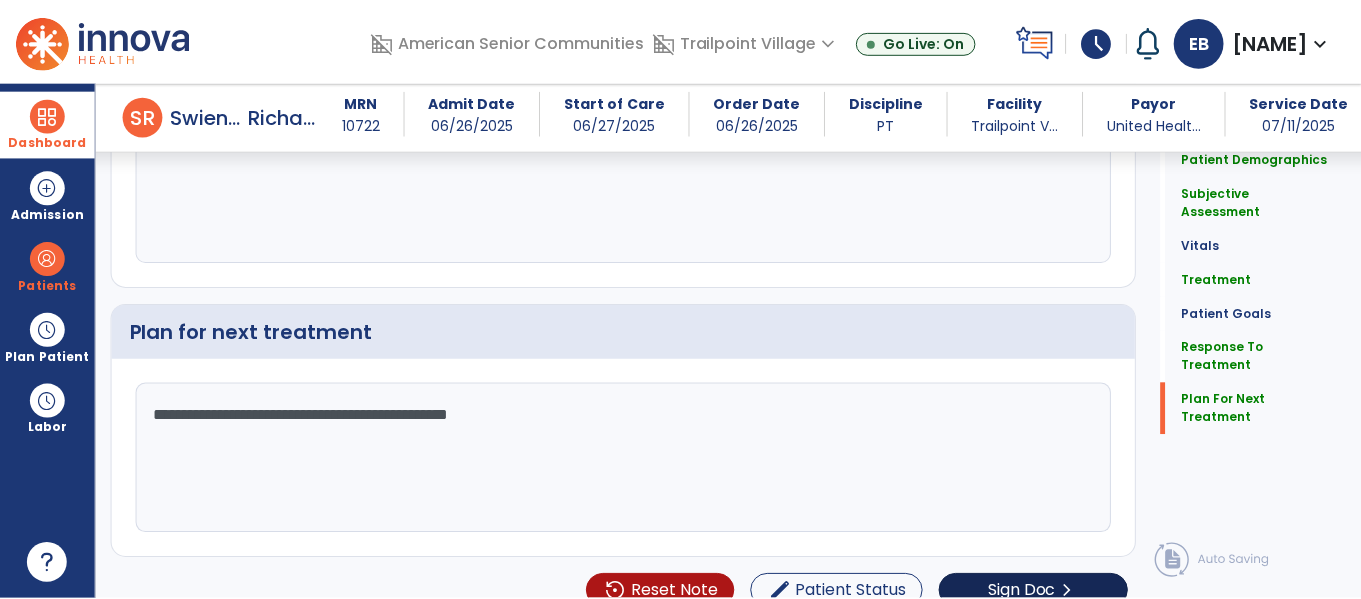 scroll, scrollTop: 2643, scrollLeft: 0, axis: vertical 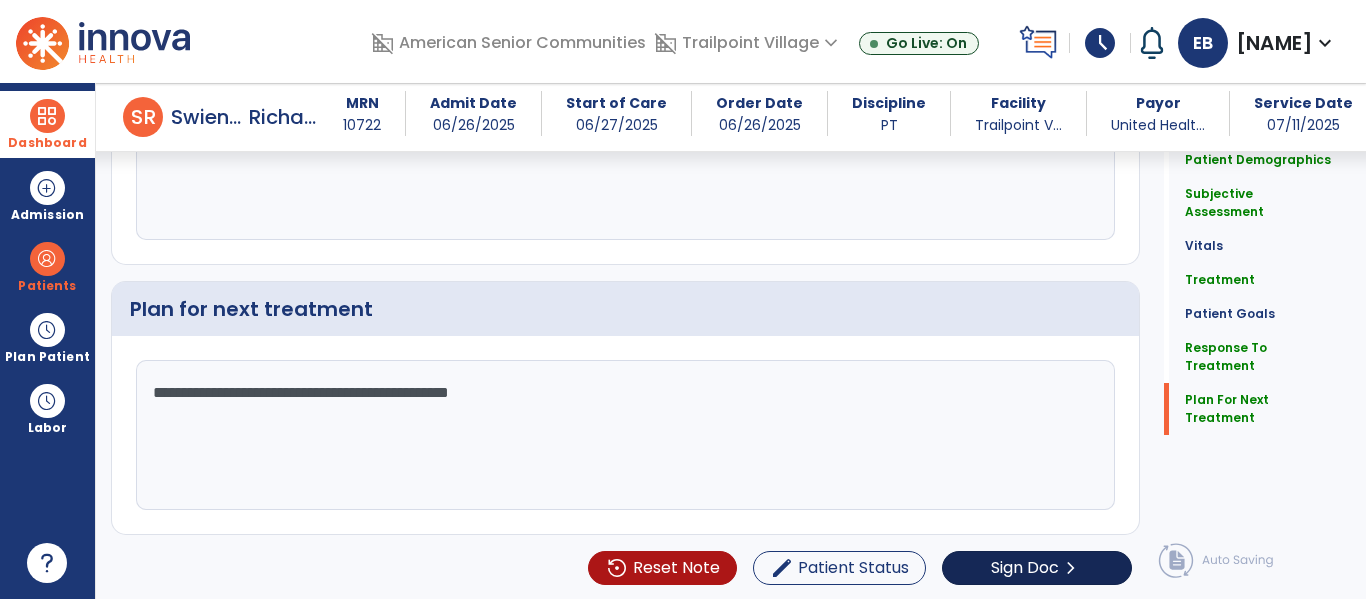 type on "**********" 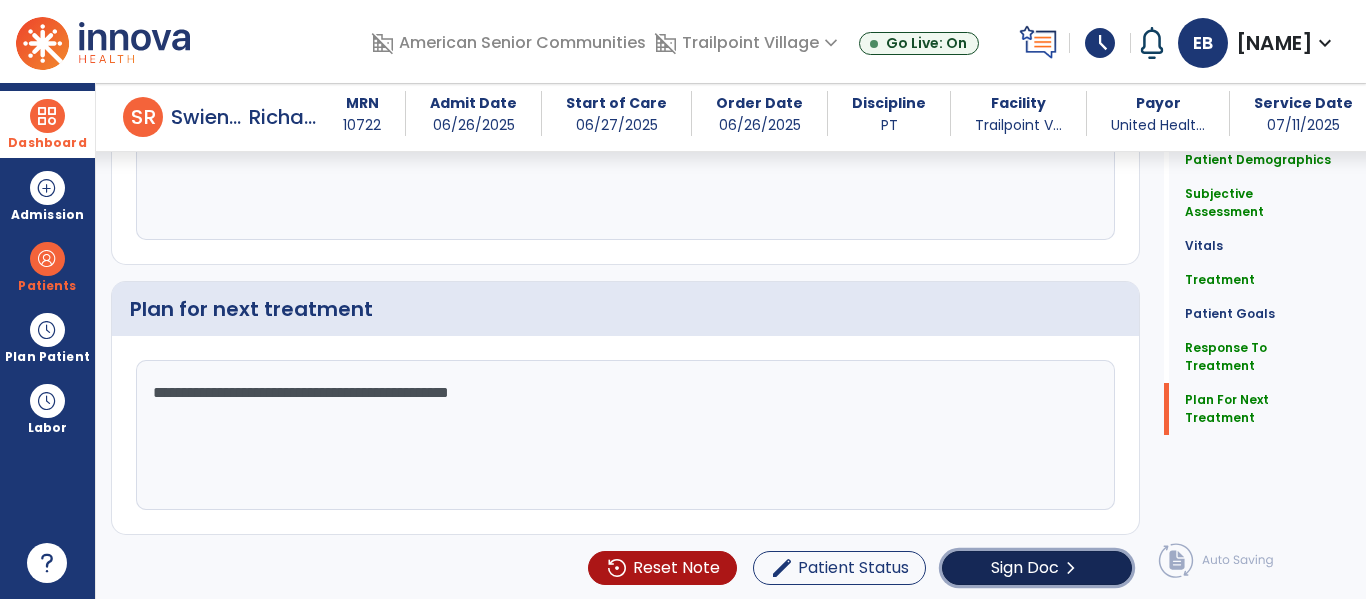 click on "chevron_right" 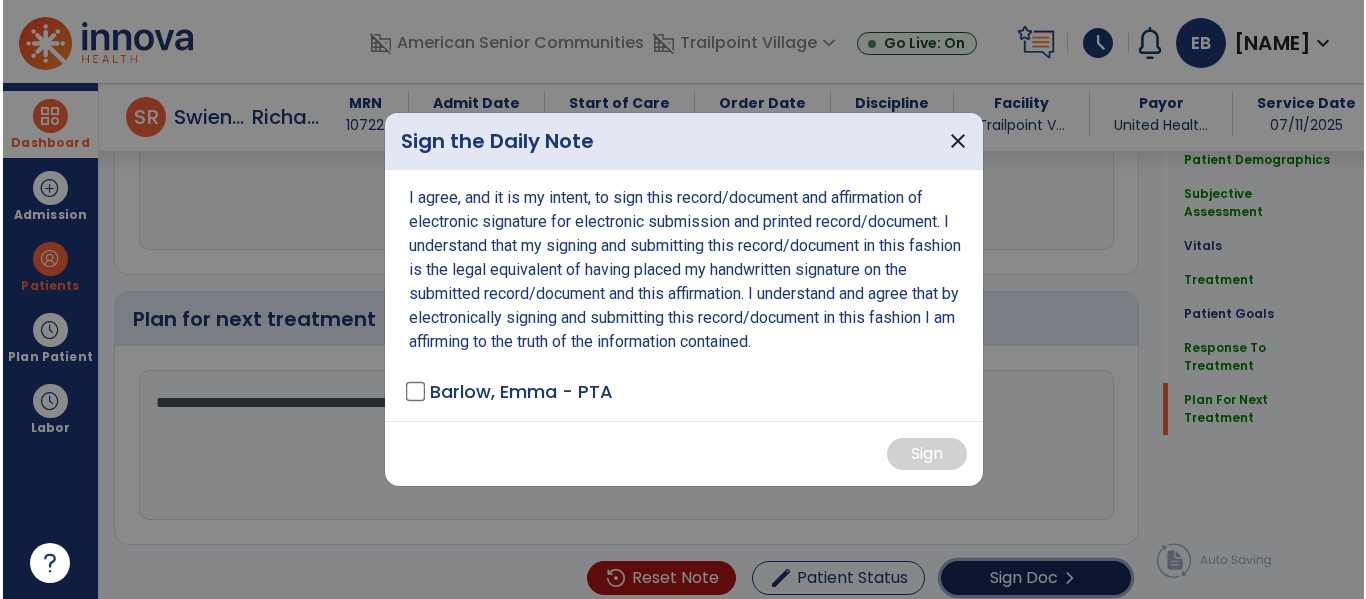 scroll, scrollTop: 2643, scrollLeft: 0, axis: vertical 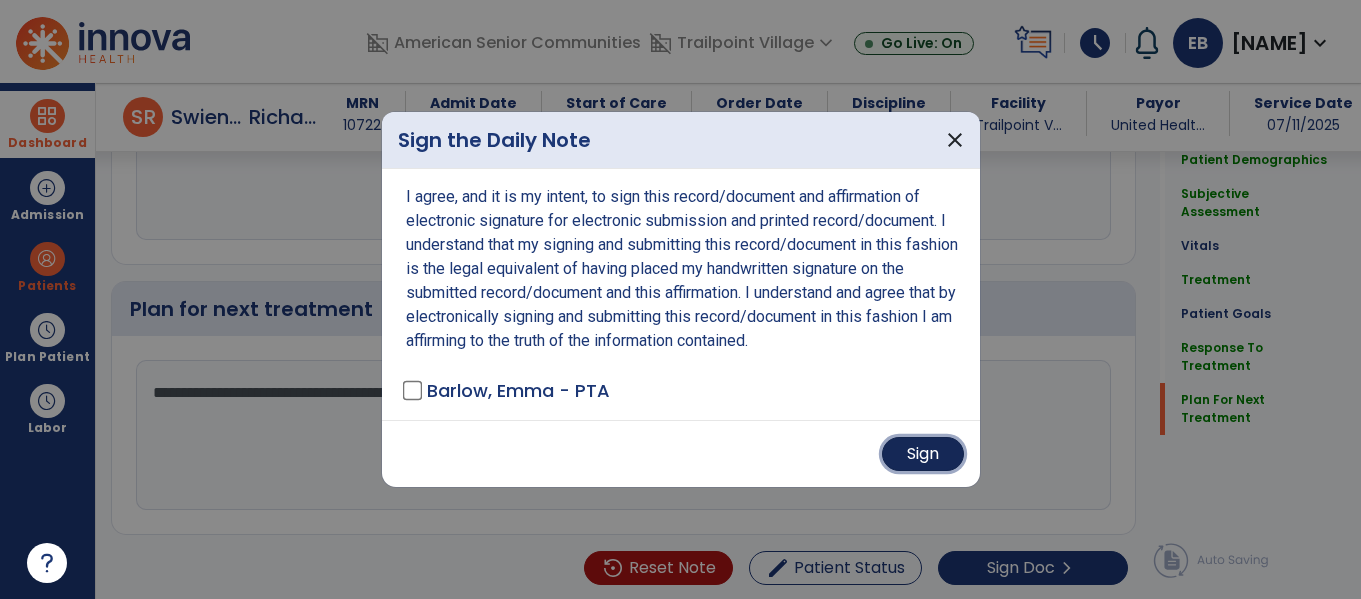 click on "Sign" at bounding box center (923, 454) 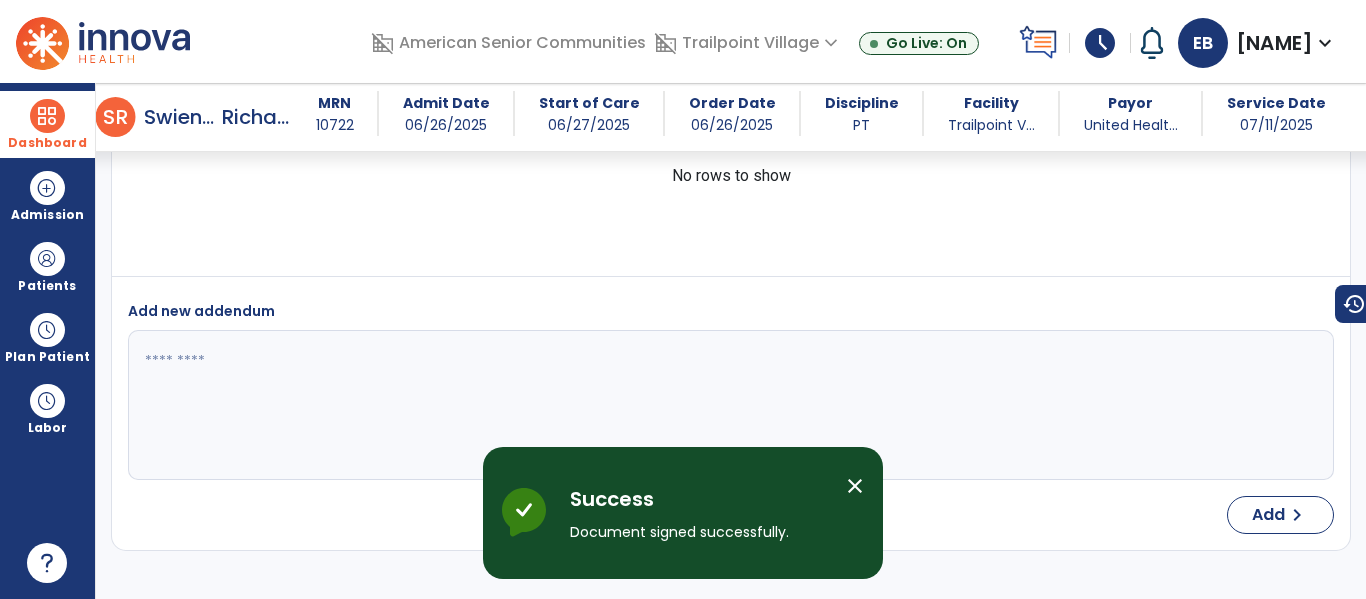 click on "Dashboard" at bounding box center (47, 124) 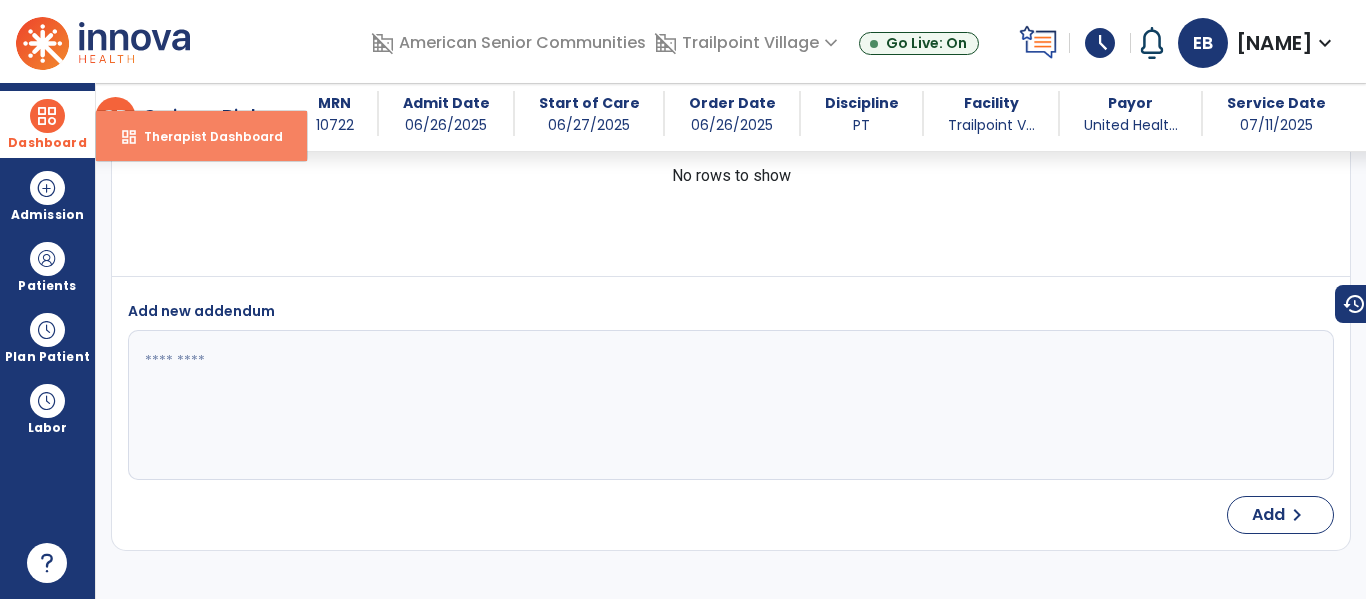 click on "Therapist Dashboard" at bounding box center [205, 136] 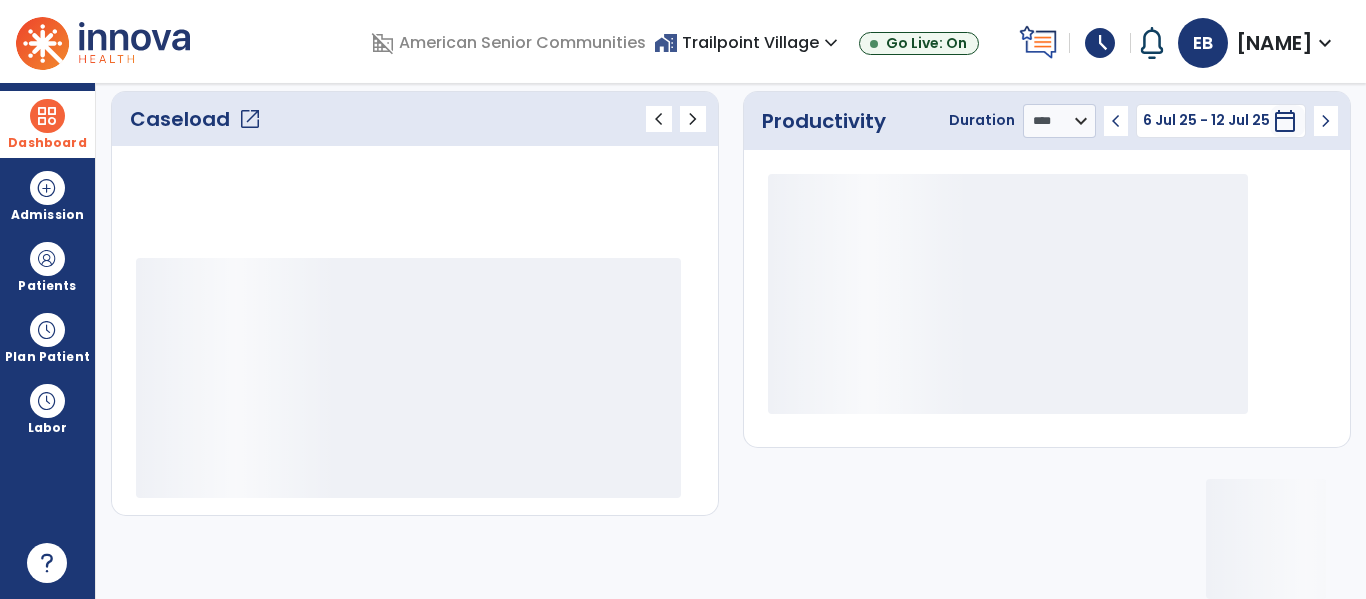 scroll, scrollTop: 276, scrollLeft: 0, axis: vertical 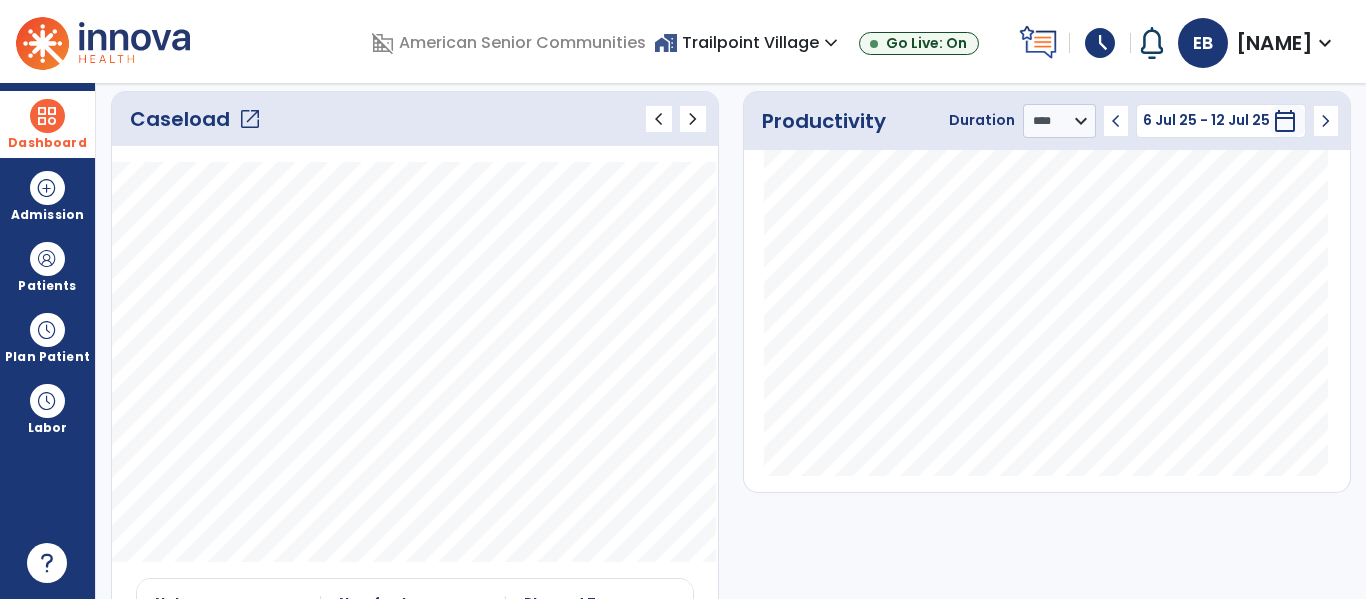 click on "Caseload   open_in_new" 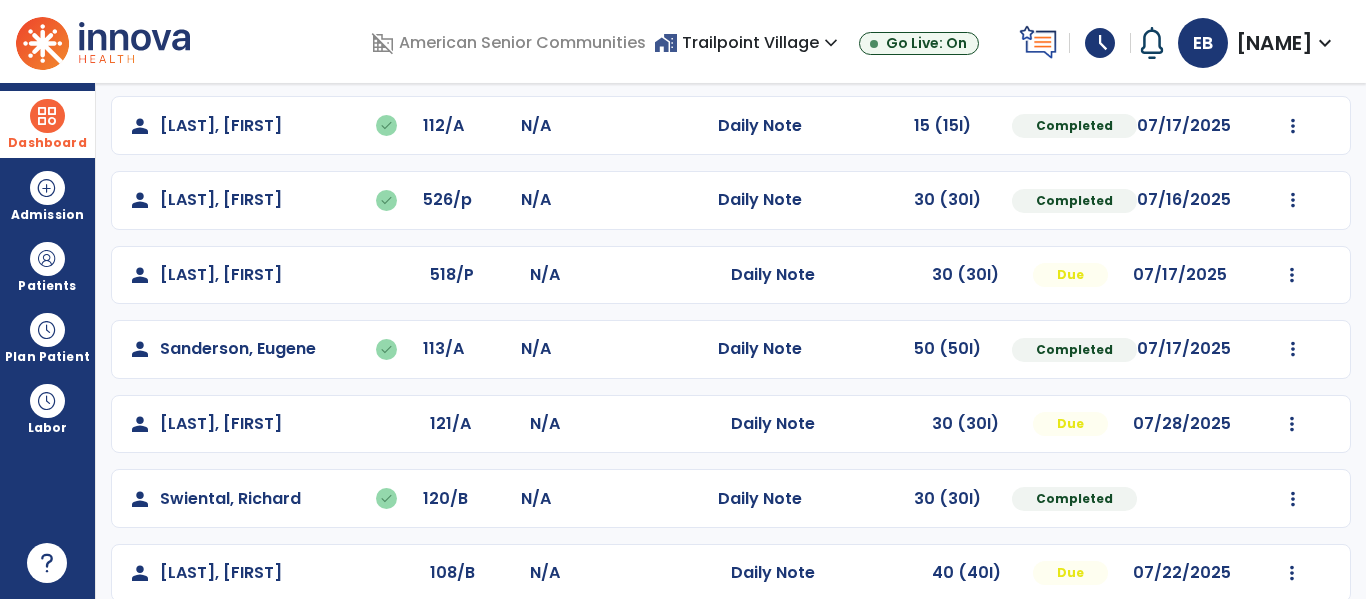 scroll, scrollTop: 413, scrollLeft: 0, axis: vertical 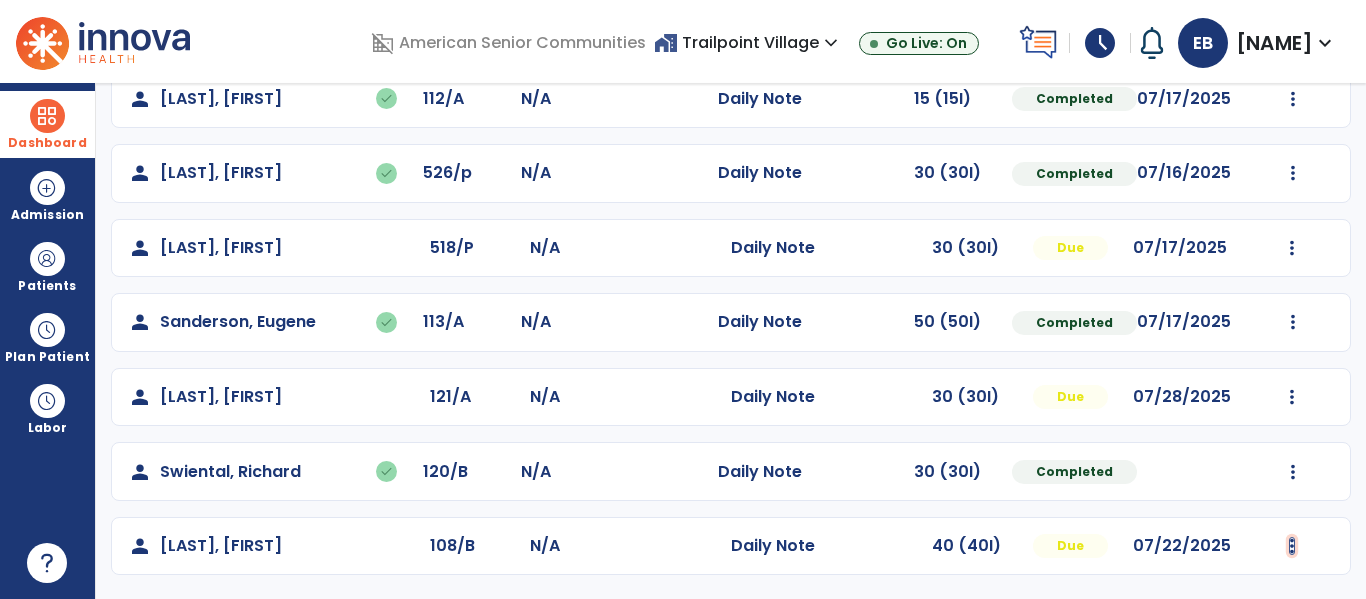 click at bounding box center (1293, -125) 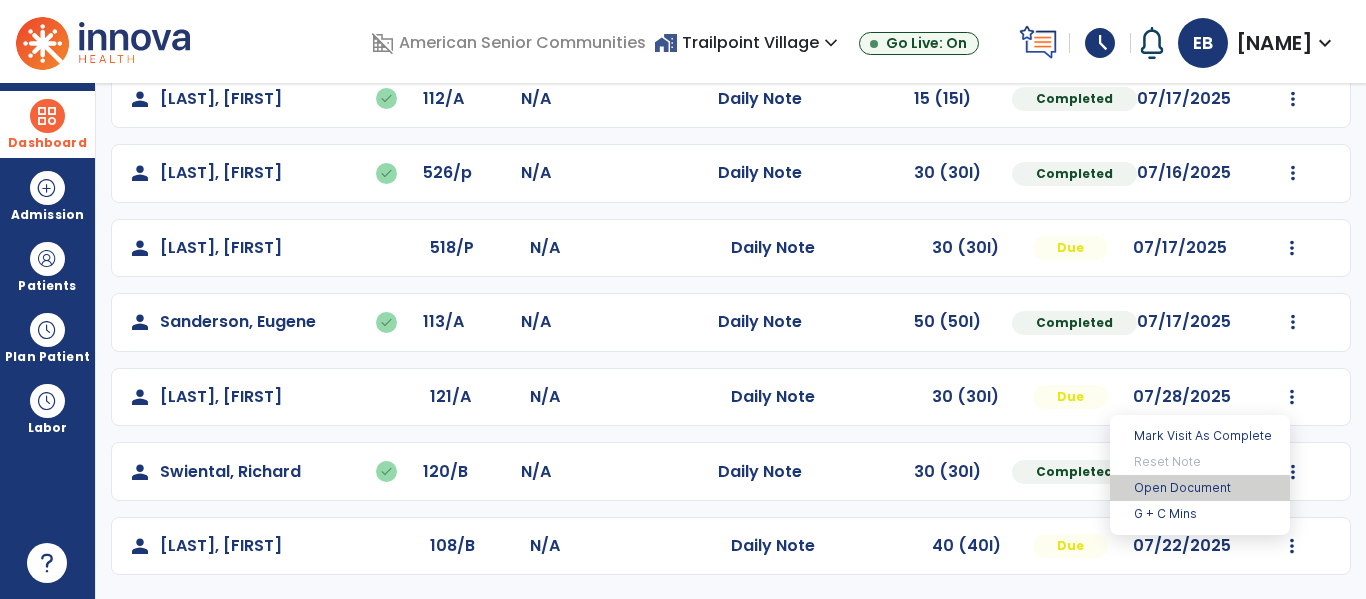 click on "Open Document" at bounding box center [1200, 488] 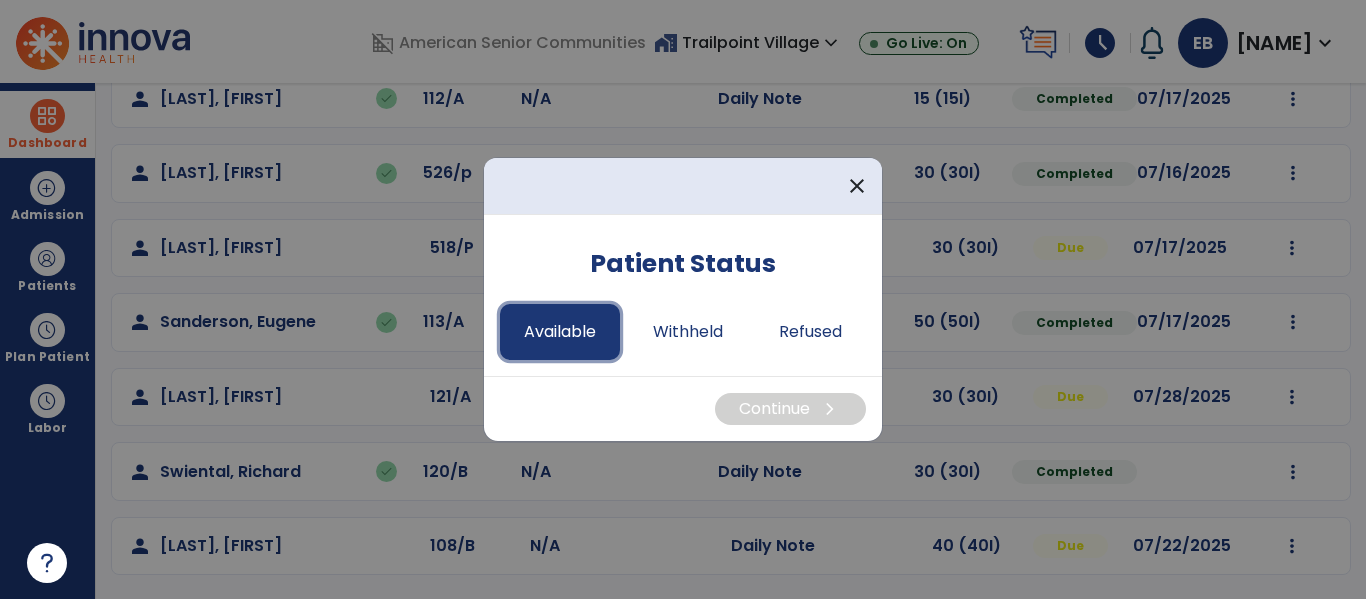 click on "Available" at bounding box center (560, 332) 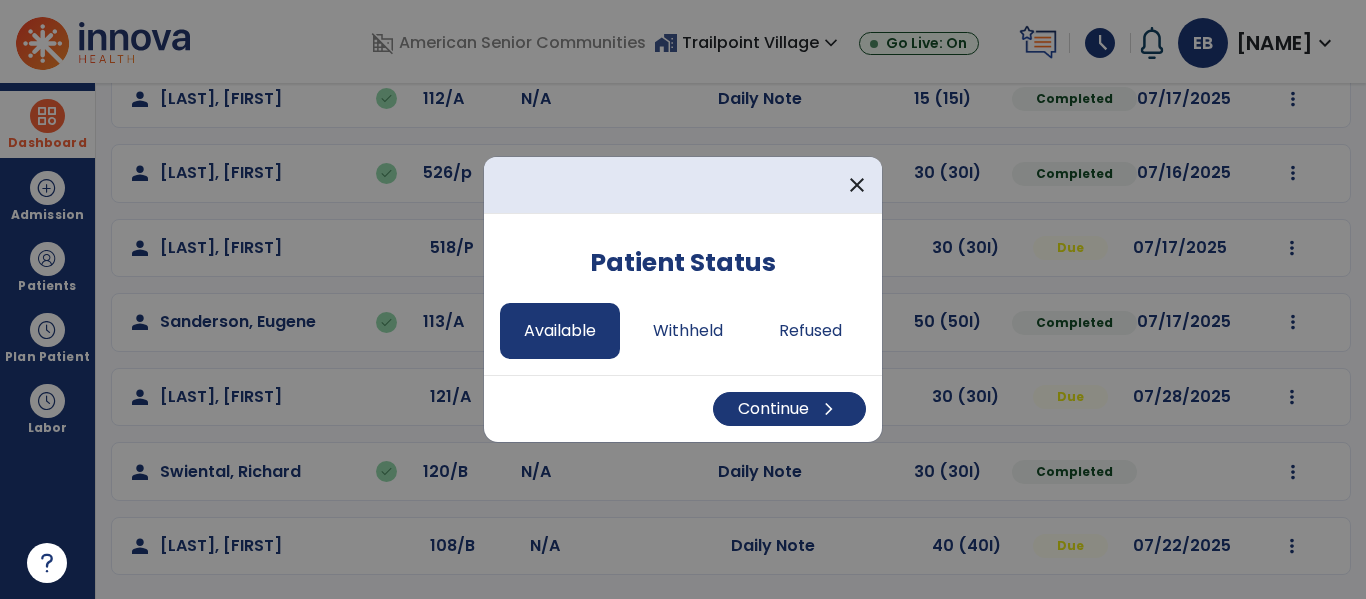 click on "Continue   chevron_right" at bounding box center (683, 408) 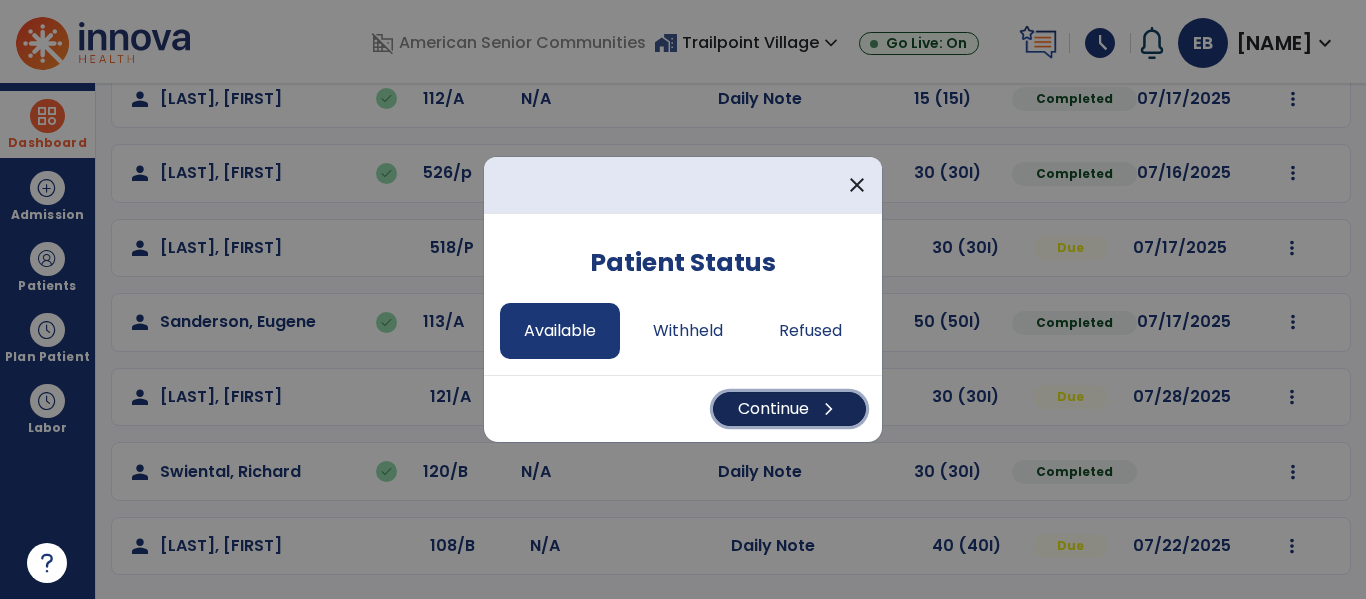 click on "chevron_right" at bounding box center [829, 409] 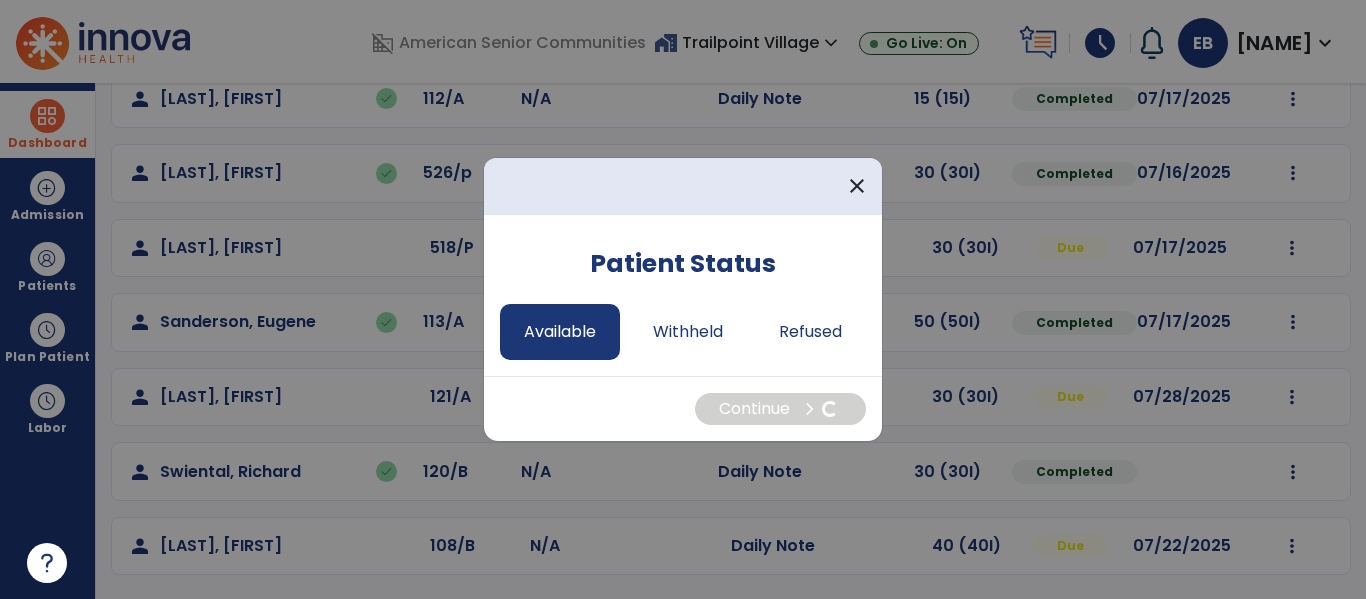 select on "*" 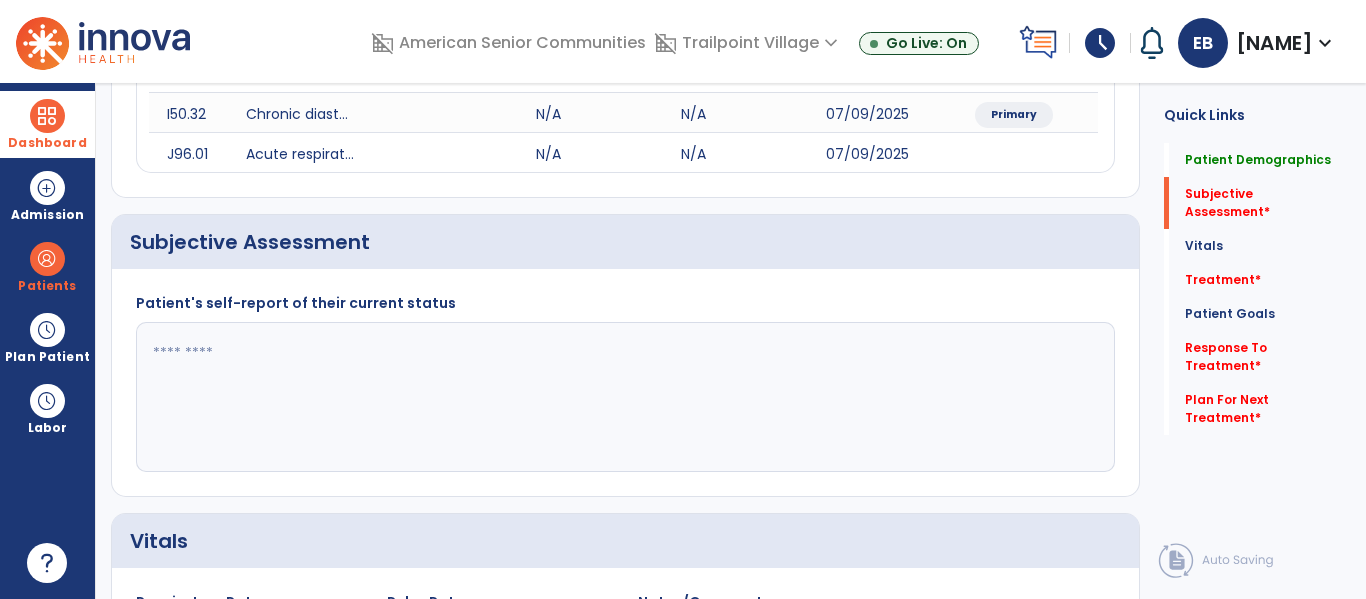click 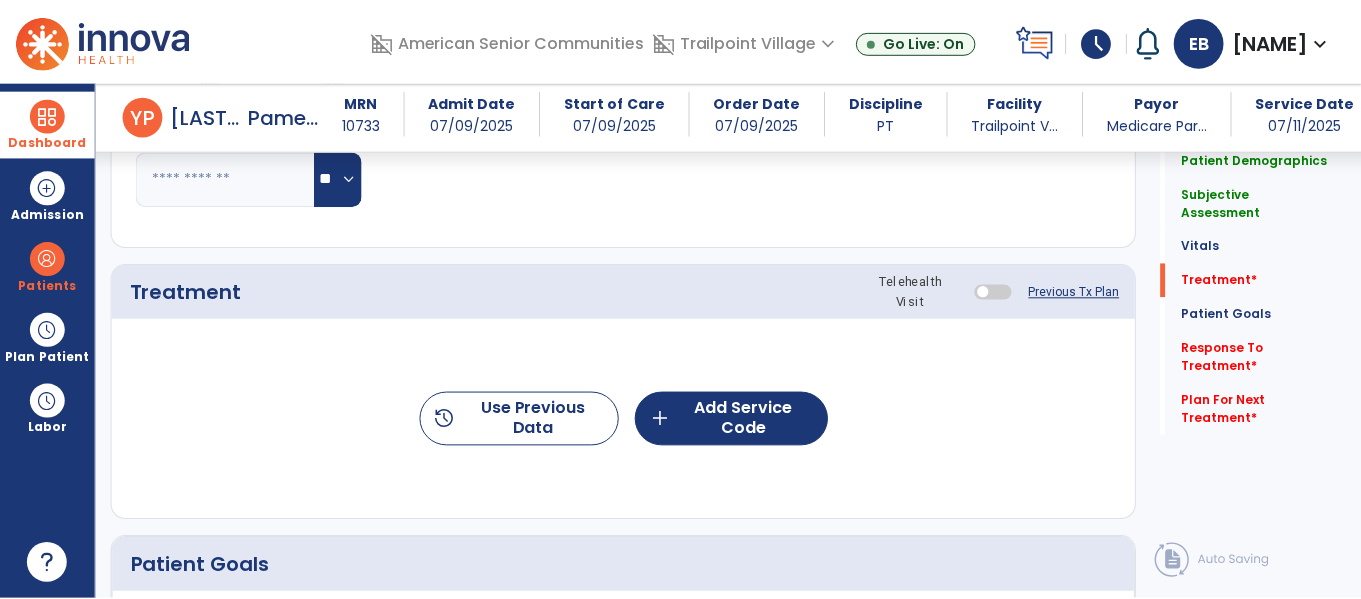 scroll, scrollTop: 1070, scrollLeft: 0, axis: vertical 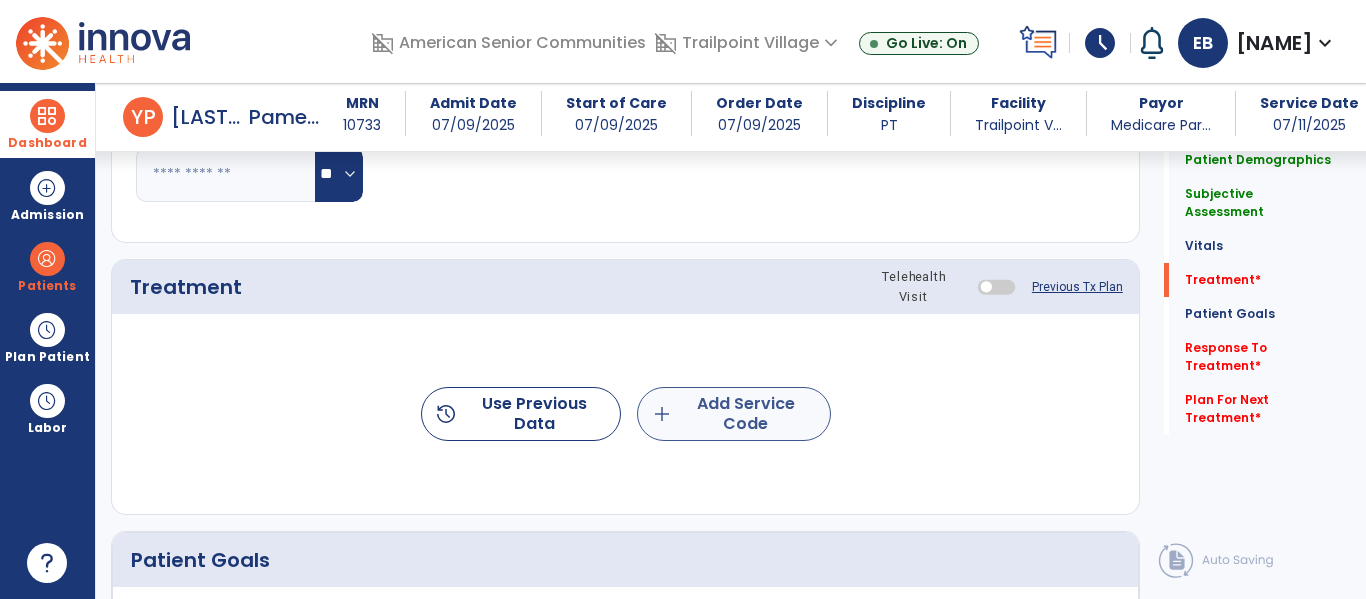 type on "**********" 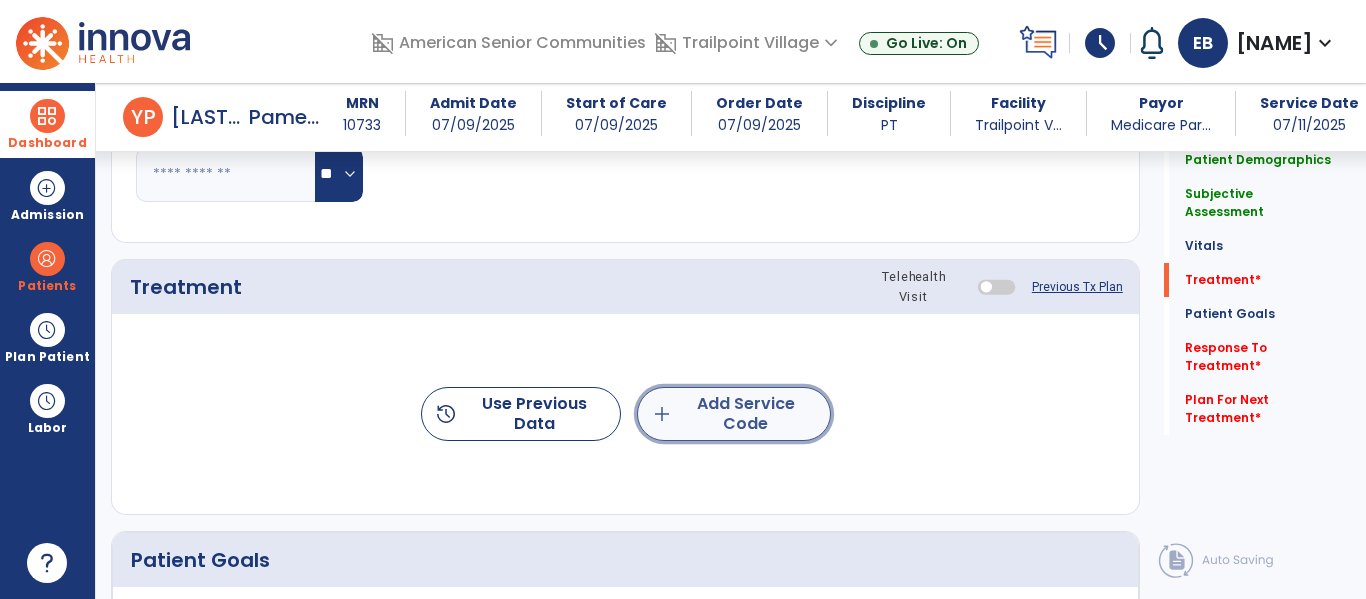 click on "add  Add Service Code" 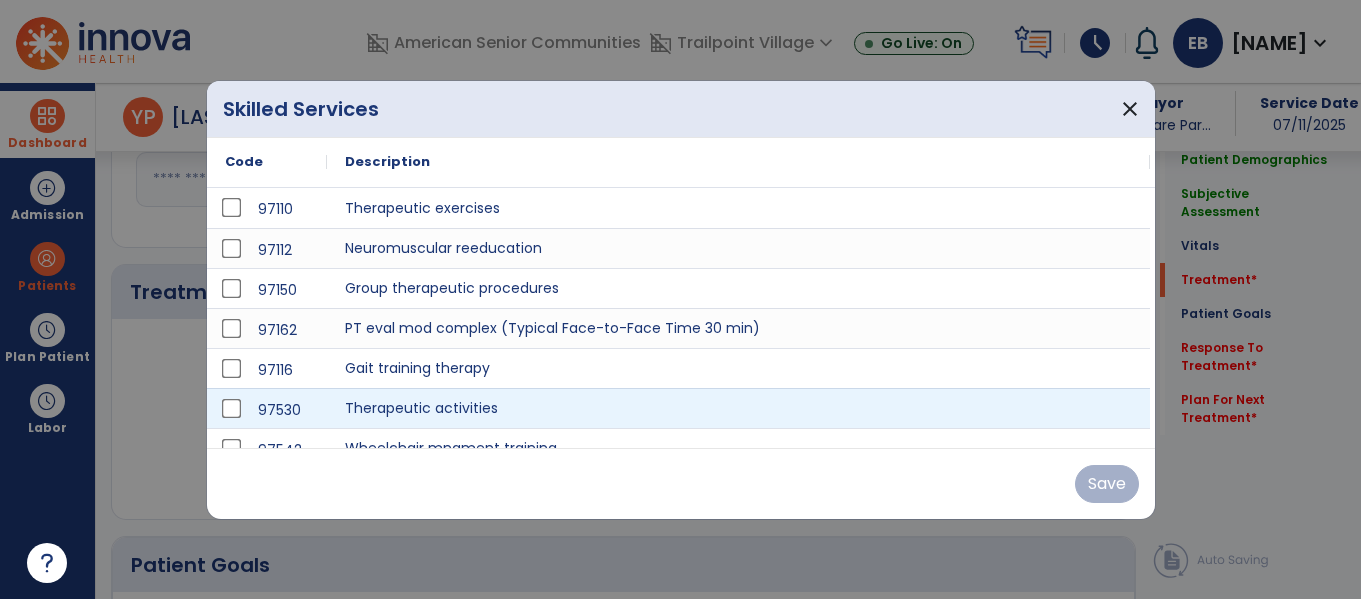 scroll, scrollTop: 1070, scrollLeft: 0, axis: vertical 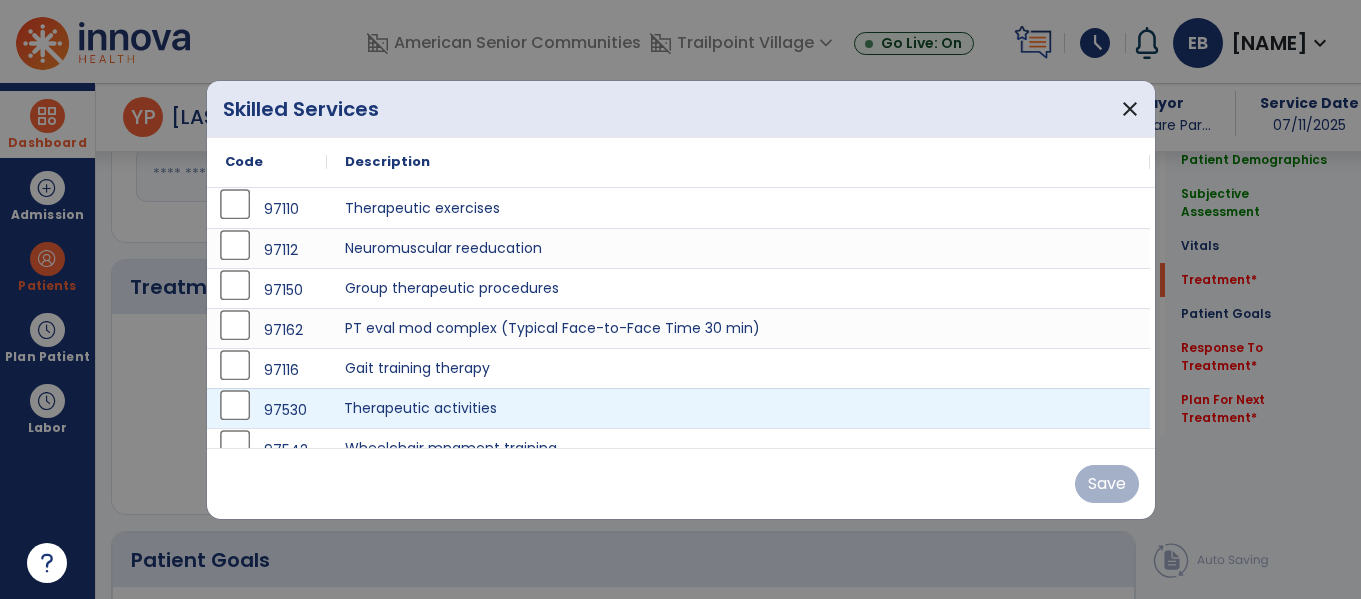 click on "Therapeutic activities" at bounding box center (738, 408) 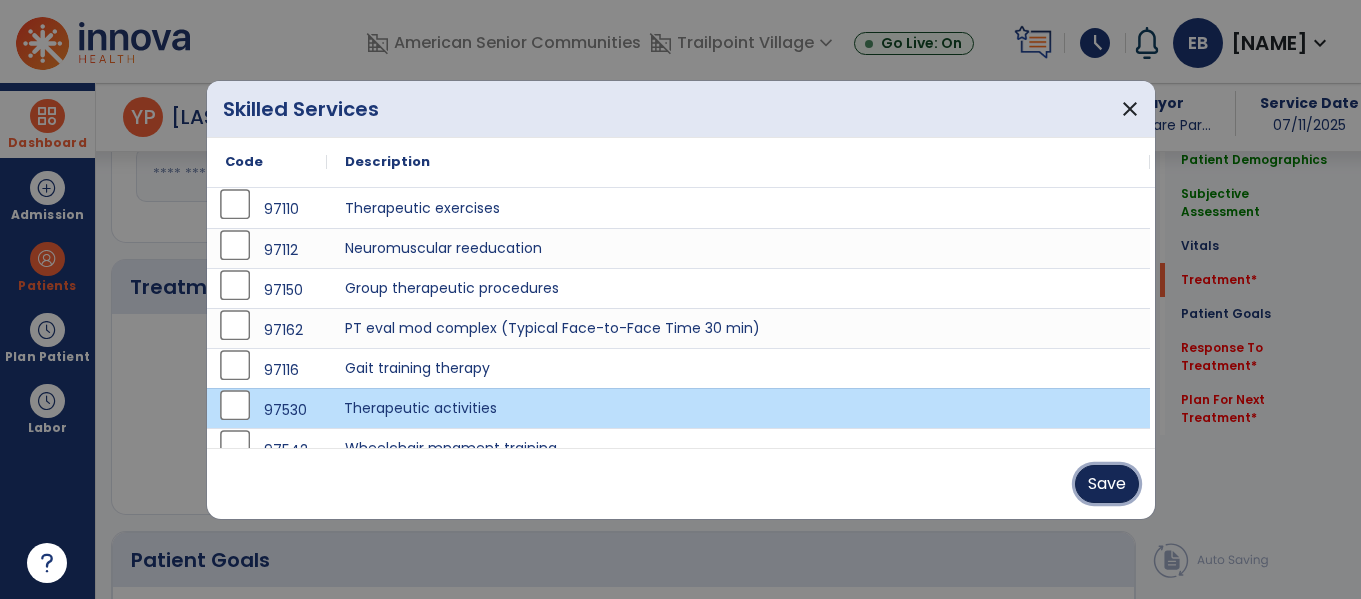 click on "Save" at bounding box center (1107, 484) 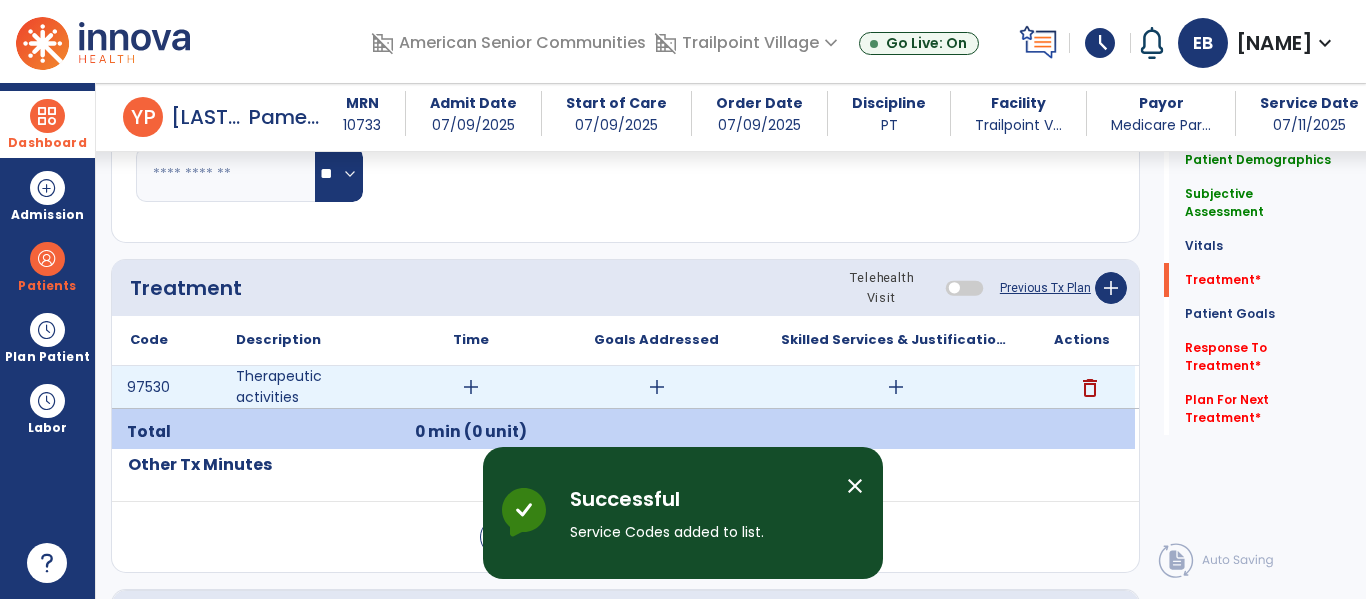 click on "add" at bounding box center (471, 387) 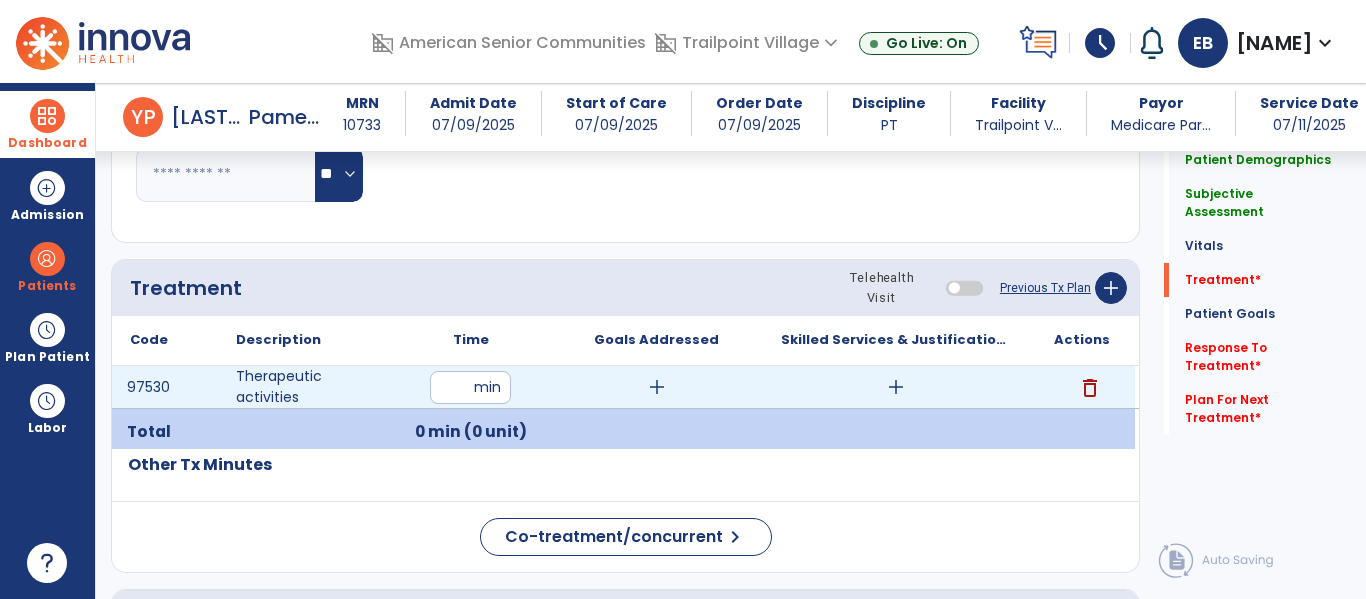 type on "**" 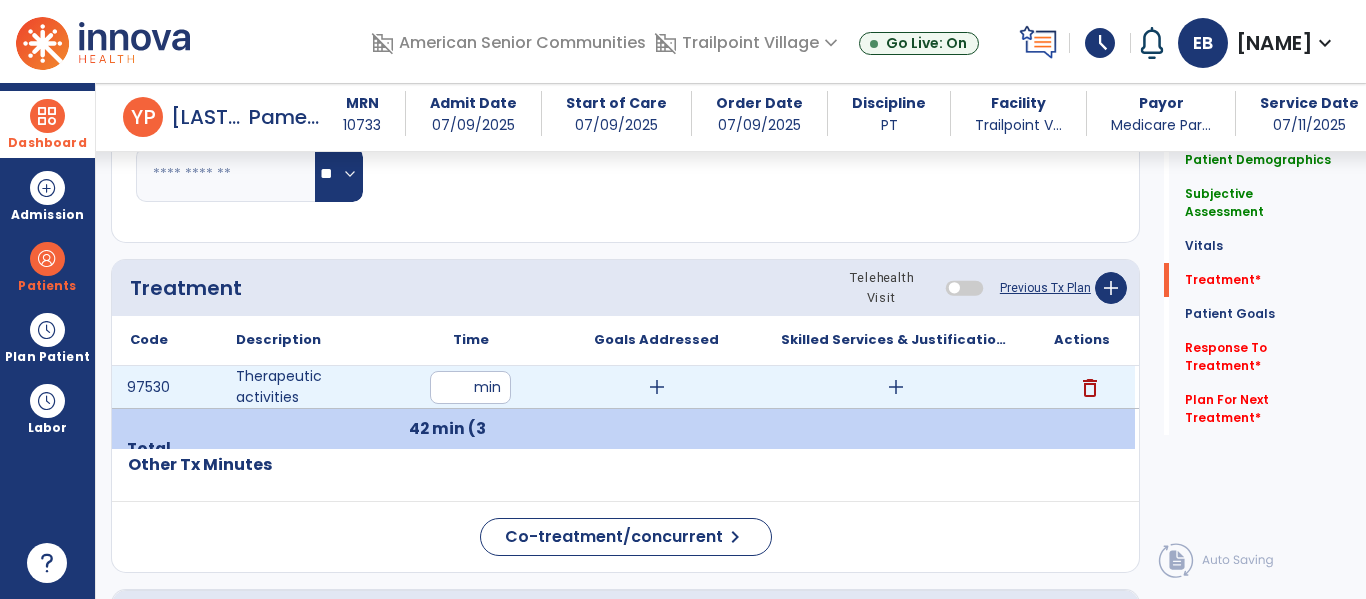 click on "add" at bounding box center [896, 387] 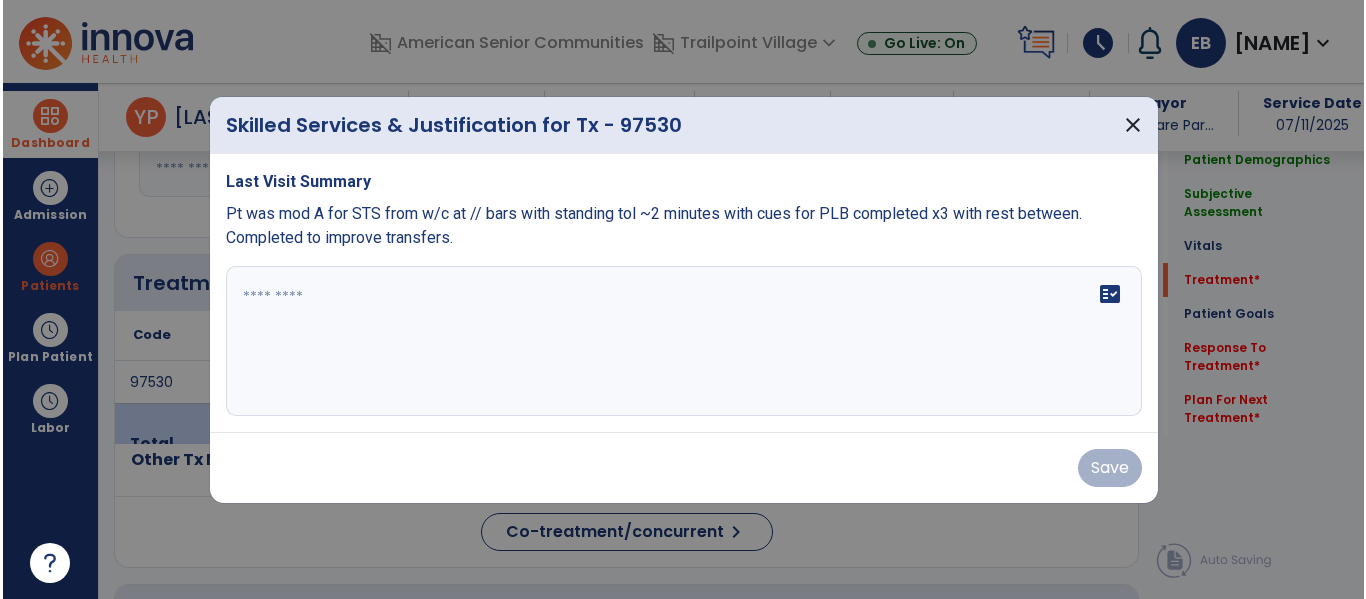 scroll, scrollTop: 1070, scrollLeft: 0, axis: vertical 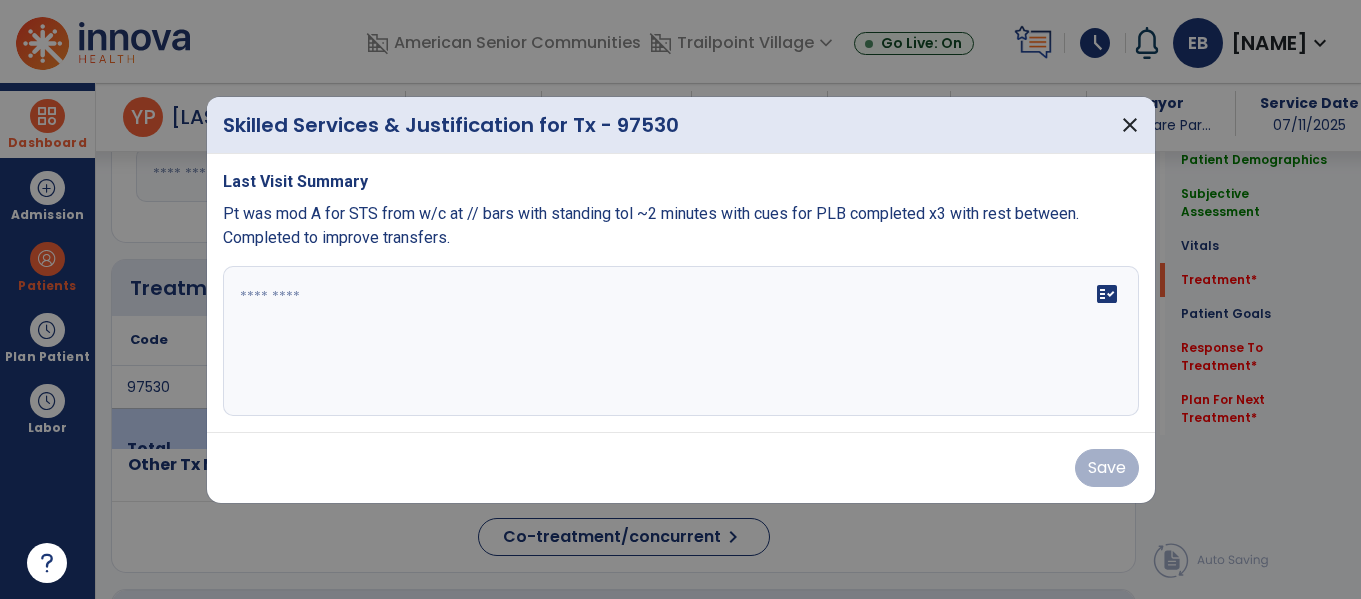 click on "fact_check" at bounding box center [681, 341] 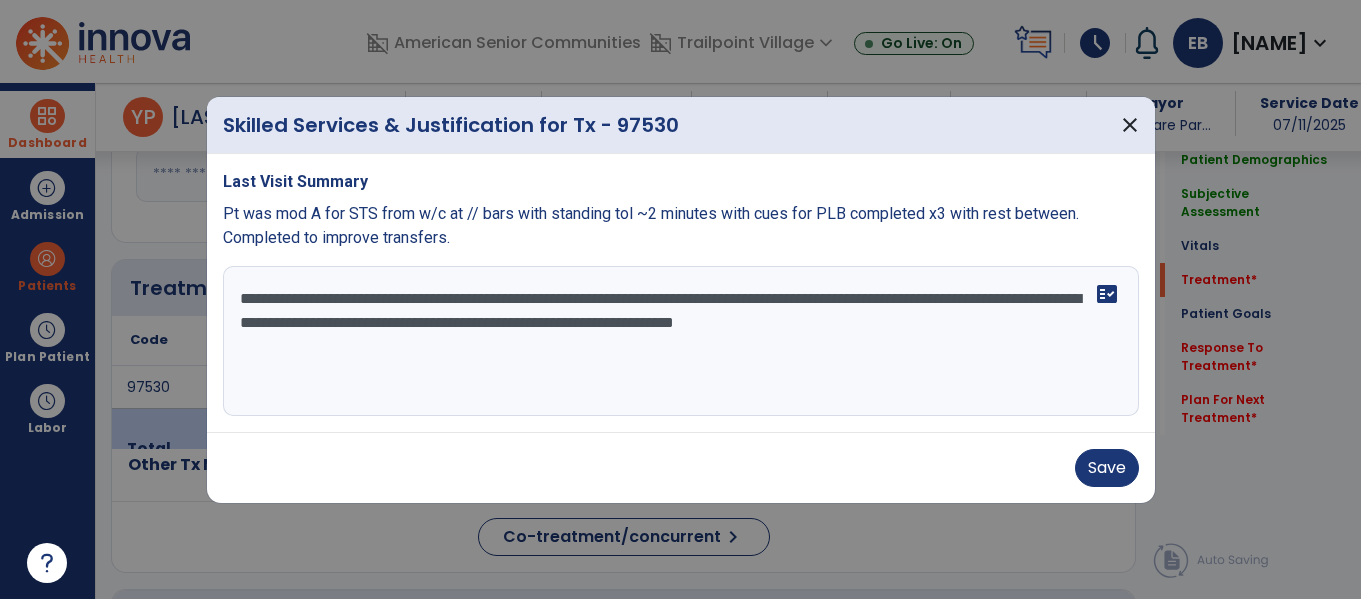click on "**********" at bounding box center (681, 341) 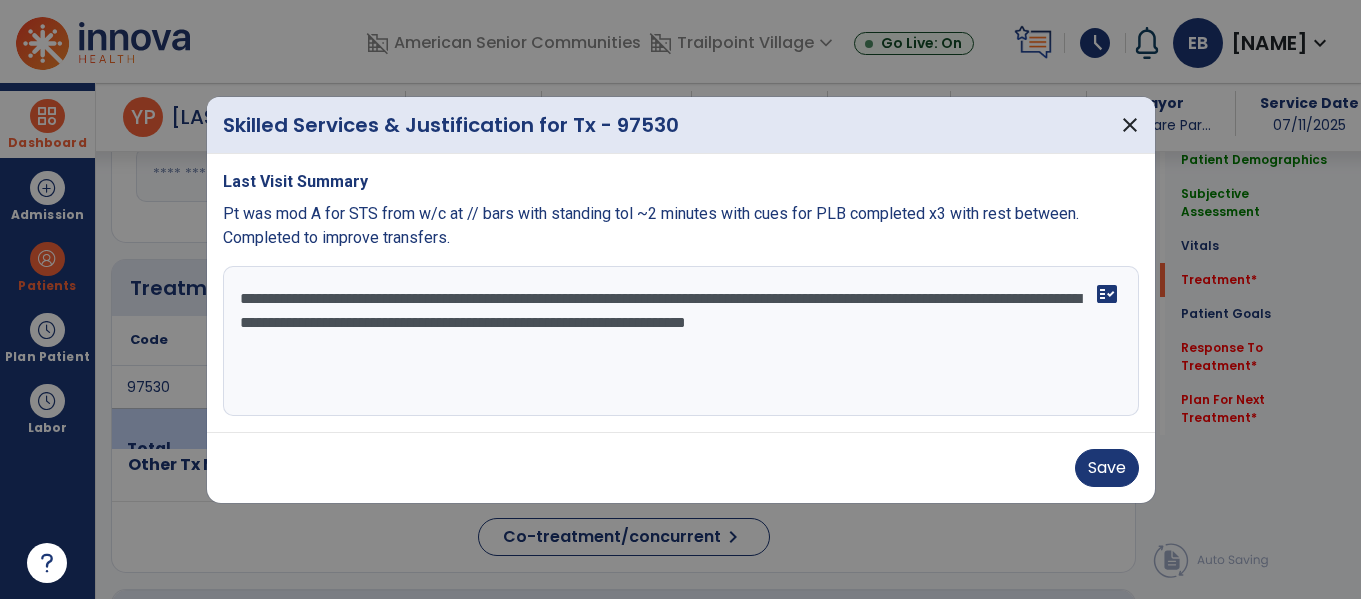 click on "**********" at bounding box center (681, 341) 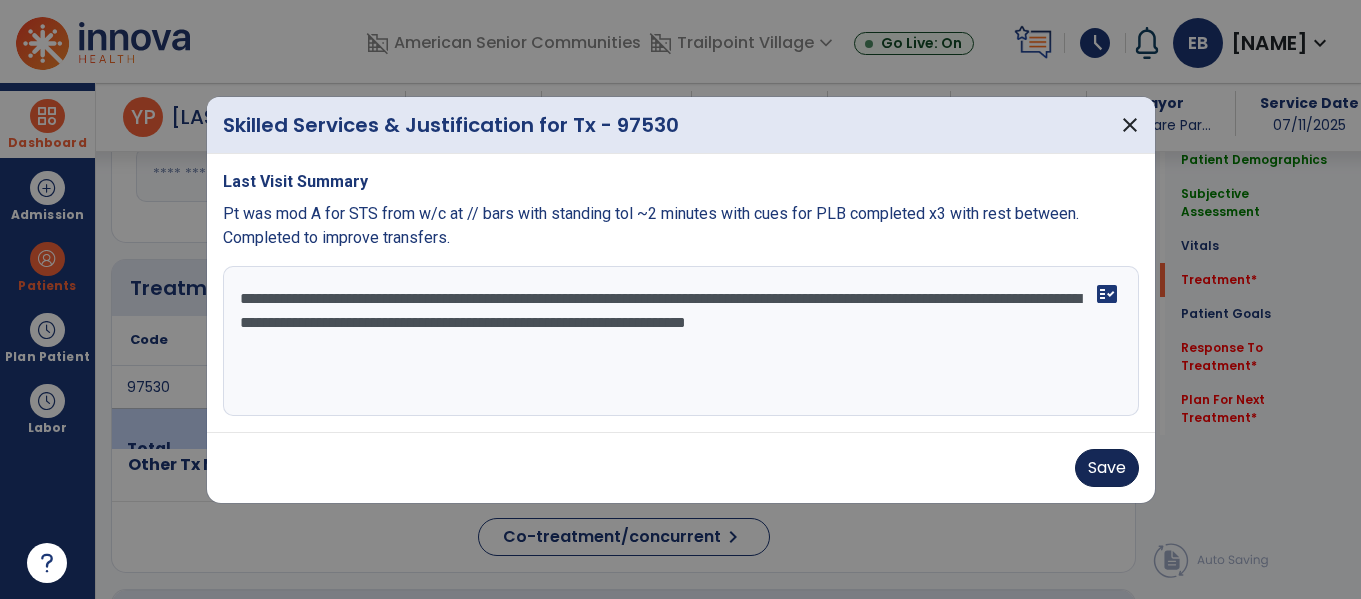 type on "**********" 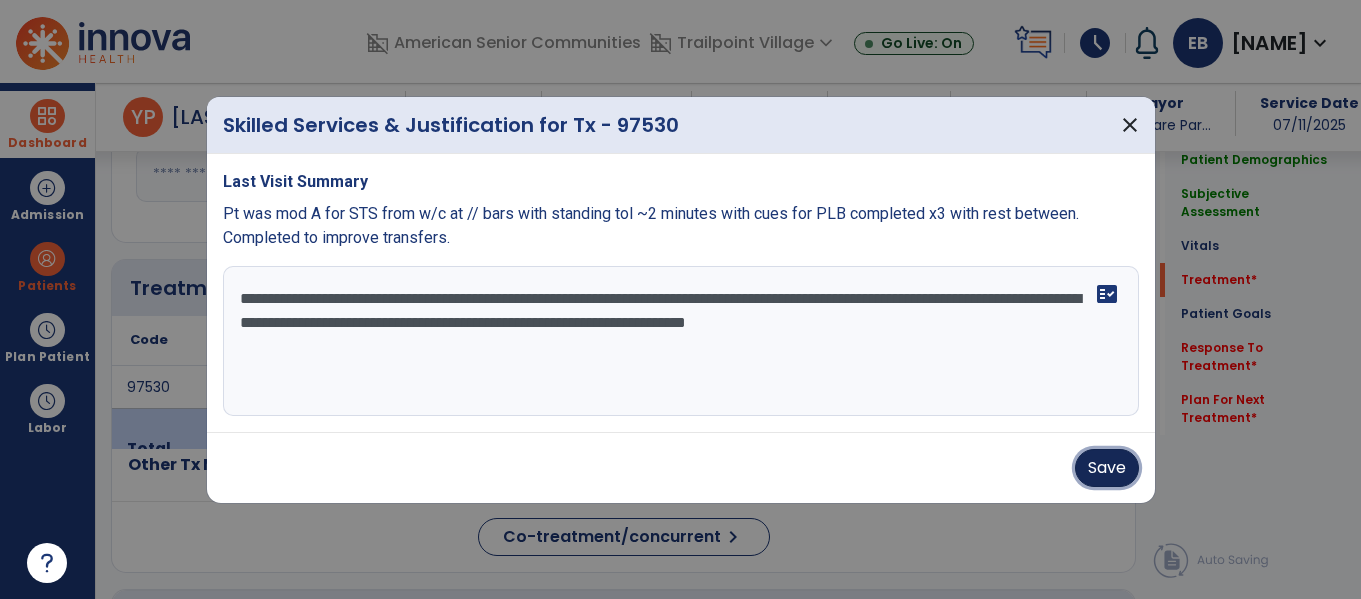 click on "Save" at bounding box center (1107, 468) 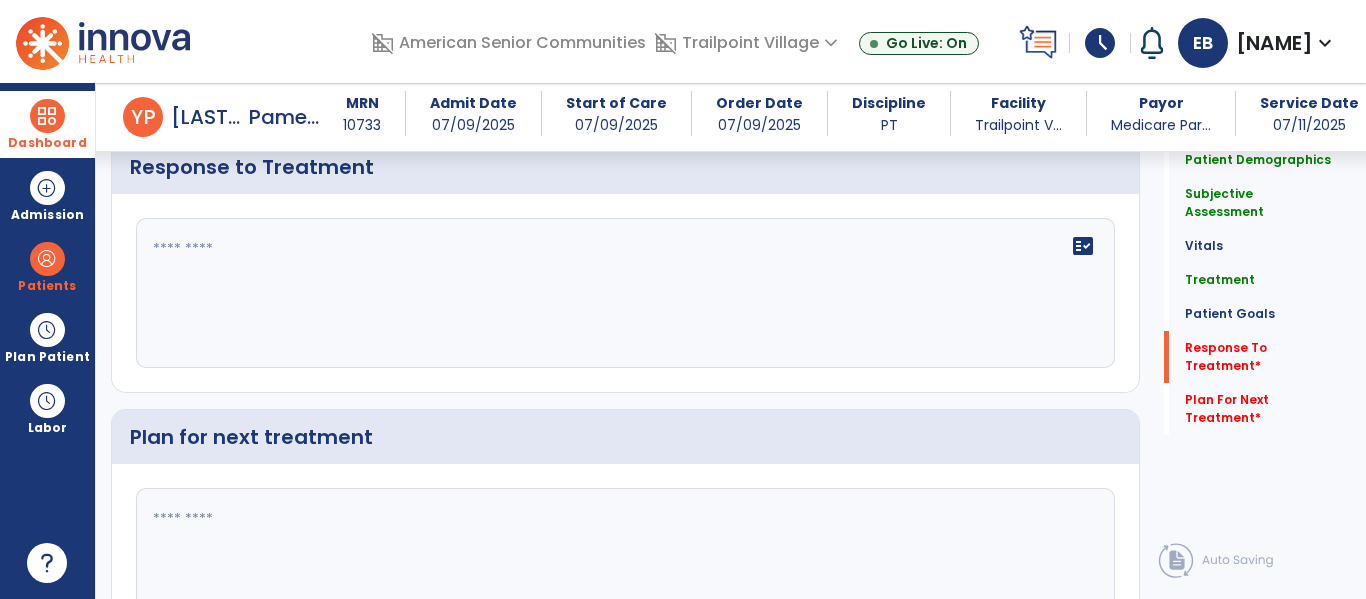 scroll, scrollTop: 3337, scrollLeft: 0, axis: vertical 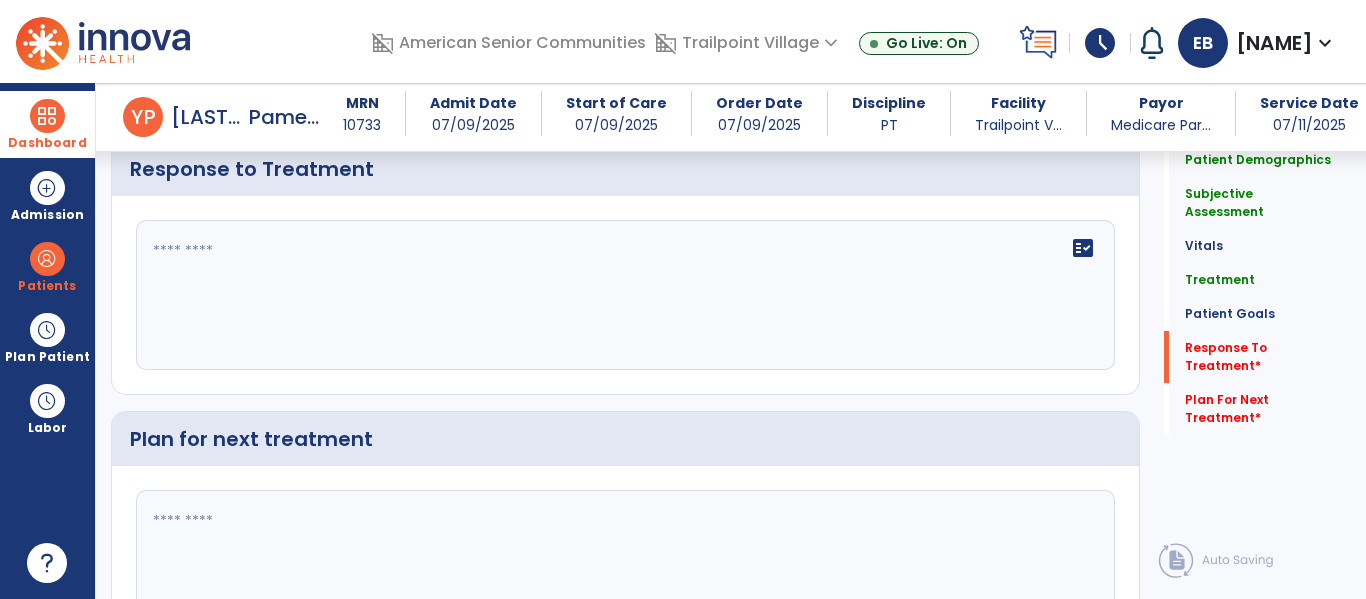 click 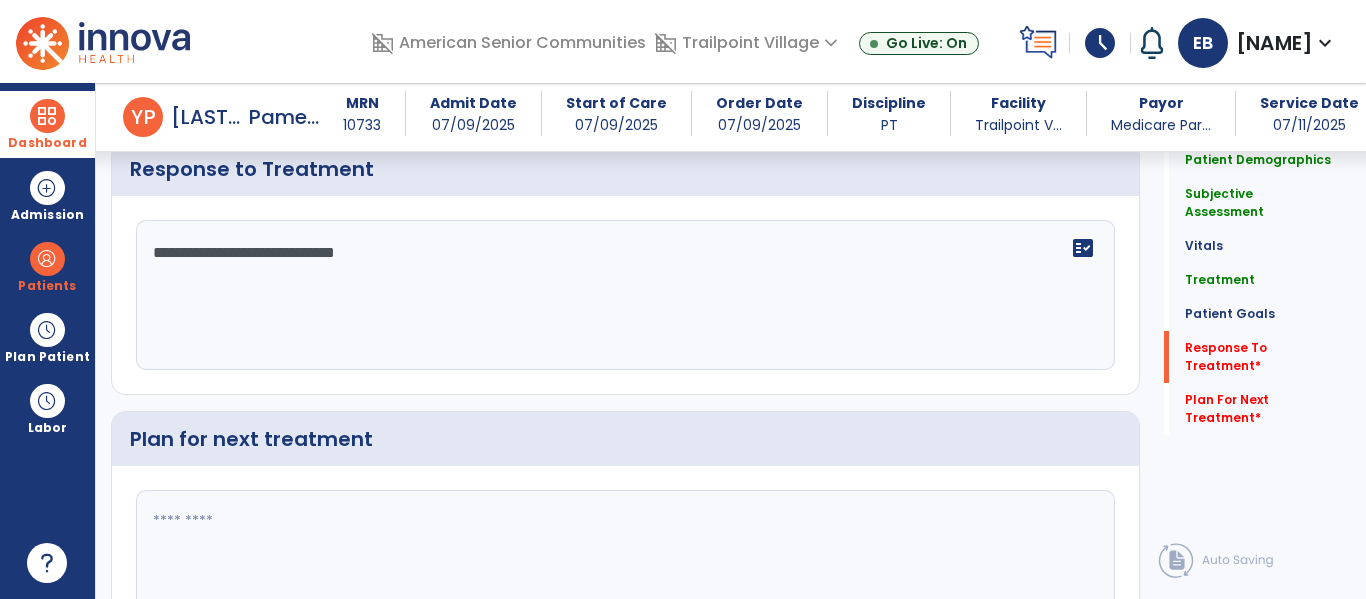 type on "**********" 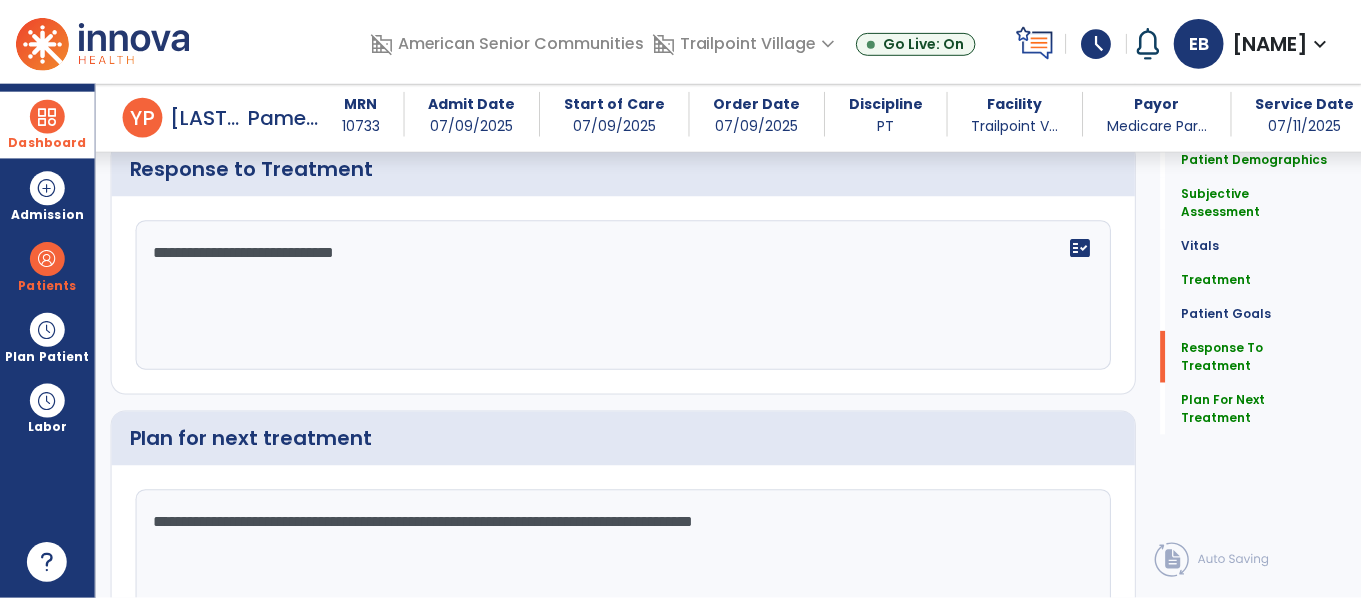 scroll, scrollTop: 3467, scrollLeft: 0, axis: vertical 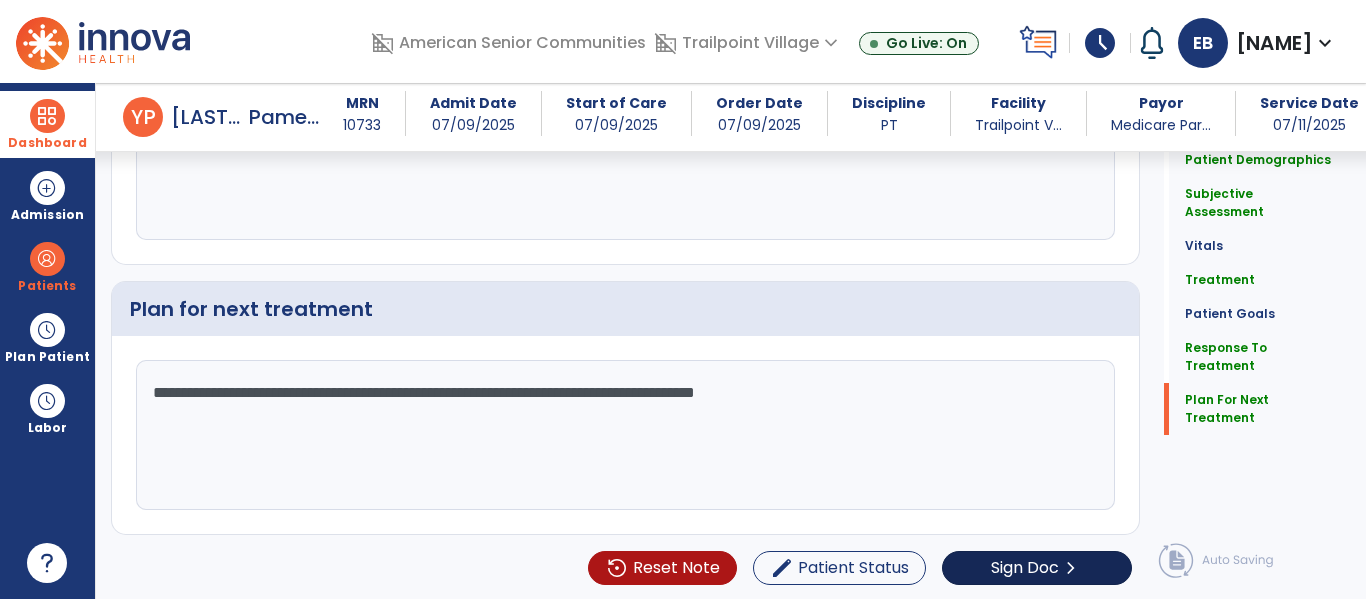 type on "**********" 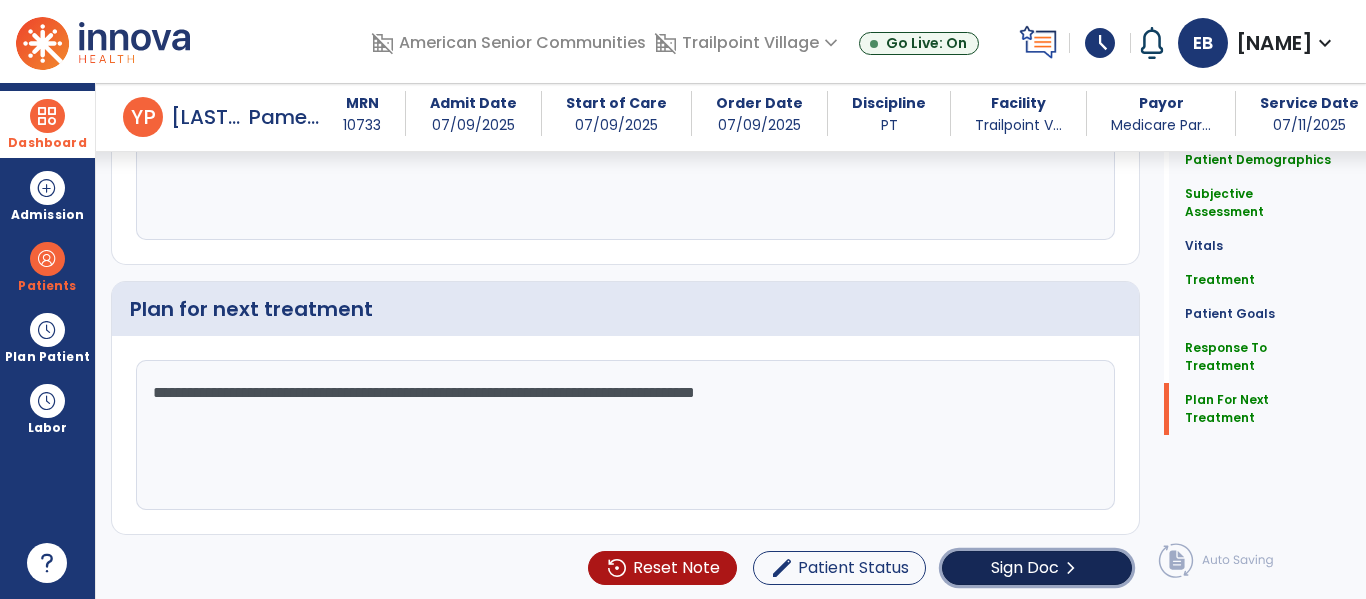 click on "Sign Doc" 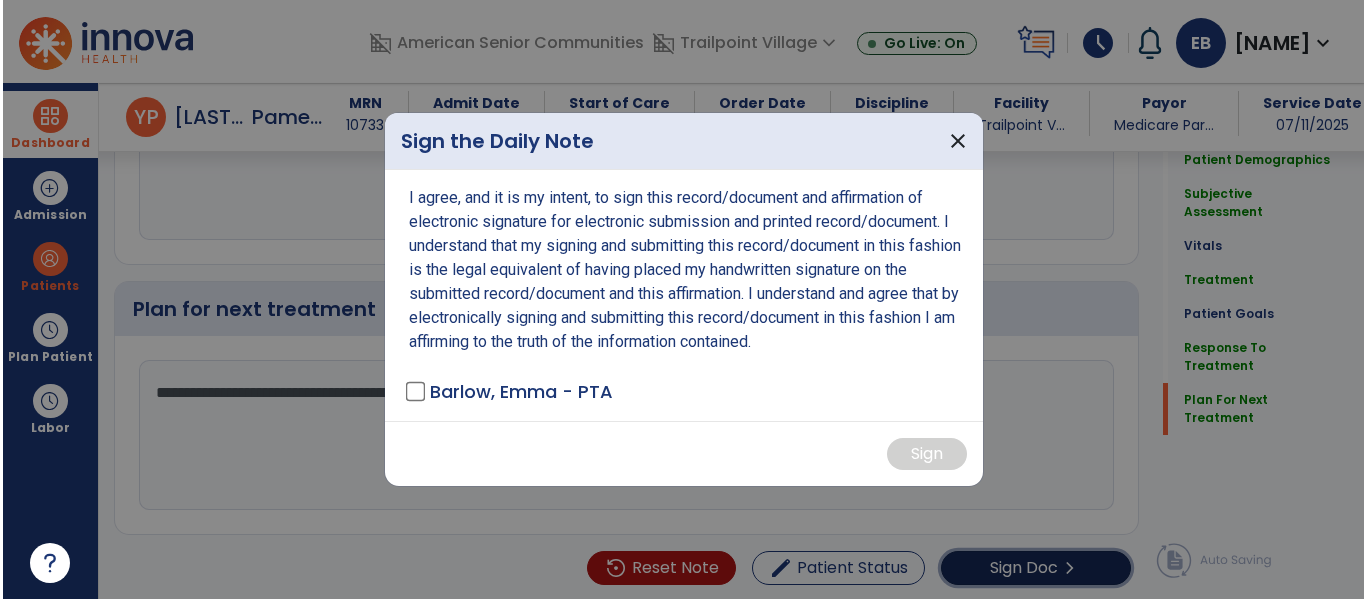 scroll, scrollTop: 3488, scrollLeft: 0, axis: vertical 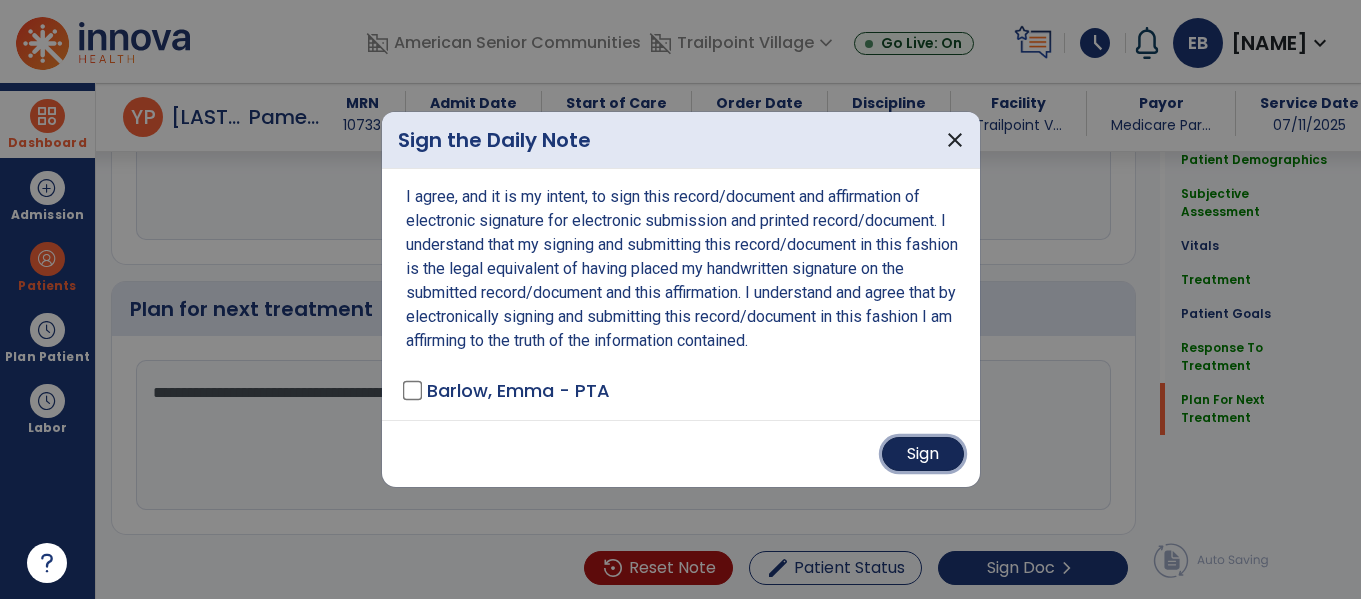click on "Sign" at bounding box center (923, 454) 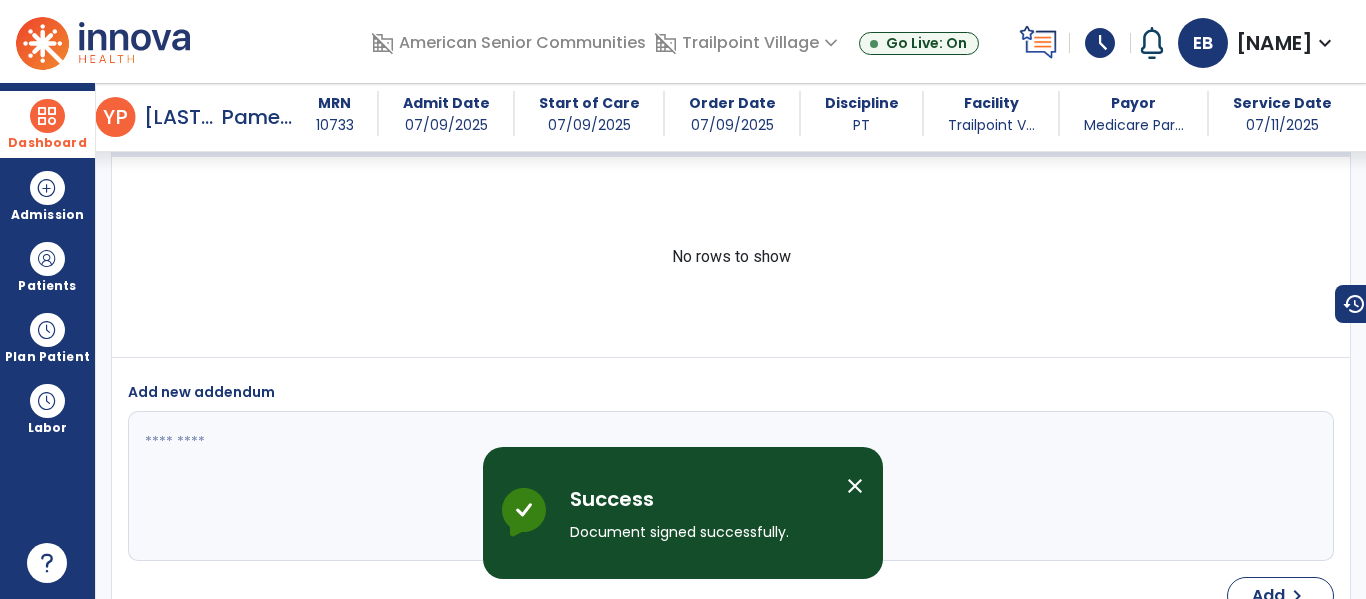 click on "Dashboard" at bounding box center (47, 124) 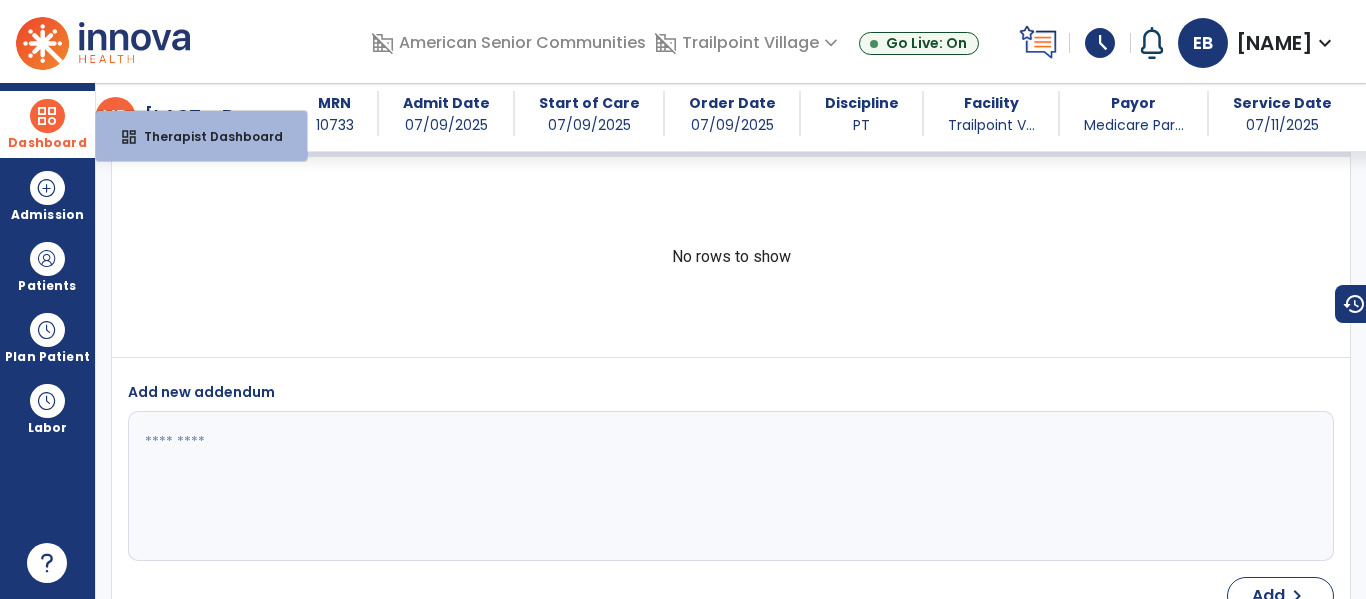 scroll, scrollTop: 4876, scrollLeft: 0, axis: vertical 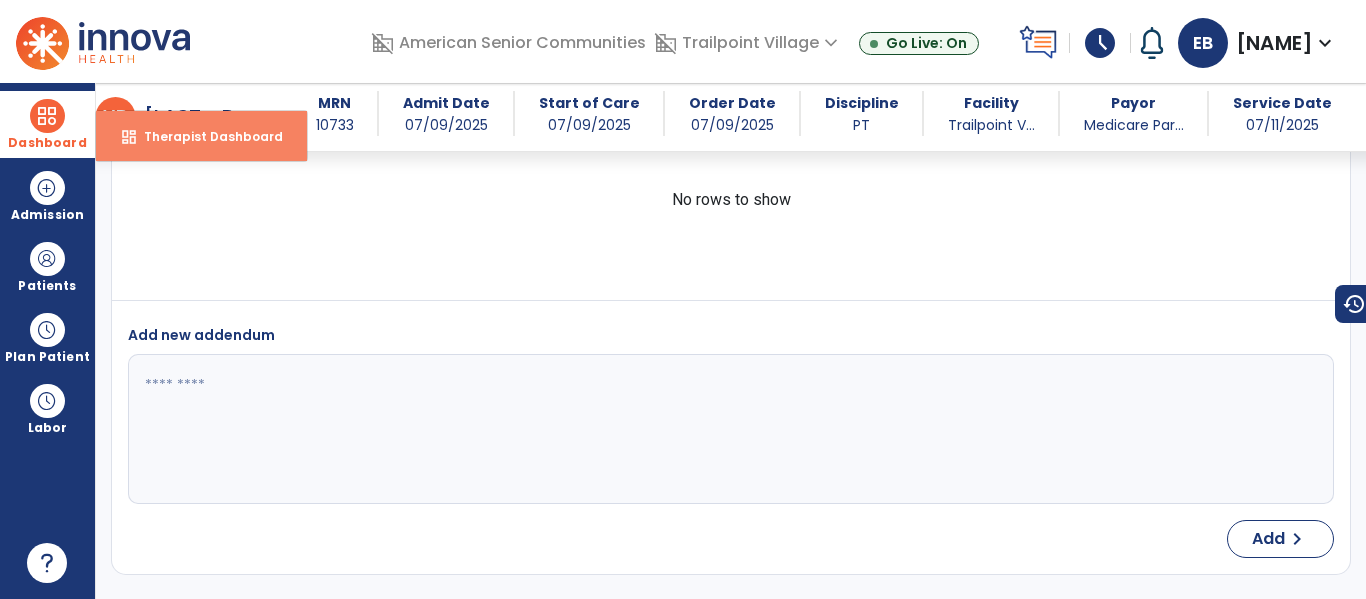 click on "Therapist Dashboard" at bounding box center (205, 136) 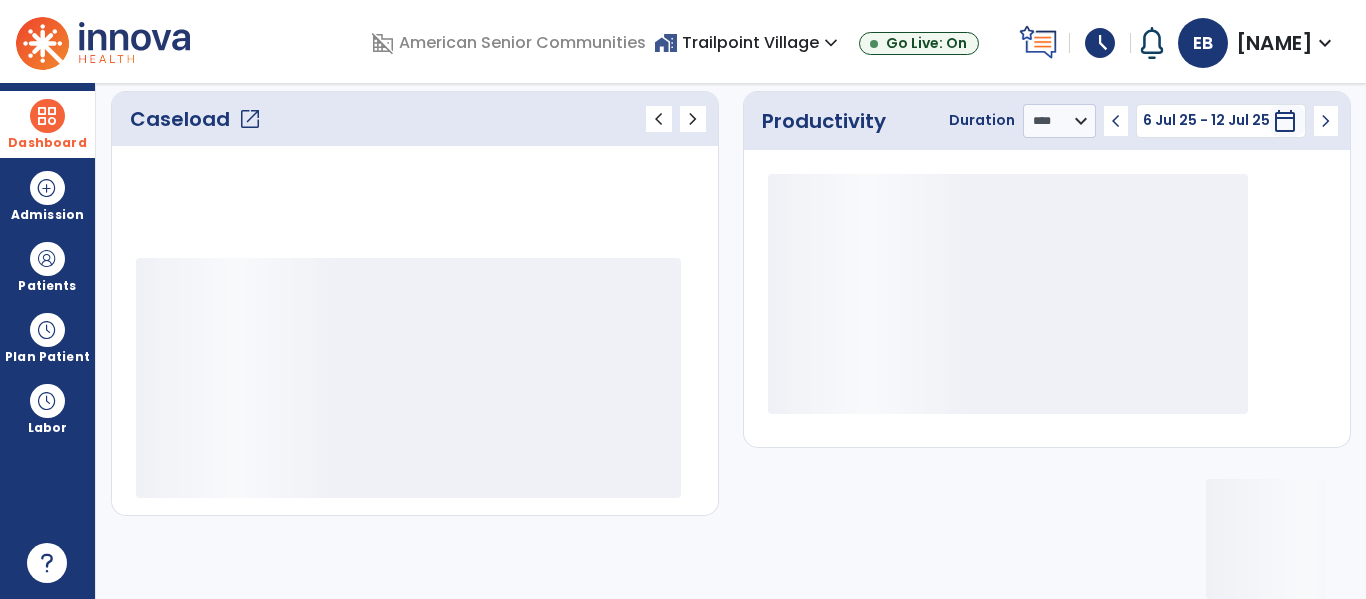scroll, scrollTop: 276, scrollLeft: 0, axis: vertical 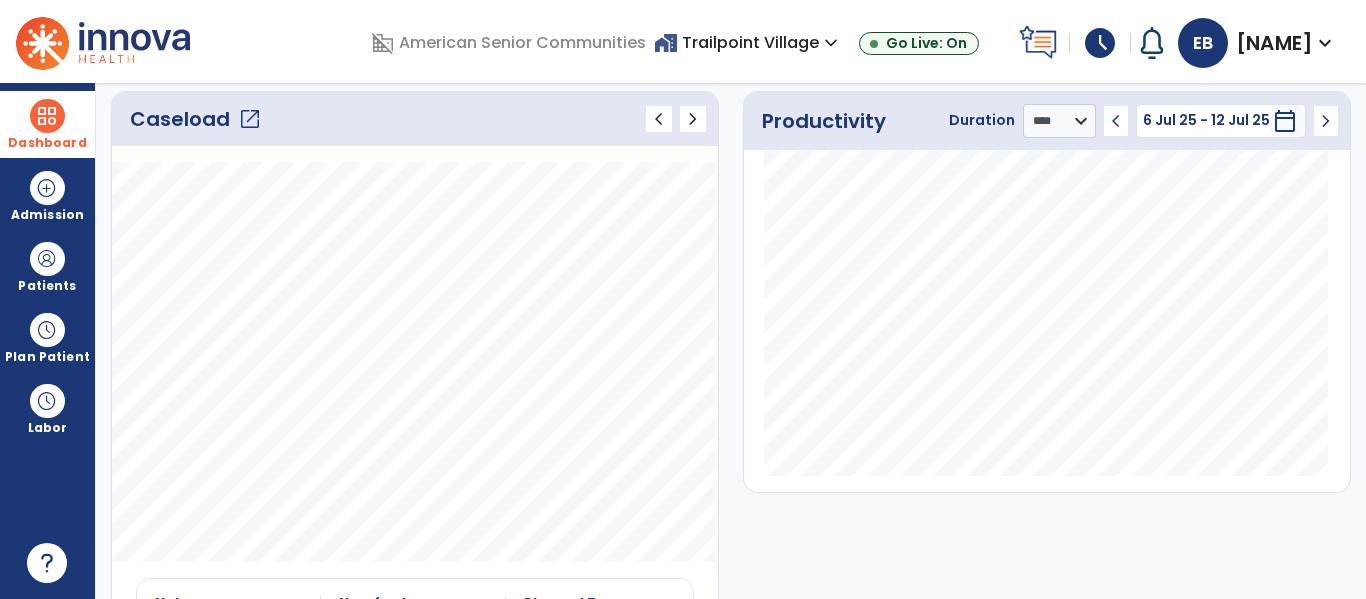 click on "Caseload   open_in_new" 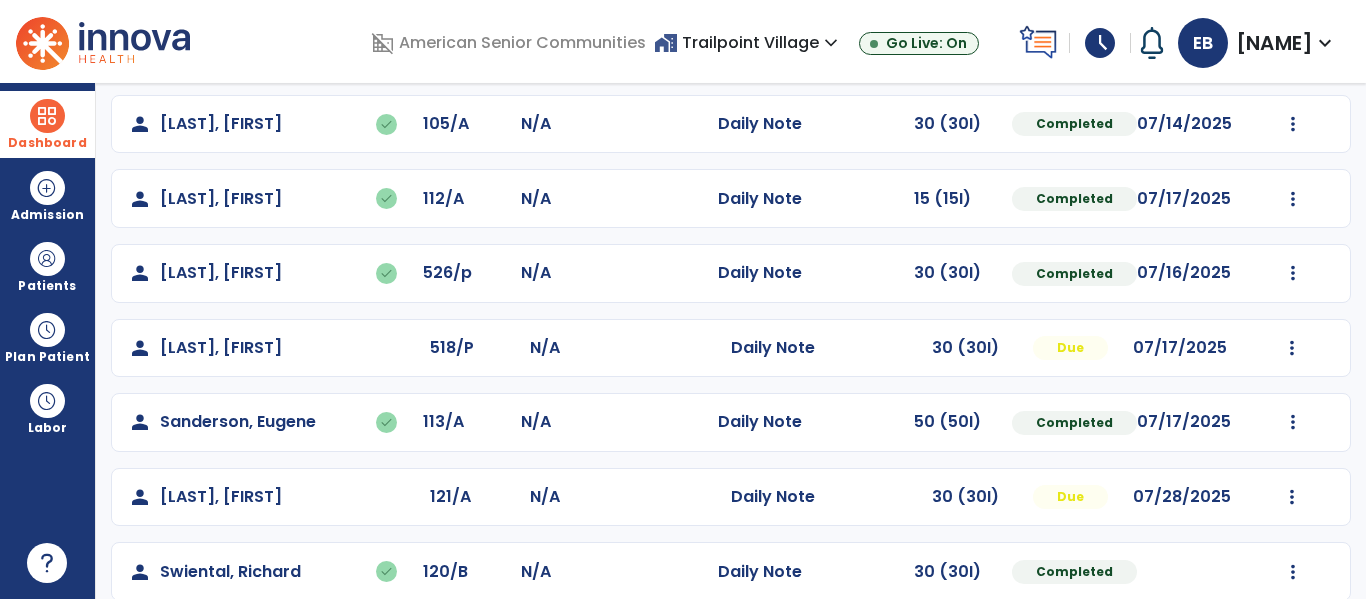 scroll, scrollTop: 413, scrollLeft: 0, axis: vertical 